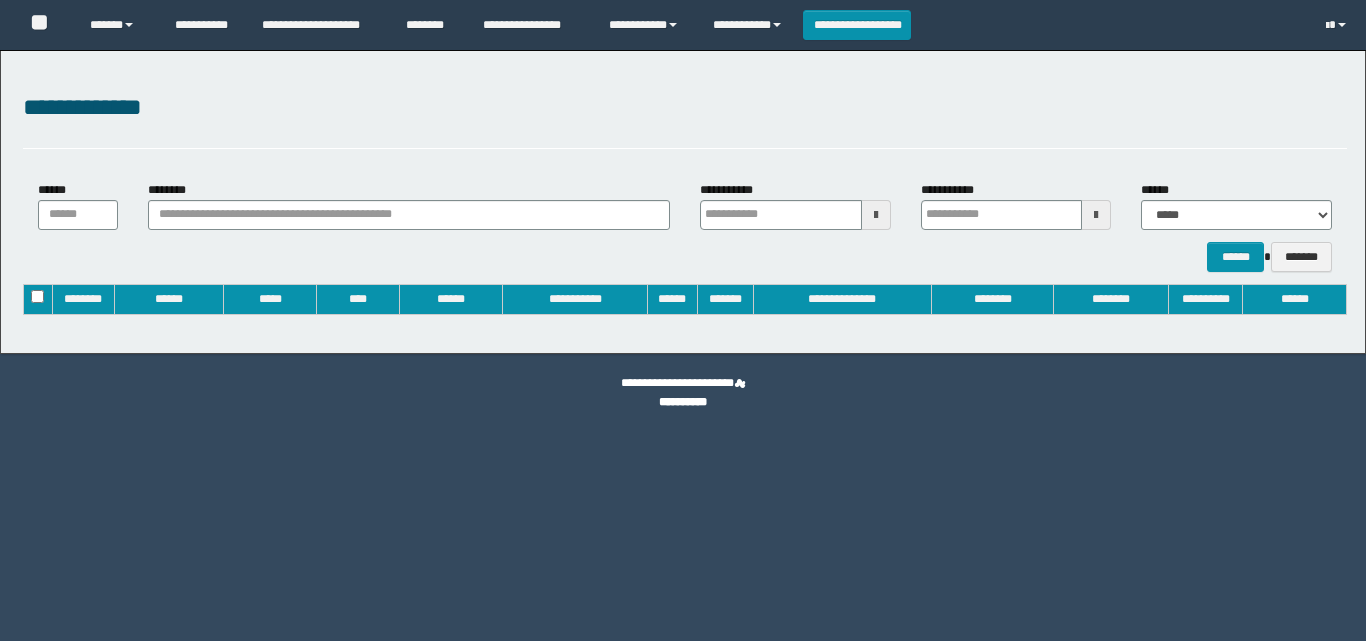 type on "**********" 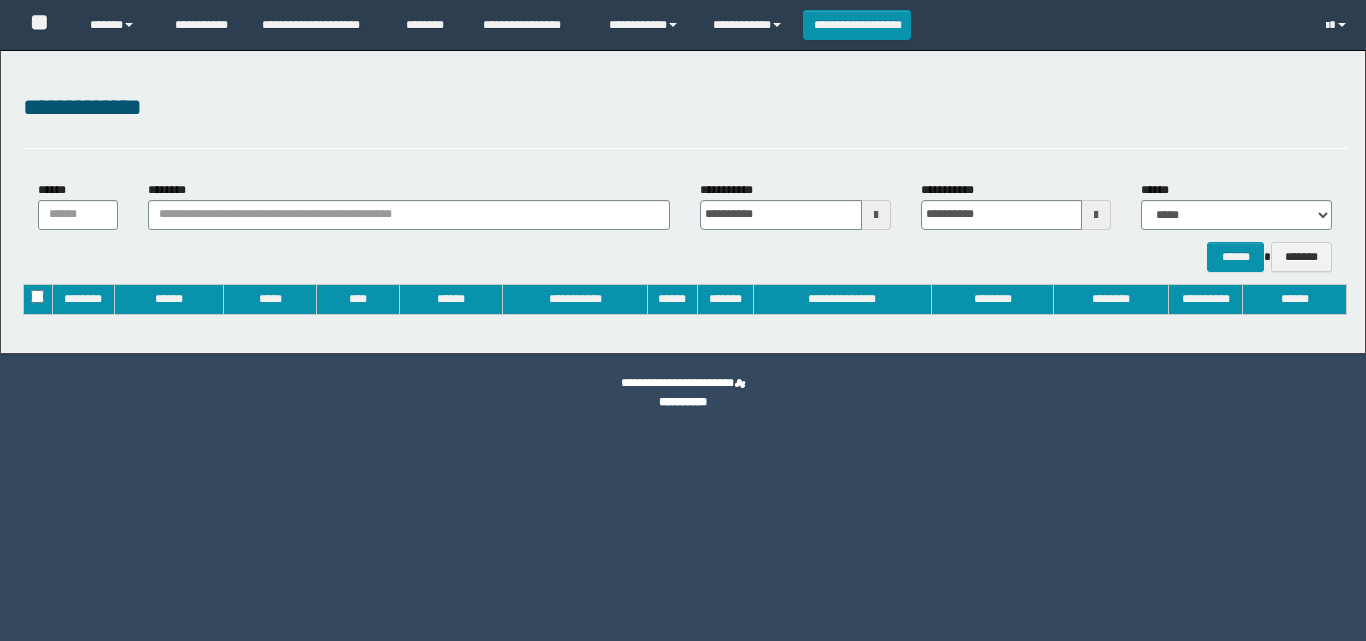 scroll, scrollTop: 0, scrollLeft: 0, axis: both 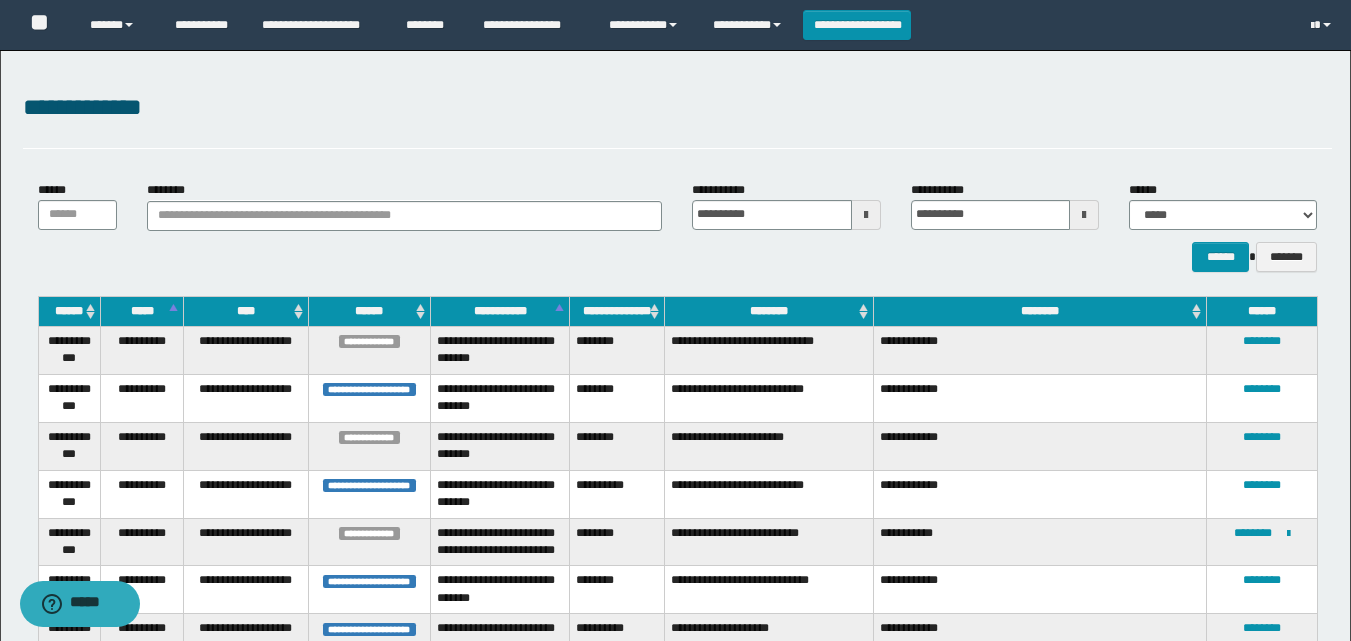 click on "********" at bounding box center [769, 311] 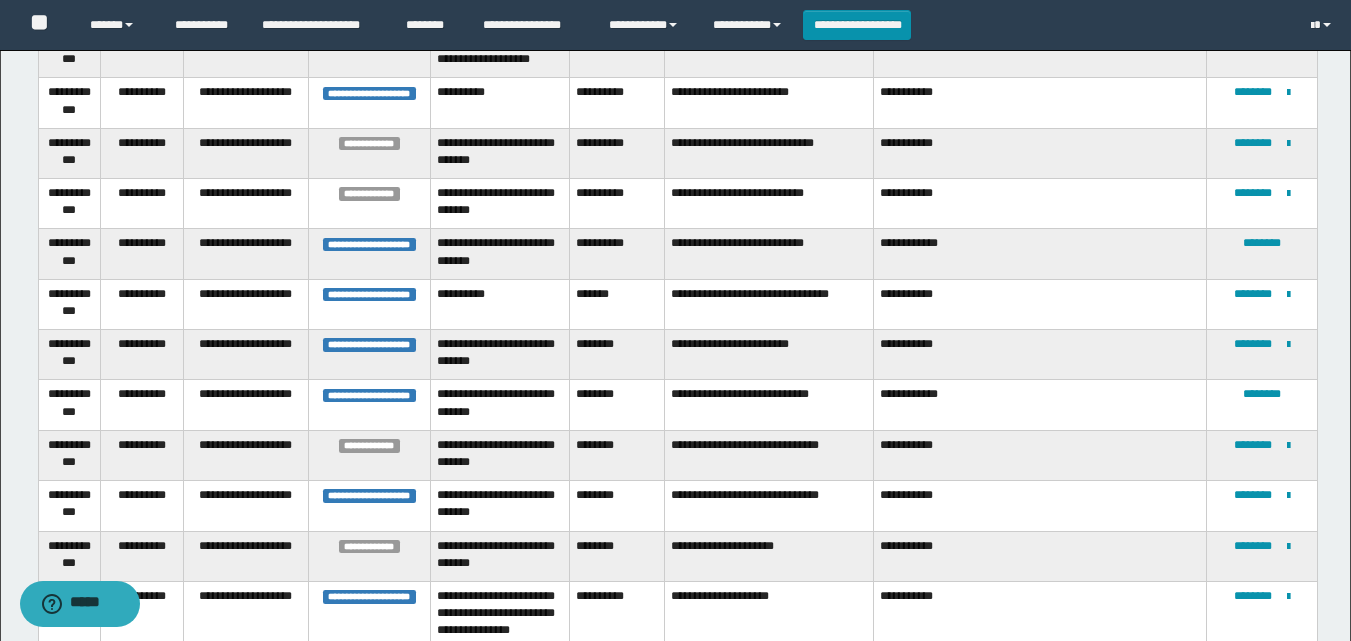 scroll, scrollTop: 400, scrollLeft: 0, axis: vertical 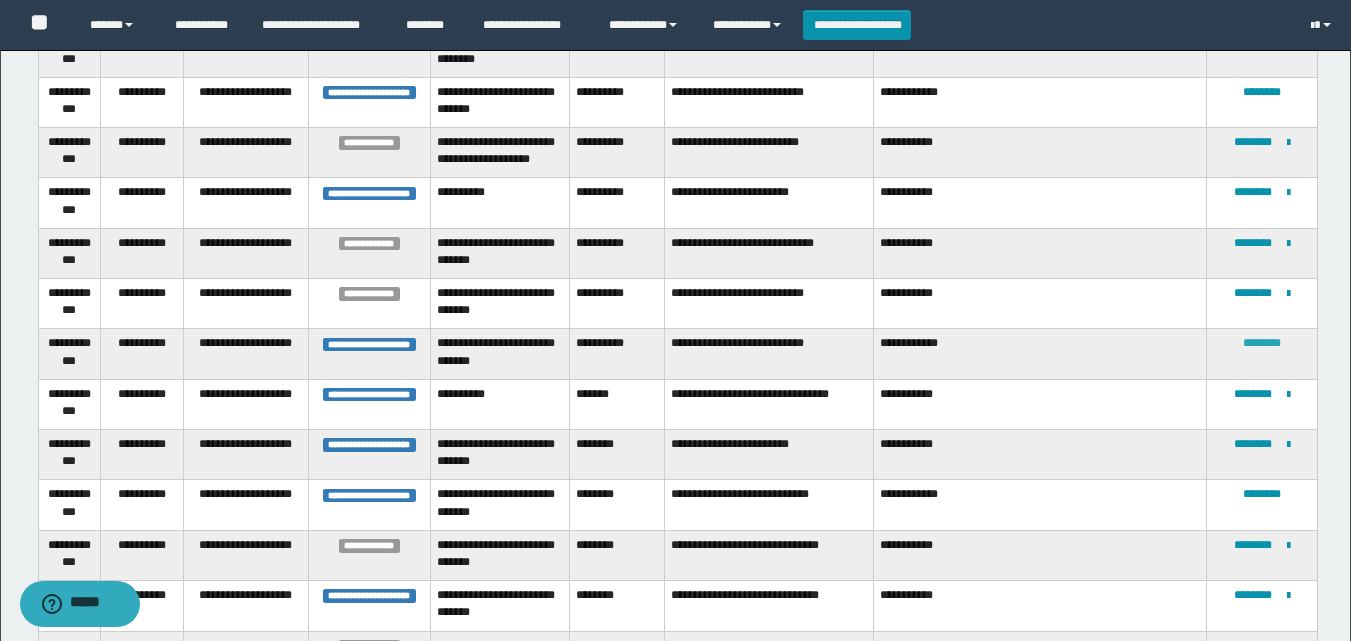 click on "********" at bounding box center (1262, 343) 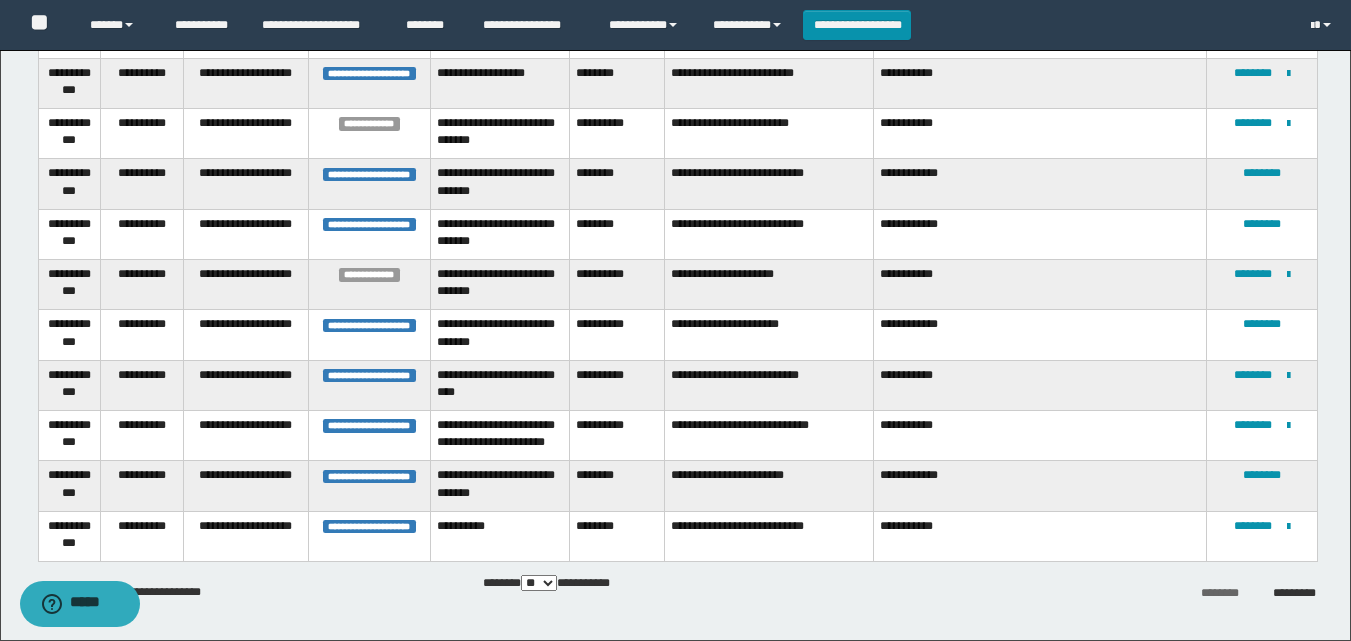 scroll, scrollTop: 2378, scrollLeft: 0, axis: vertical 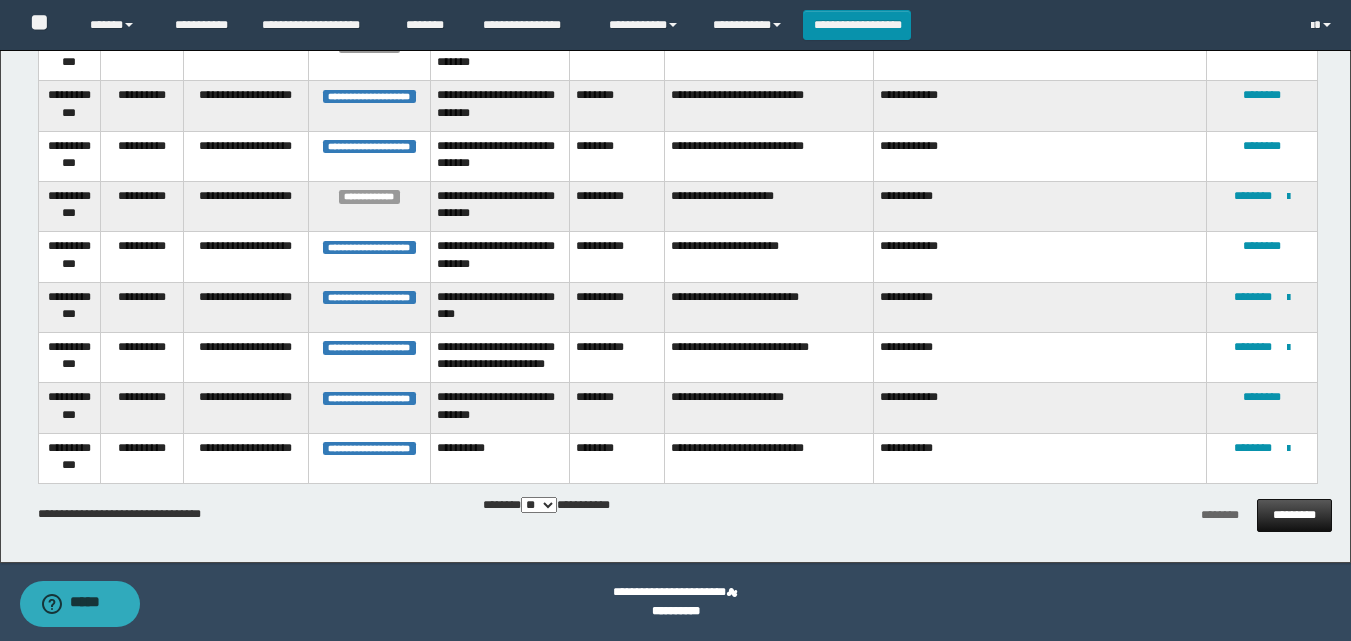 click on "*********" at bounding box center [1294, 515] 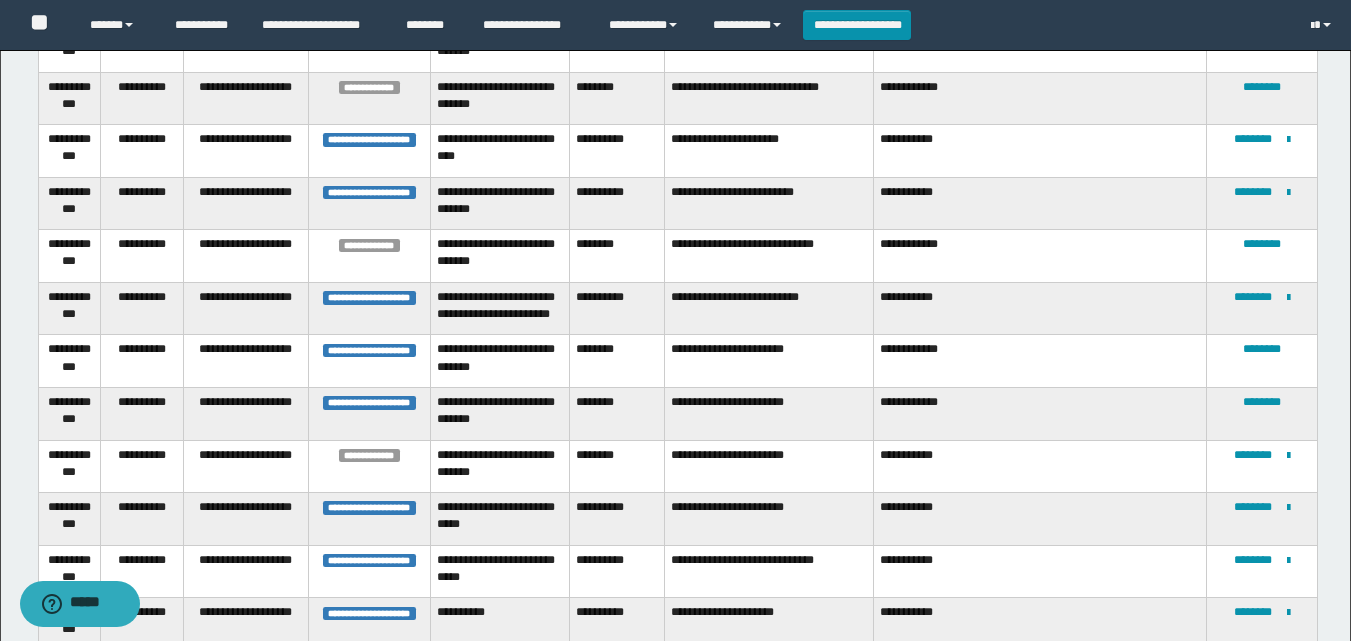 scroll, scrollTop: 1551, scrollLeft: 0, axis: vertical 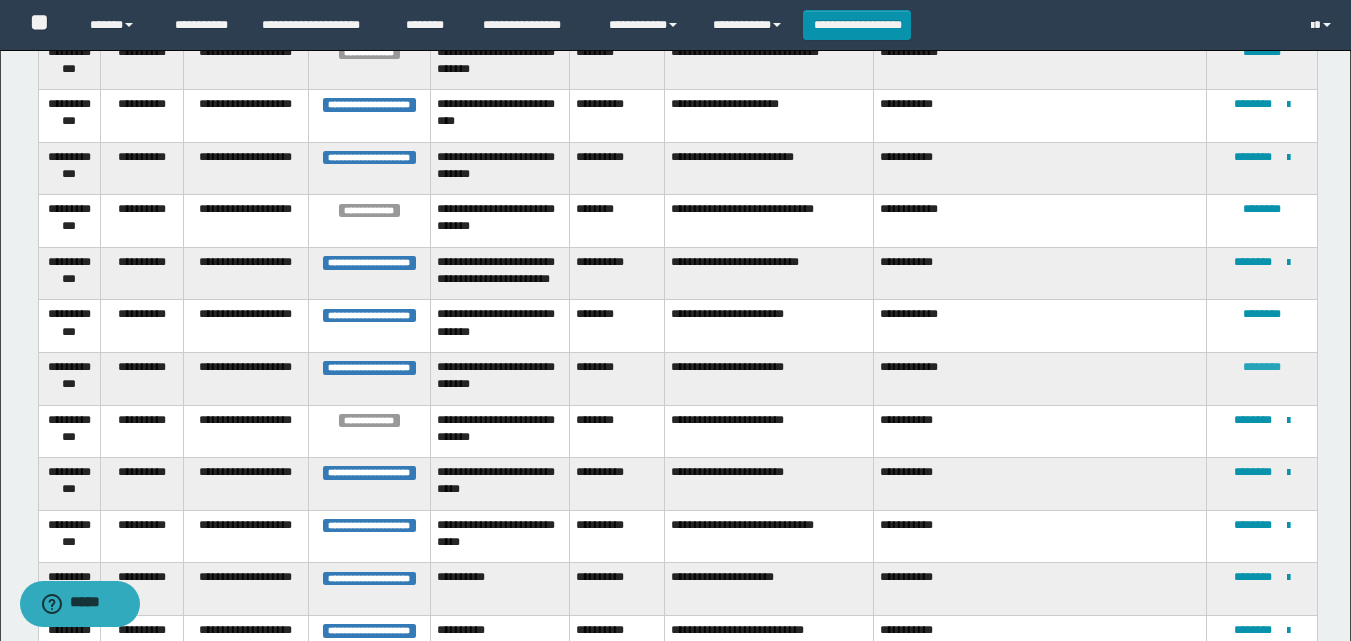 click on "********" at bounding box center [1262, 367] 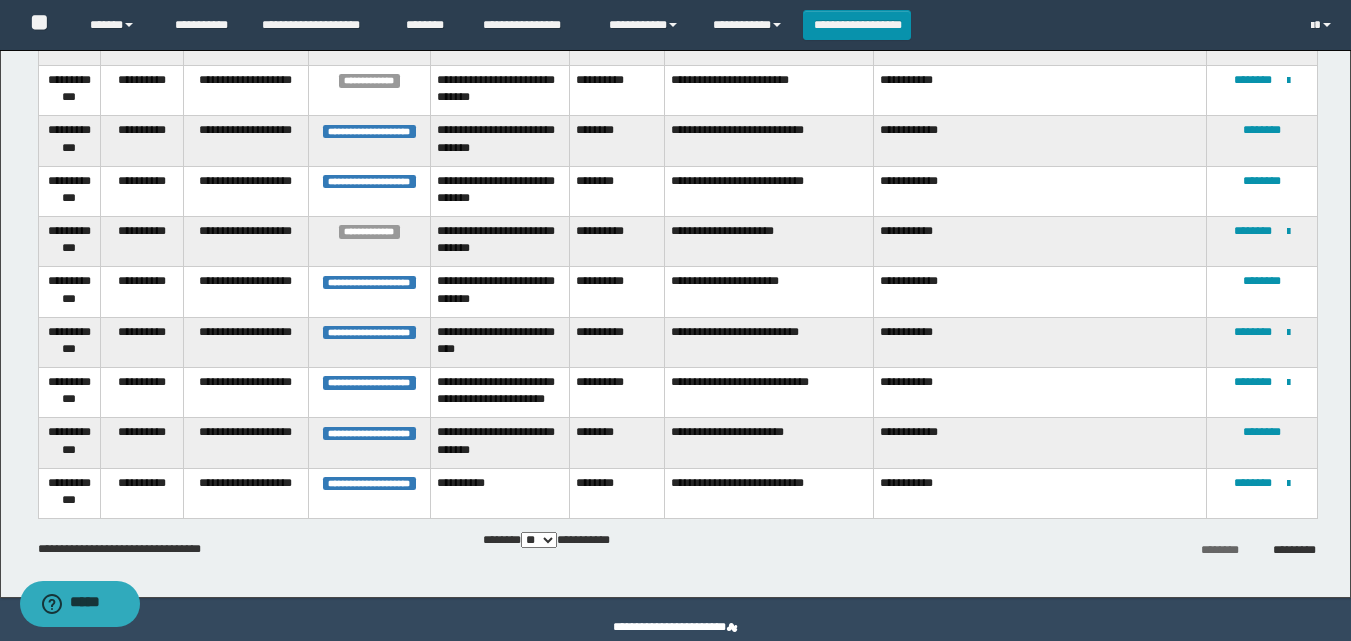 scroll, scrollTop: 2378, scrollLeft: 0, axis: vertical 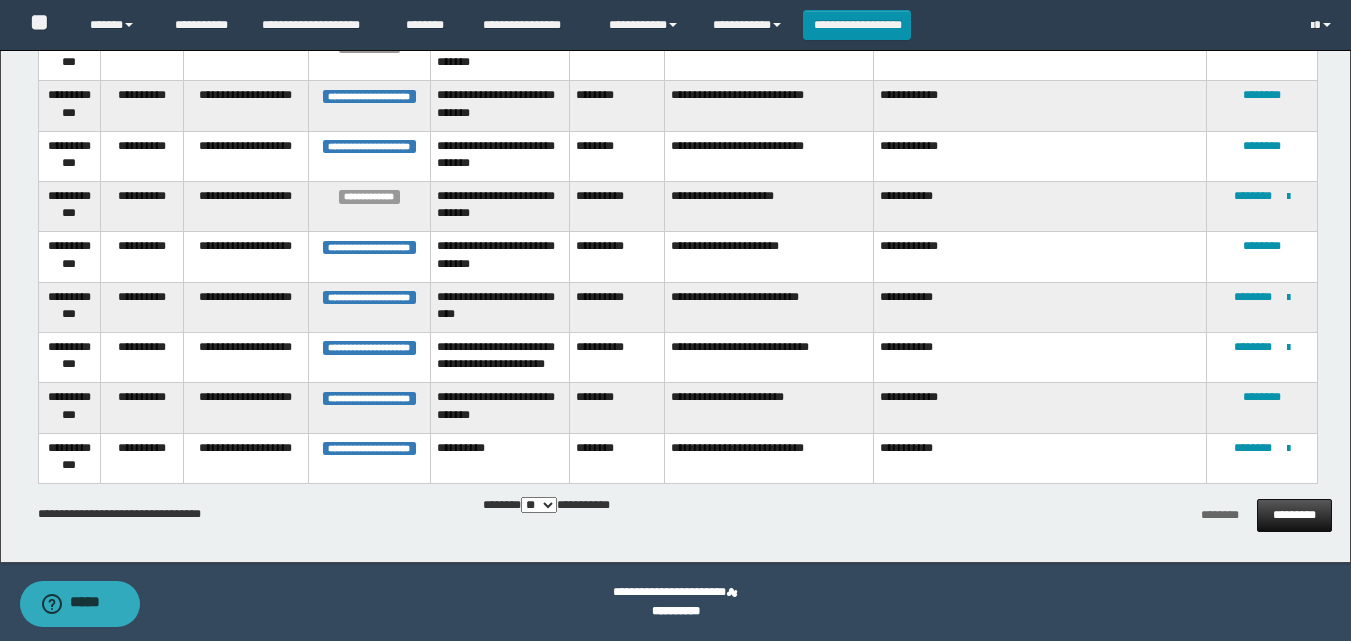 click on "*********" at bounding box center [1294, 515] 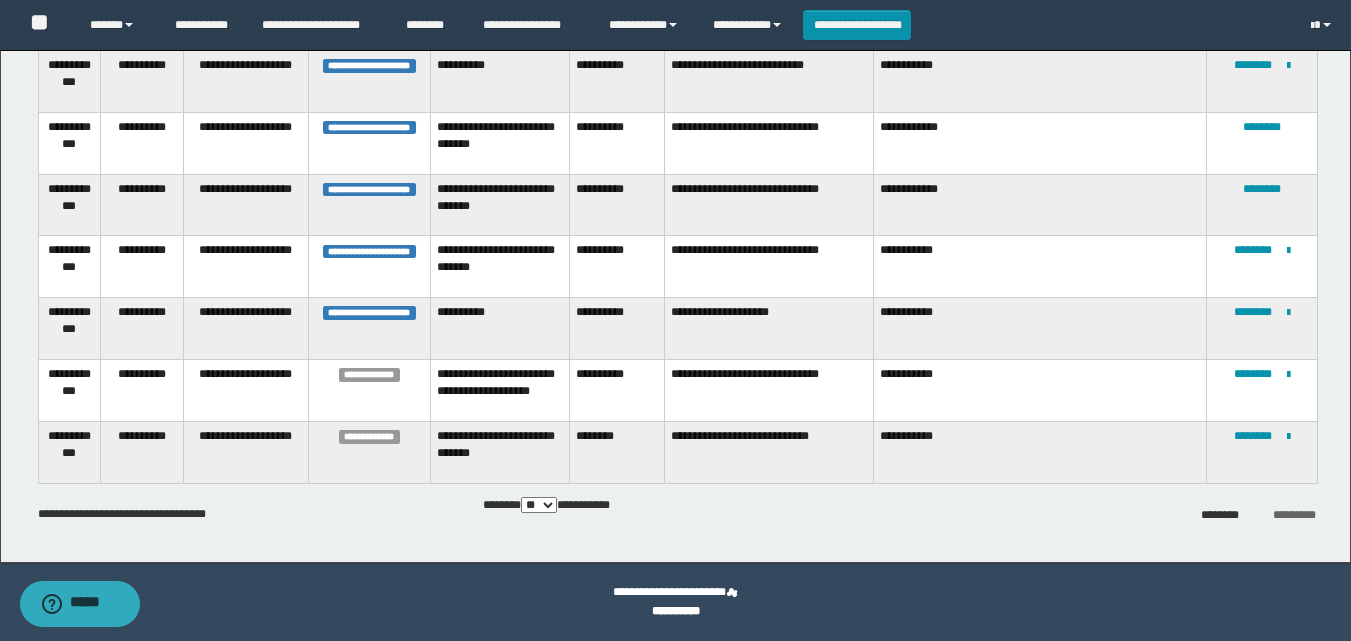 scroll, scrollTop: 2004, scrollLeft: 0, axis: vertical 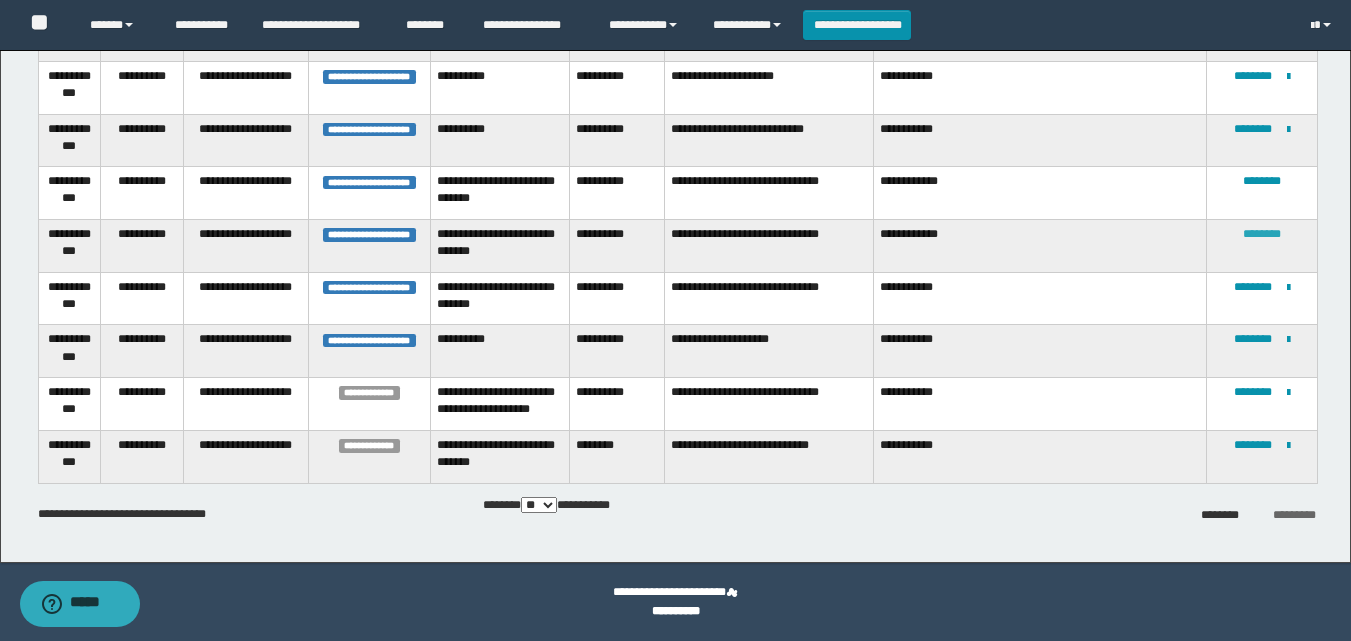 click on "********" at bounding box center (1262, 234) 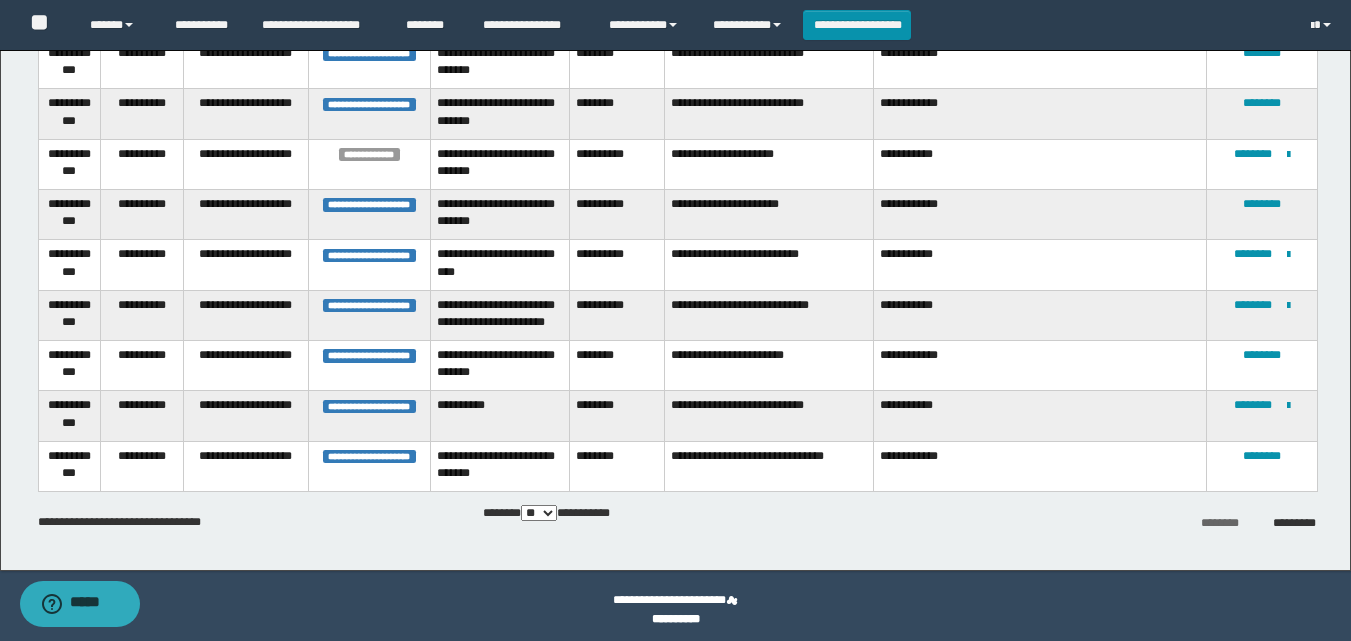 scroll, scrollTop: 2378, scrollLeft: 0, axis: vertical 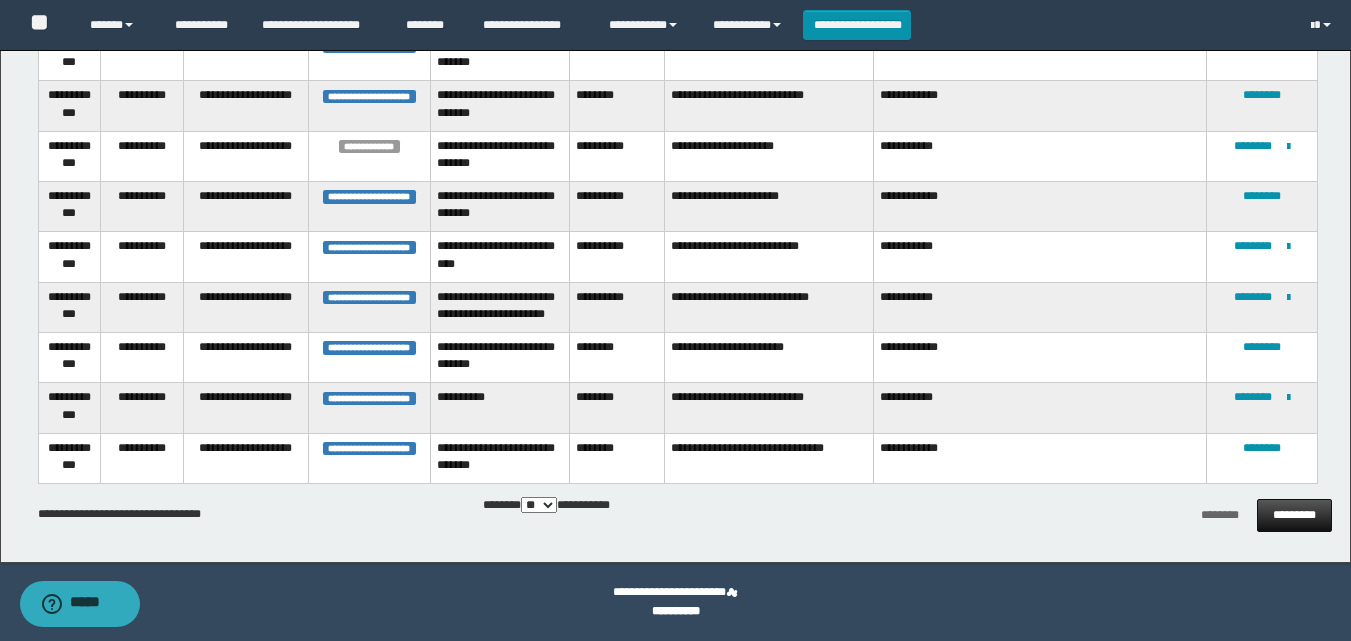click on "*********" at bounding box center (1294, 515) 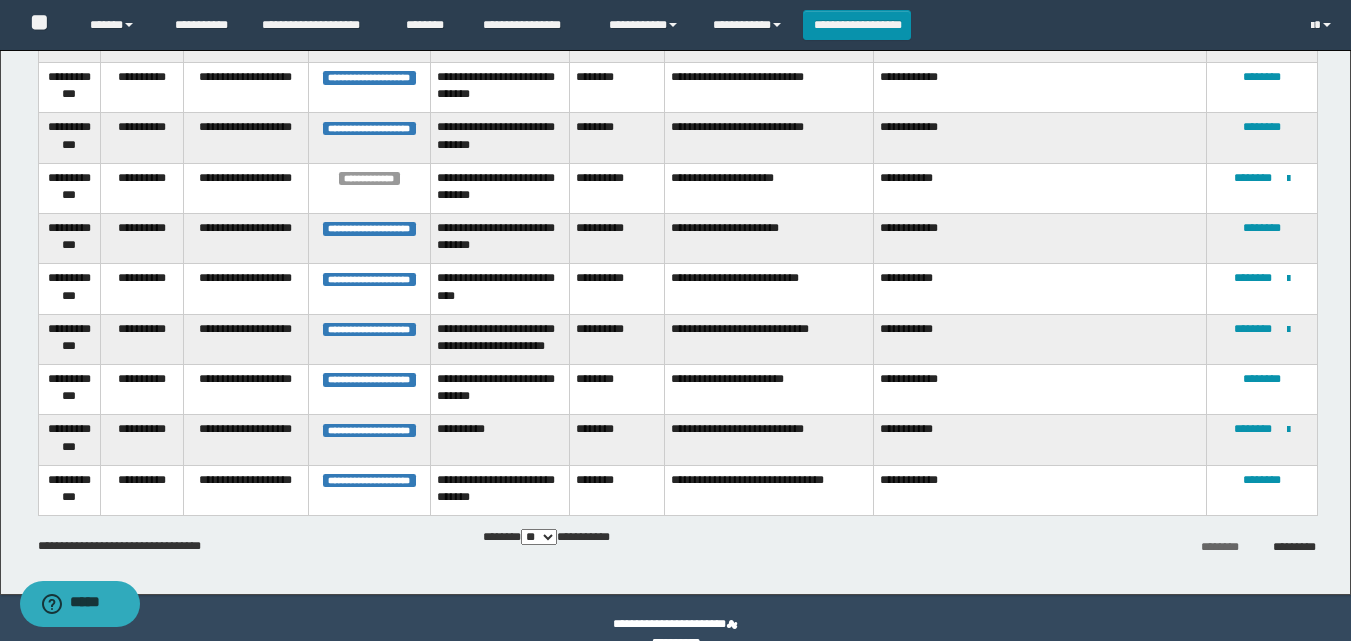 scroll, scrollTop: 2378, scrollLeft: 0, axis: vertical 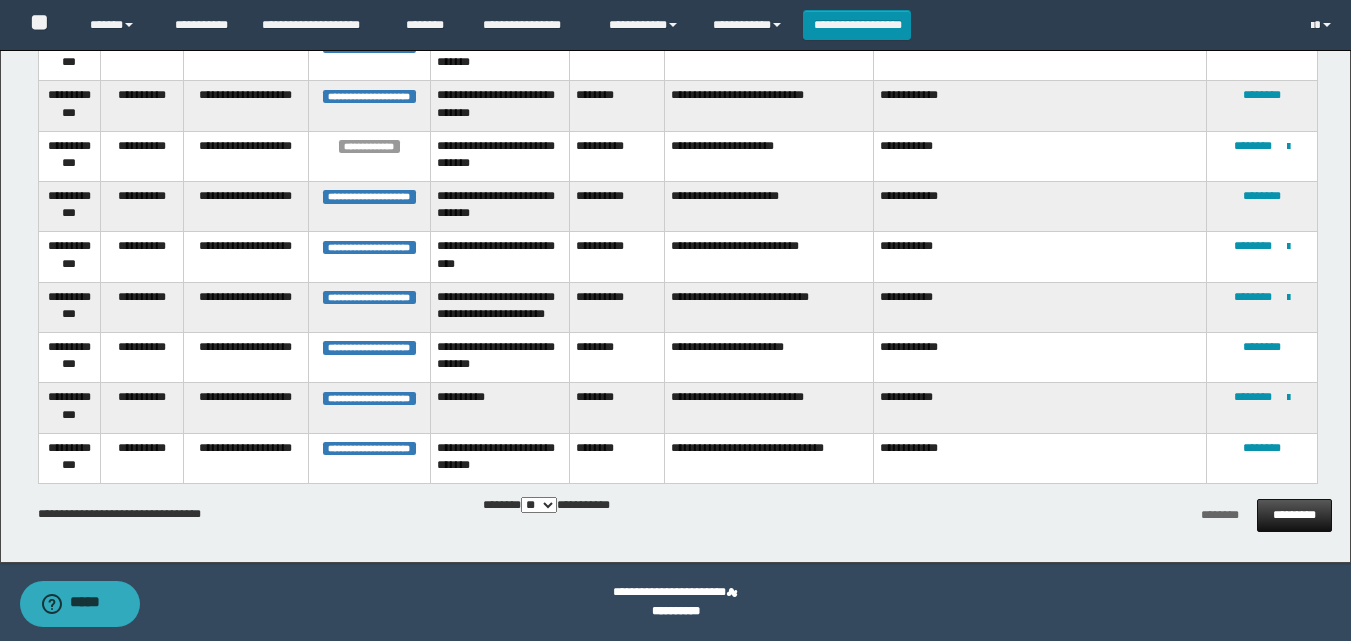 click on "*********" at bounding box center (1294, 515) 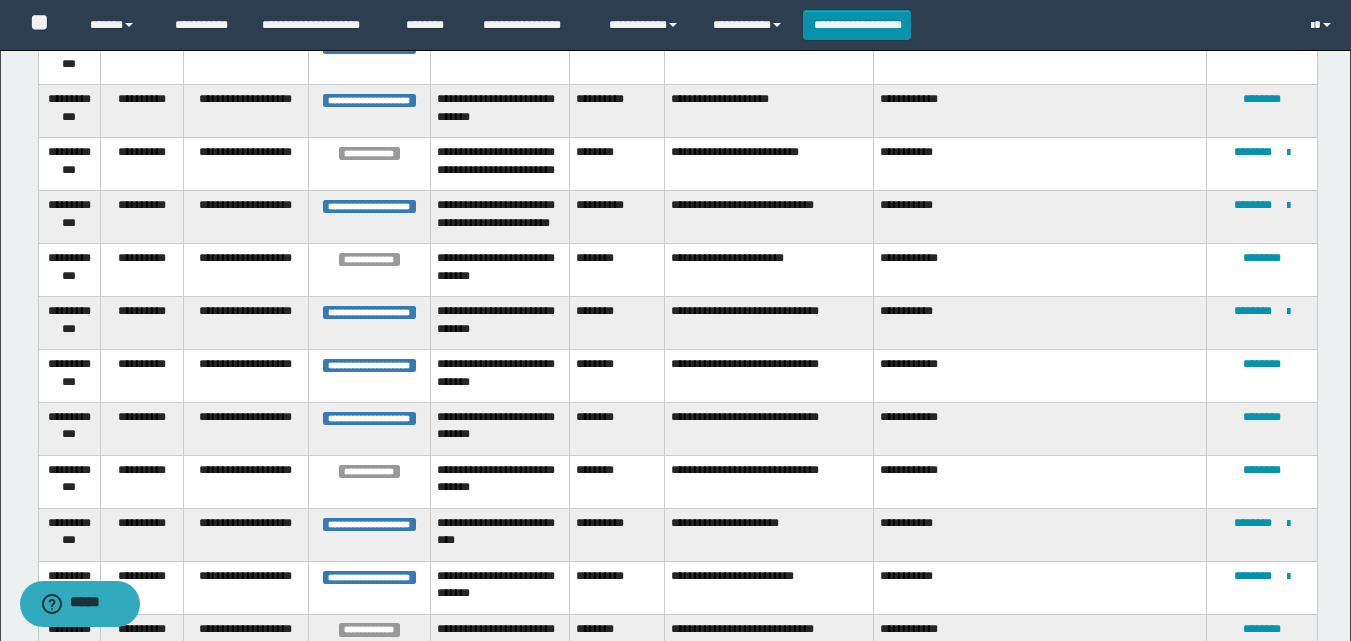scroll, scrollTop: 1209, scrollLeft: 0, axis: vertical 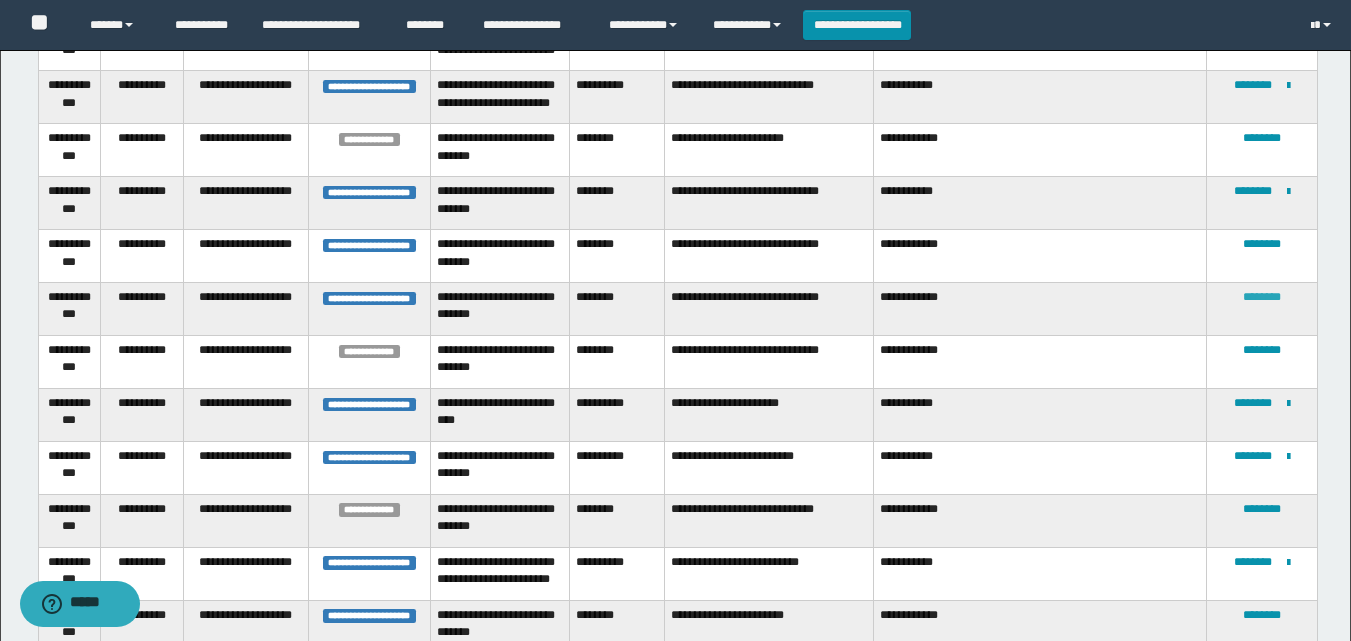 click on "********" at bounding box center (1262, 297) 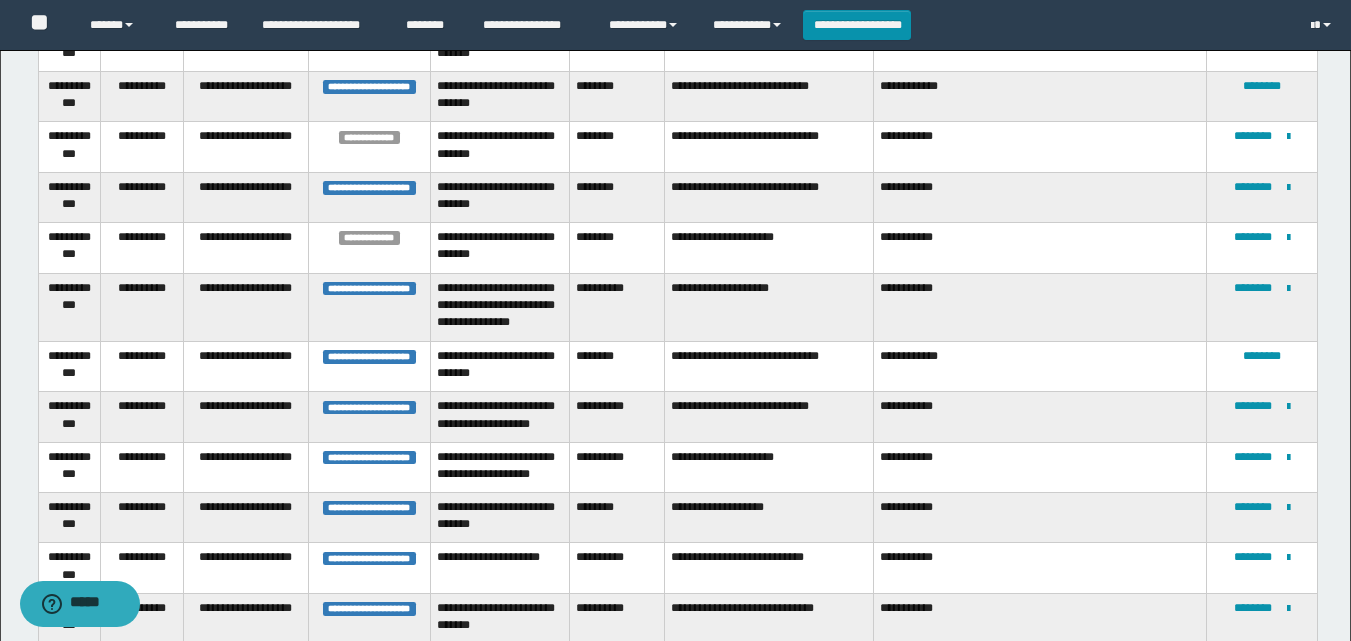 scroll, scrollTop: 803, scrollLeft: 0, axis: vertical 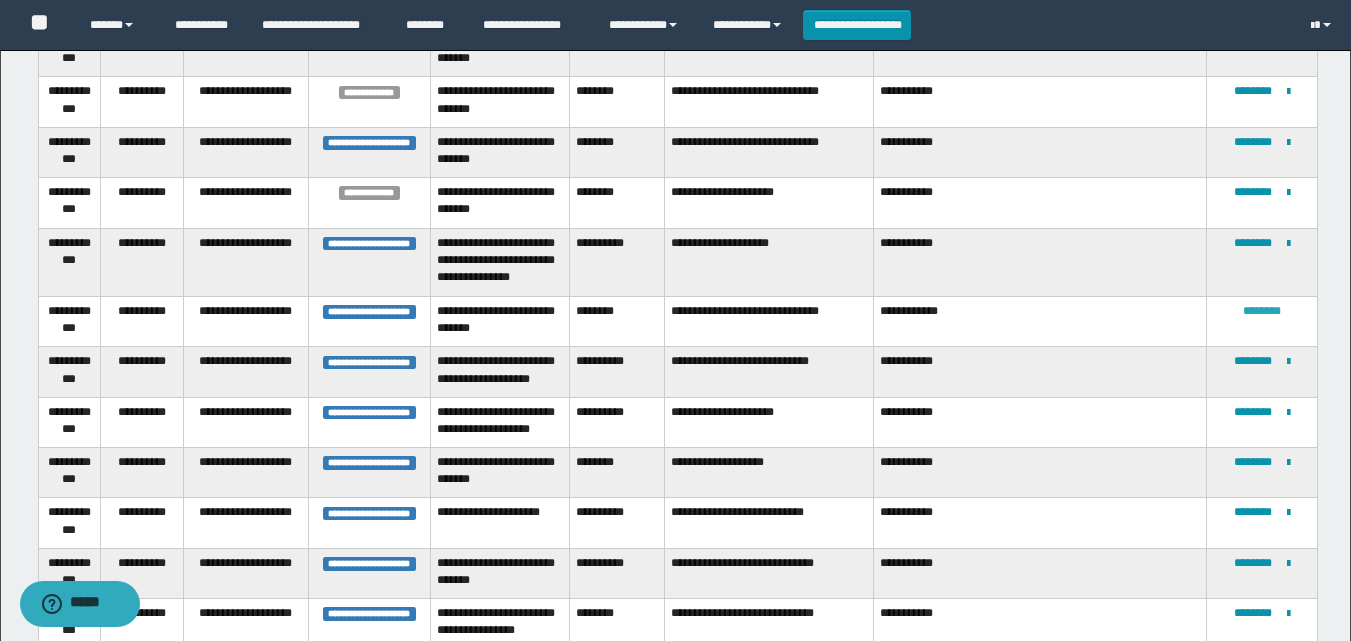 click on "********" at bounding box center (1262, 311) 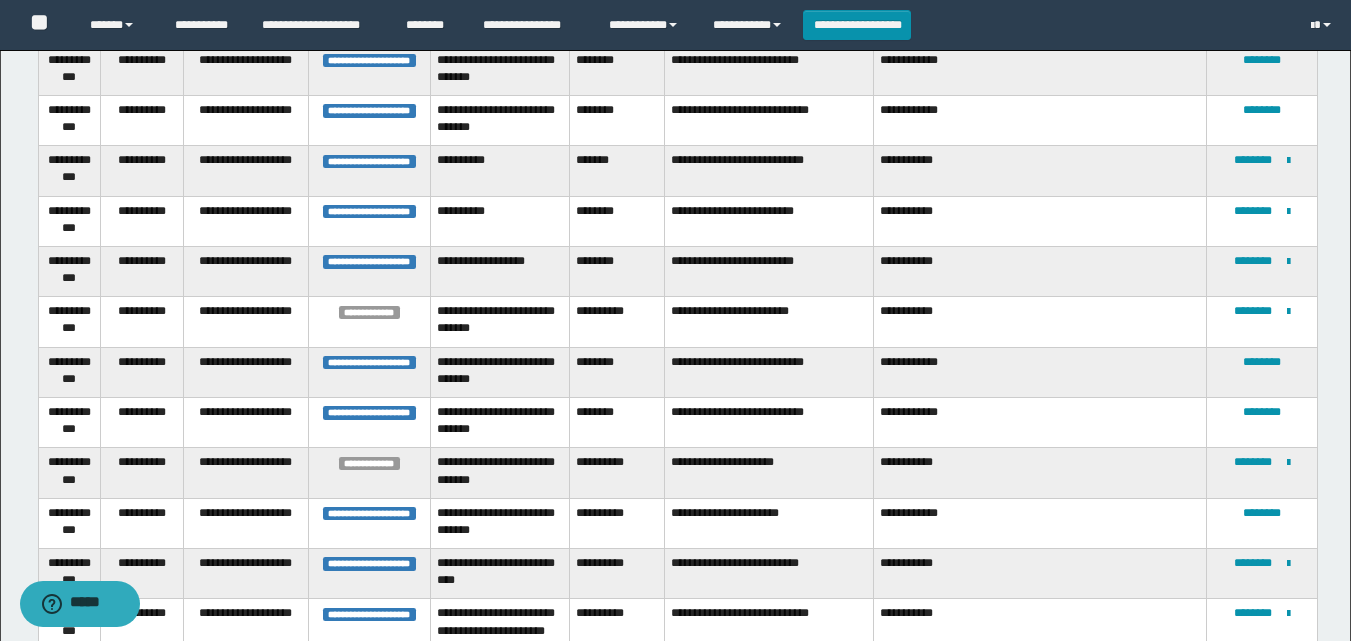 scroll, scrollTop: 2025, scrollLeft: 0, axis: vertical 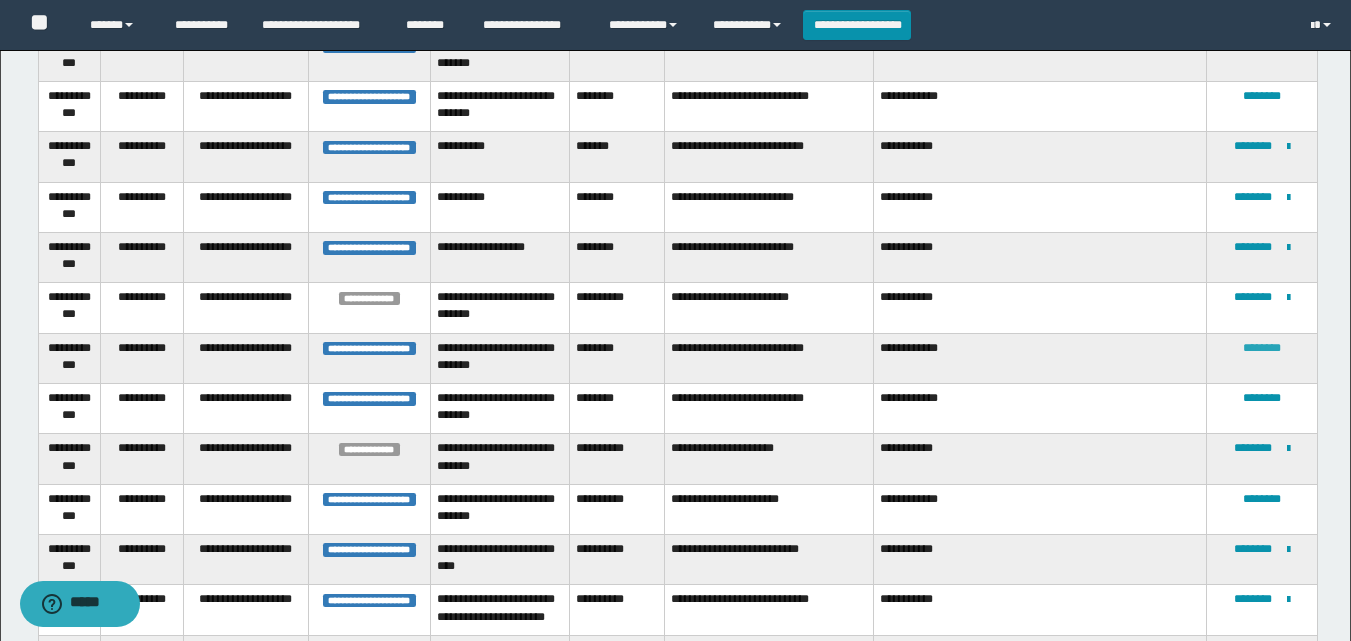 click on "********" at bounding box center [1262, 348] 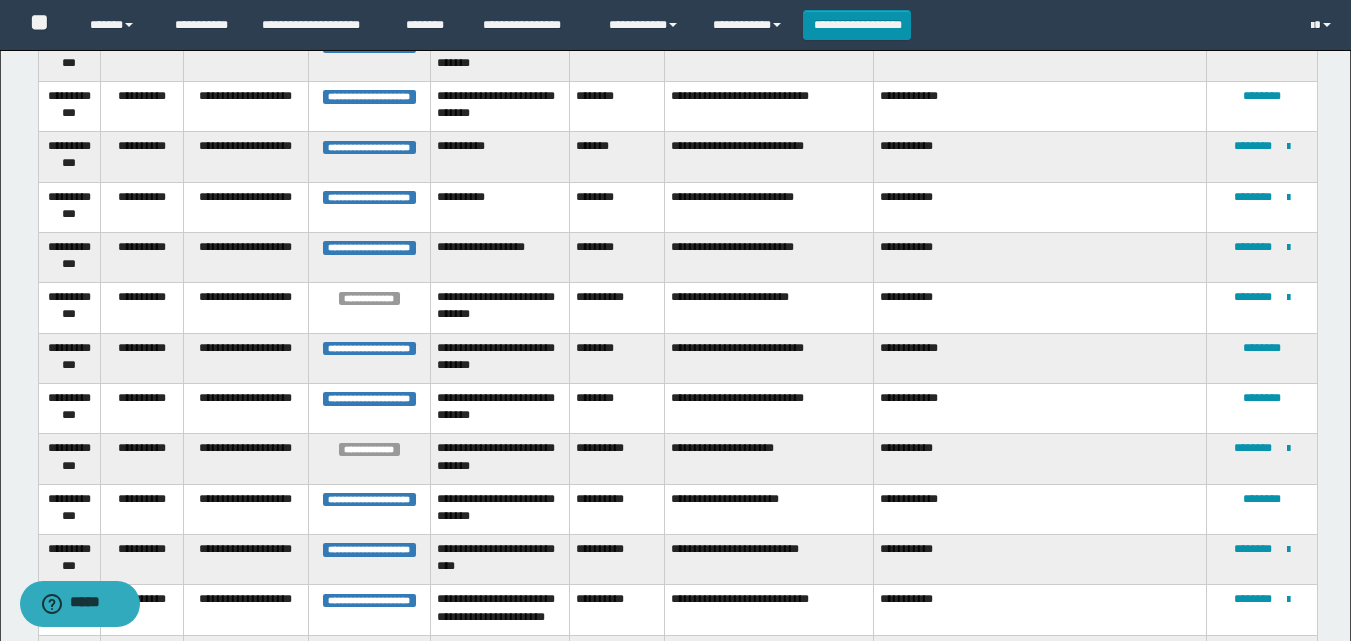 scroll, scrollTop: 0, scrollLeft: 0, axis: both 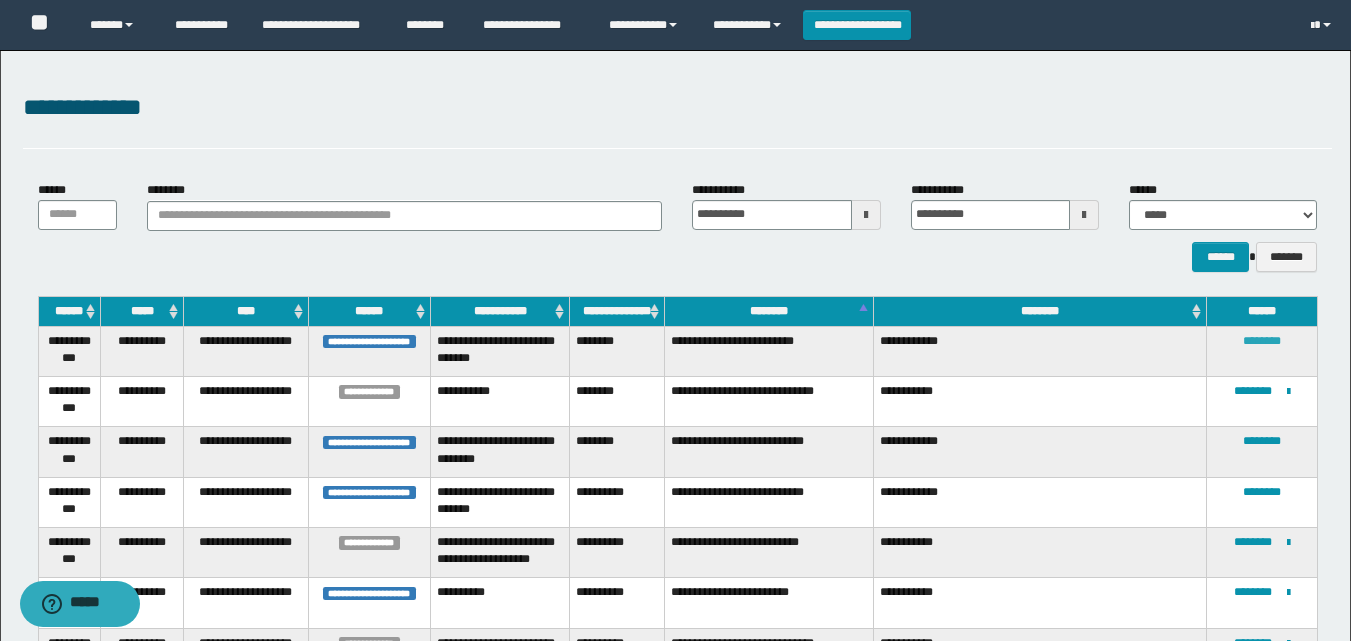 click on "********" at bounding box center [1262, 341] 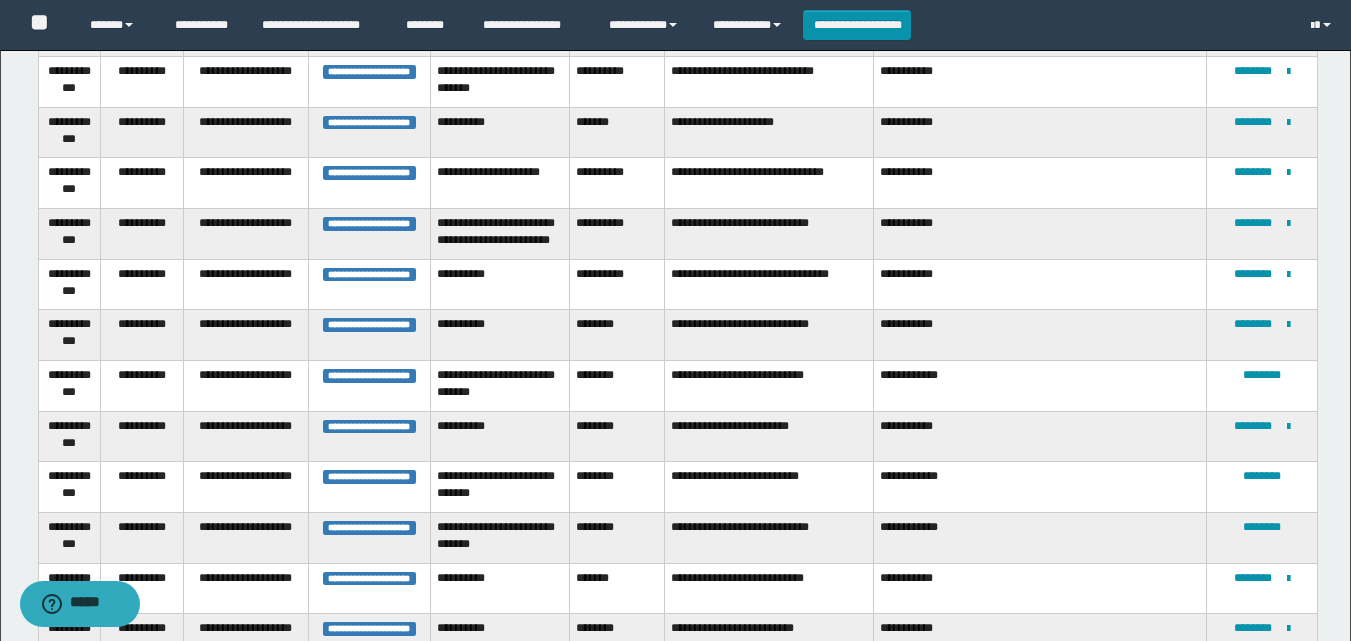 scroll, scrollTop: 1600, scrollLeft: 0, axis: vertical 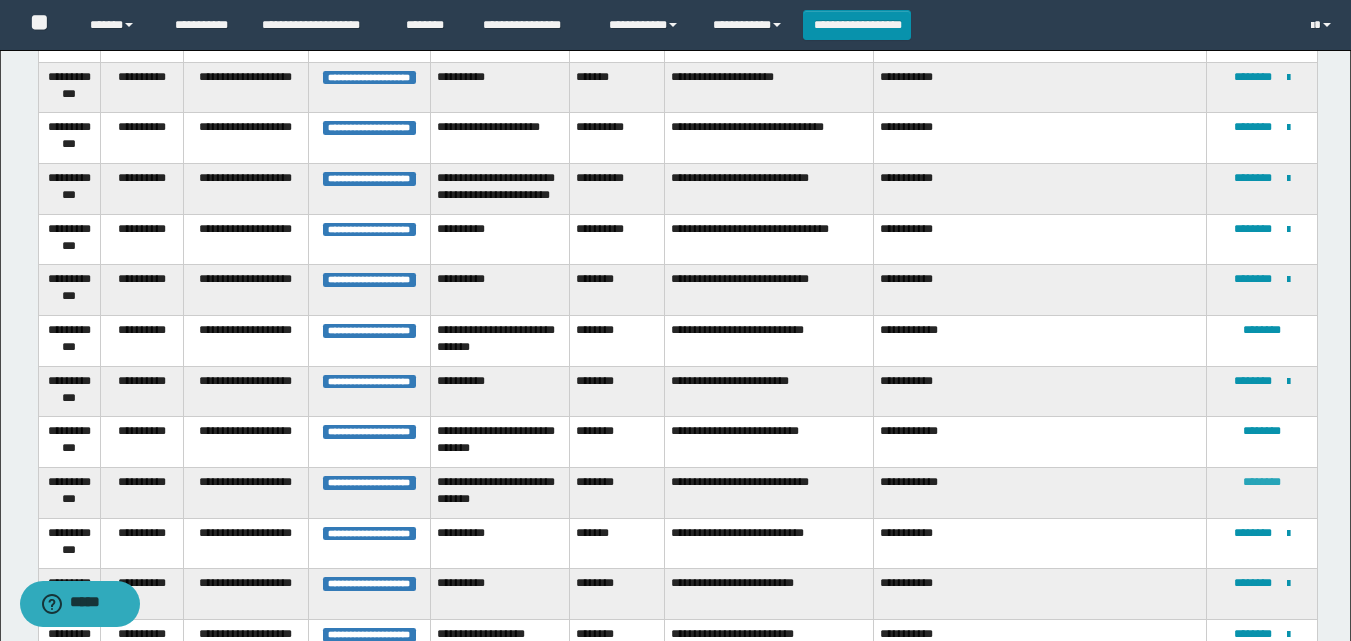 click on "********" at bounding box center (1262, 482) 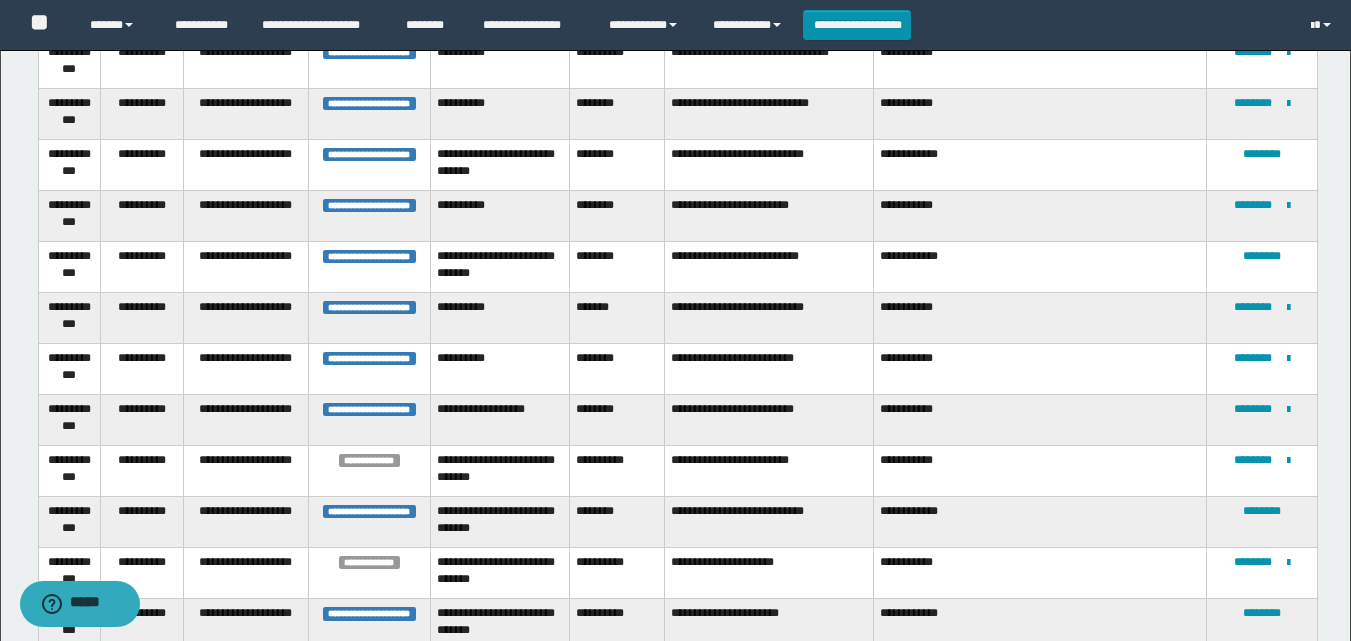 scroll, scrollTop: 1833, scrollLeft: 0, axis: vertical 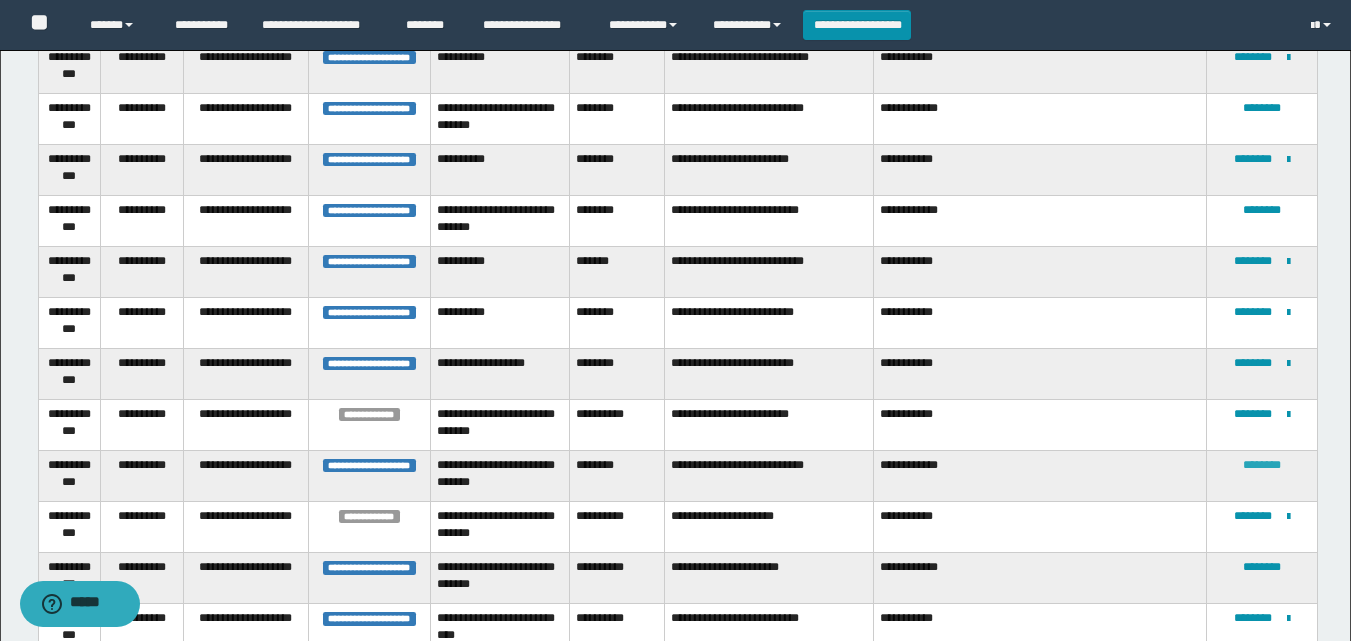 click on "********" at bounding box center [1262, 465] 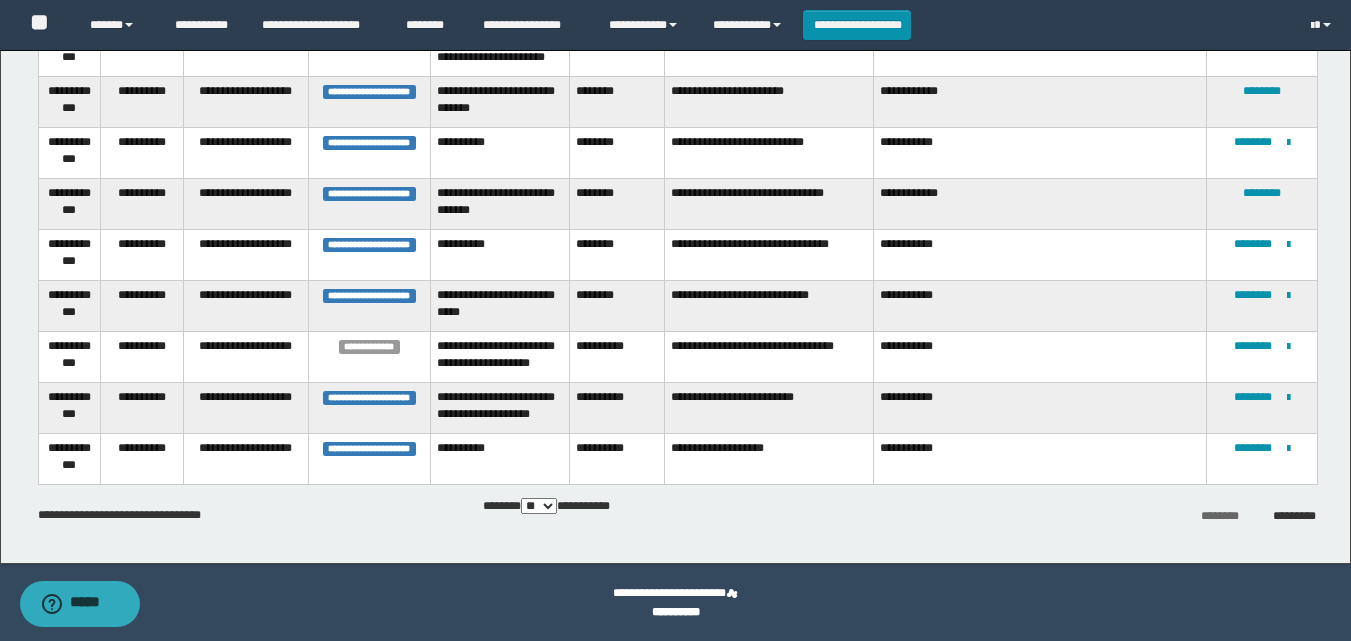 scroll, scrollTop: 2412, scrollLeft: 0, axis: vertical 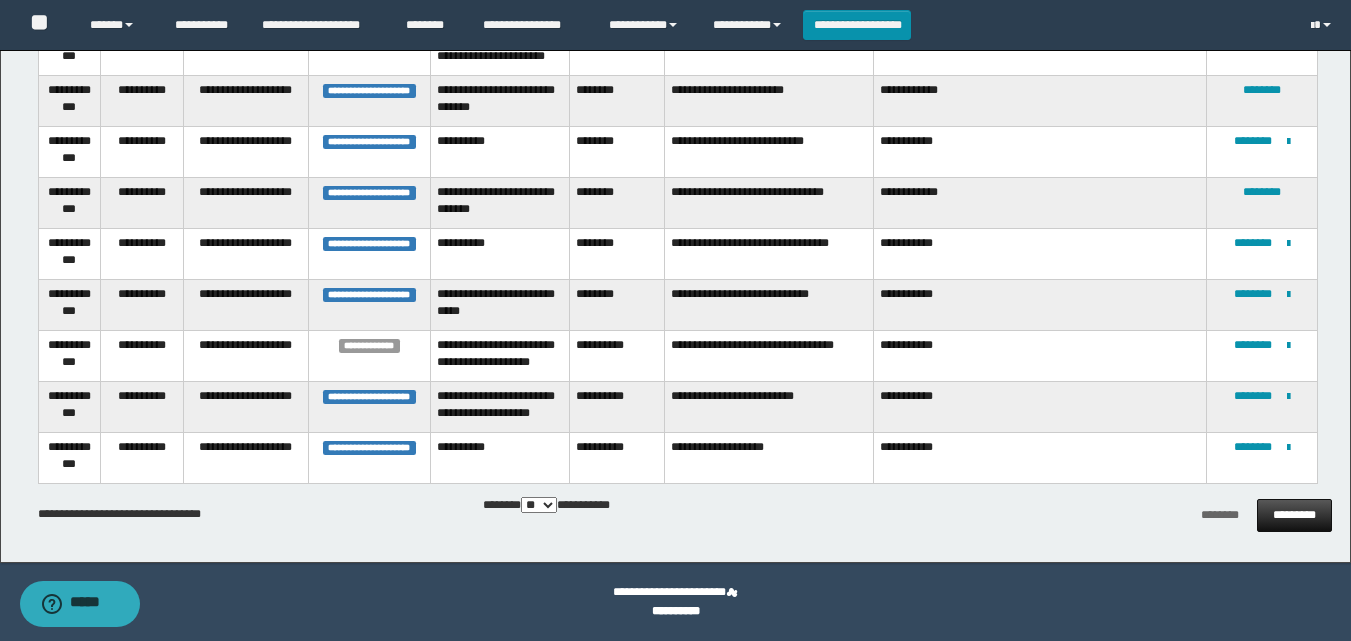 click on "*********" at bounding box center [1294, 515] 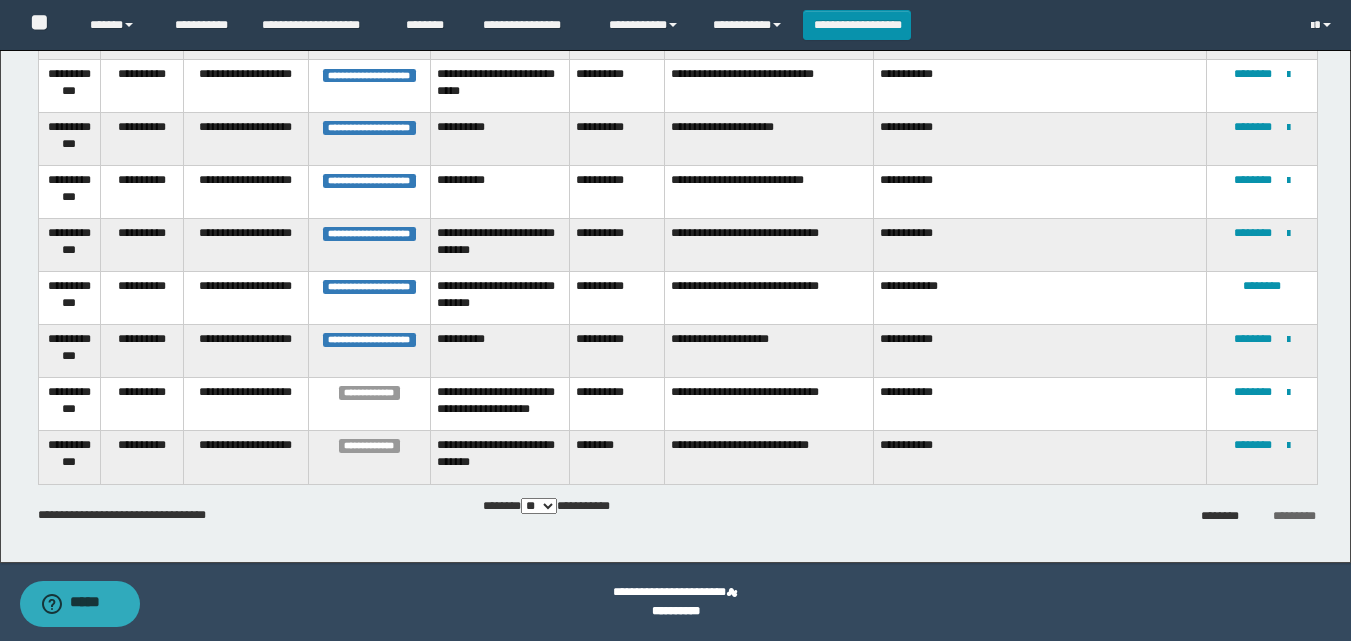 scroll, scrollTop: 1591, scrollLeft: 0, axis: vertical 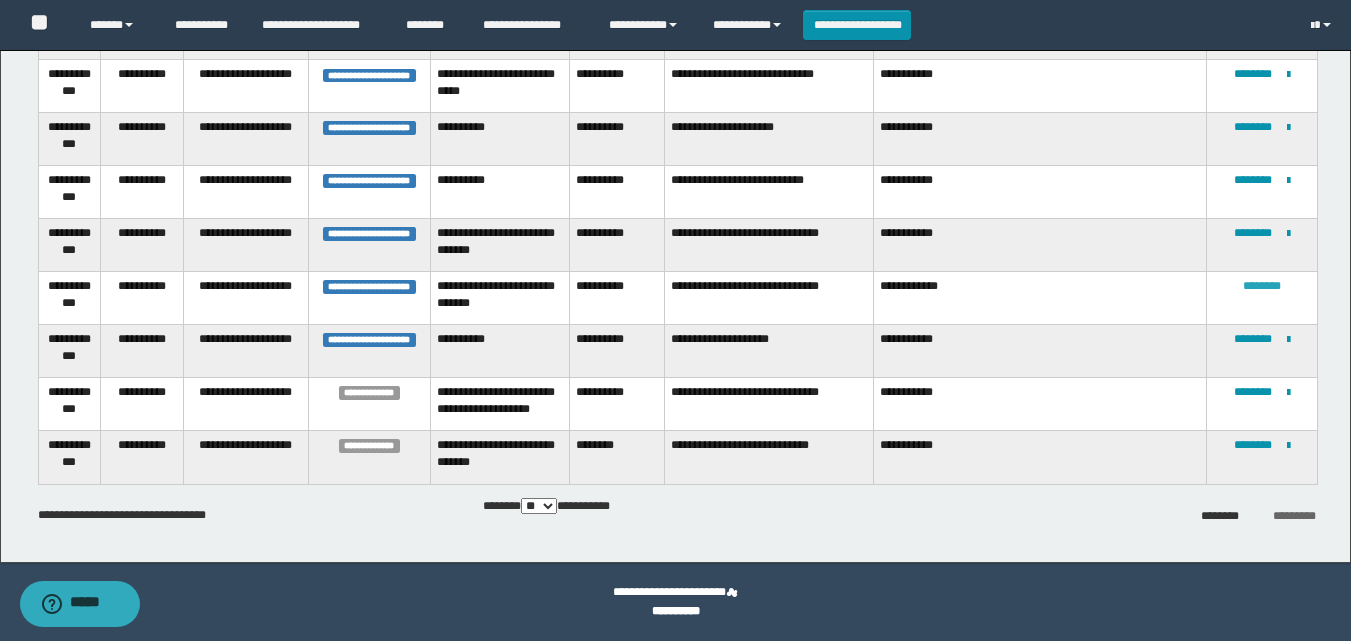 click on "********" at bounding box center [1262, 286] 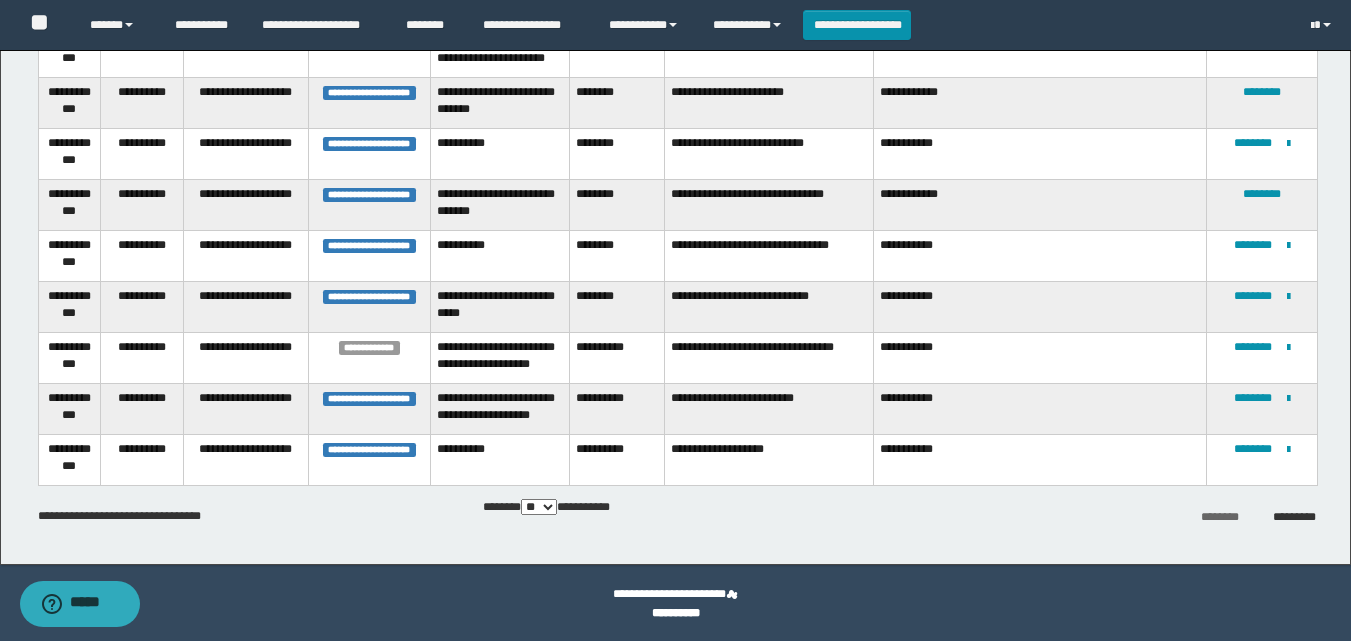 scroll, scrollTop: 2412, scrollLeft: 0, axis: vertical 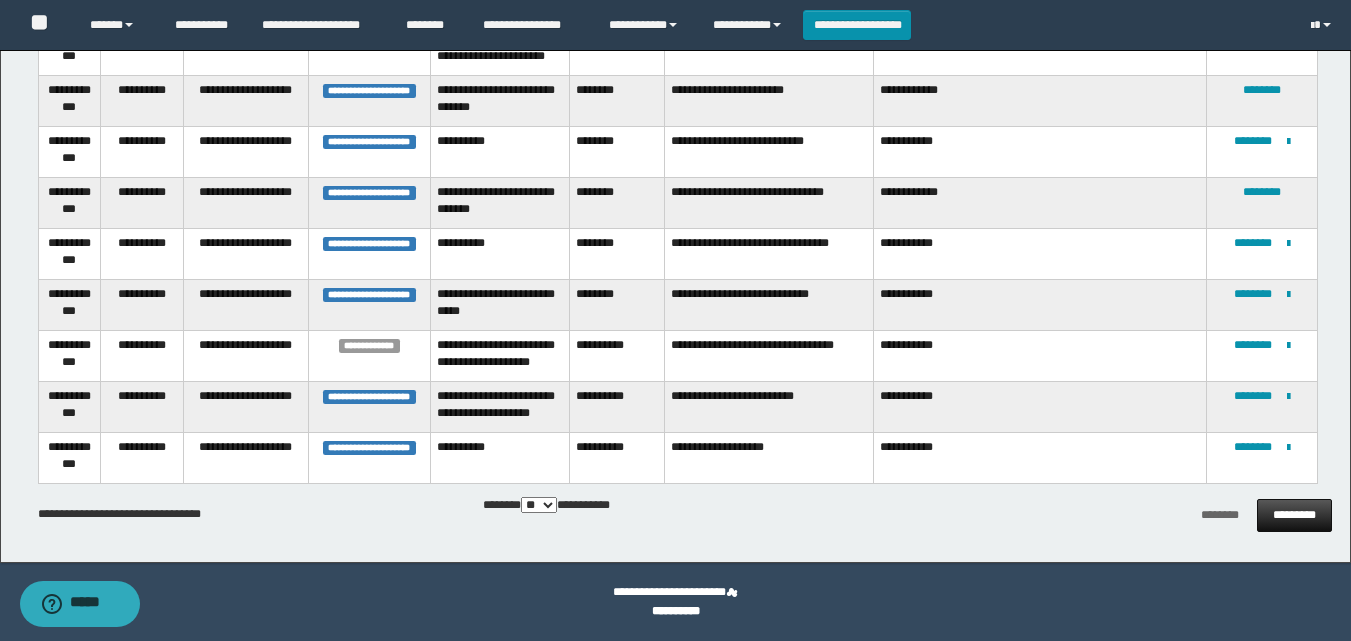 click on "*********" at bounding box center [1294, 515] 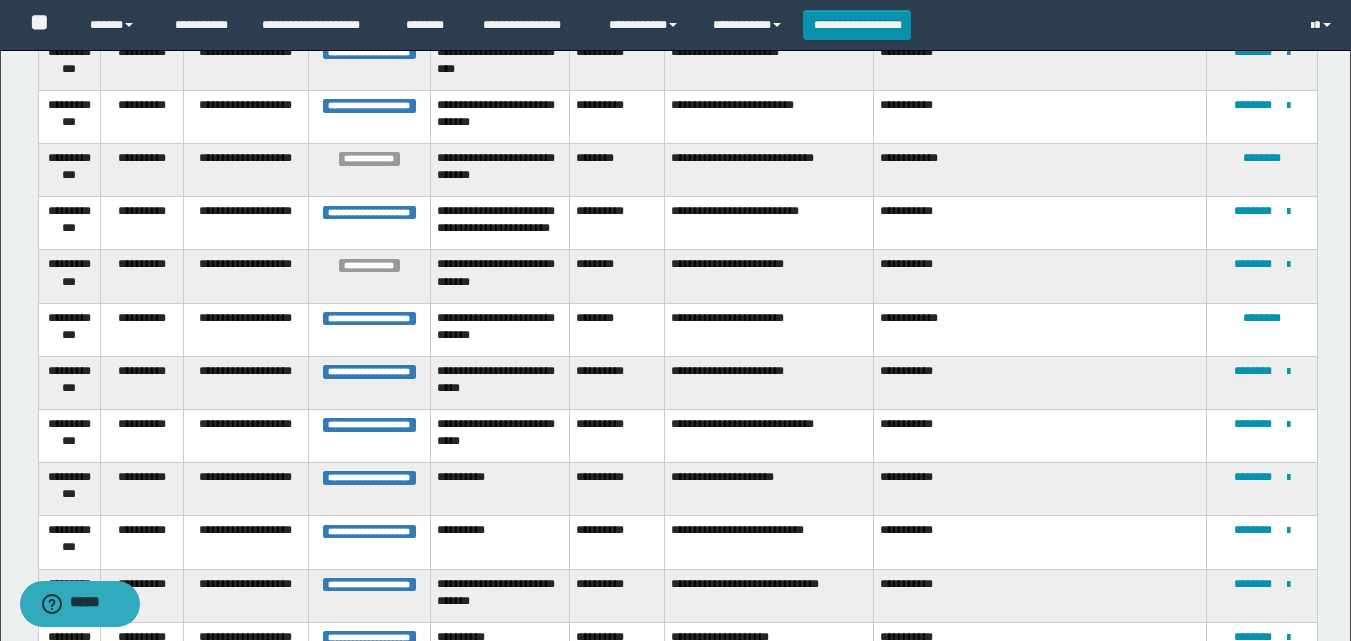 scroll, scrollTop: 1244, scrollLeft: 0, axis: vertical 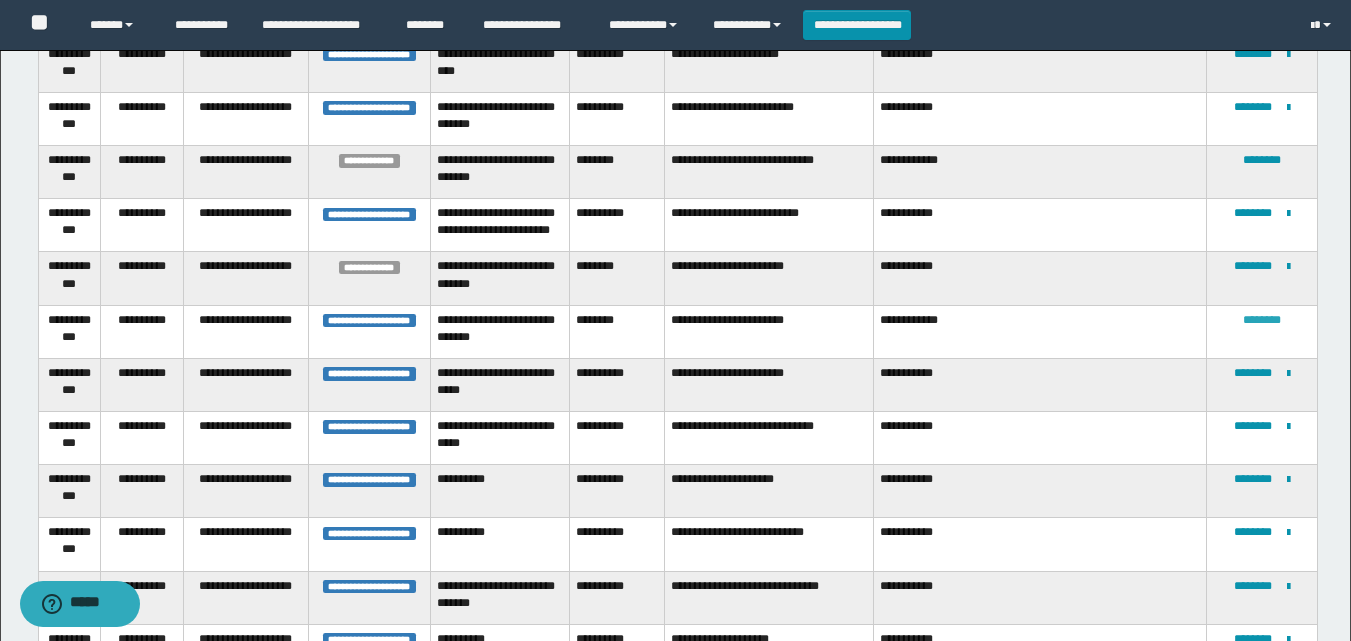 click on "********" at bounding box center (1262, 320) 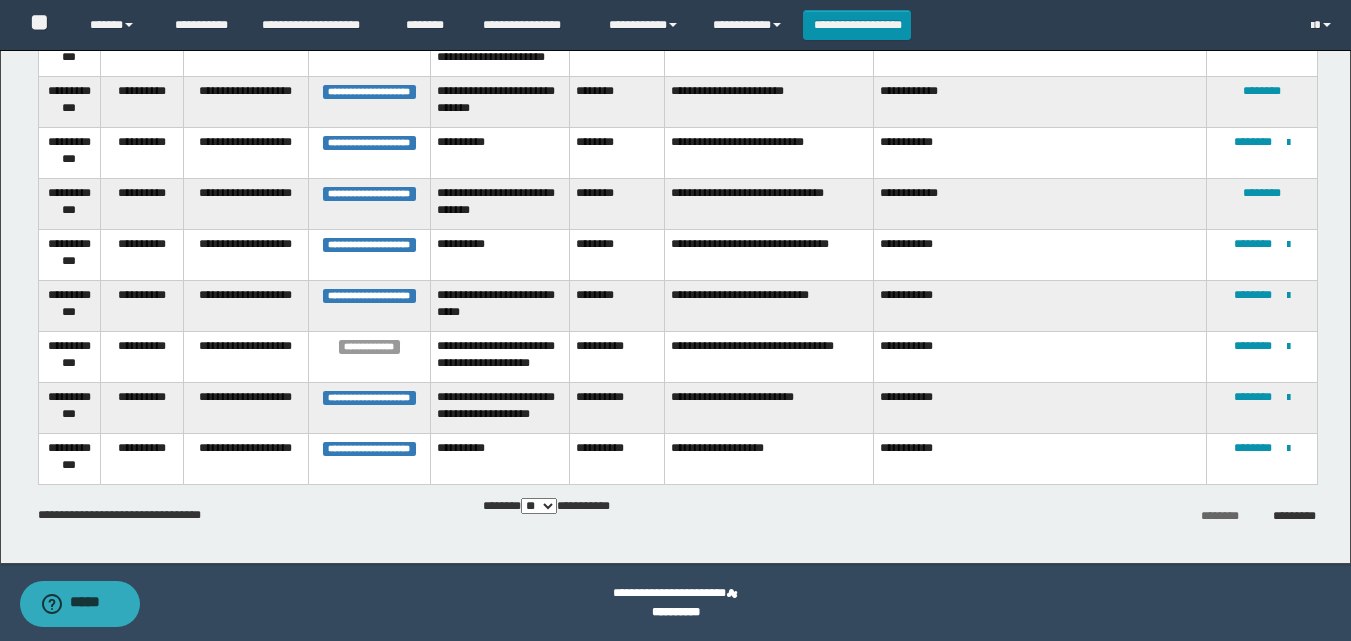 scroll, scrollTop: 2412, scrollLeft: 0, axis: vertical 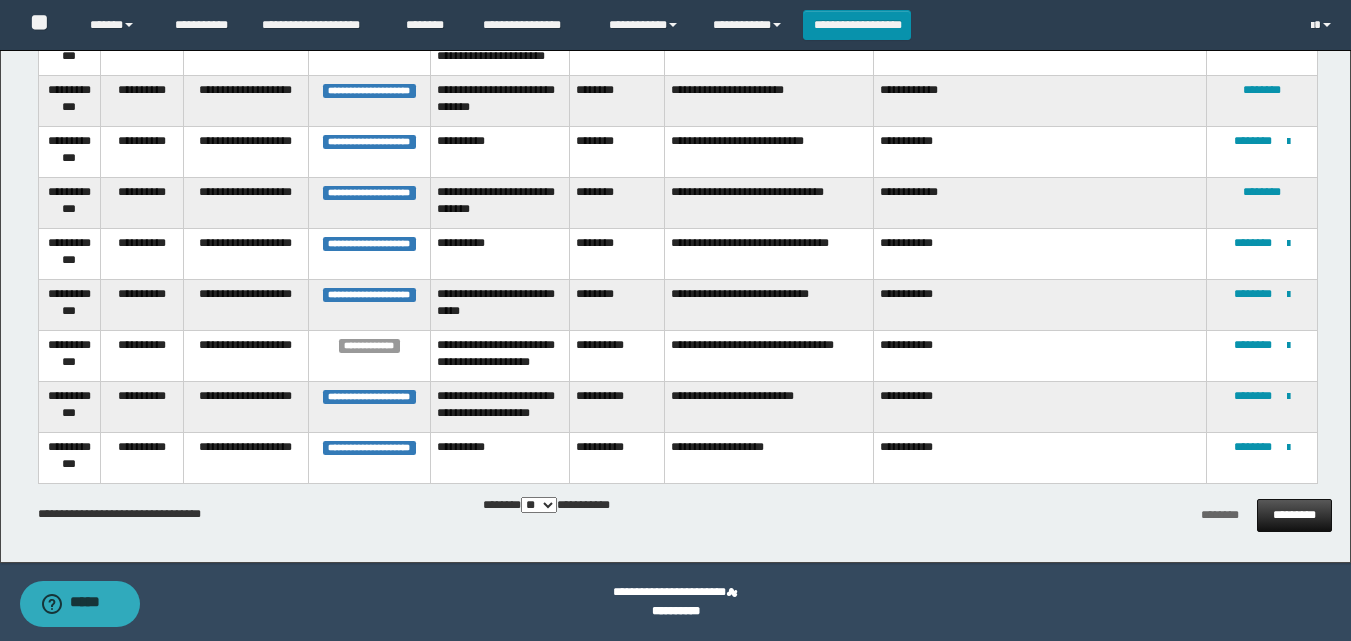 click on "*********" at bounding box center (1294, 515) 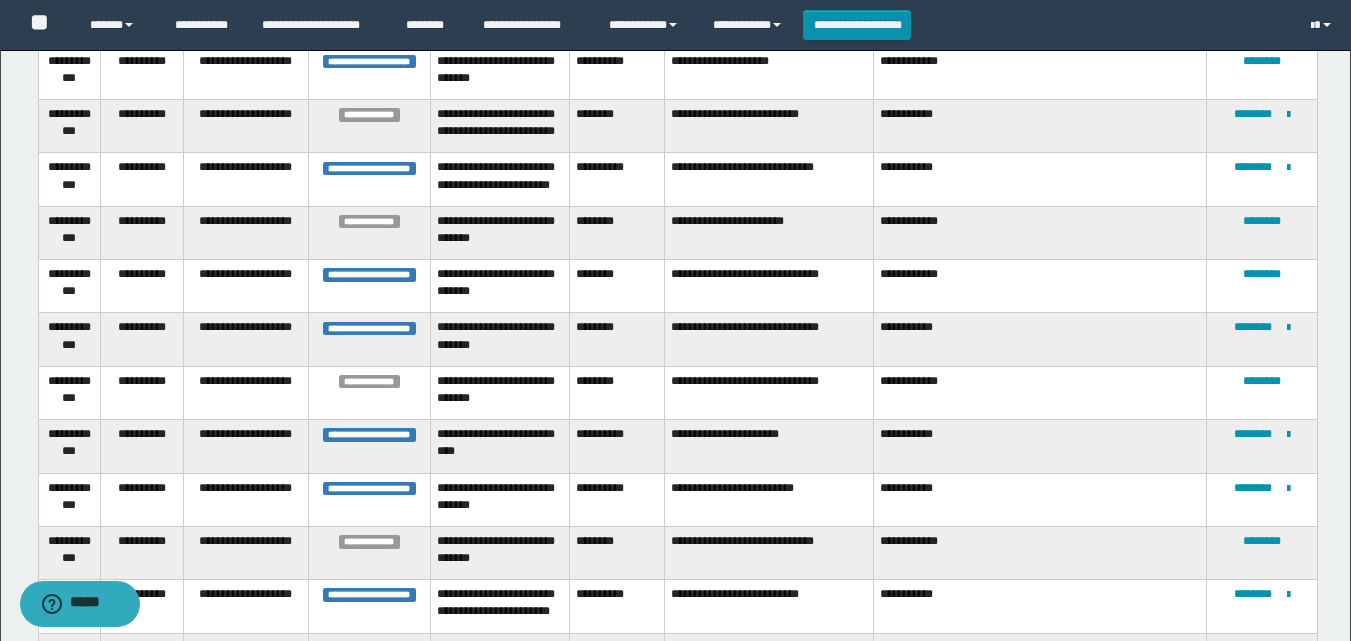 scroll, scrollTop: 896, scrollLeft: 0, axis: vertical 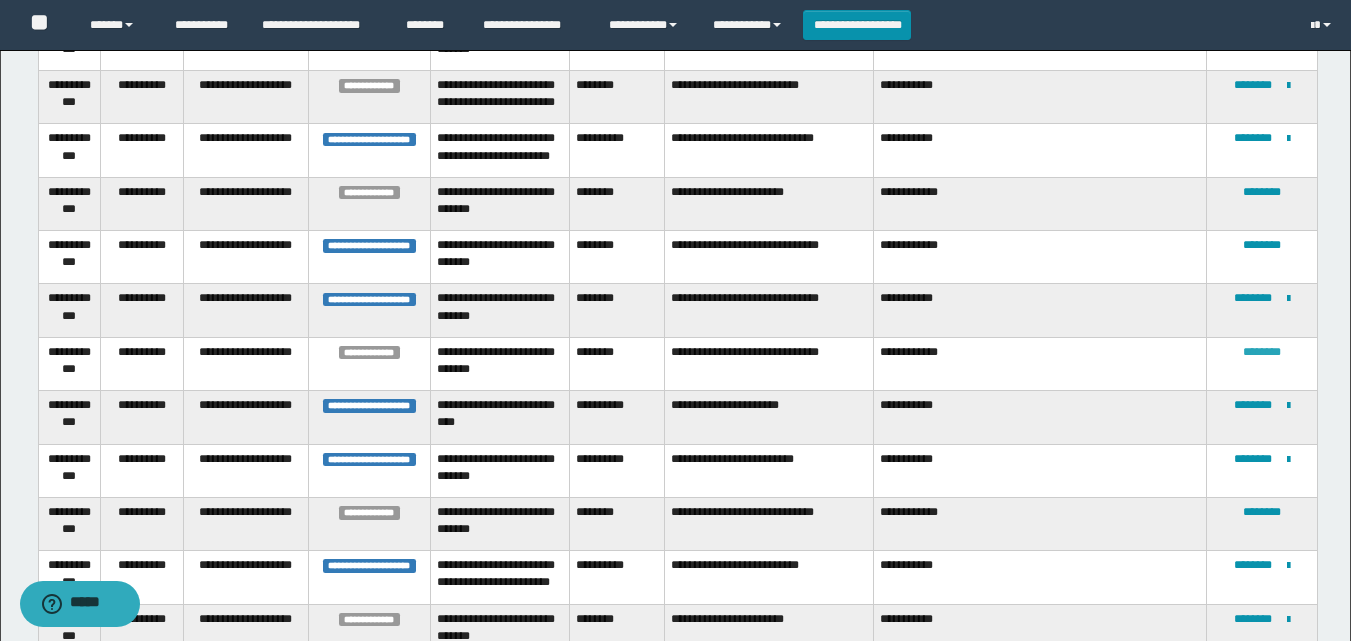 click on "********" at bounding box center (1262, 352) 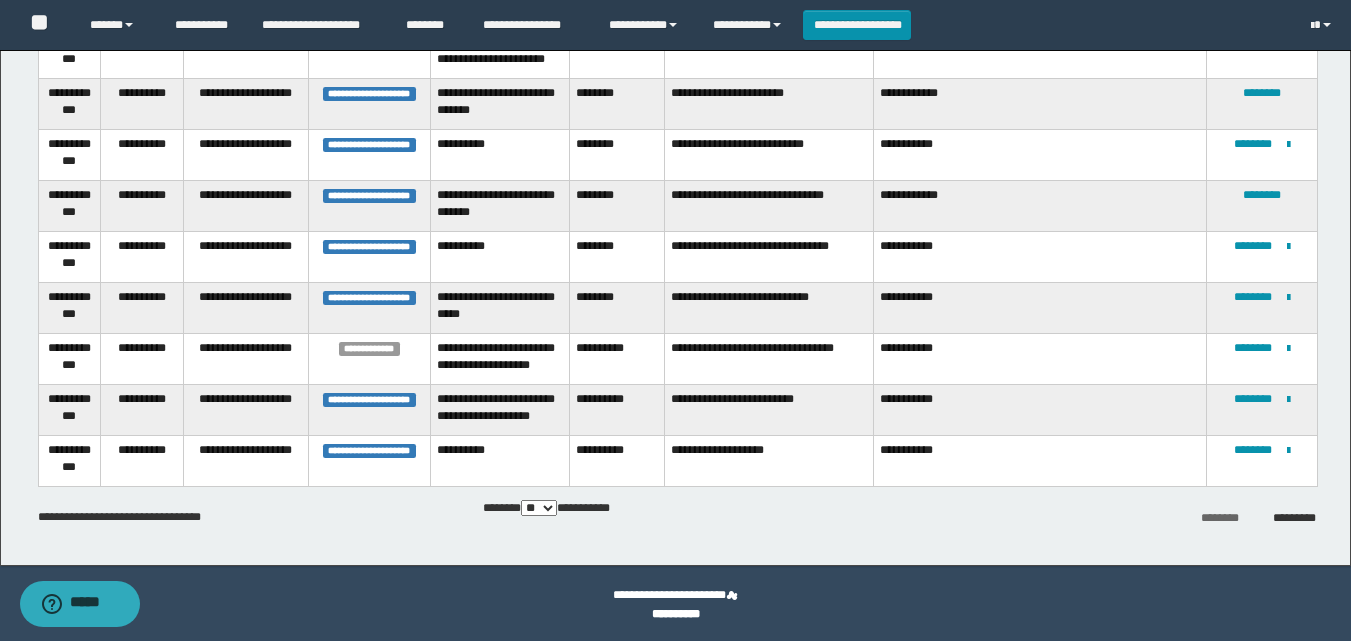 scroll, scrollTop: 2412, scrollLeft: 0, axis: vertical 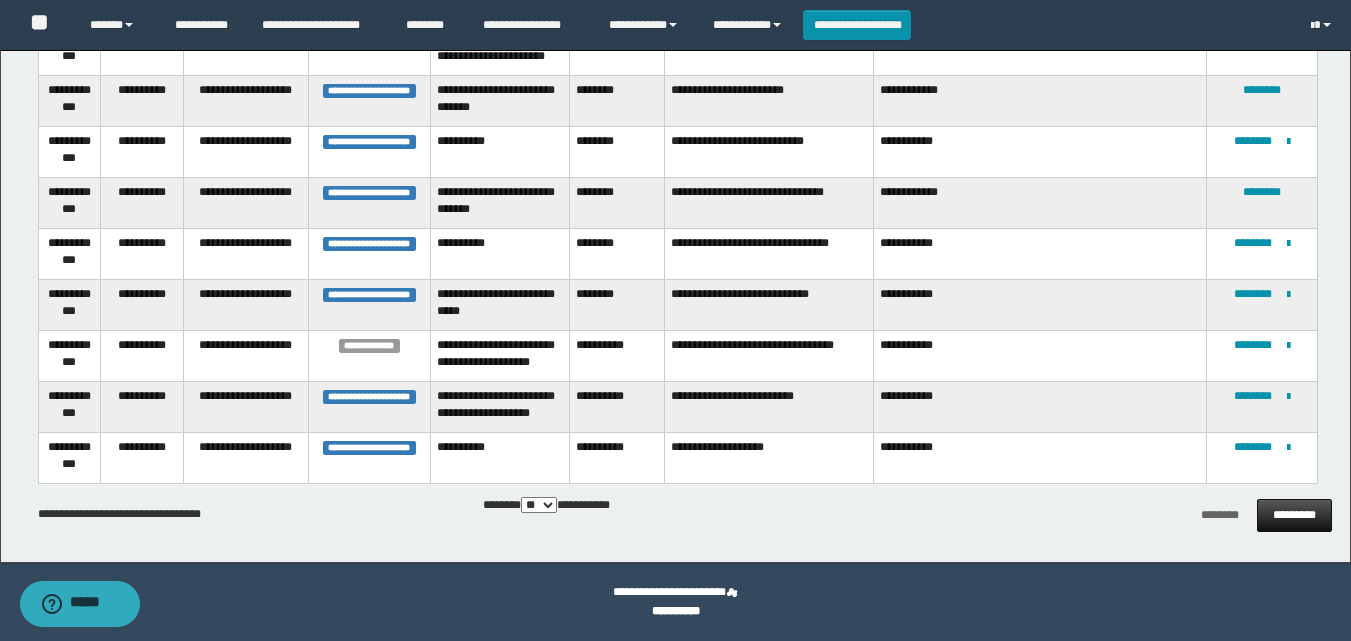 click on "*********" at bounding box center [1294, 515] 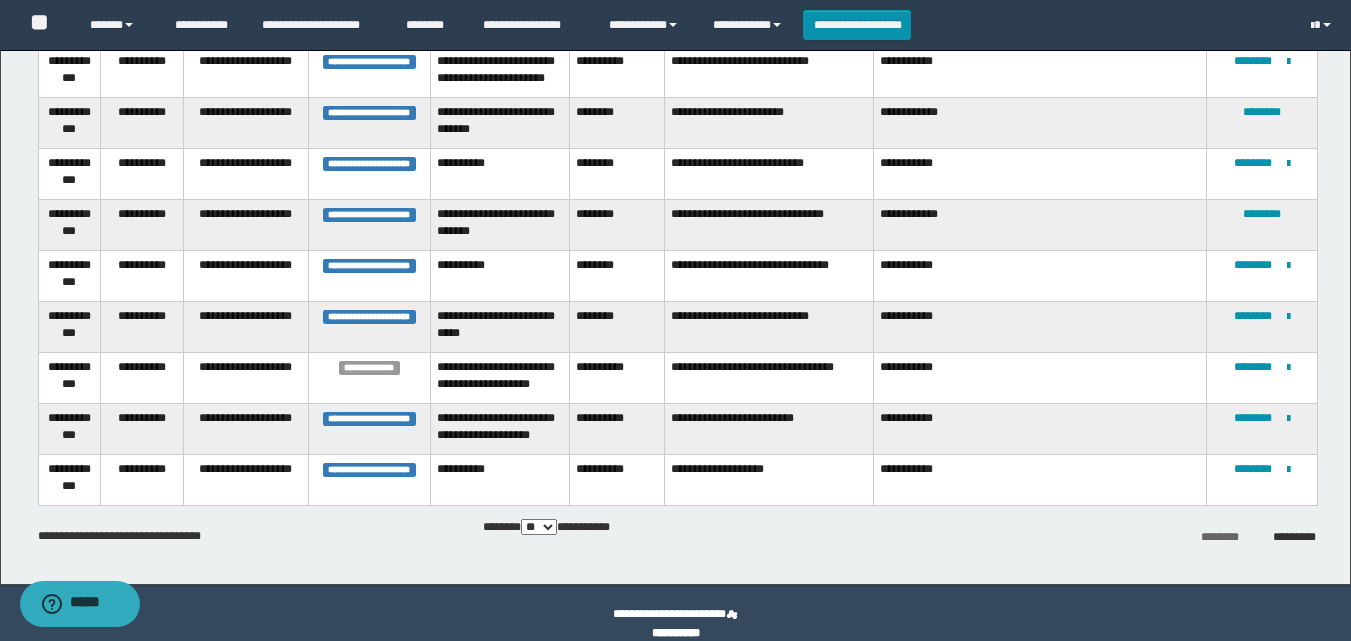 scroll, scrollTop: 2412, scrollLeft: 0, axis: vertical 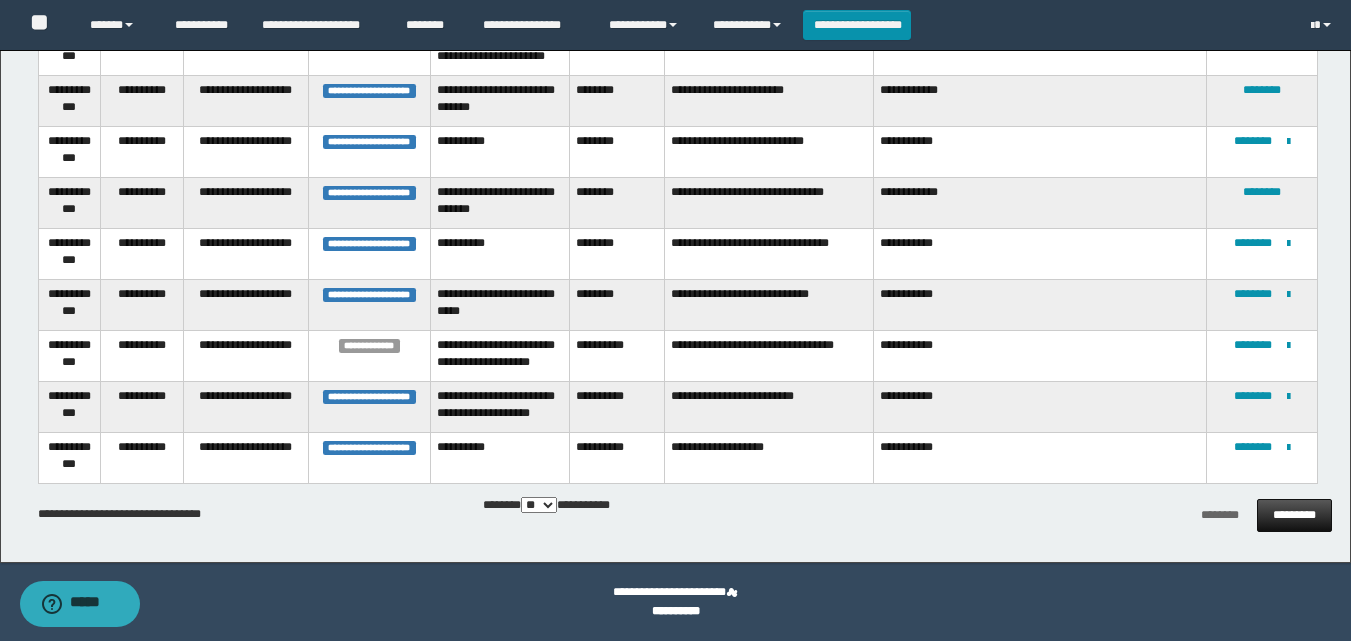 click on "*********" at bounding box center (1294, 515) 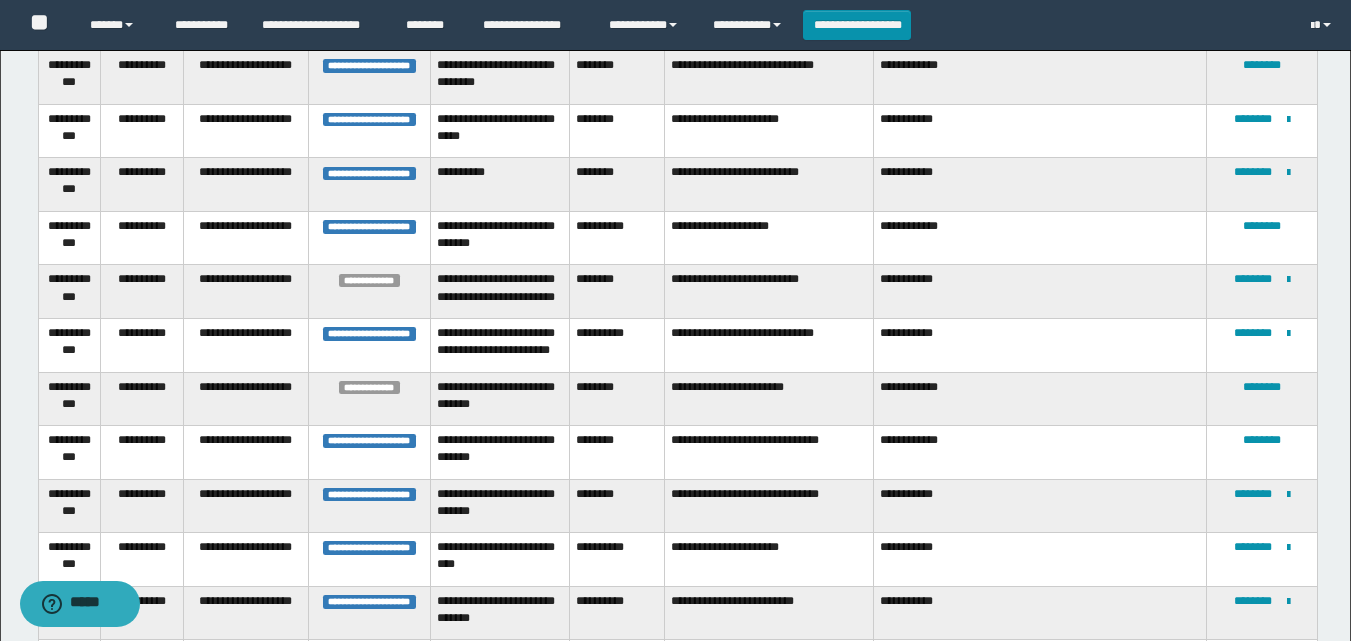 scroll, scrollTop: 749, scrollLeft: 0, axis: vertical 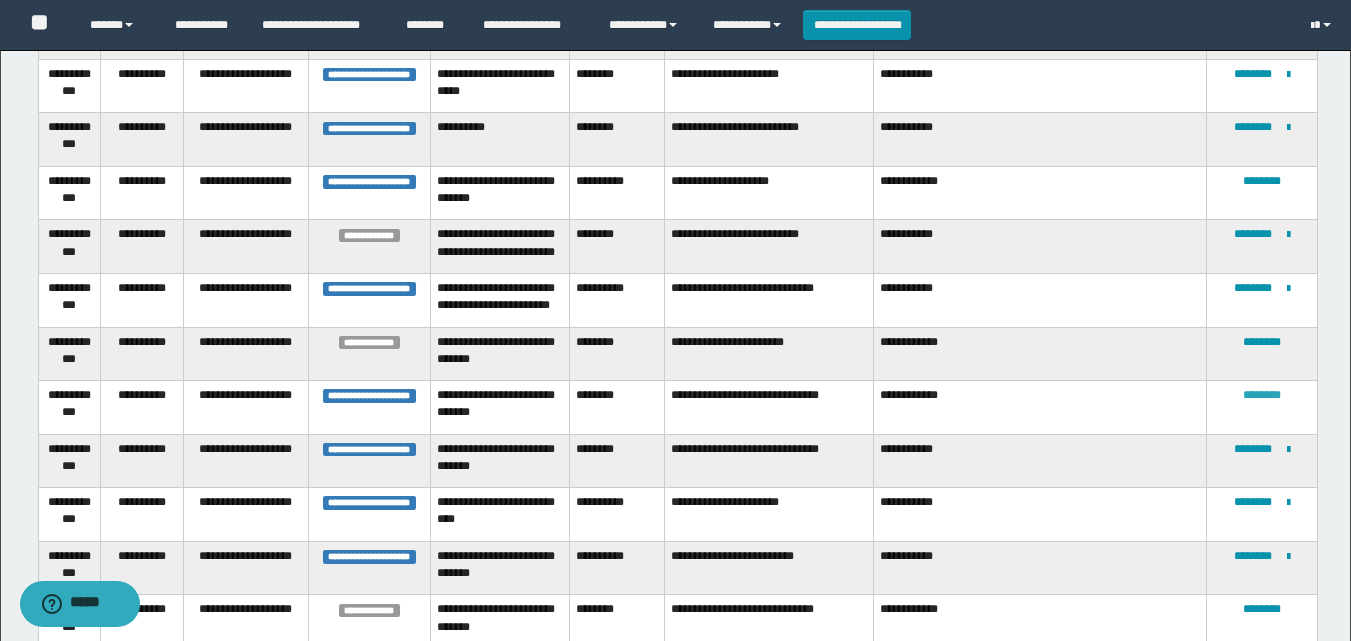 click on "********" at bounding box center (1262, 395) 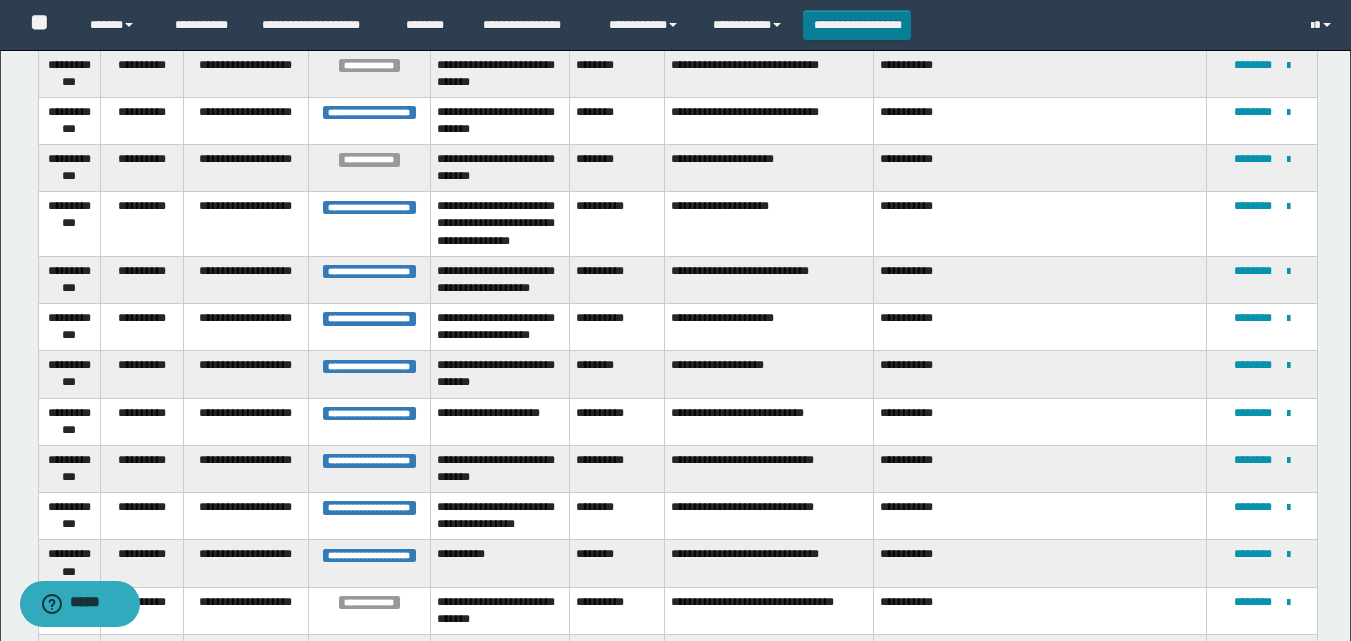 scroll, scrollTop: 325, scrollLeft: 0, axis: vertical 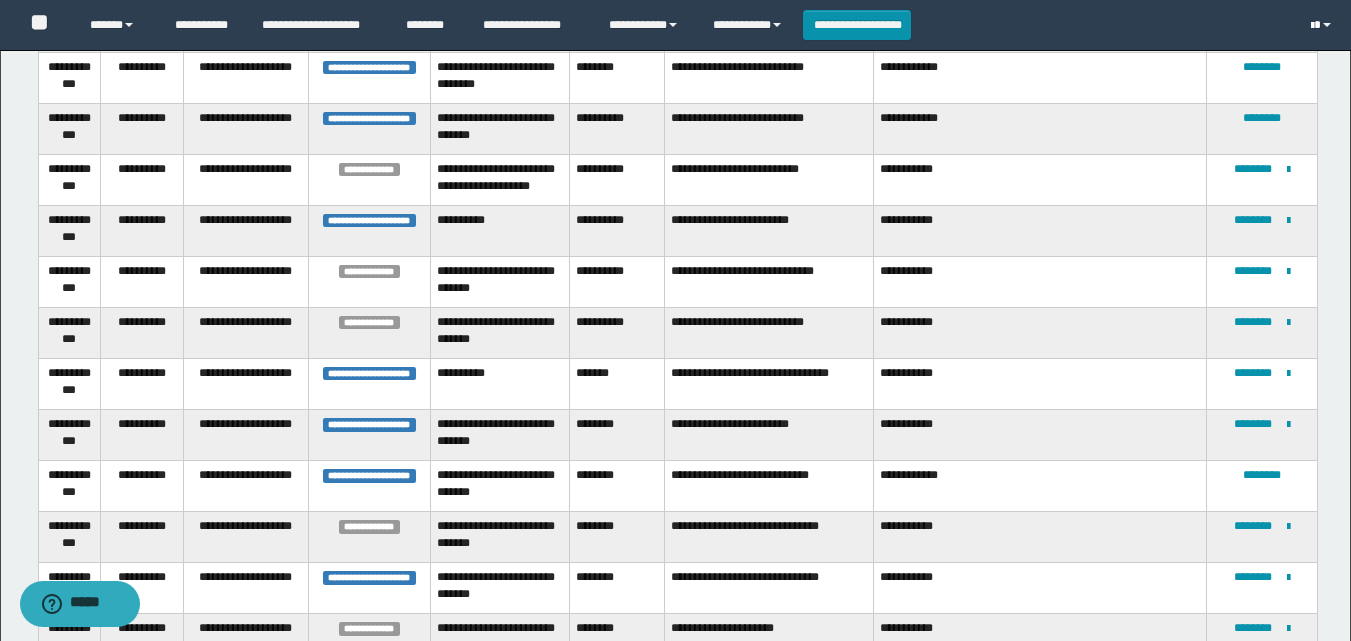 click at bounding box center (1323, 25) 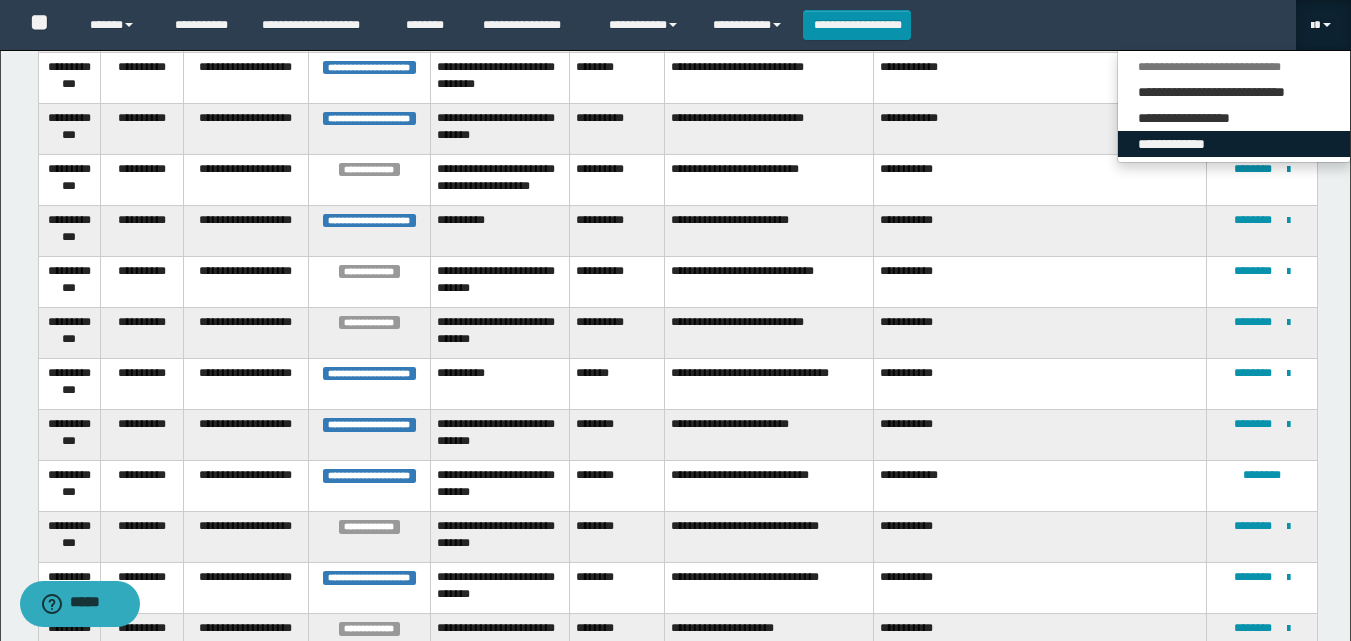 click on "**********" at bounding box center (1234, 144) 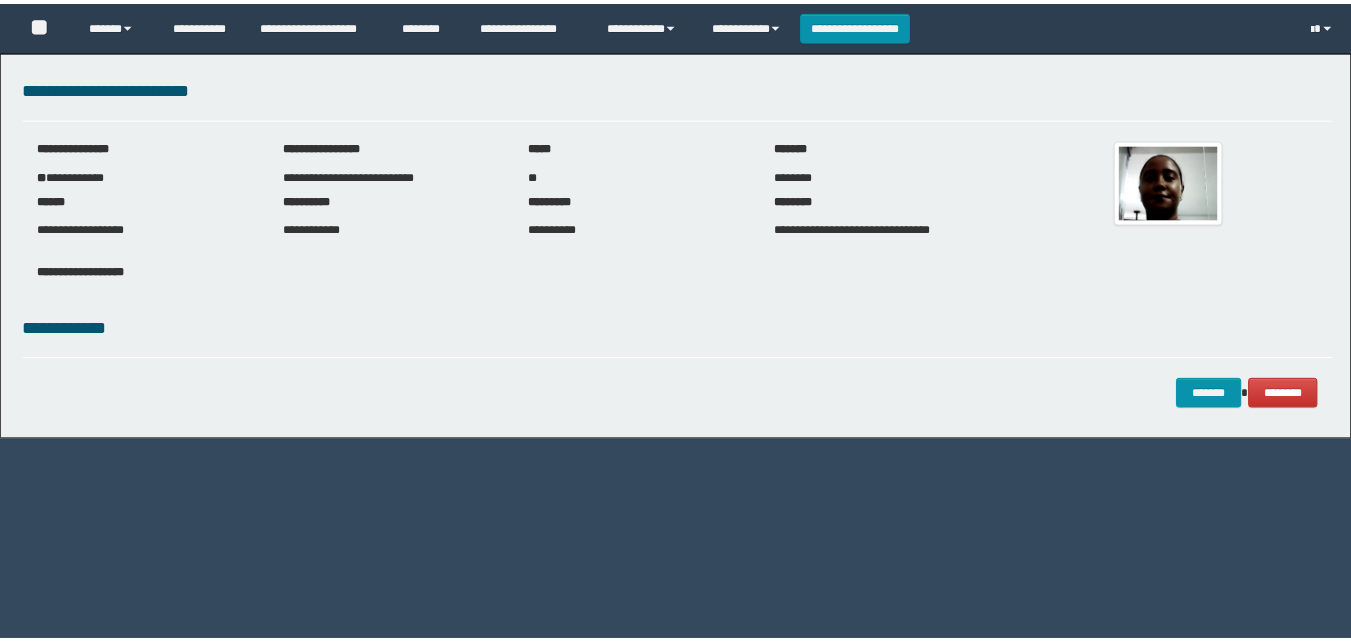 scroll, scrollTop: 0, scrollLeft: 0, axis: both 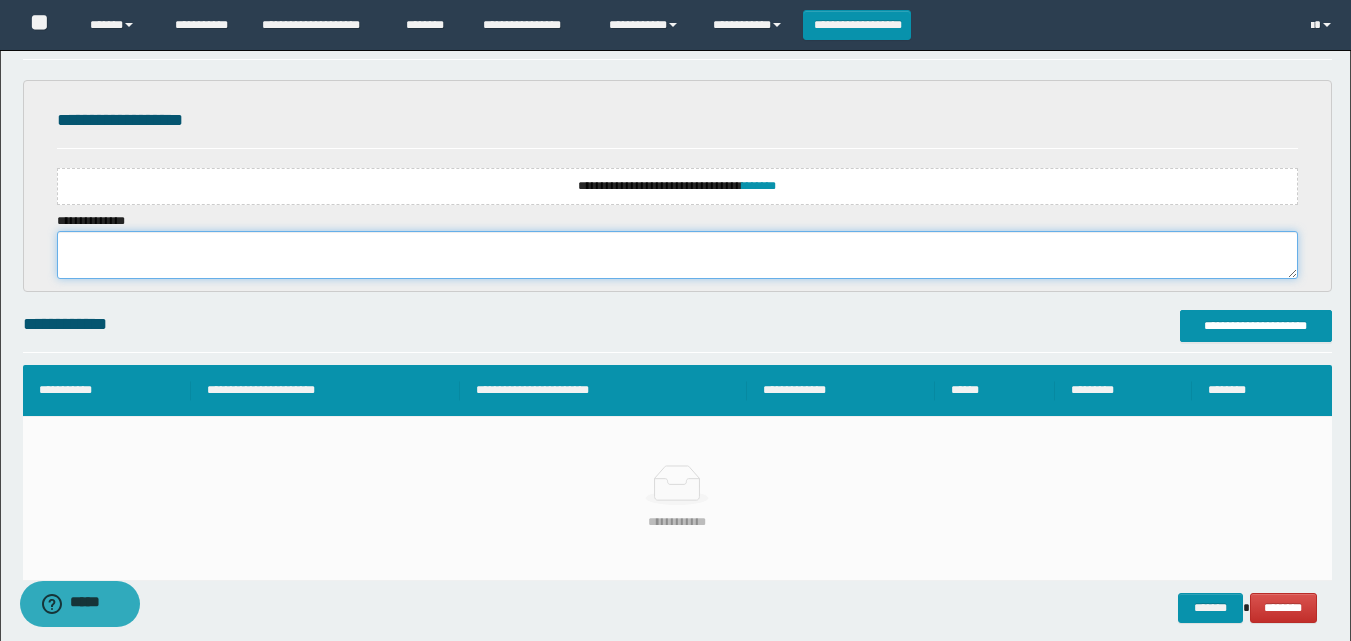 click at bounding box center [677, 255] 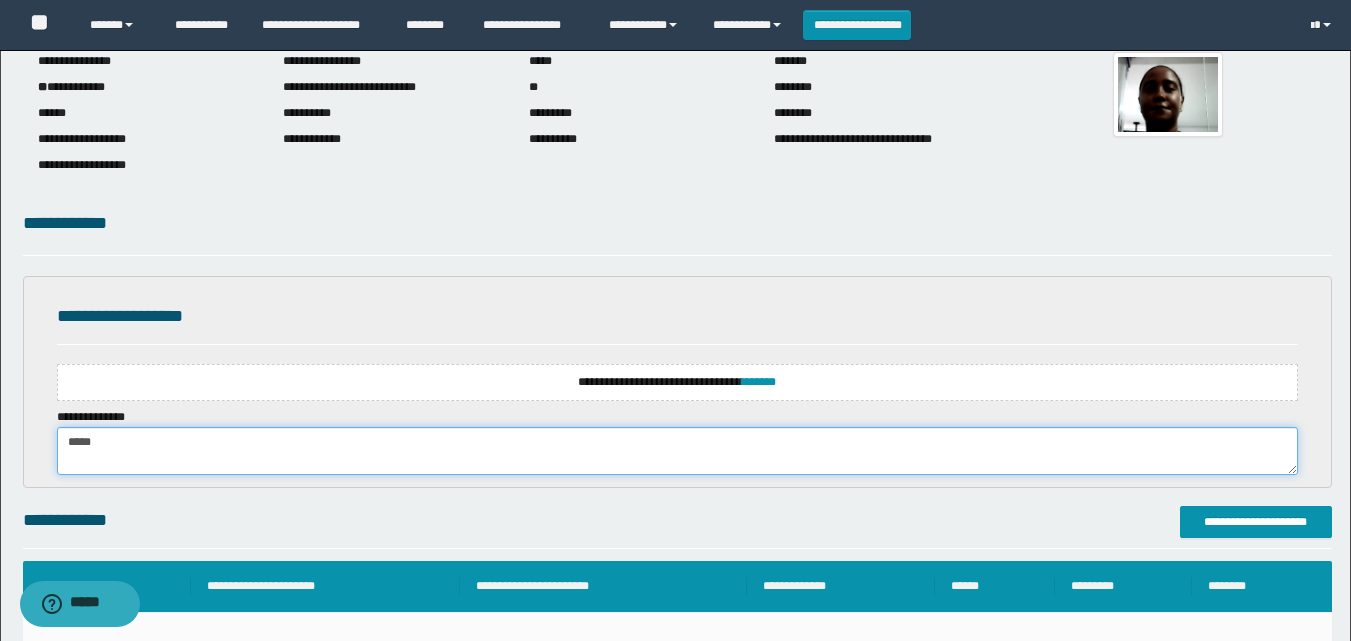 scroll, scrollTop: 200, scrollLeft: 0, axis: vertical 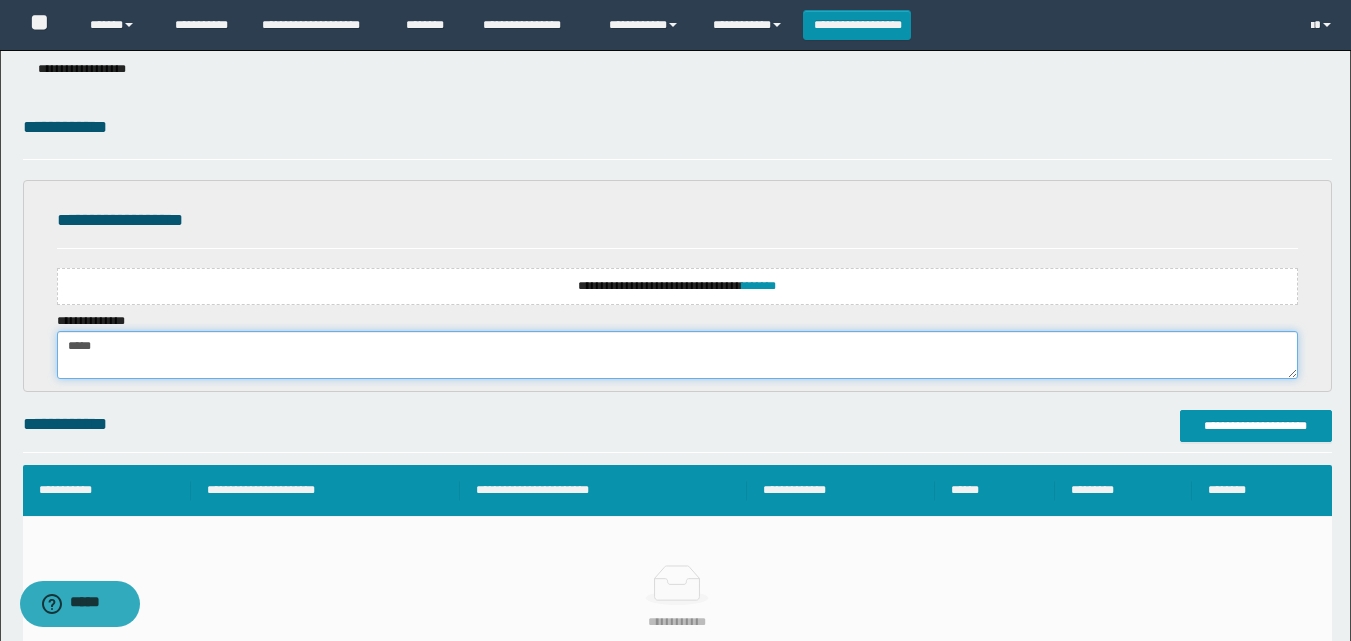 type on "*****" 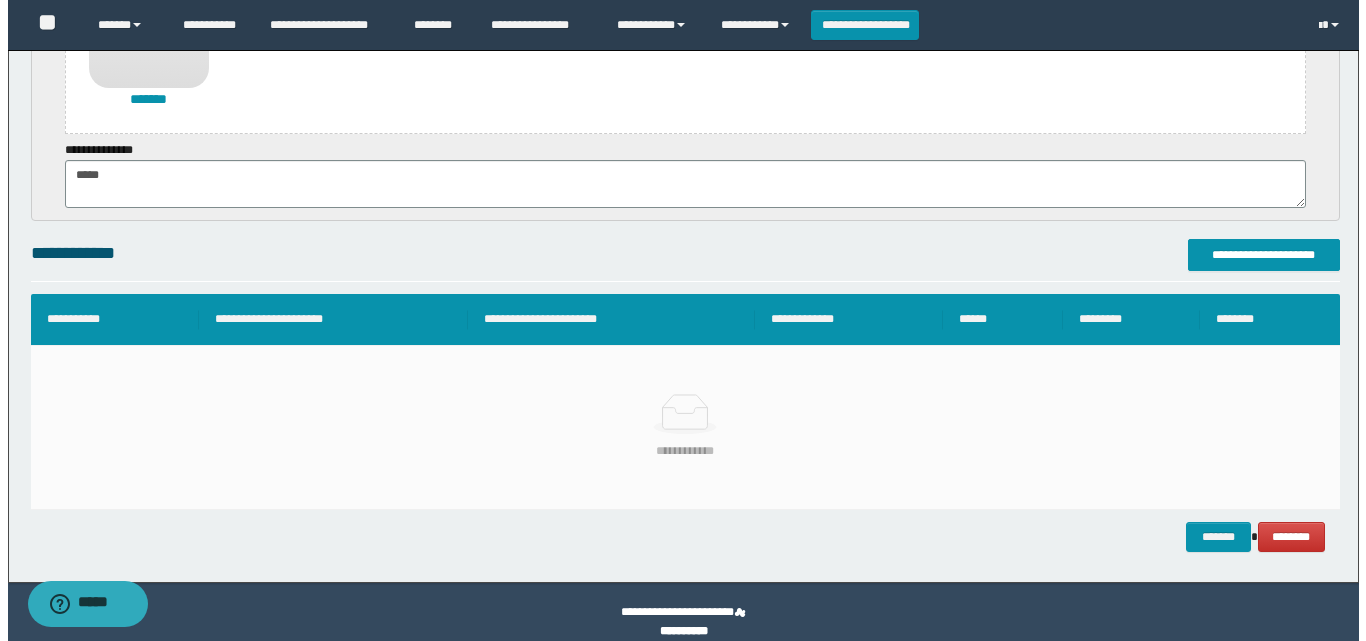 scroll, scrollTop: 544, scrollLeft: 0, axis: vertical 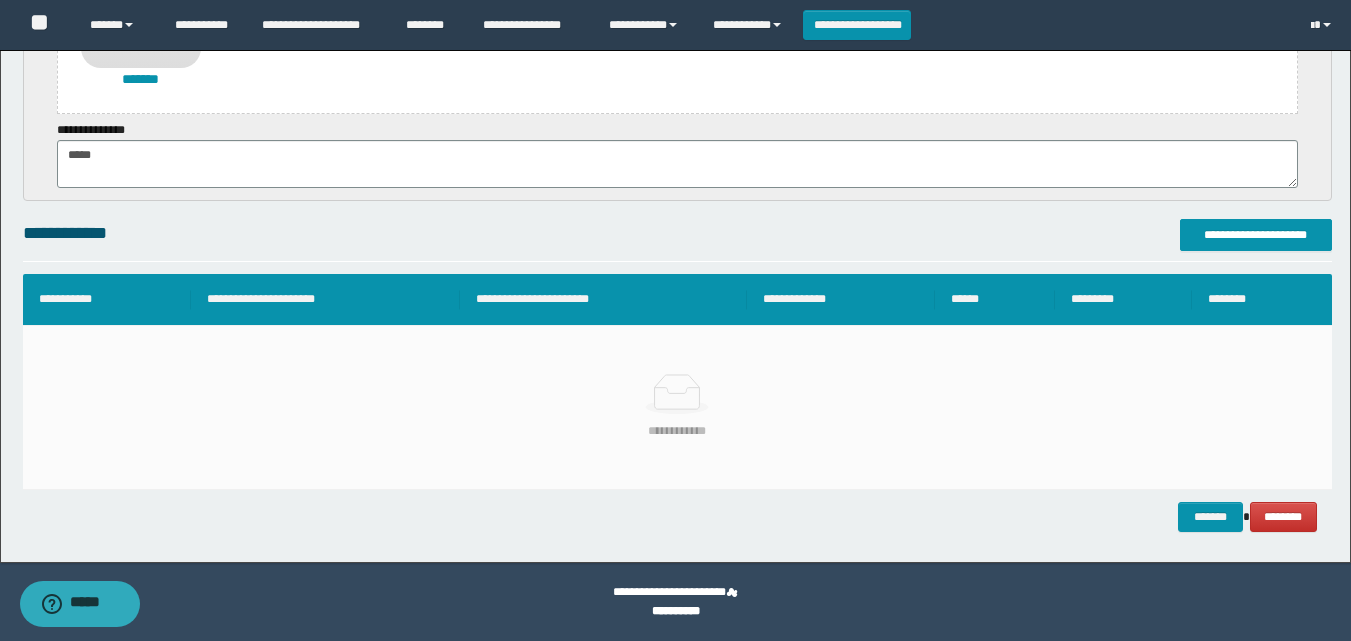 click on "**********" at bounding box center [675, 34] 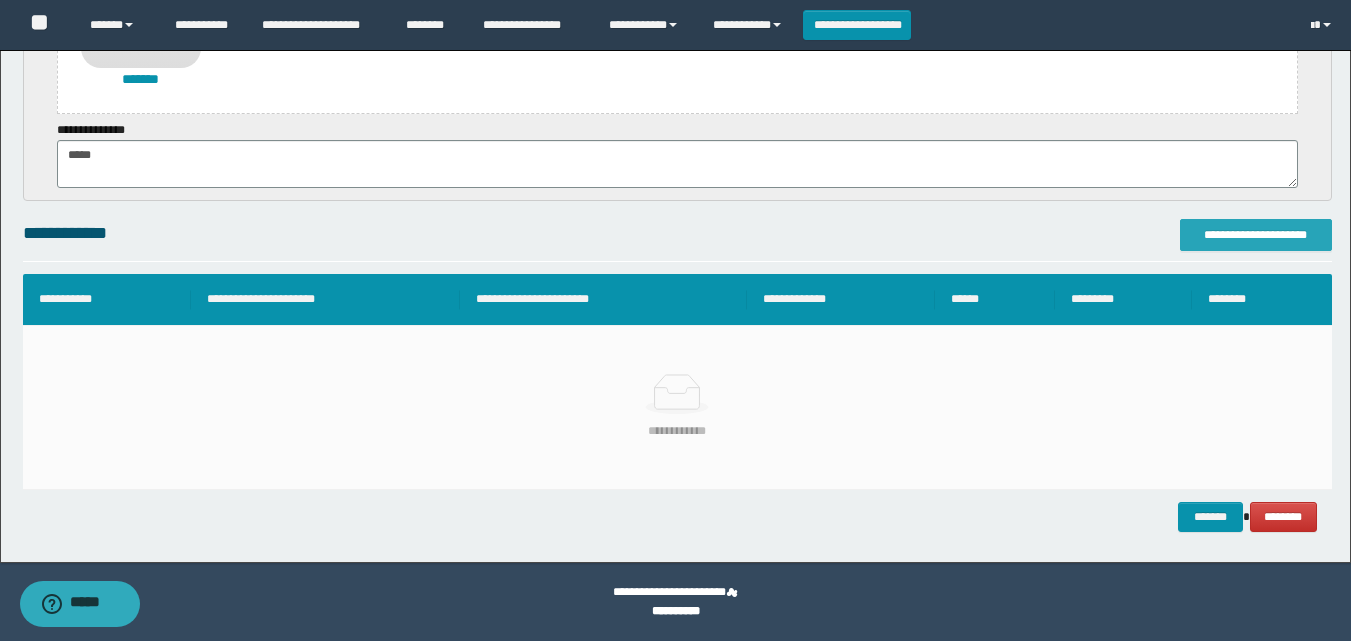click on "**********" at bounding box center (1256, 235) 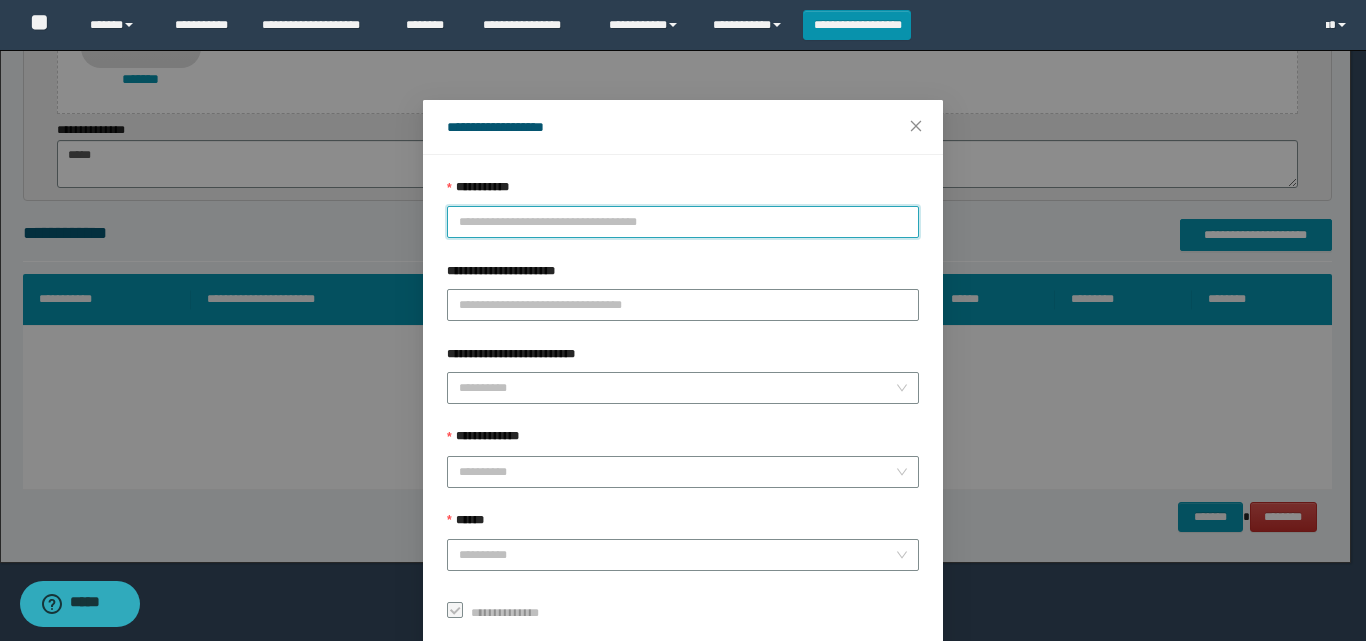 click on "**********" at bounding box center (683, 222) 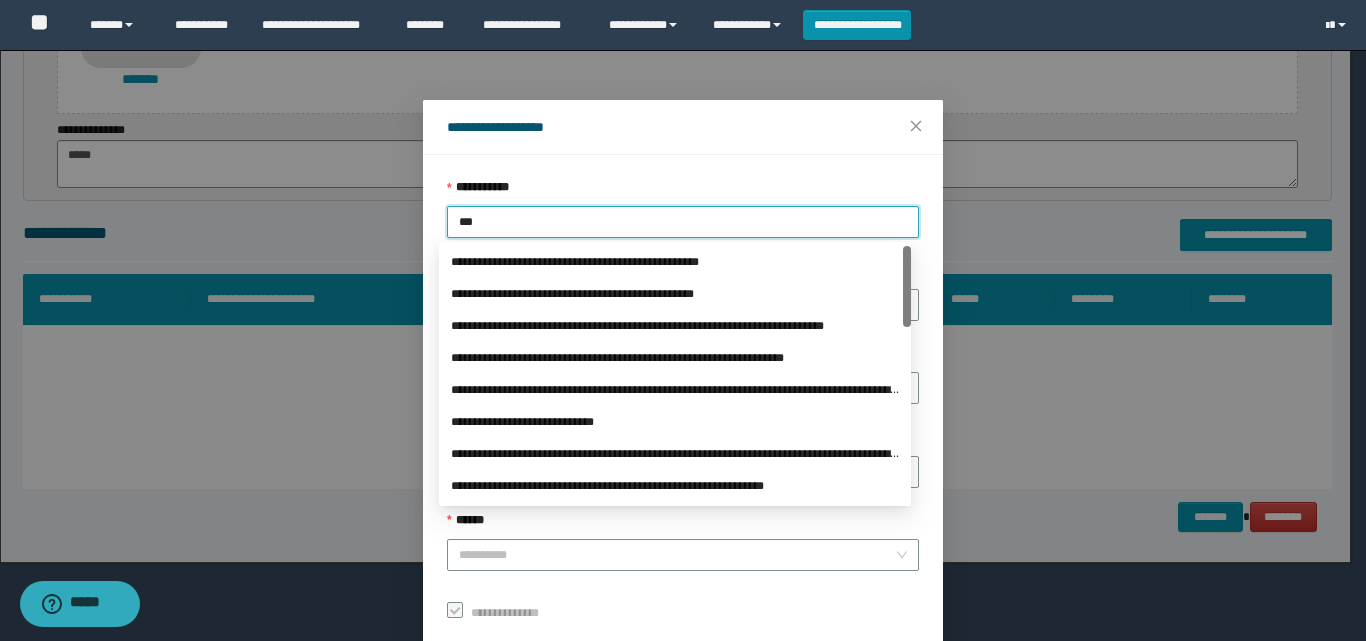 type on "****" 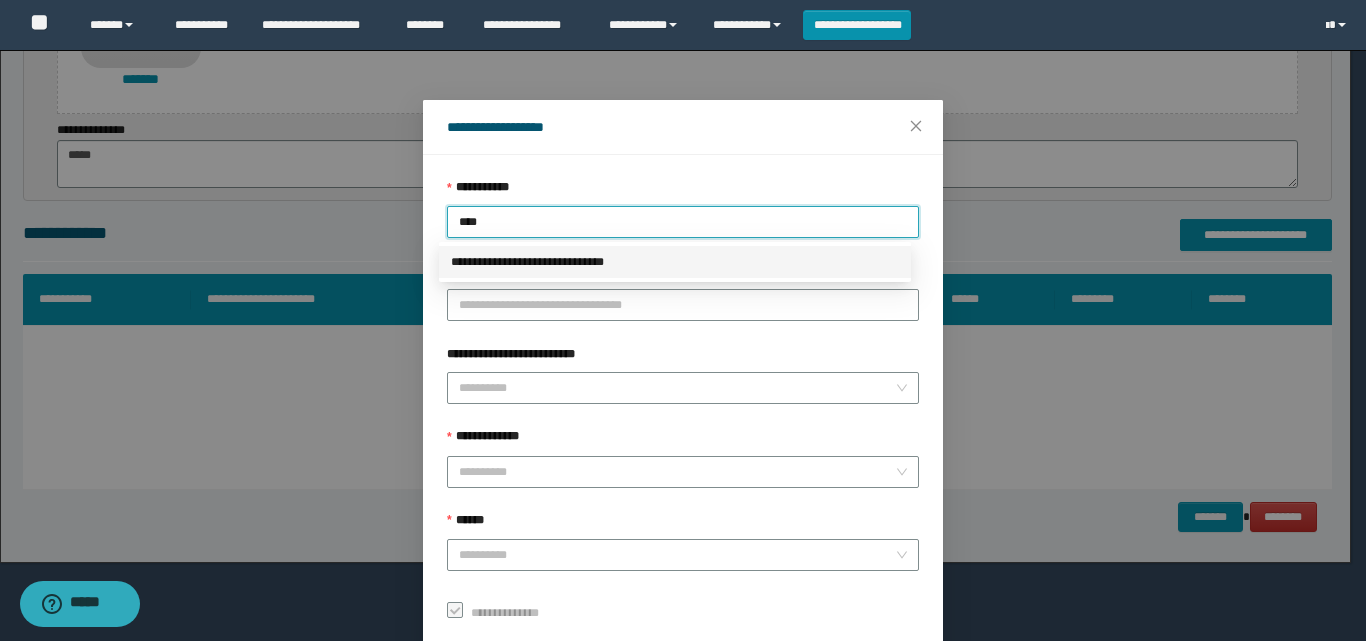 click on "**********" at bounding box center (675, -224) 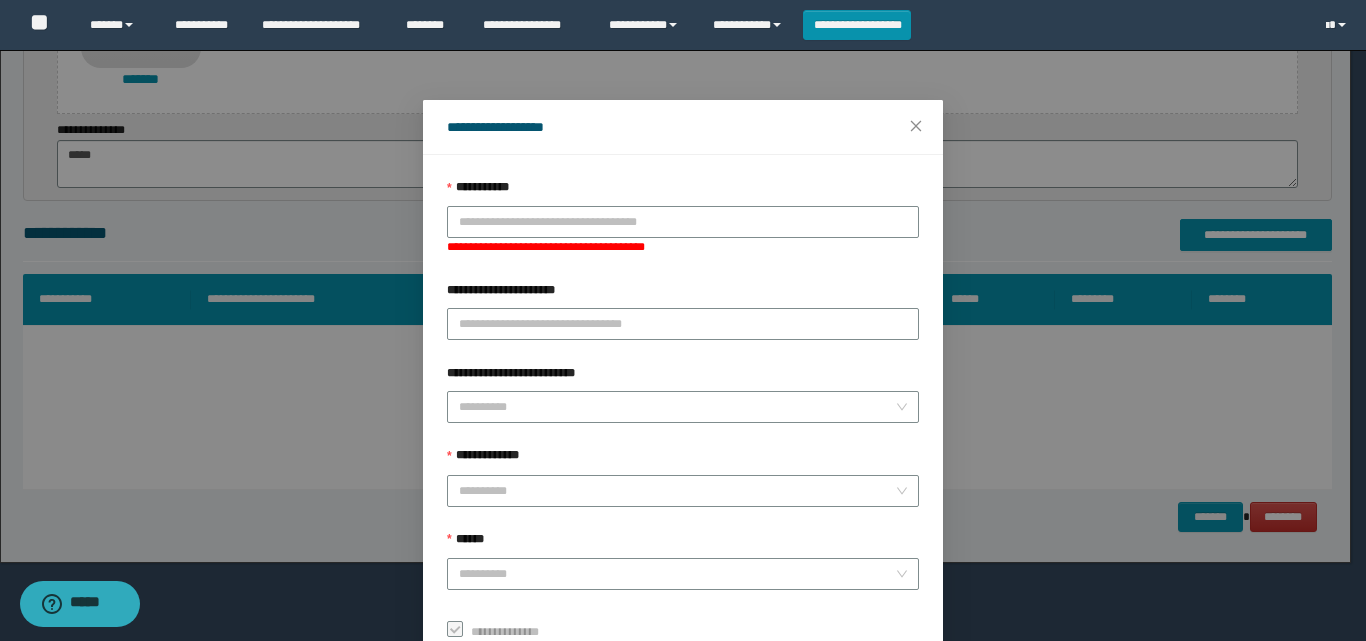 click on "**********" at bounding box center (683, 412) 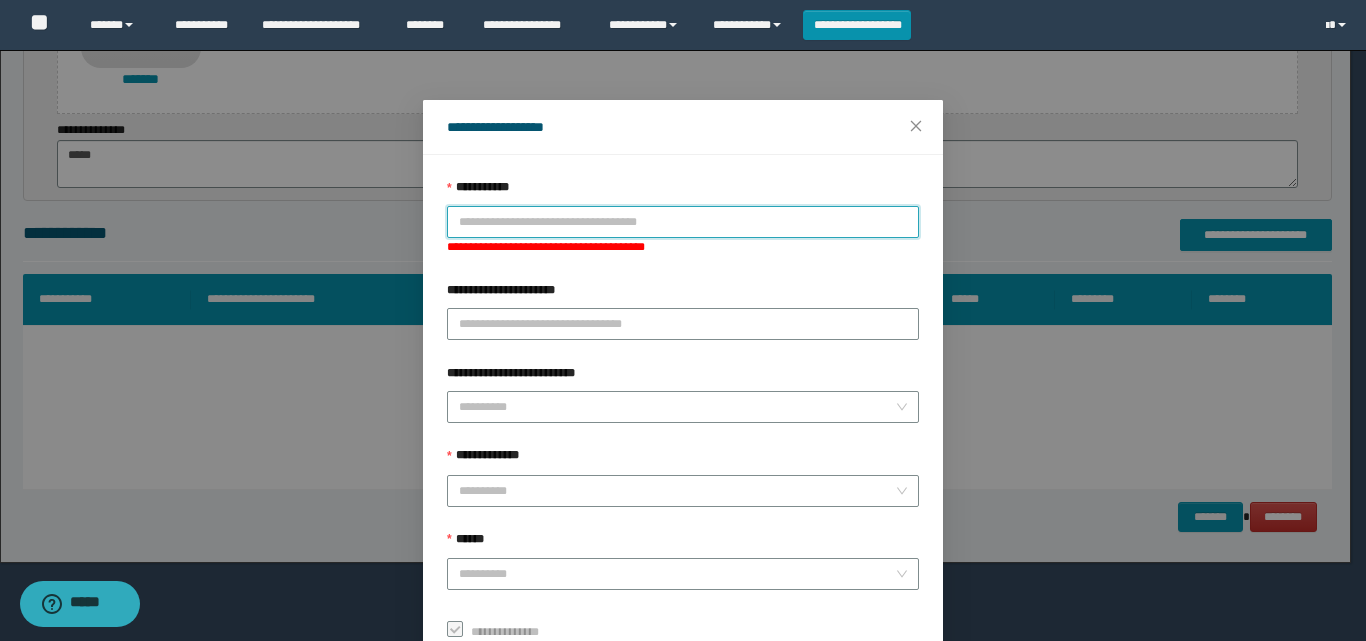 click on "**********" at bounding box center [683, 222] 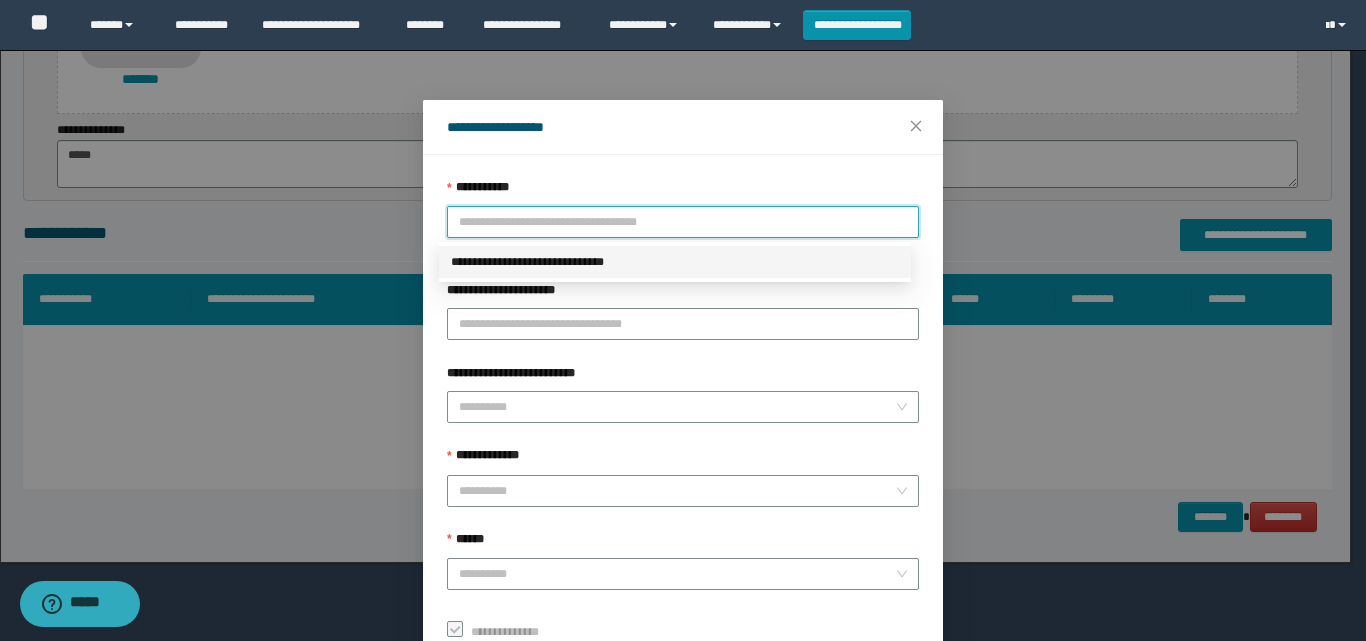 click on "**********" at bounding box center [675, 262] 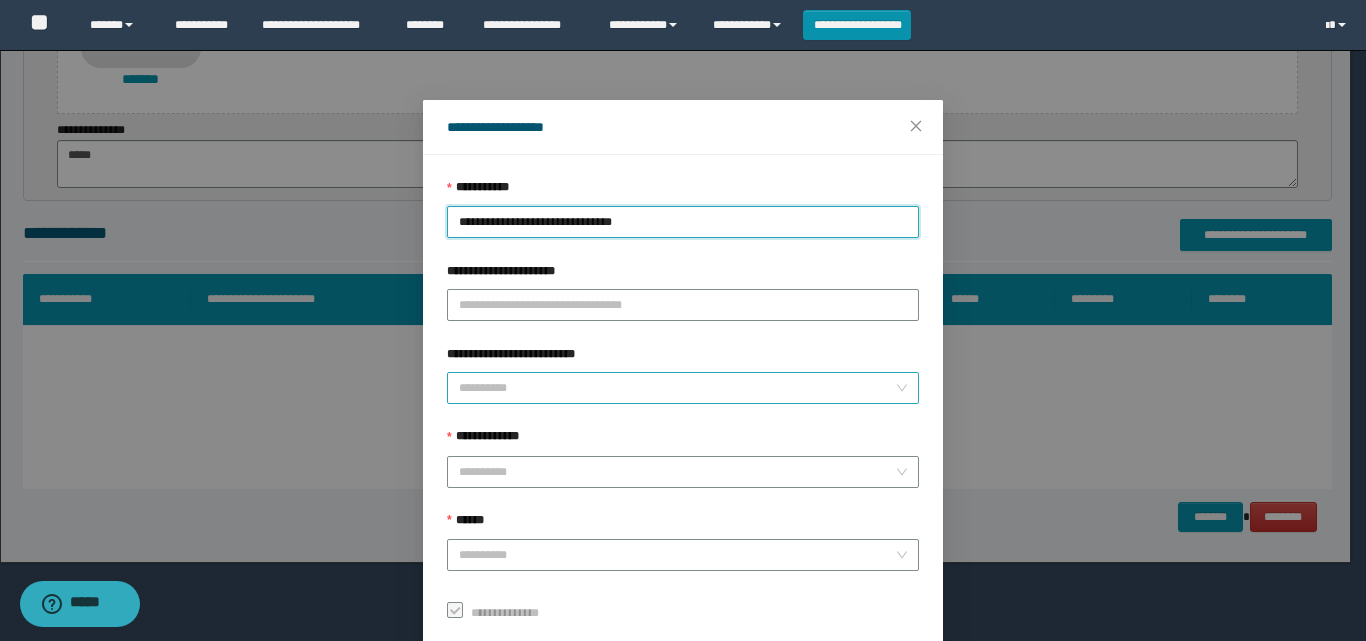 click on "**********" at bounding box center (677, 388) 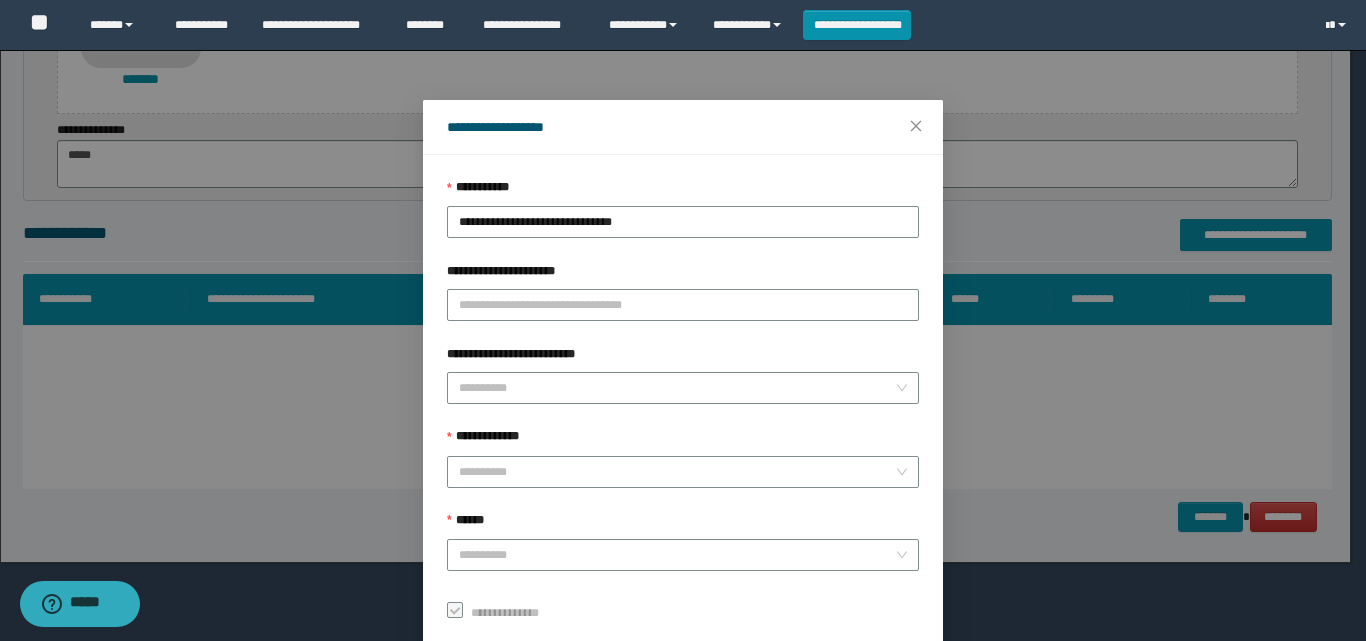 click on "**********" at bounding box center [675, -224] 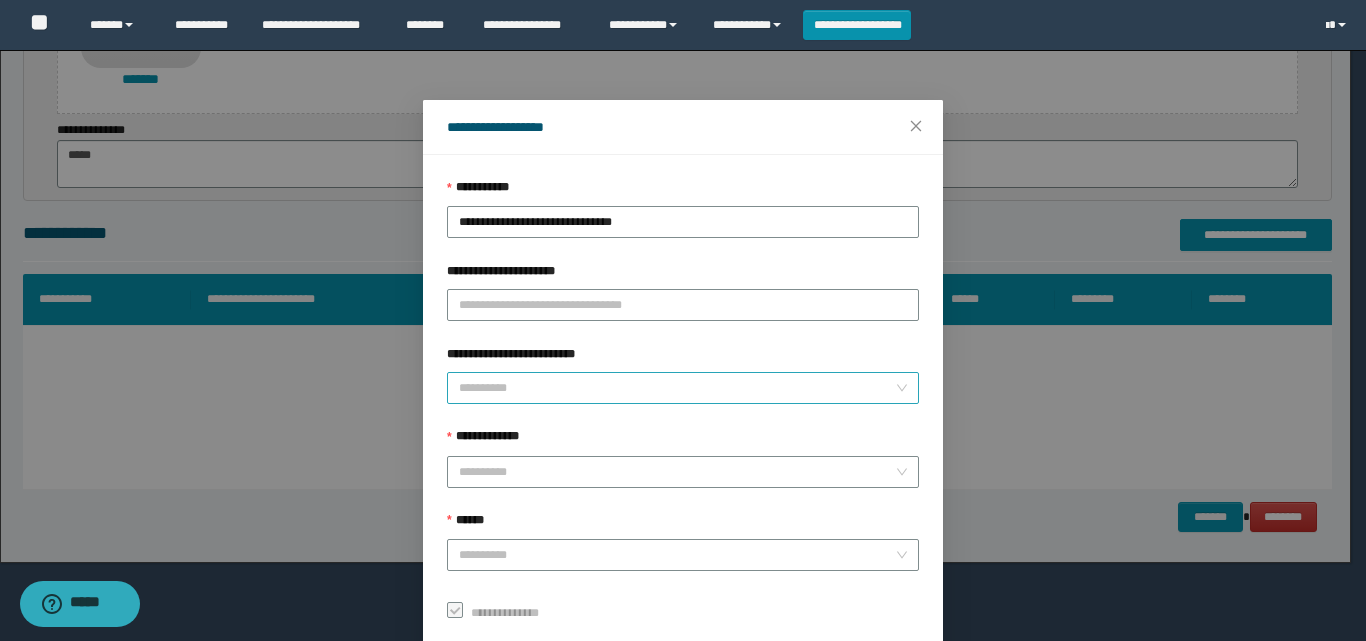 click on "**********" at bounding box center (677, 388) 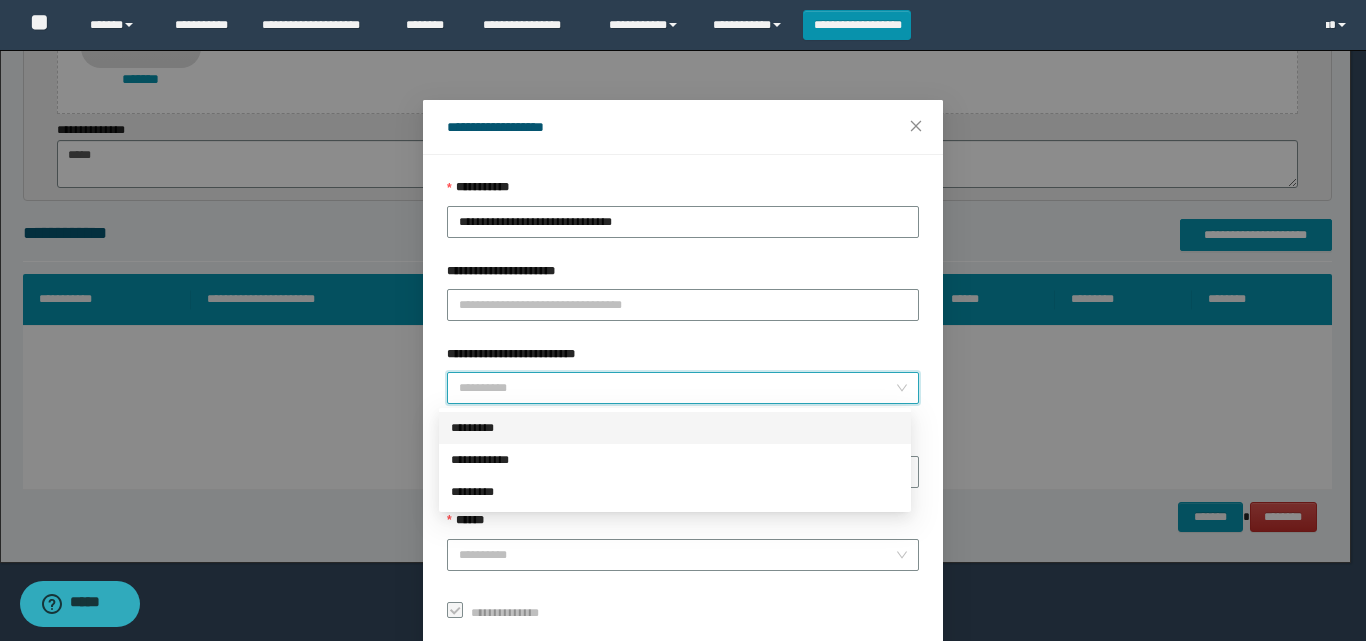 click on "*********" at bounding box center (675, 428) 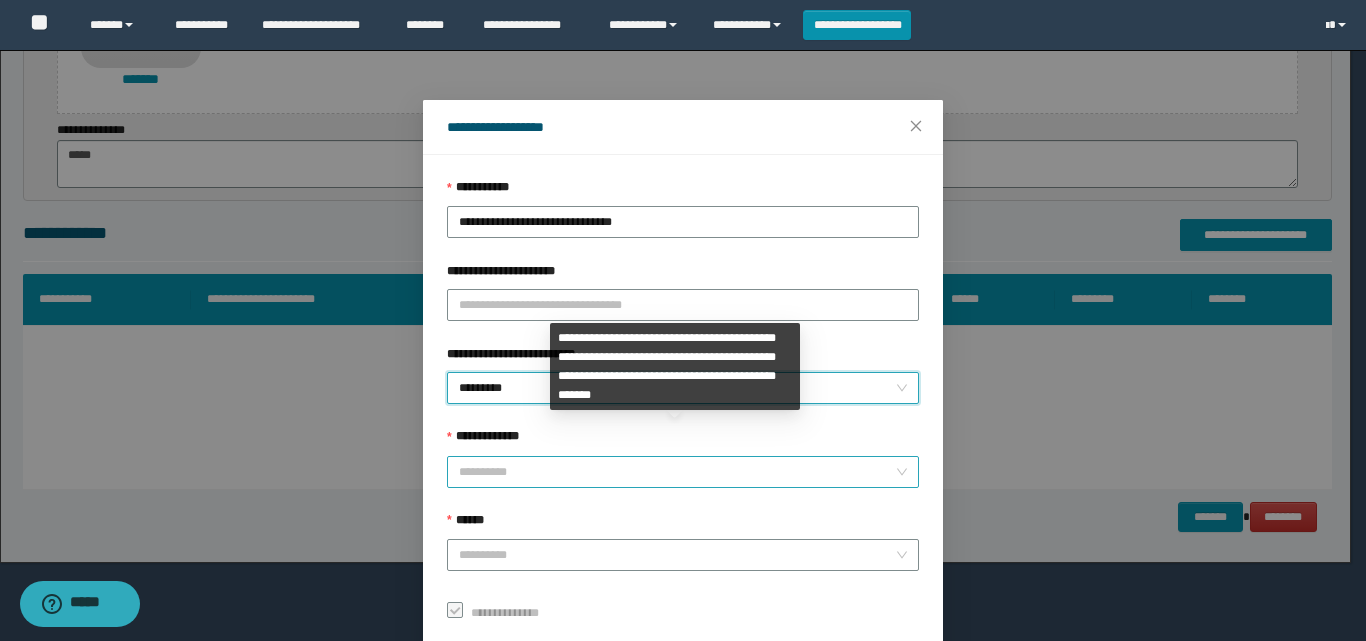 click on "**********" at bounding box center (677, 472) 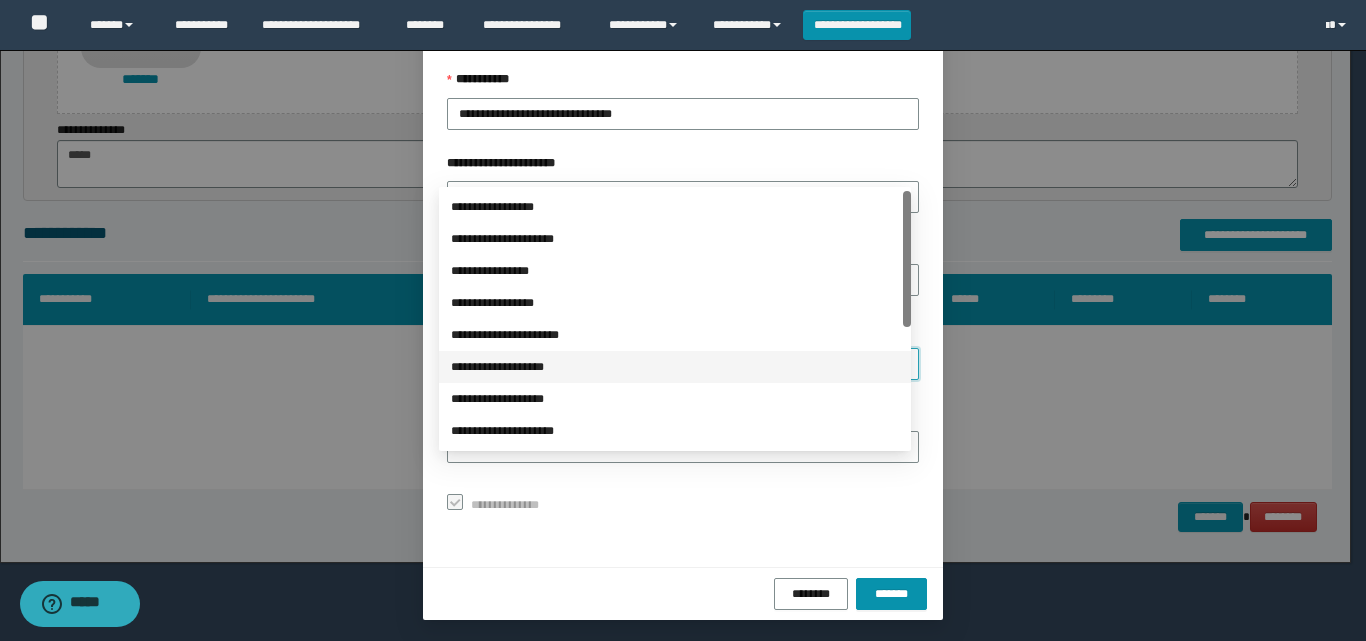 scroll, scrollTop: 111, scrollLeft: 0, axis: vertical 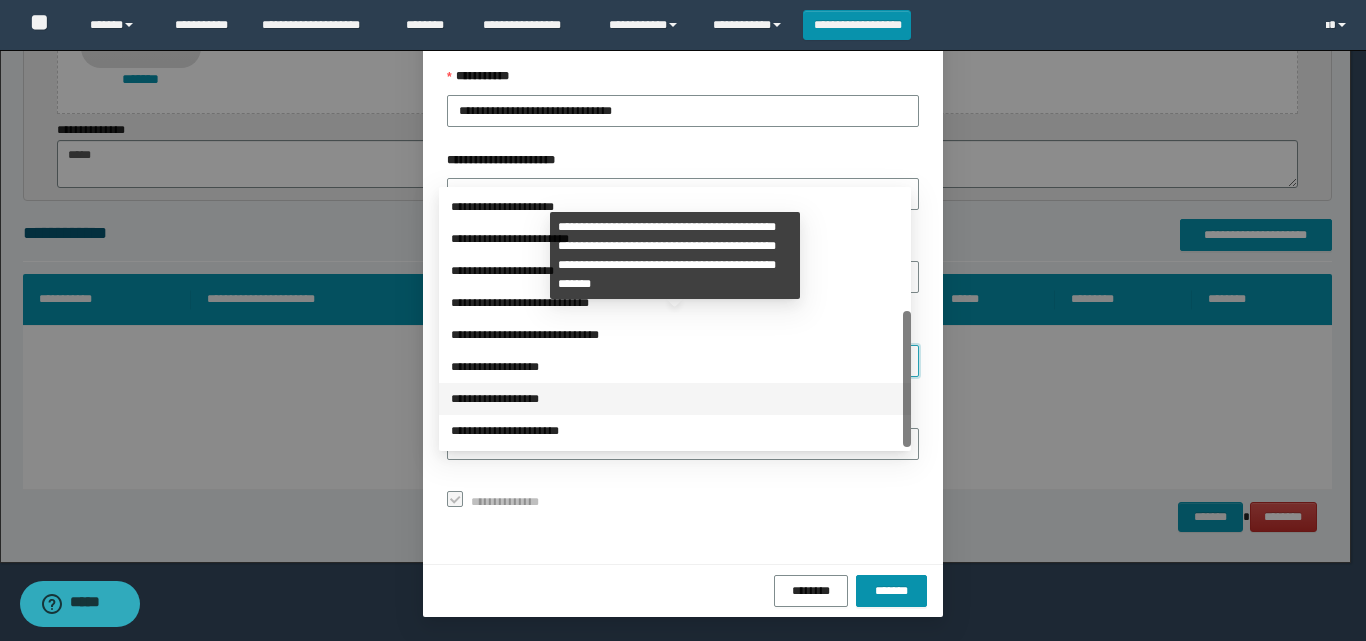 click on "**********" at bounding box center [675, 399] 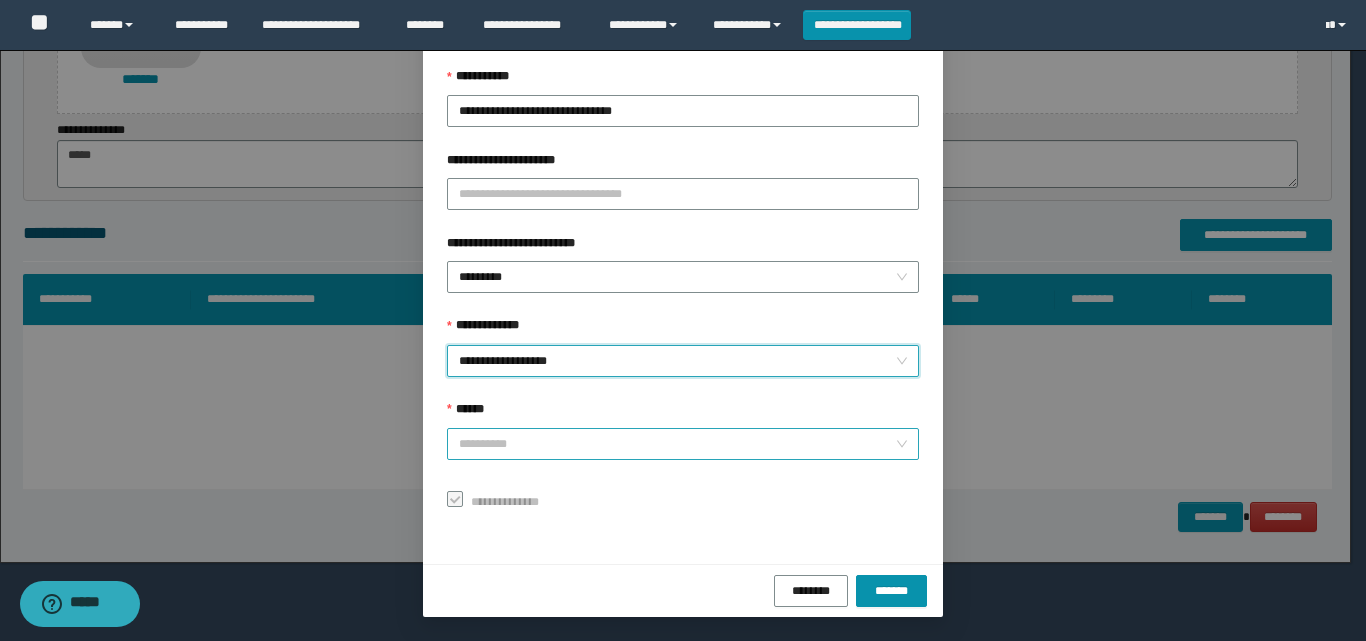 click on "******" at bounding box center (677, 444) 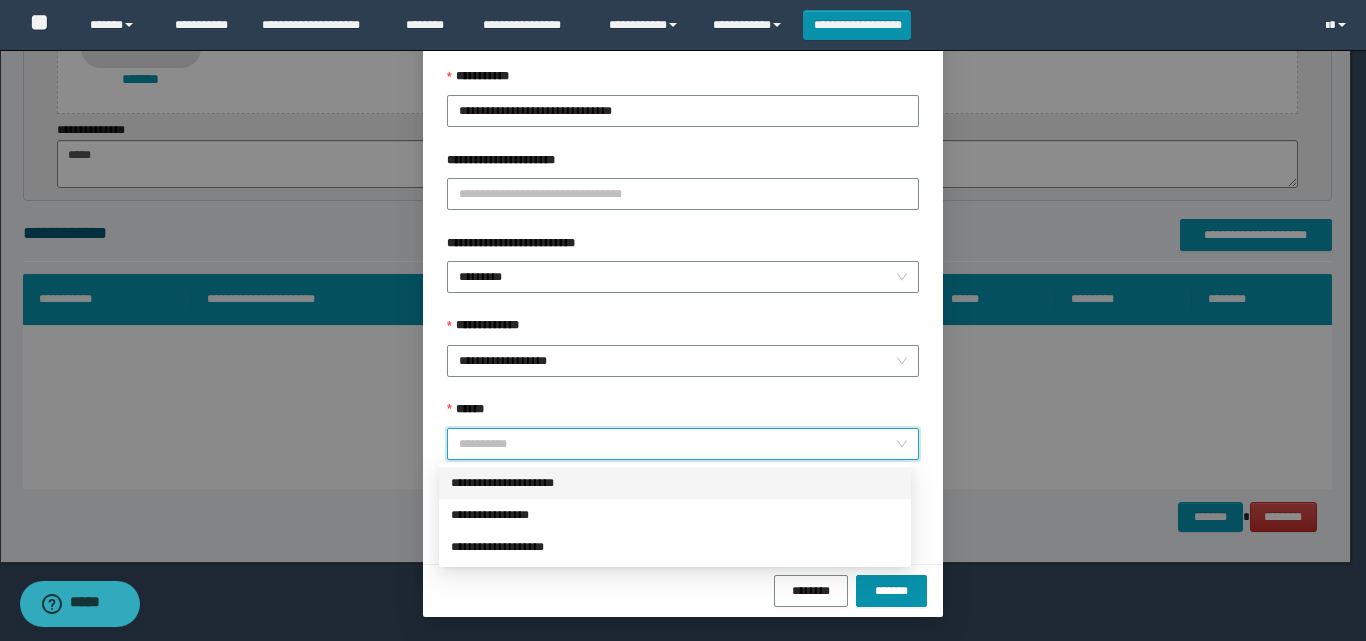 click on "**********" at bounding box center (675, 483) 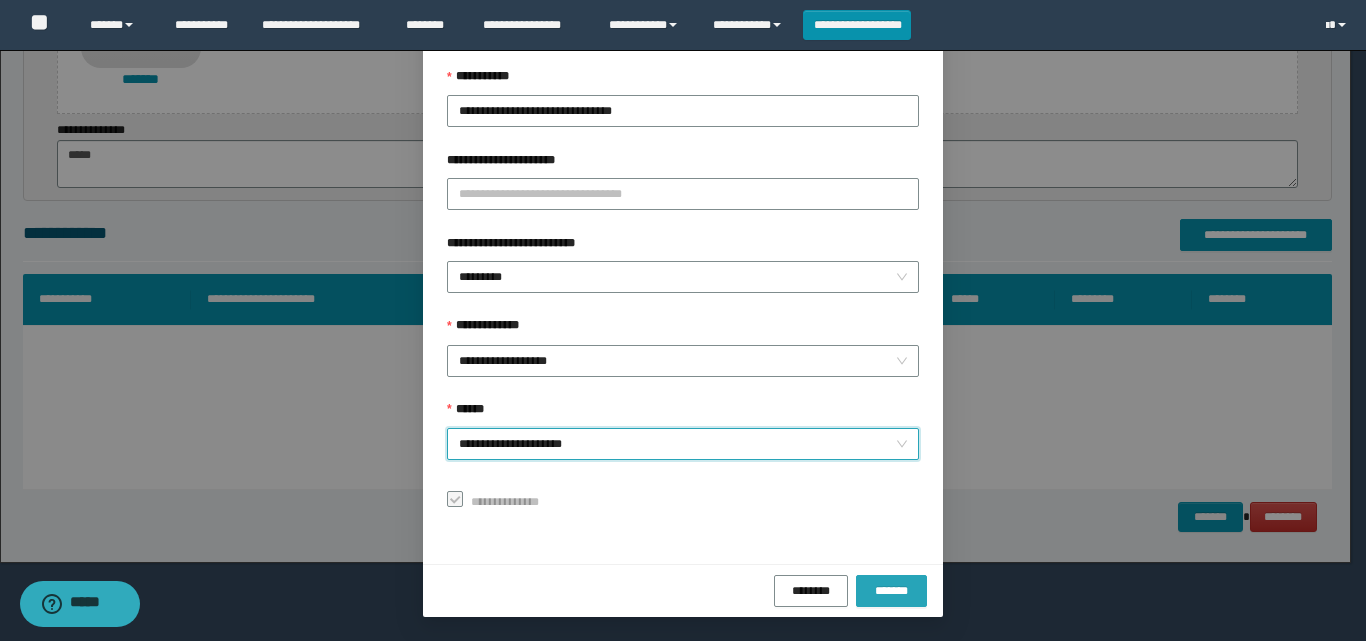 click on "*******" at bounding box center (891, 590) 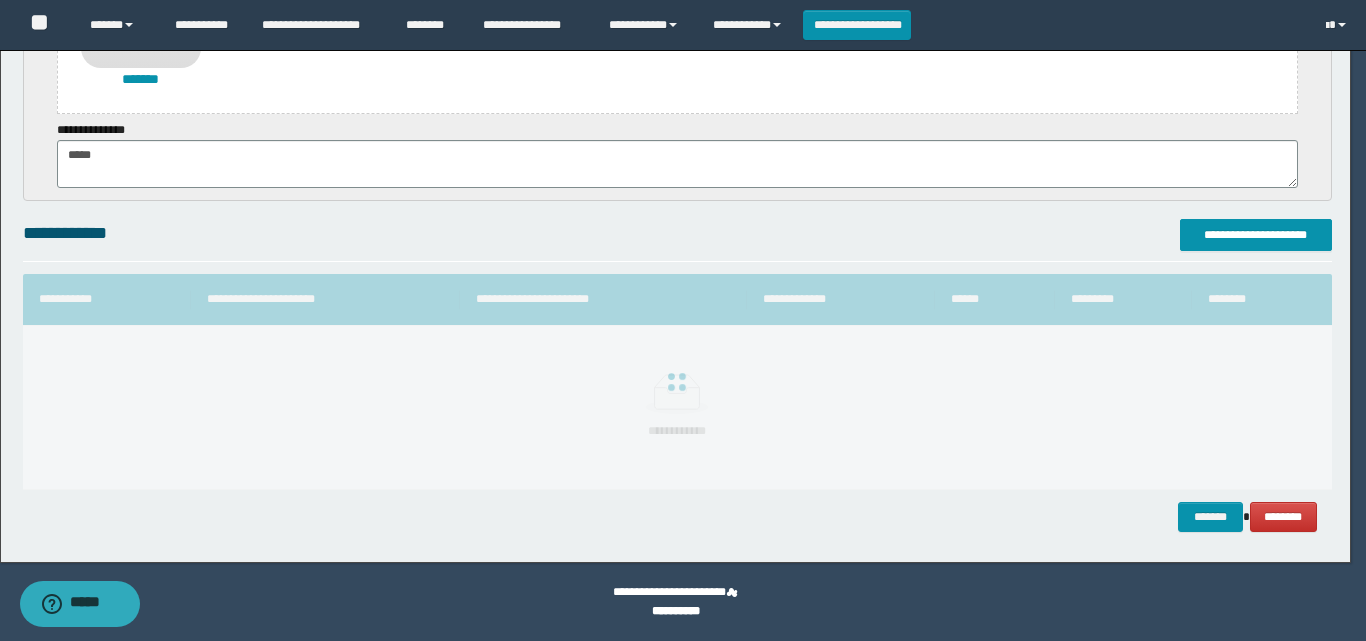 scroll, scrollTop: 64, scrollLeft: 0, axis: vertical 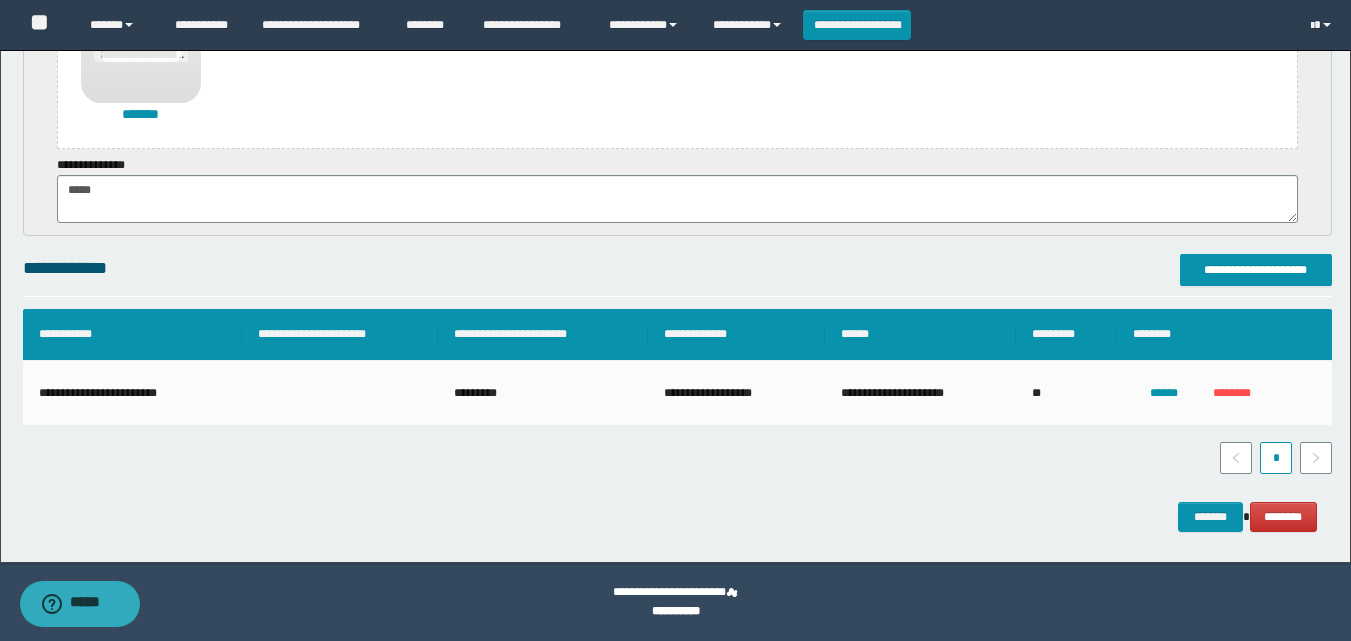 click on "**********" at bounding box center (675, 52) 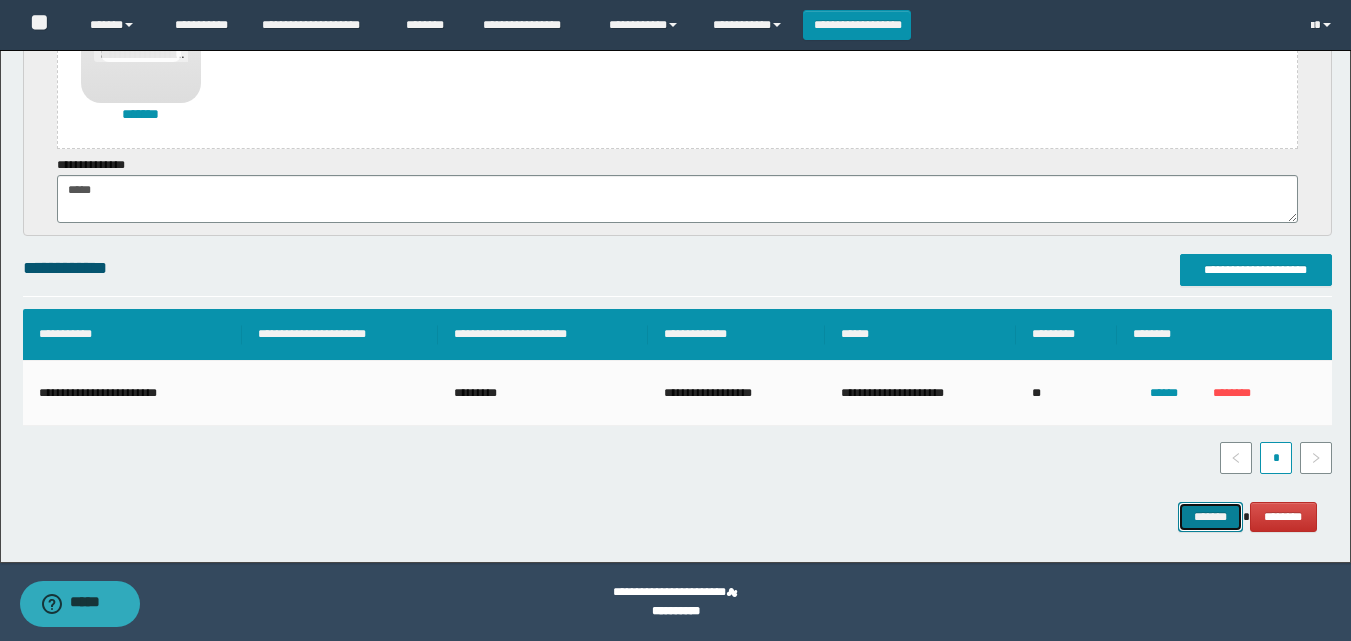 click on "*******" at bounding box center [1210, 517] 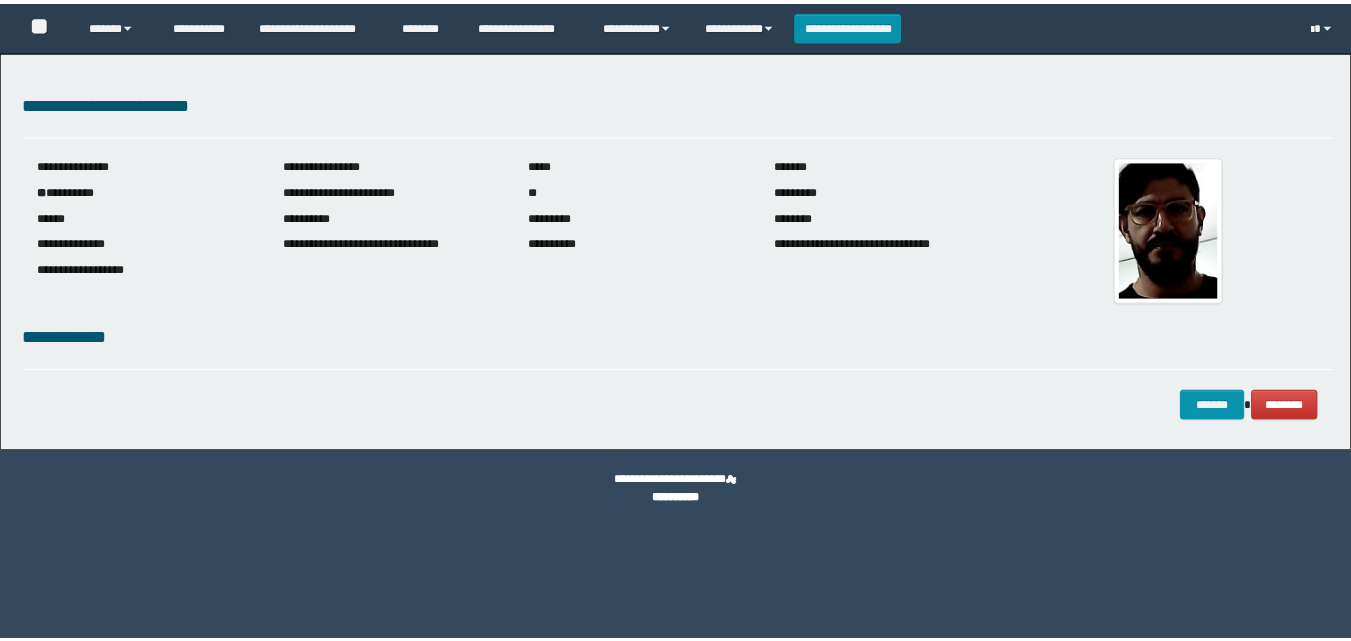 scroll, scrollTop: 0, scrollLeft: 0, axis: both 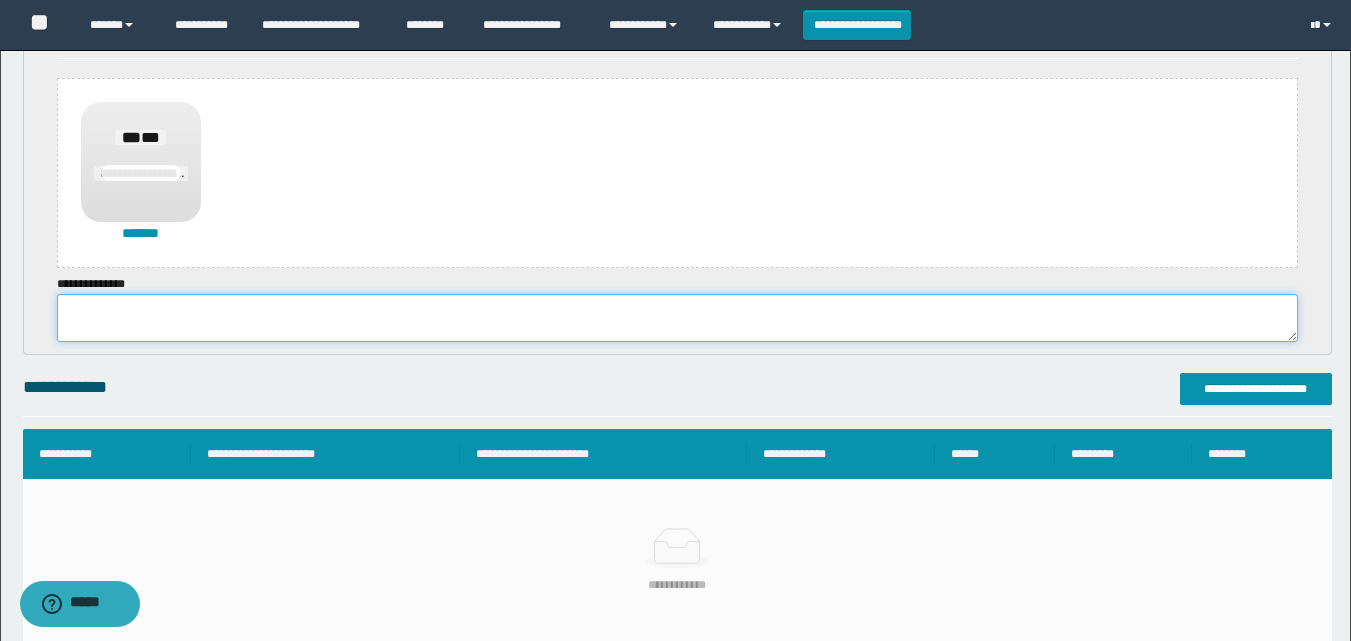 click at bounding box center [677, 318] 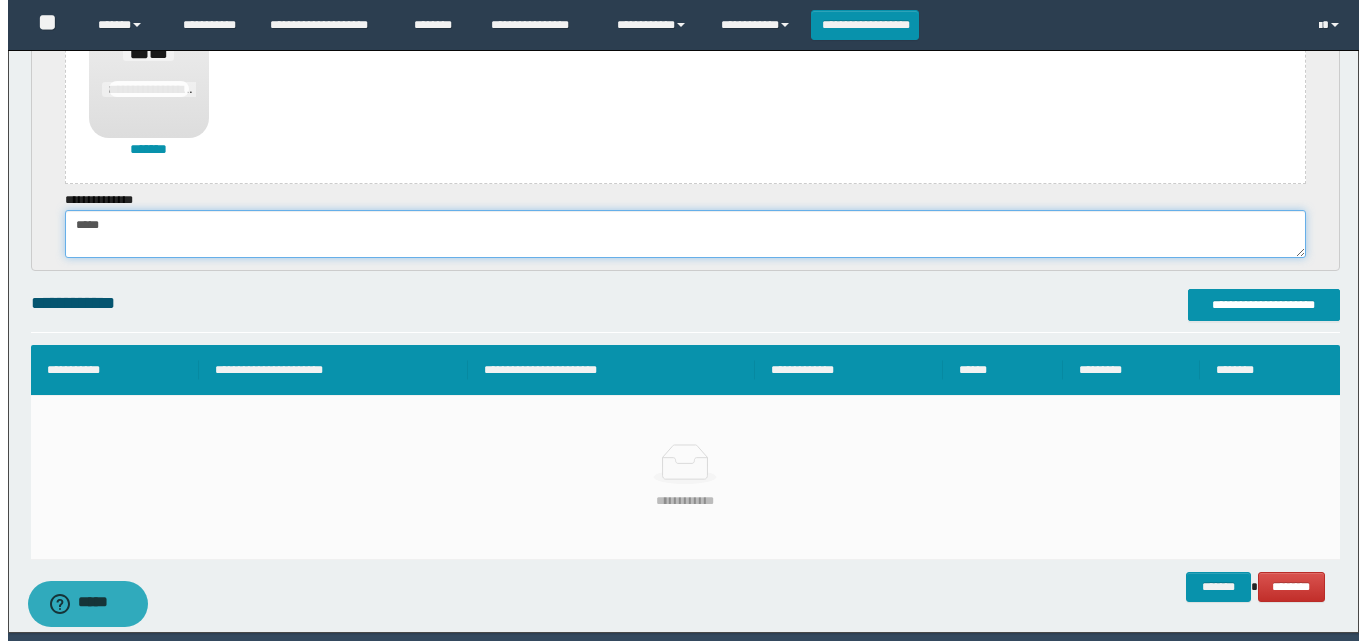 scroll, scrollTop: 554, scrollLeft: 0, axis: vertical 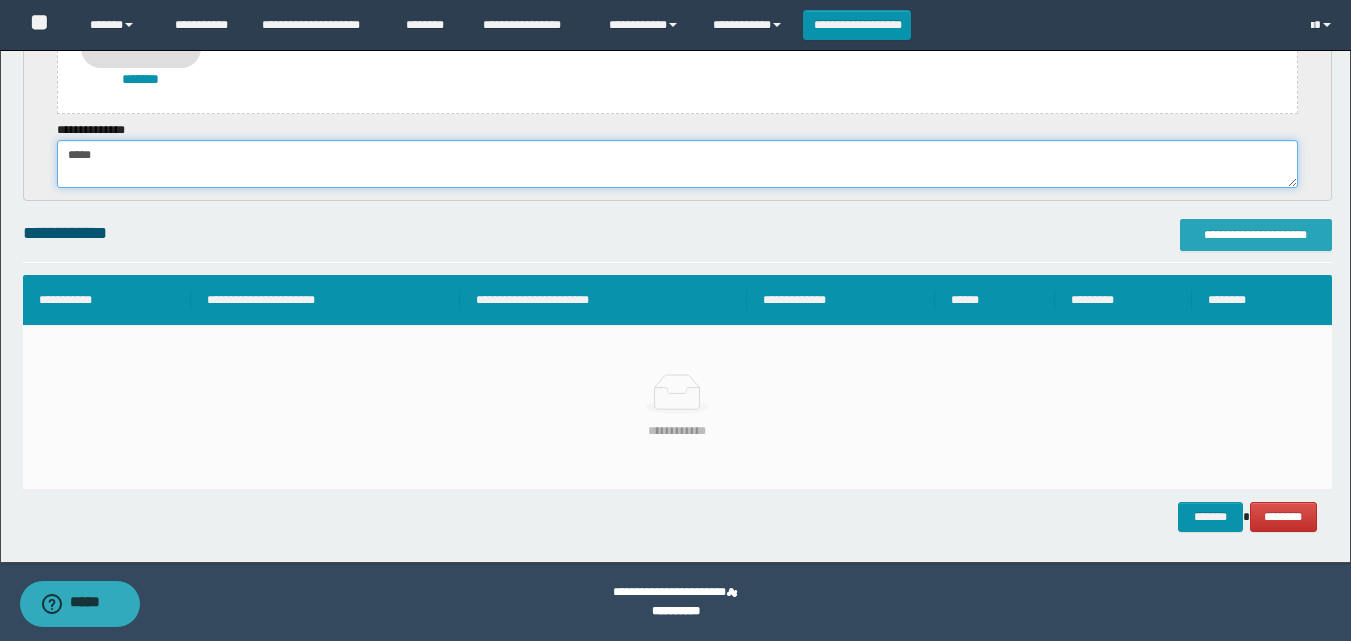 type on "*****" 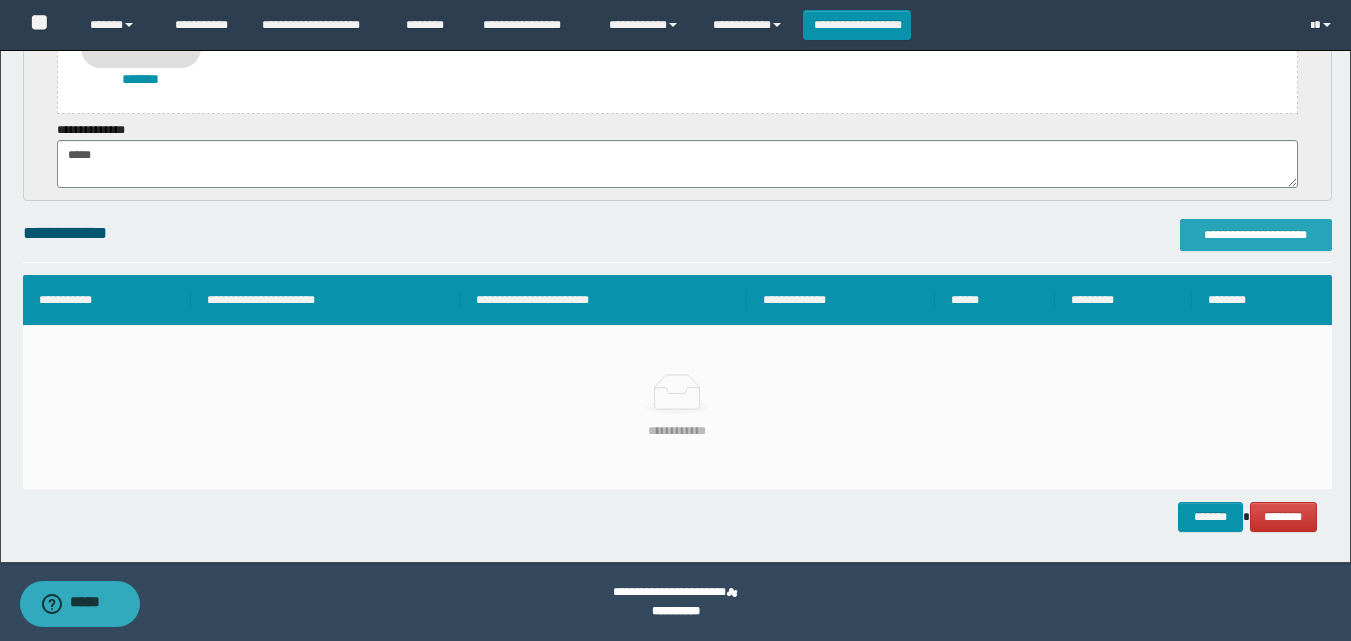 click on "**********" at bounding box center (1256, 235) 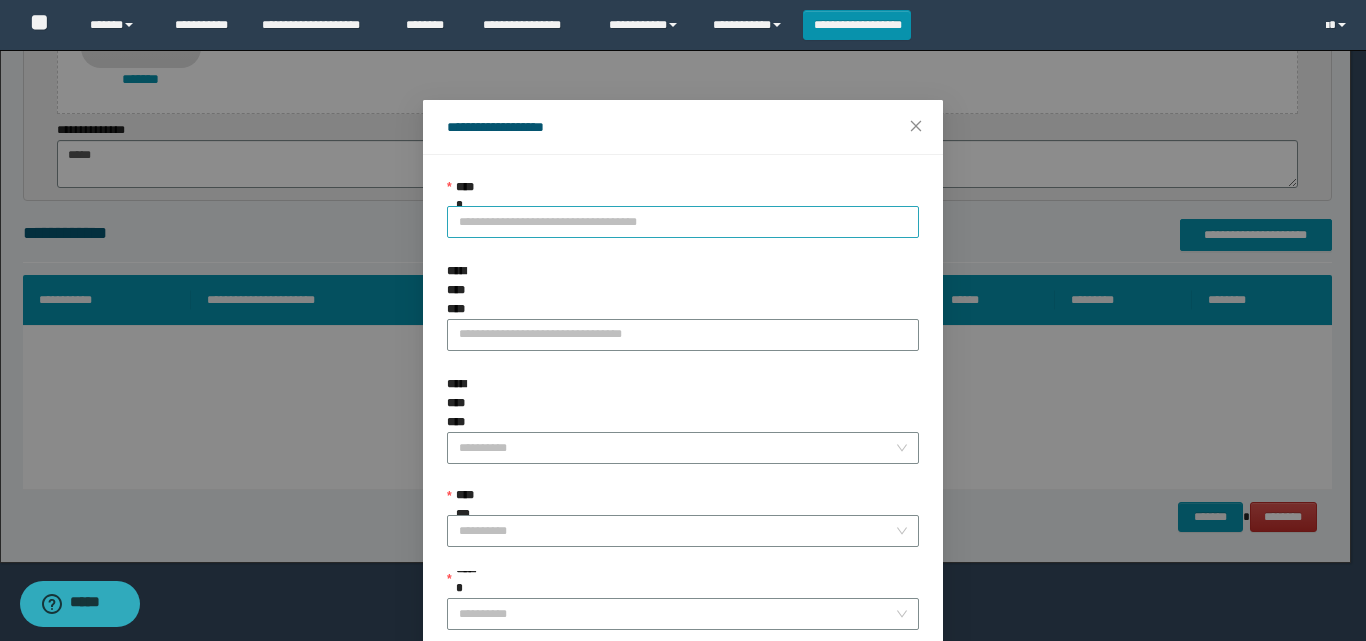 click on "**********" at bounding box center [683, 222] 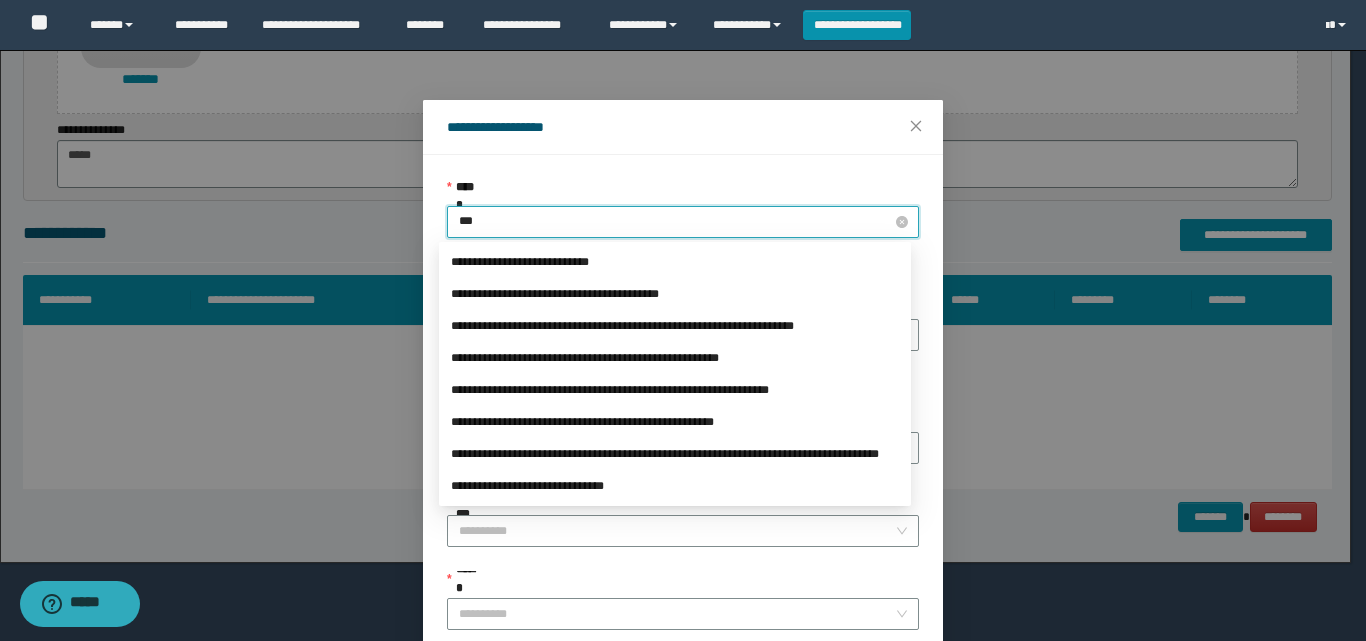 type on "****" 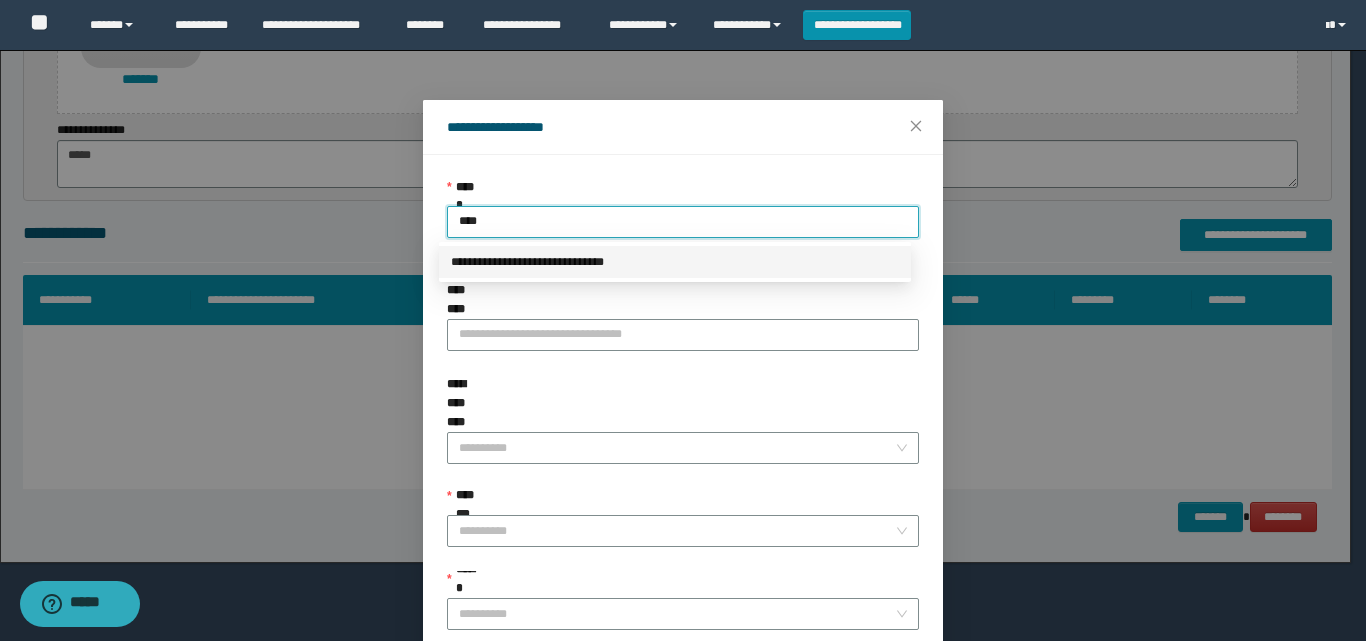 click on "**********" at bounding box center (675, 262) 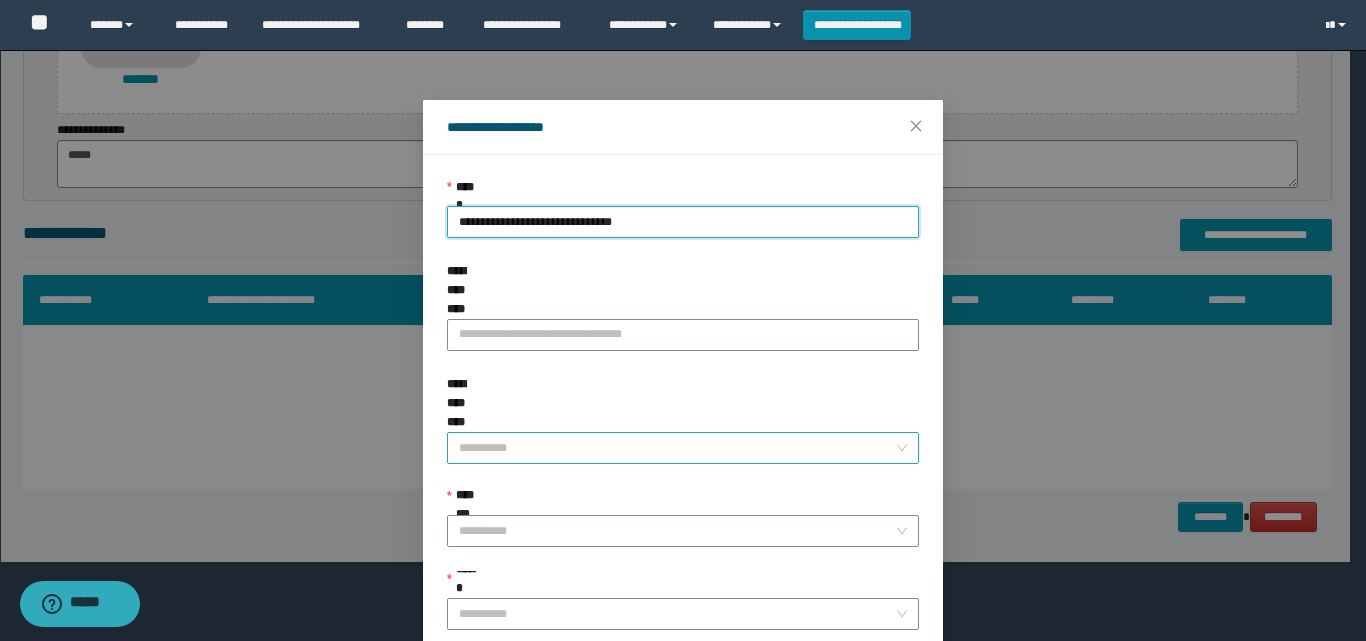 click on "**********" at bounding box center [677, 448] 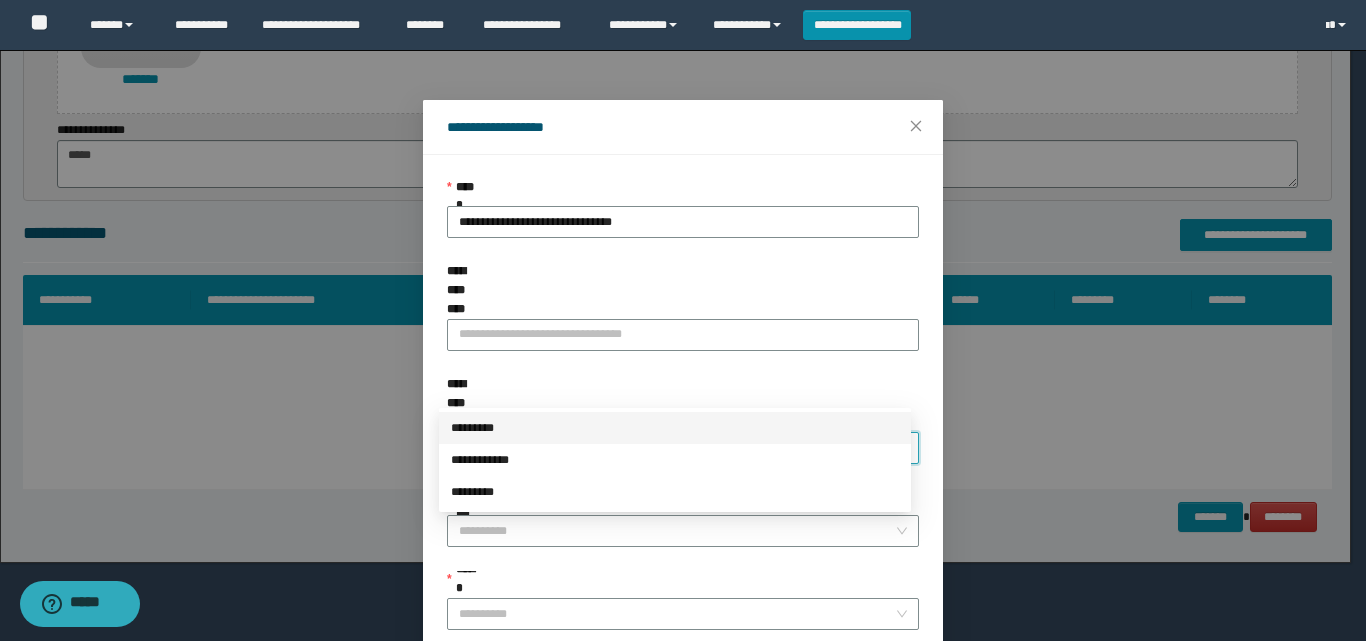 click on "*********" at bounding box center [675, 428] 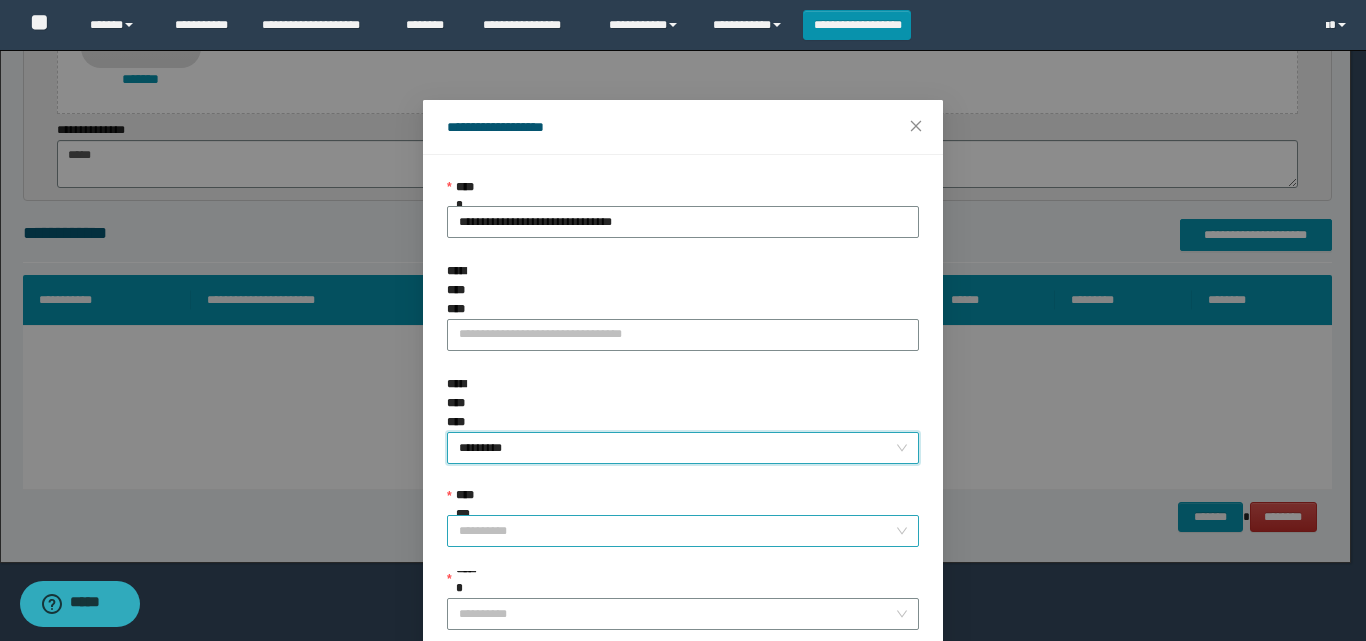 click on "**********" at bounding box center [677, 531] 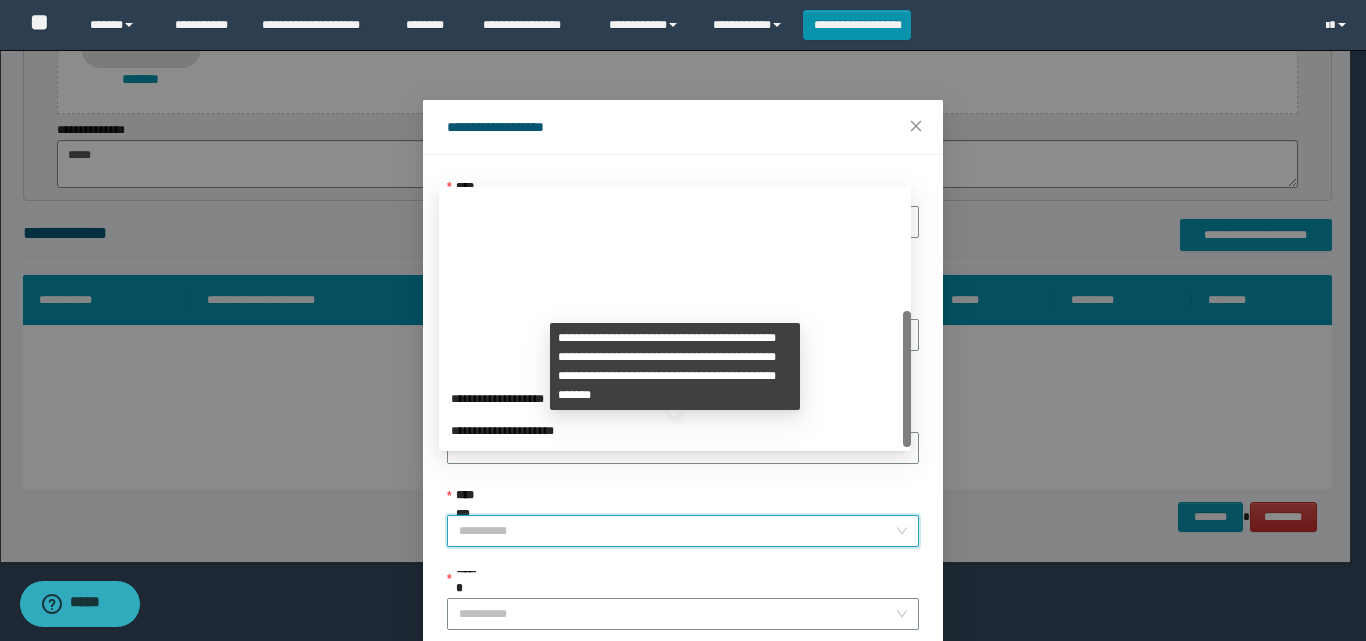 scroll, scrollTop: 224, scrollLeft: 0, axis: vertical 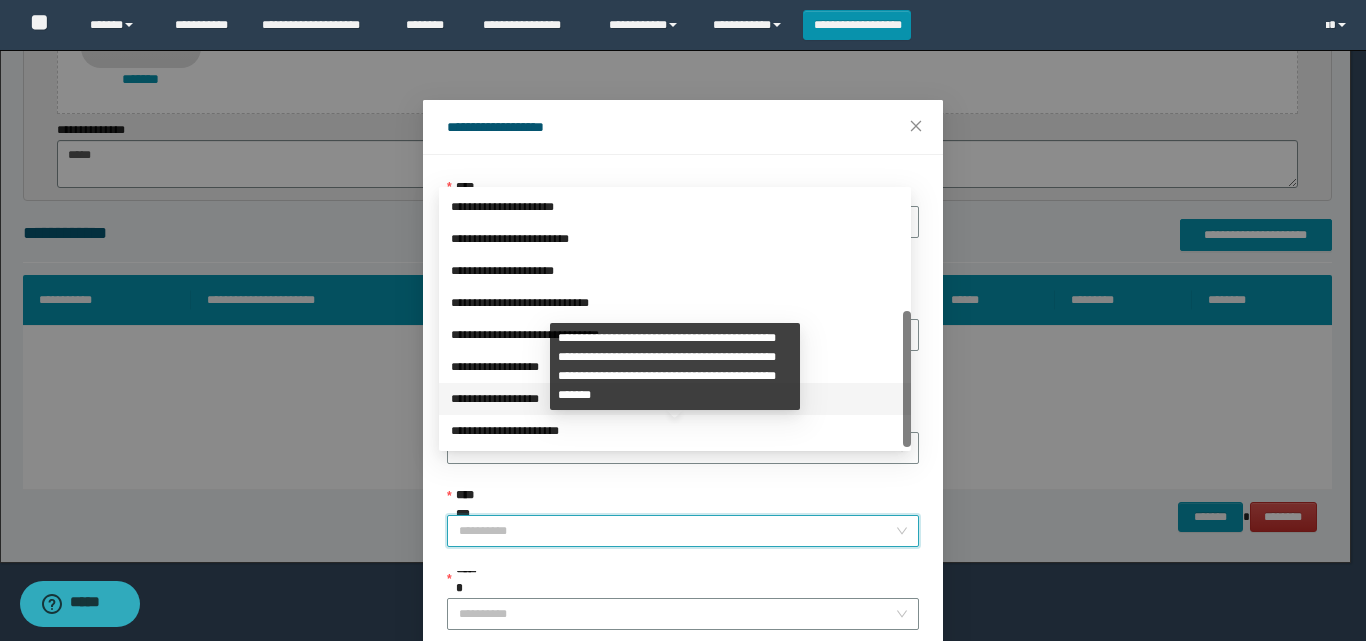 click on "**********" at bounding box center (675, 399) 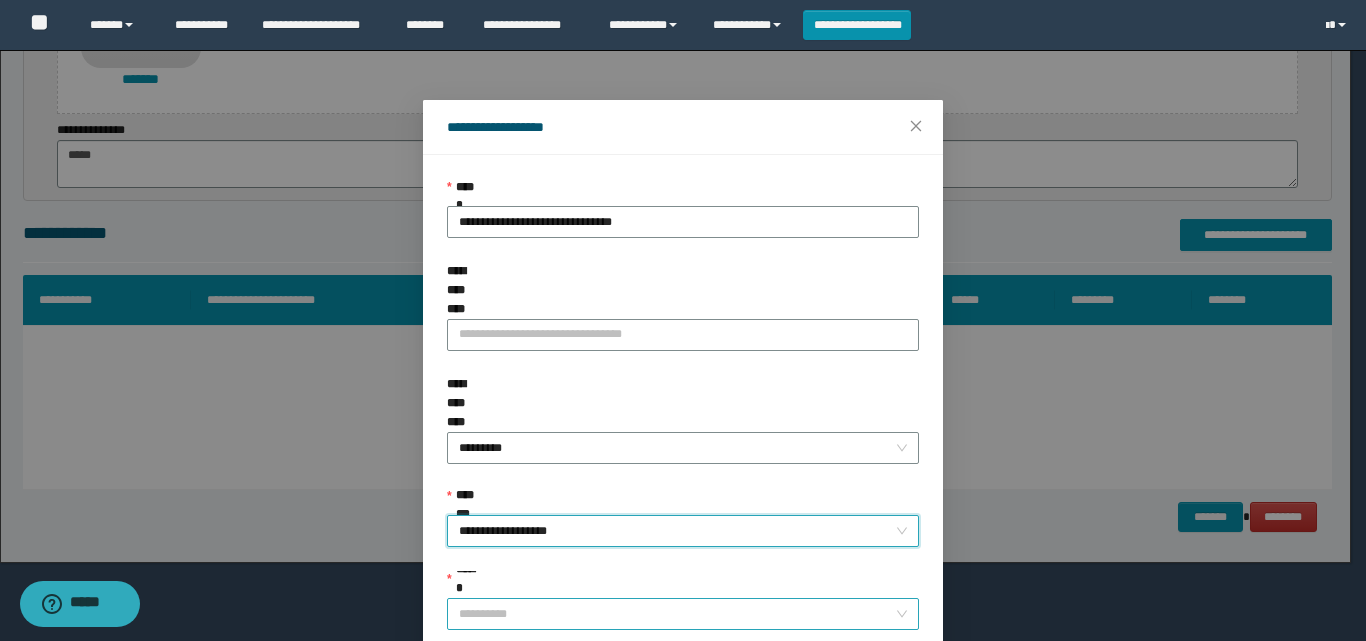 click on "******" at bounding box center [677, 614] 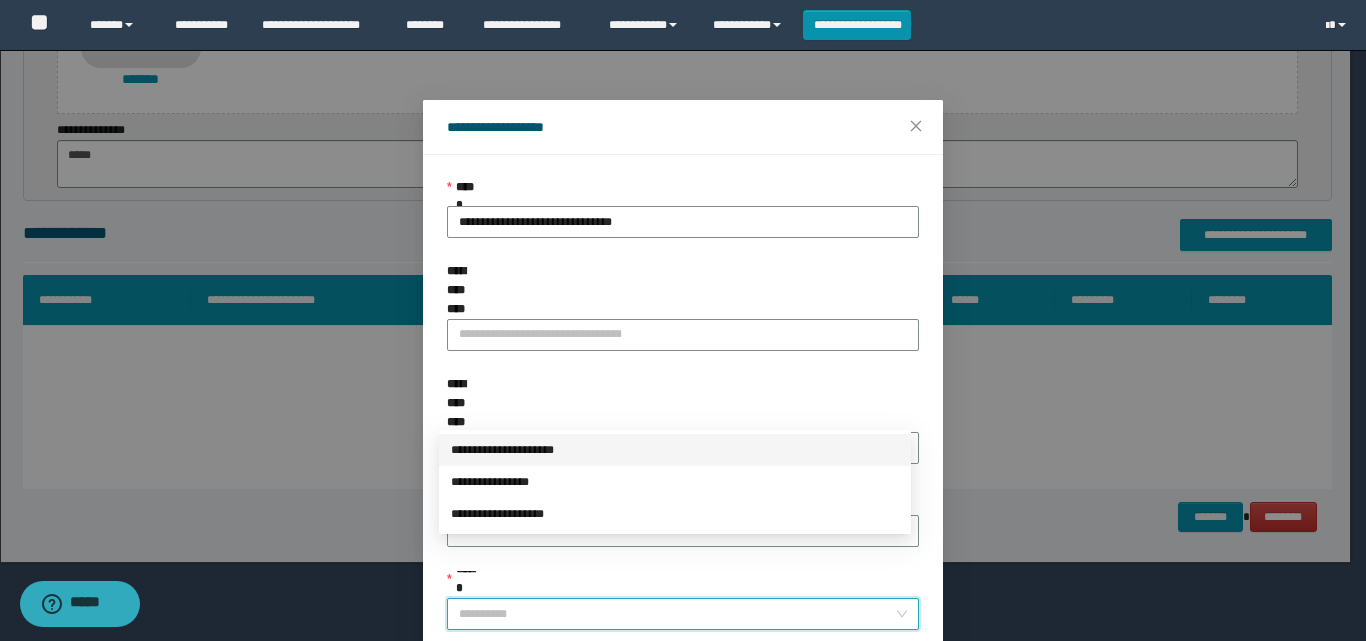 click on "**********" at bounding box center [675, 450] 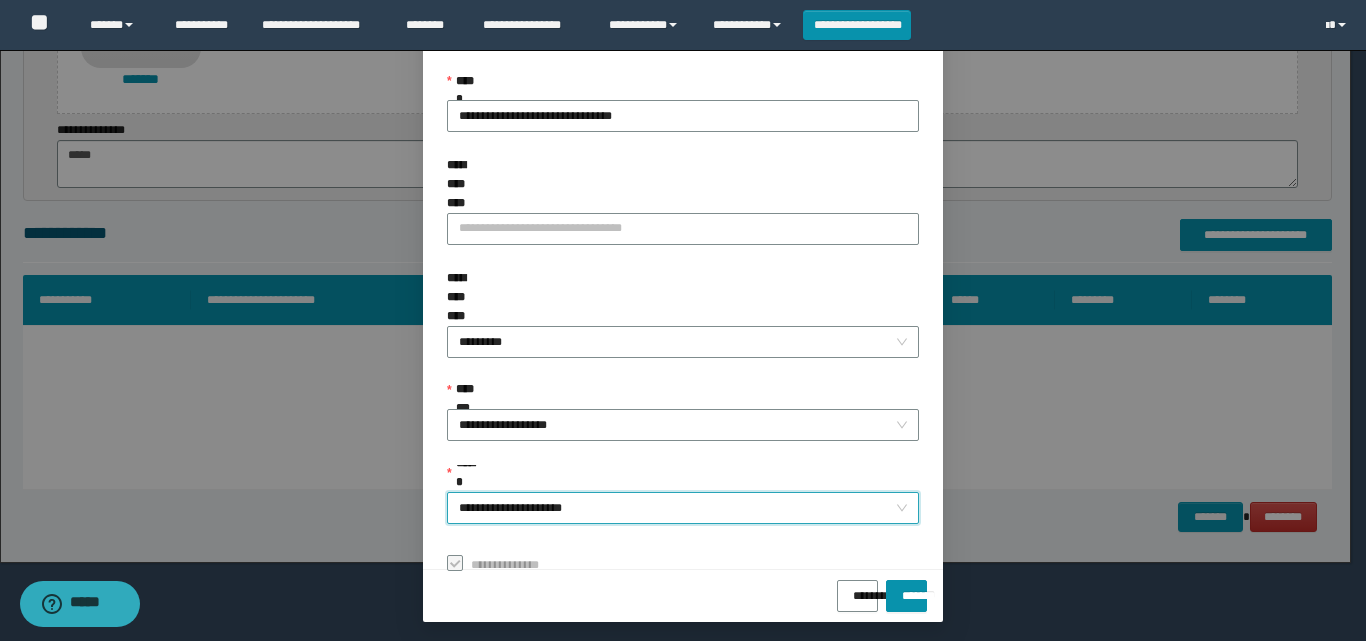 scroll, scrollTop: 111, scrollLeft: 0, axis: vertical 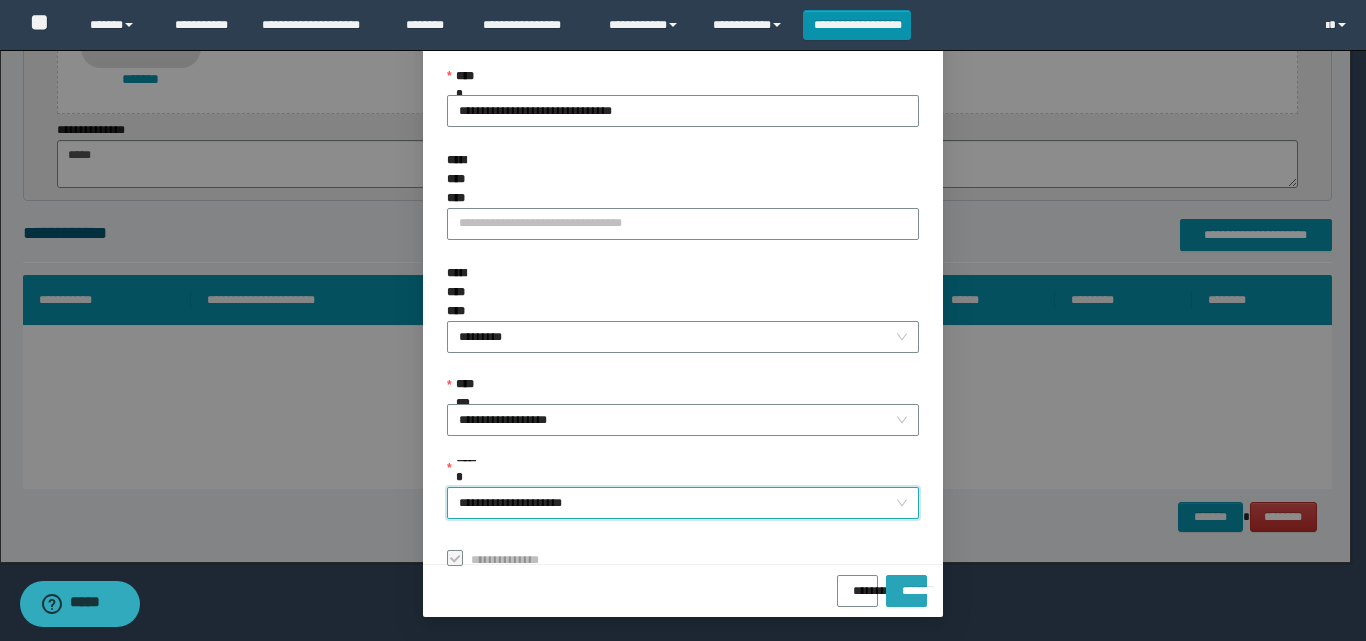 click on "*******" at bounding box center [906, 591] 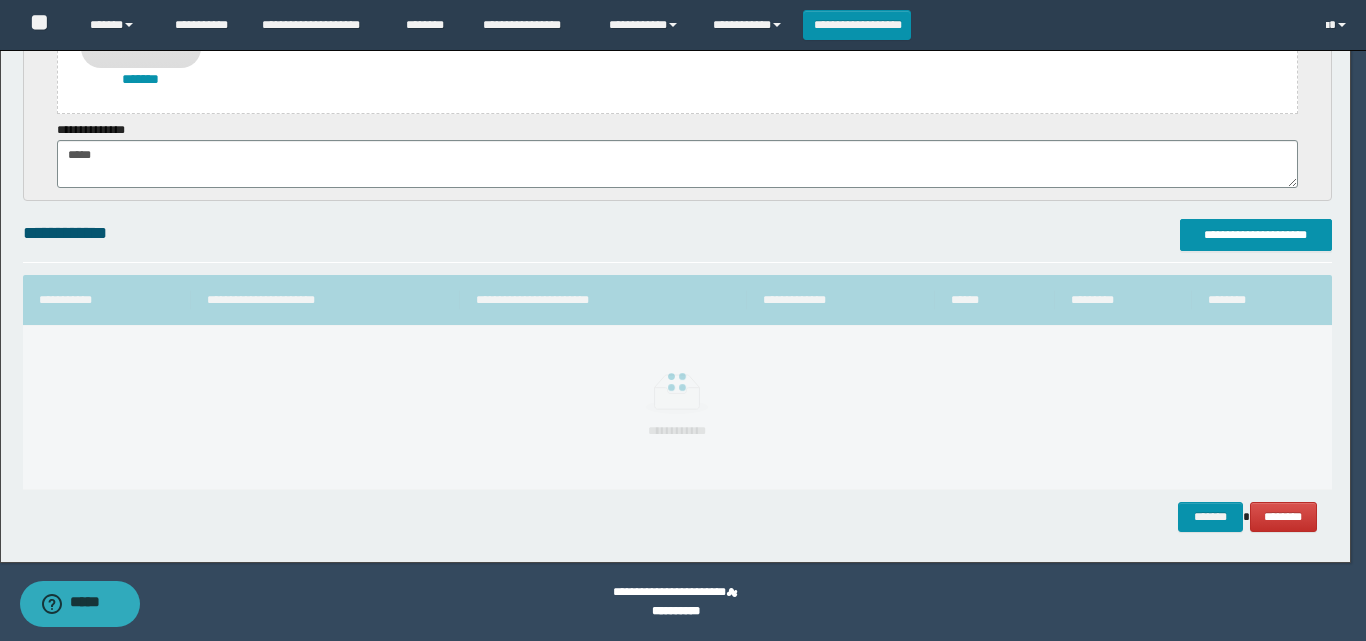 scroll, scrollTop: 519, scrollLeft: 0, axis: vertical 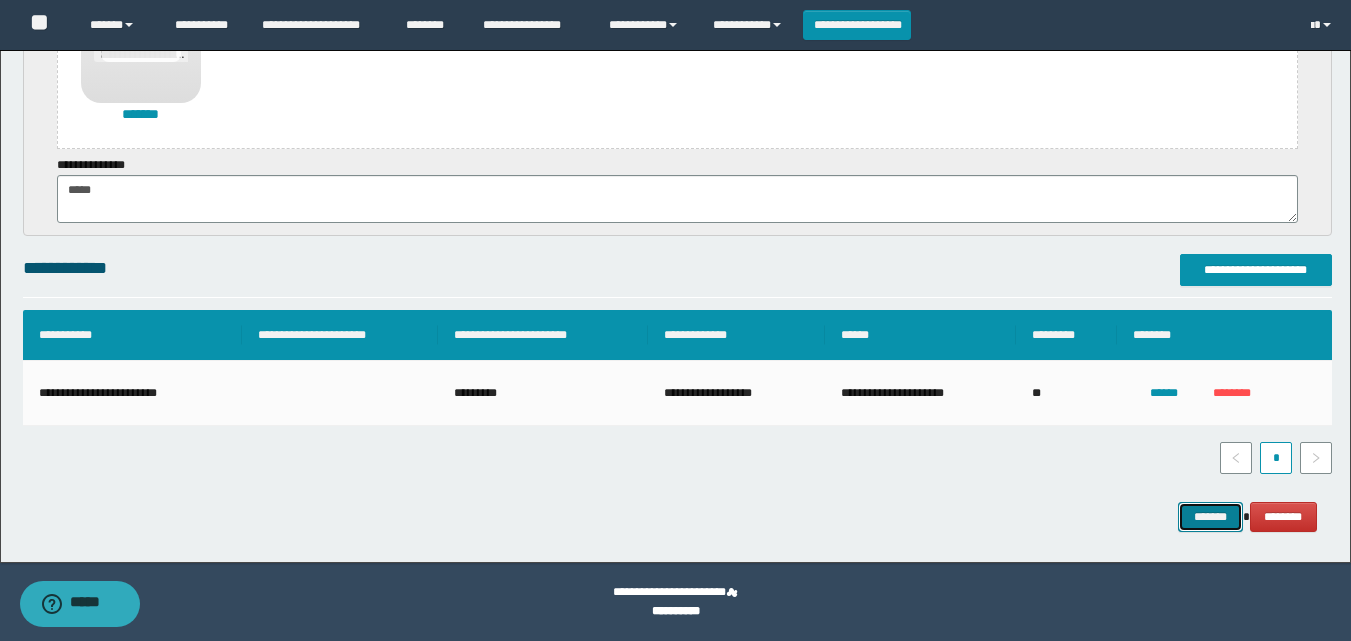 click on "*******" at bounding box center (1210, 517) 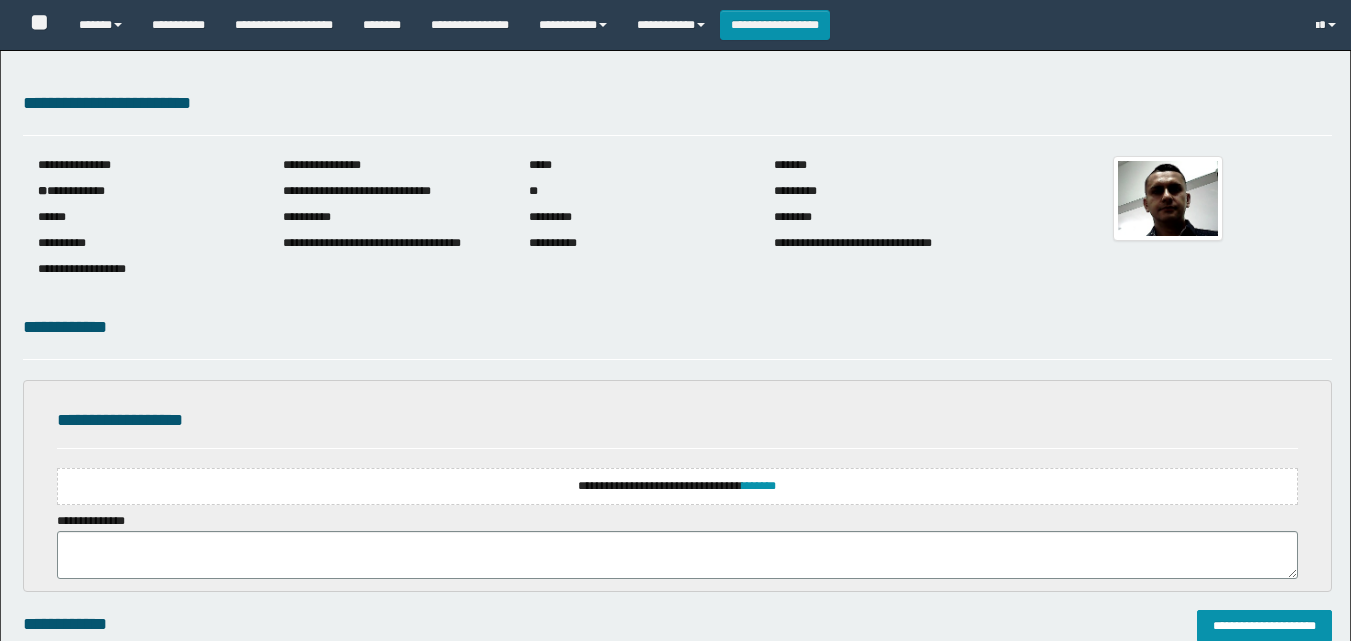 scroll, scrollTop: 0, scrollLeft: 0, axis: both 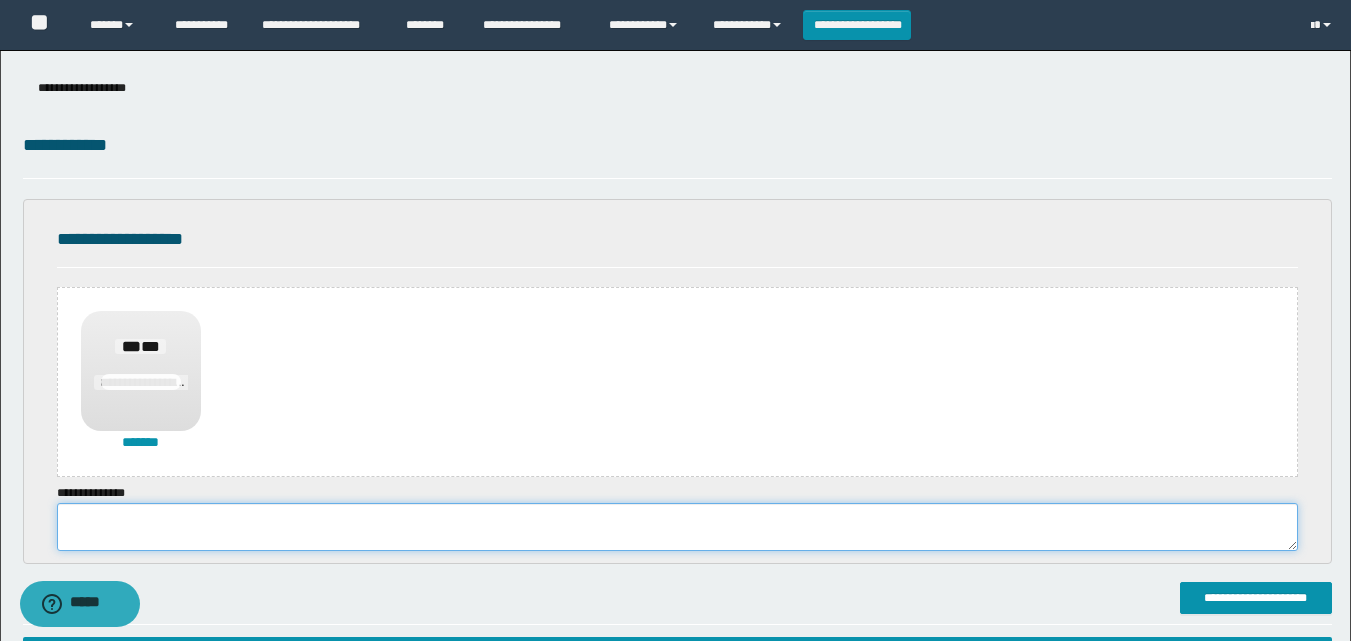 drag, startPoint x: 130, startPoint y: 534, endPoint x: 130, endPoint y: 523, distance: 11 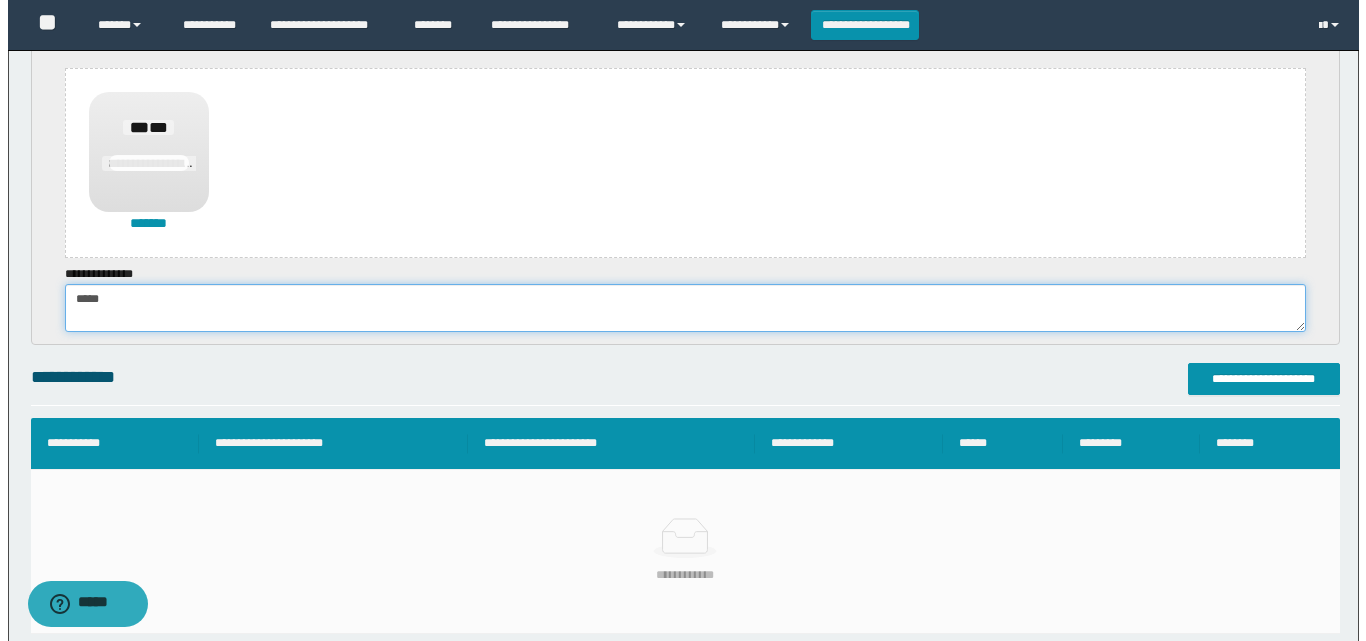 scroll, scrollTop: 563, scrollLeft: 0, axis: vertical 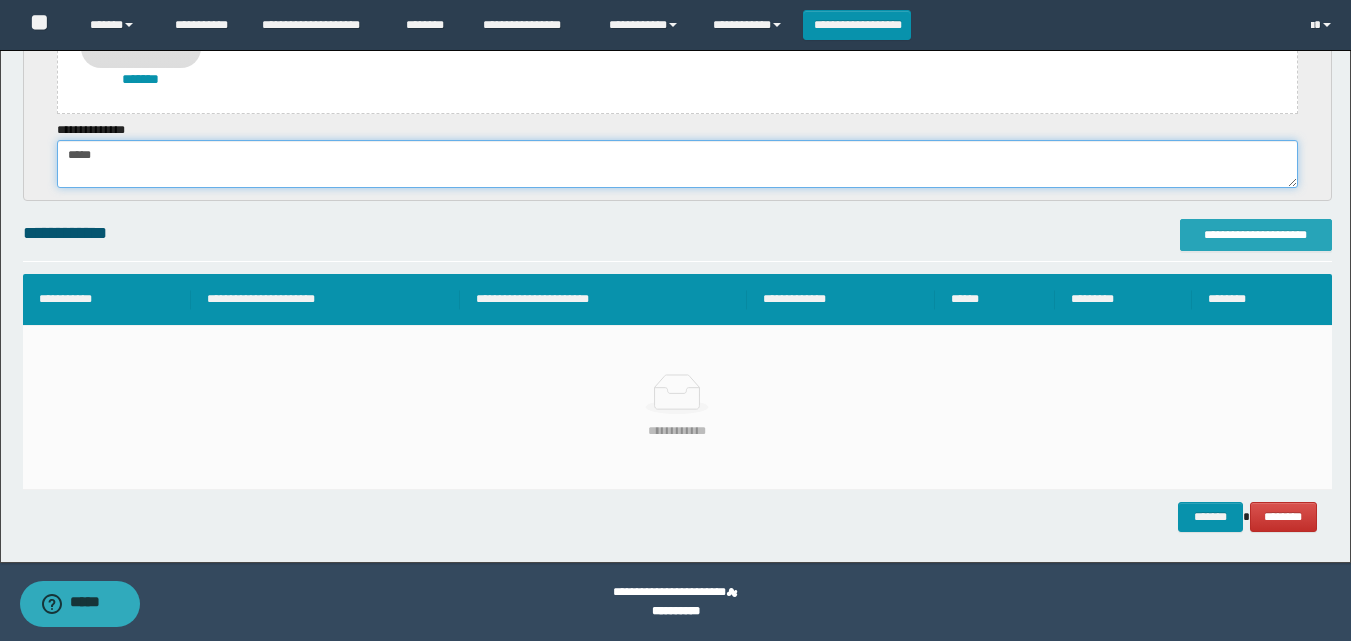 type on "*****" 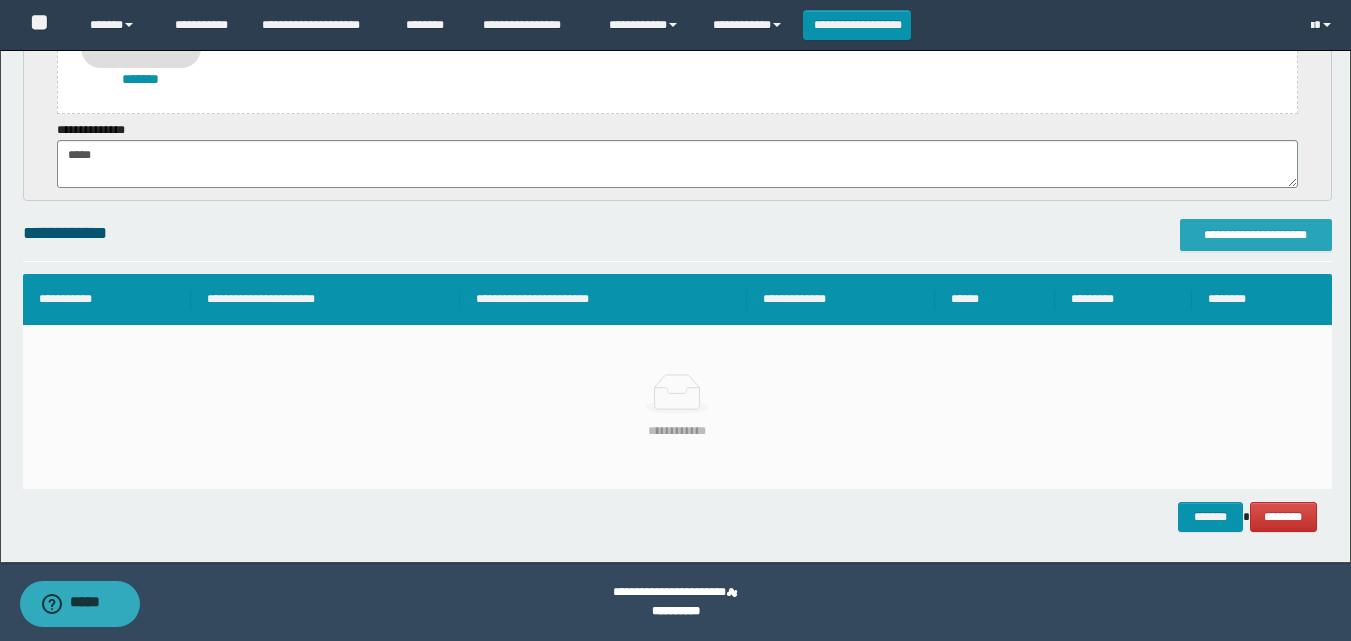 click on "**********" at bounding box center (1256, 235) 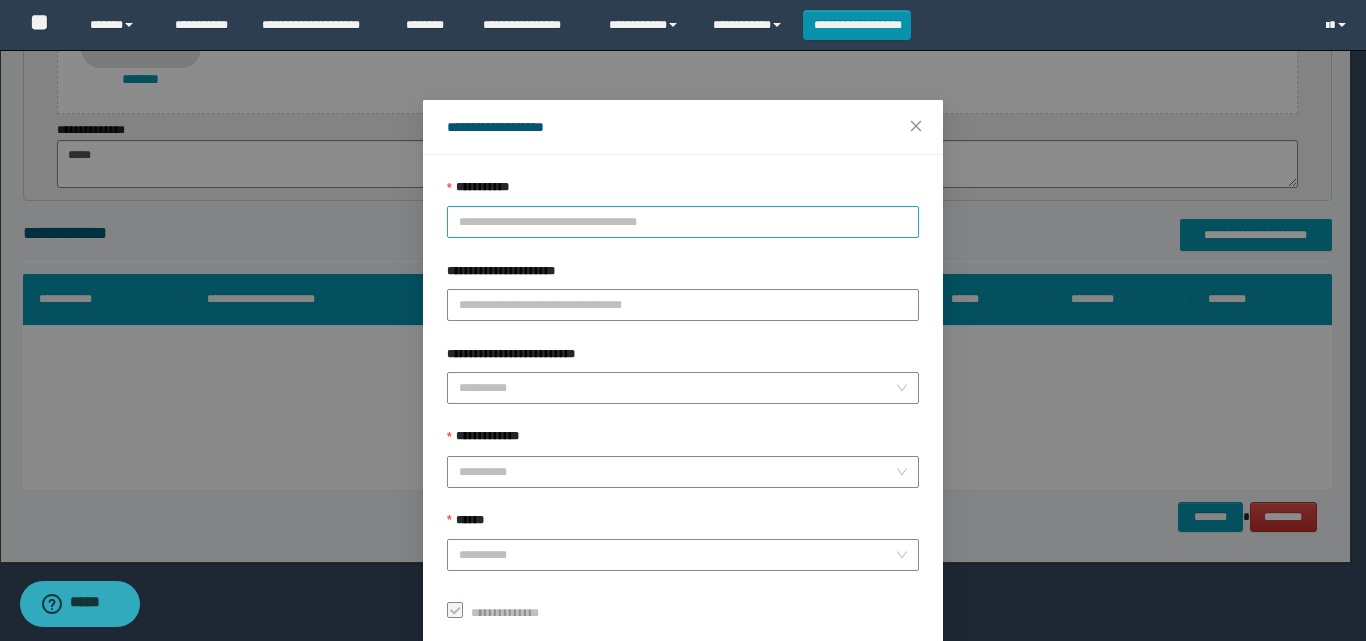 click on "**********" at bounding box center [683, 222] 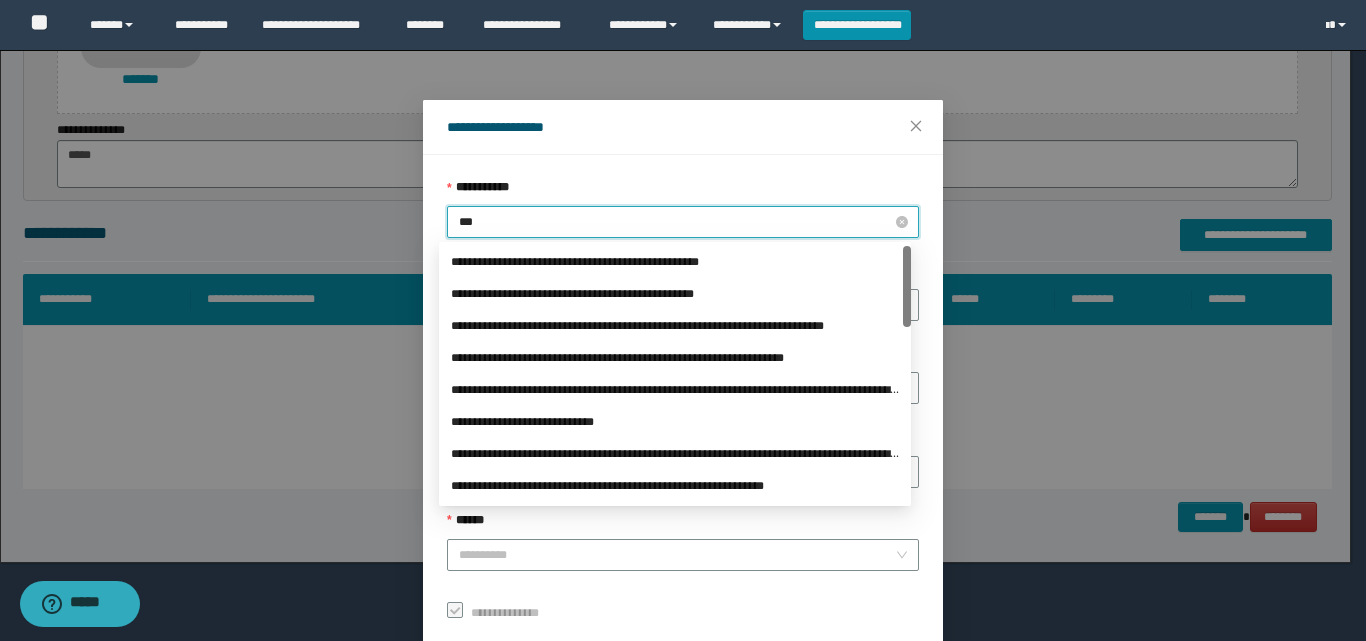 type on "****" 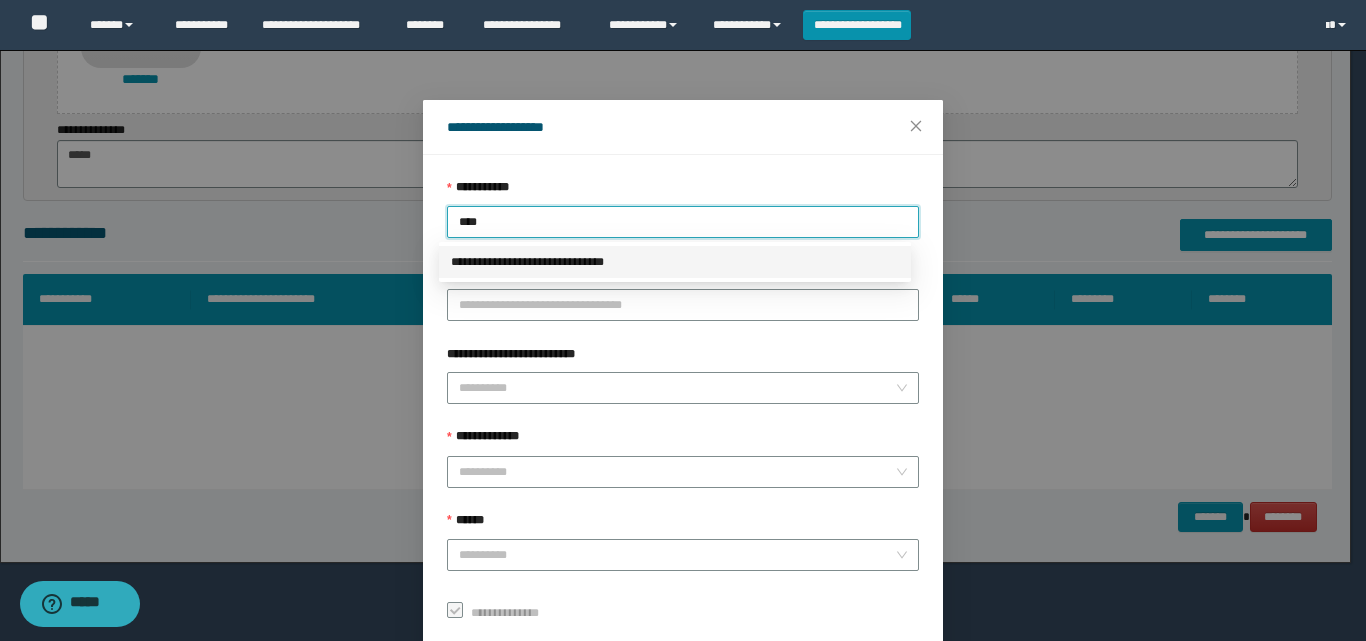 click on "**********" at bounding box center (675, 262) 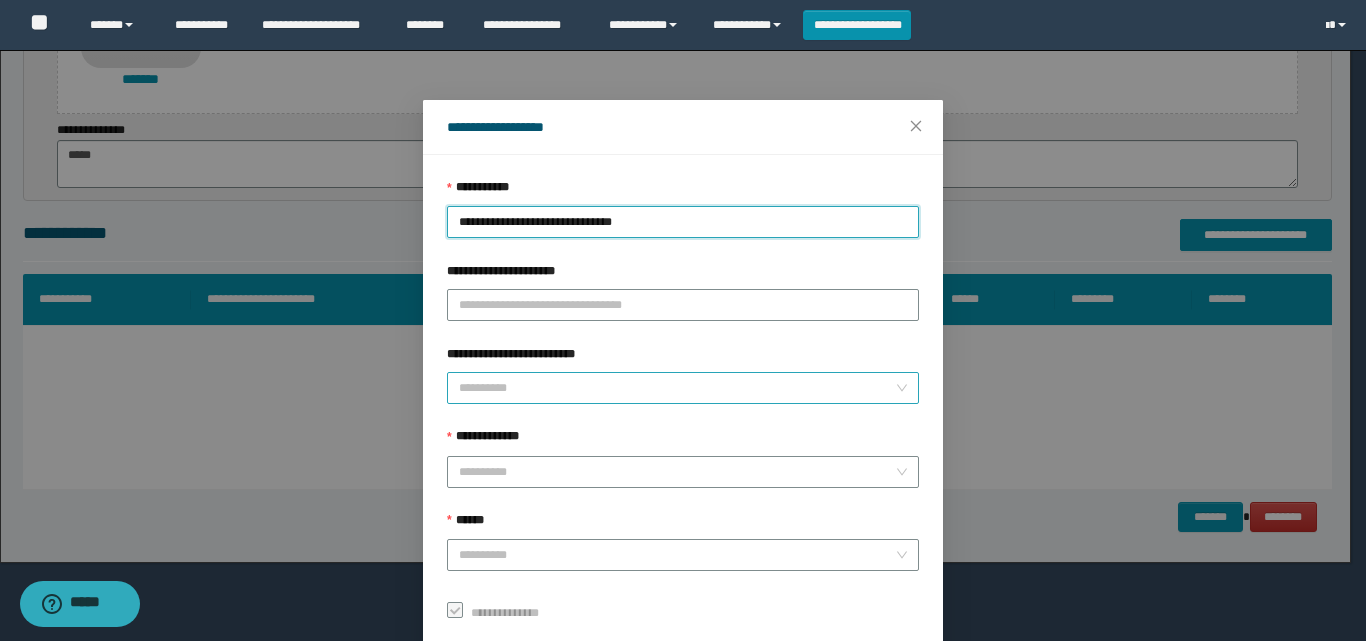 click on "**********" at bounding box center (677, 388) 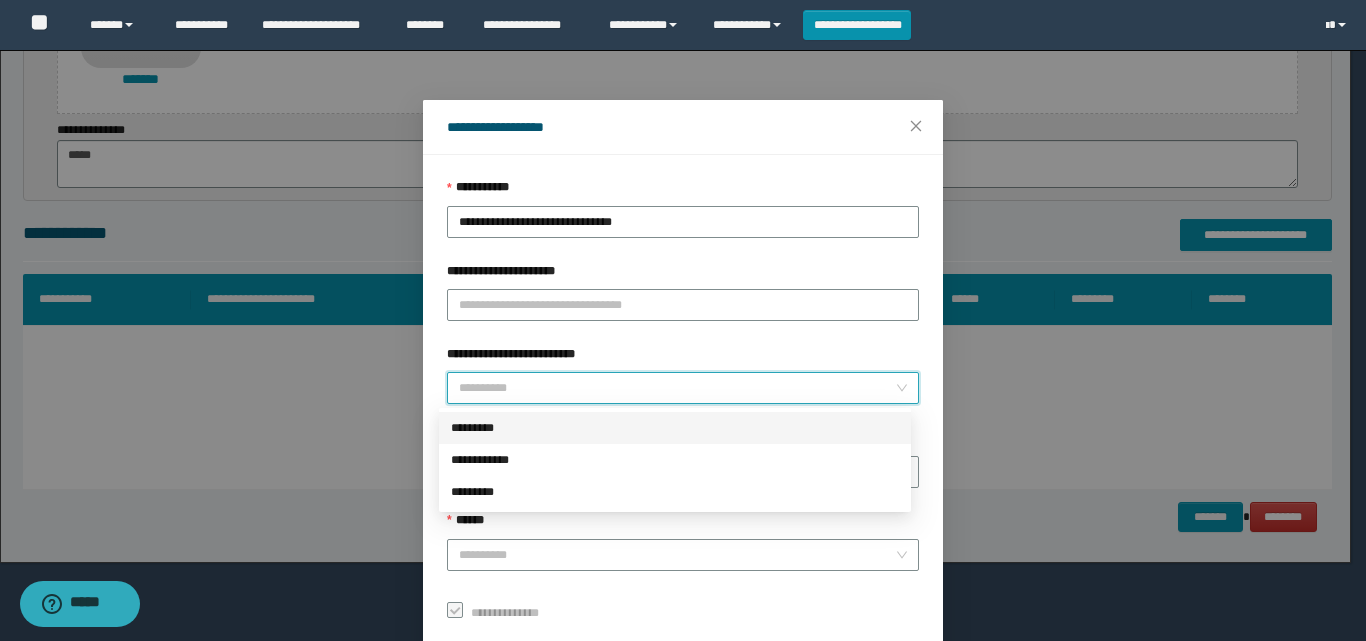click on "**********" at bounding box center [675, -243] 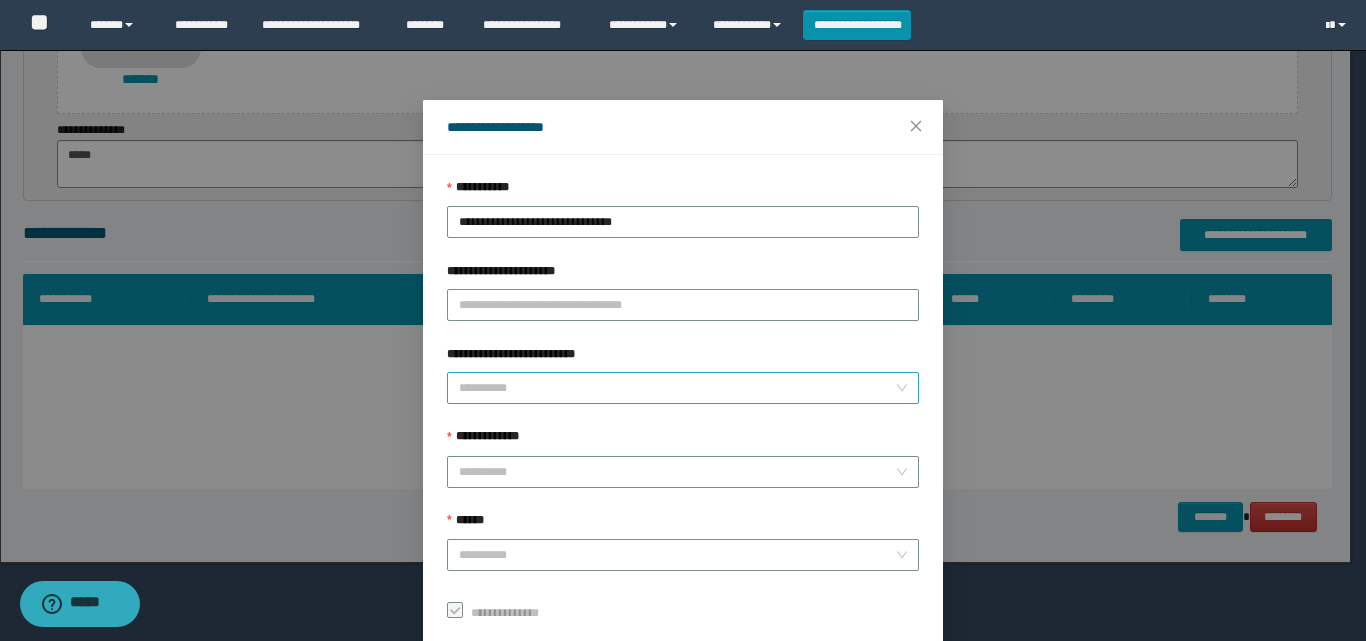 click on "**********" at bounding box center [518, 354] 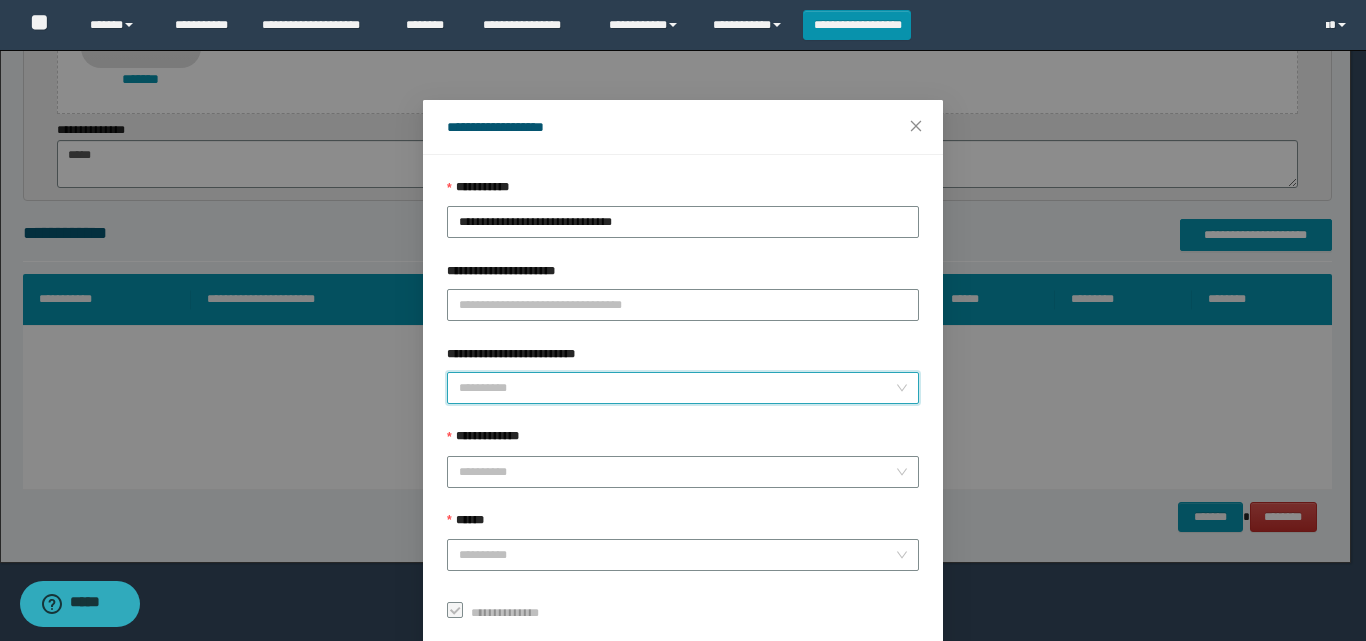click on "**********" at bounding box center (677, 388) 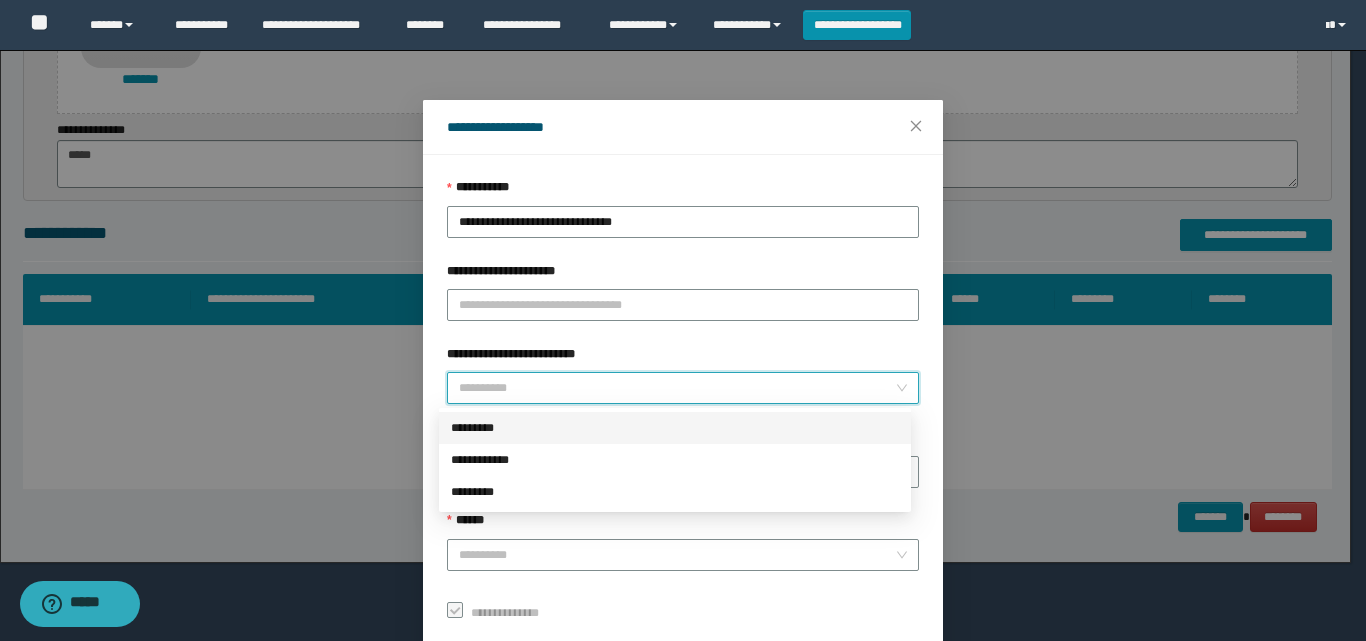 click on "*********" at bounding box center (675, 428) 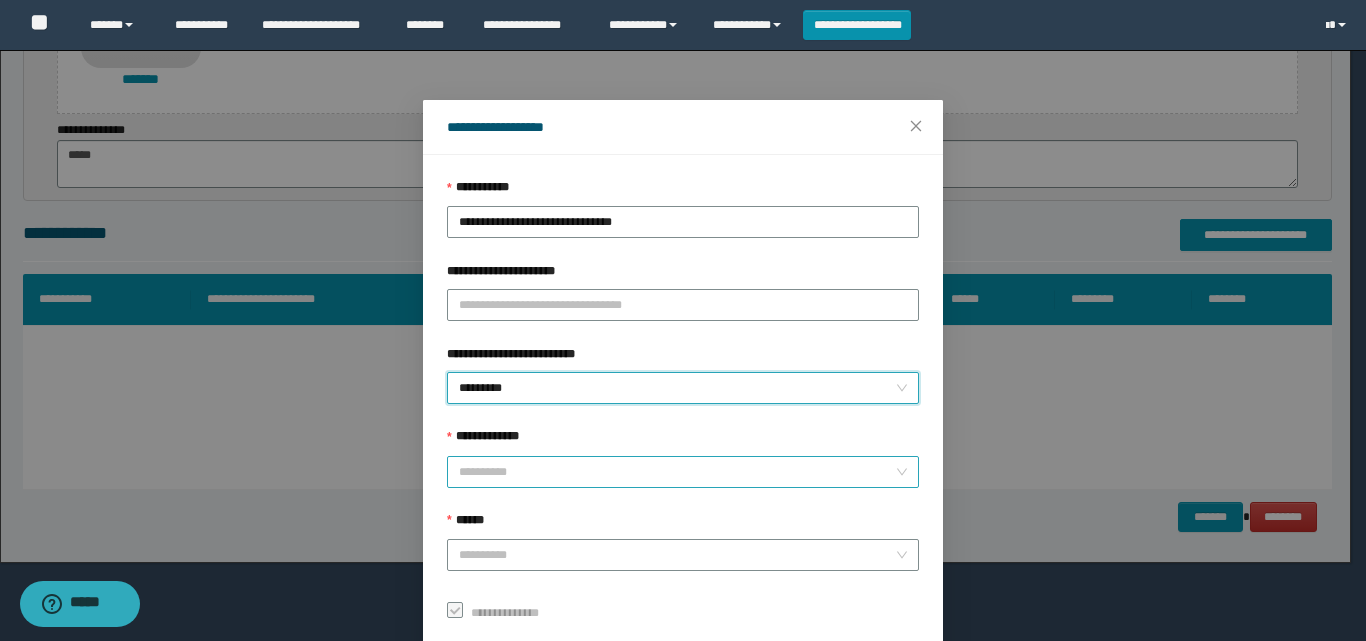 click on "**********" at bounding box center (677, 472) 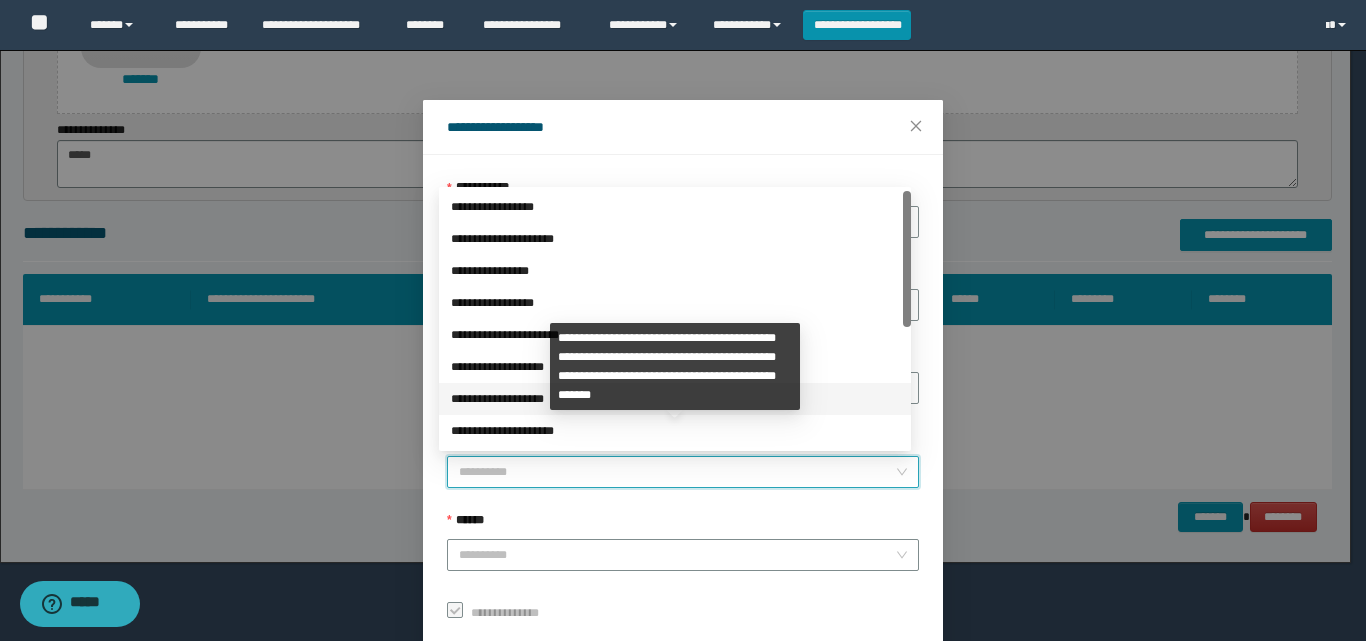 scroll, scrollTop: 224, scrollLeft: 0, axis: vertical 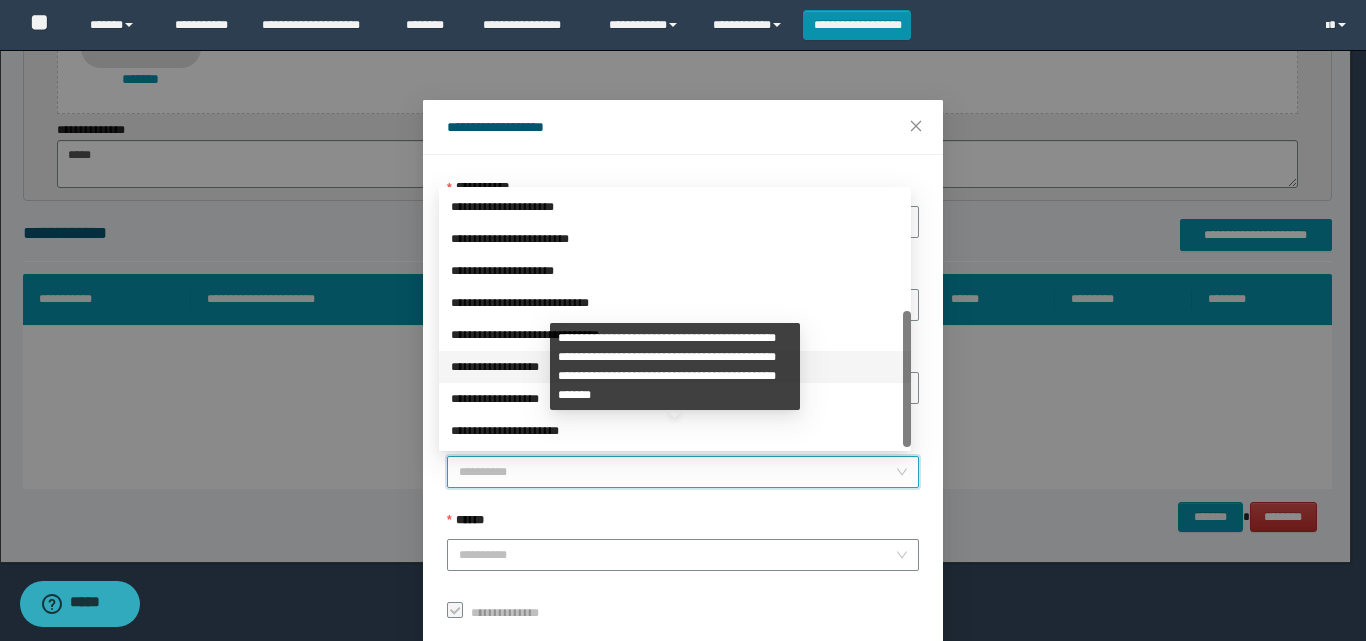 click on "**********" at bounding box center [675, 367] 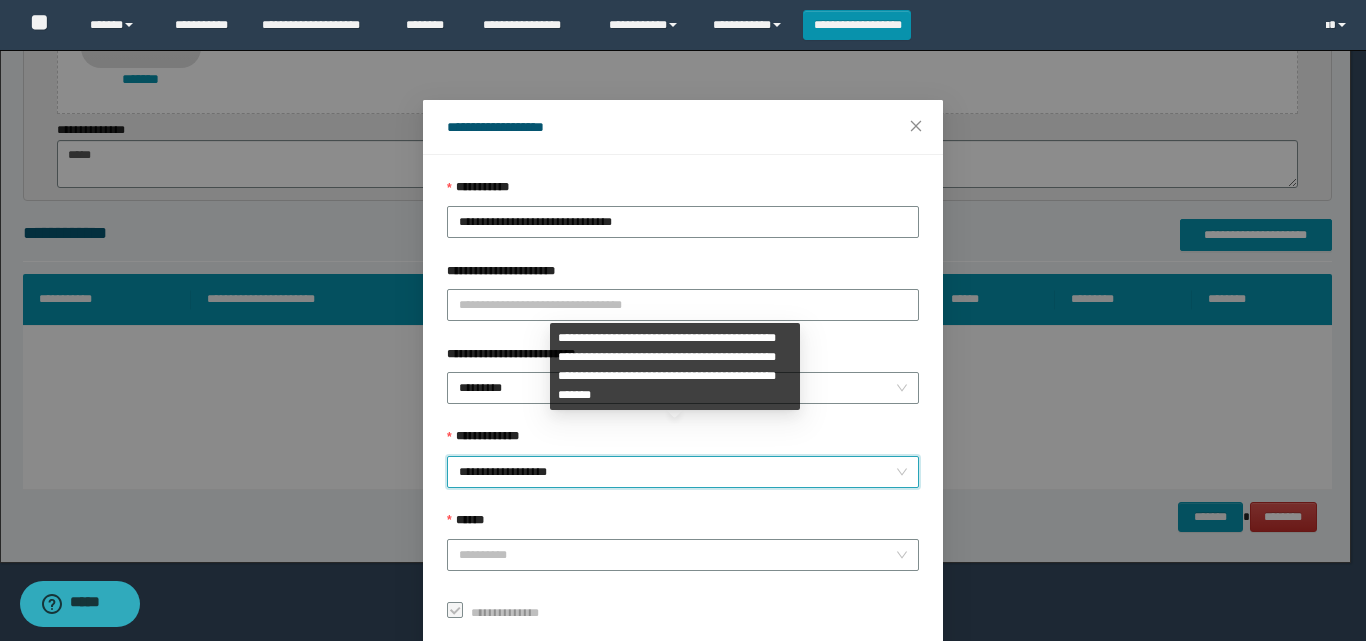 click on "**********" at bounding box center (683, 472) 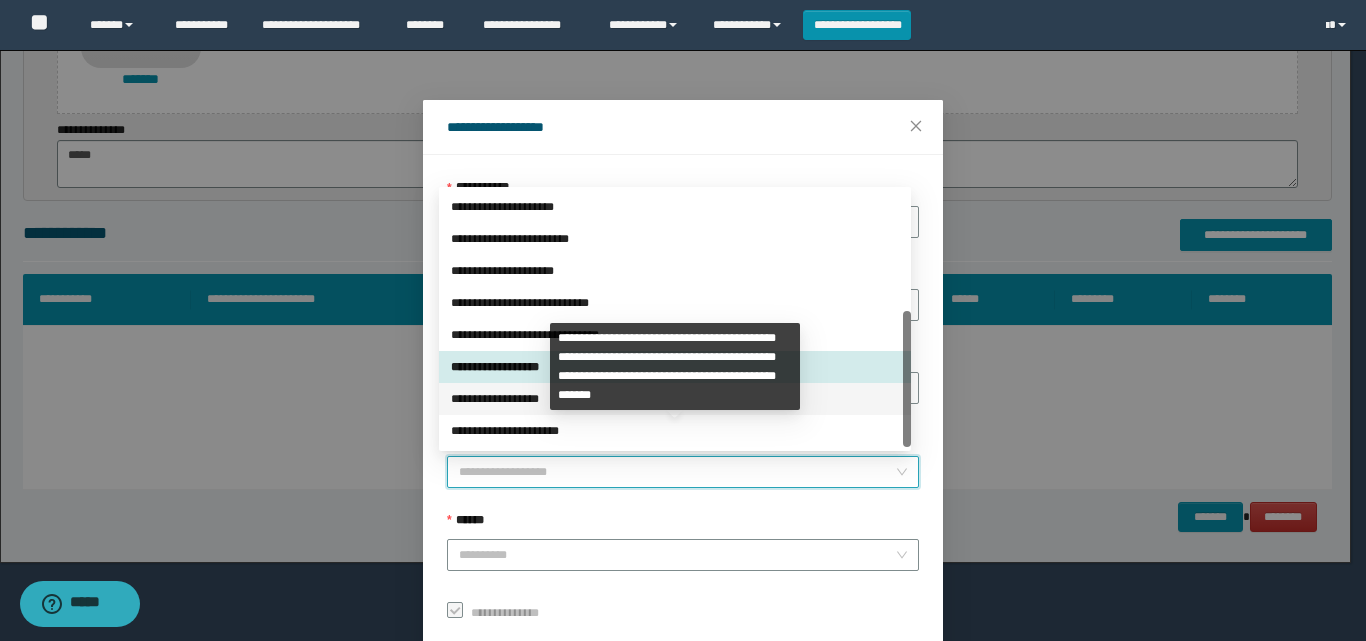 click on "**********" at bounding box center (675, 399) 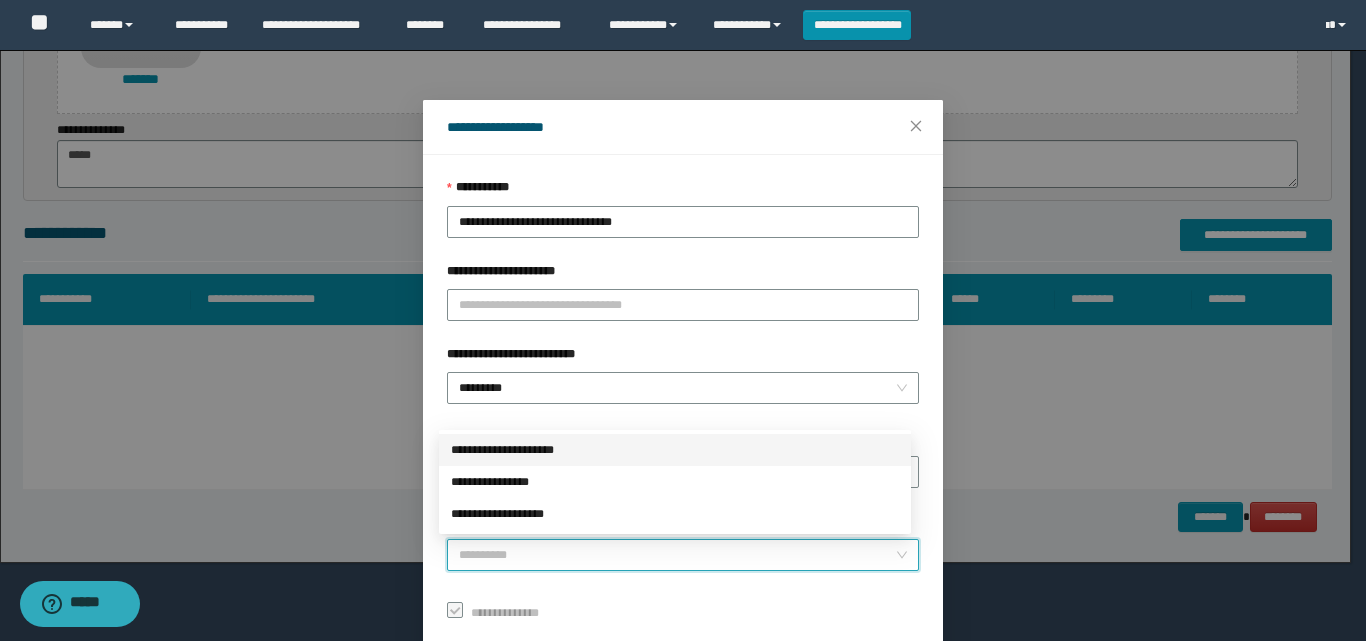click on "******" at bounding box center [677, 555] 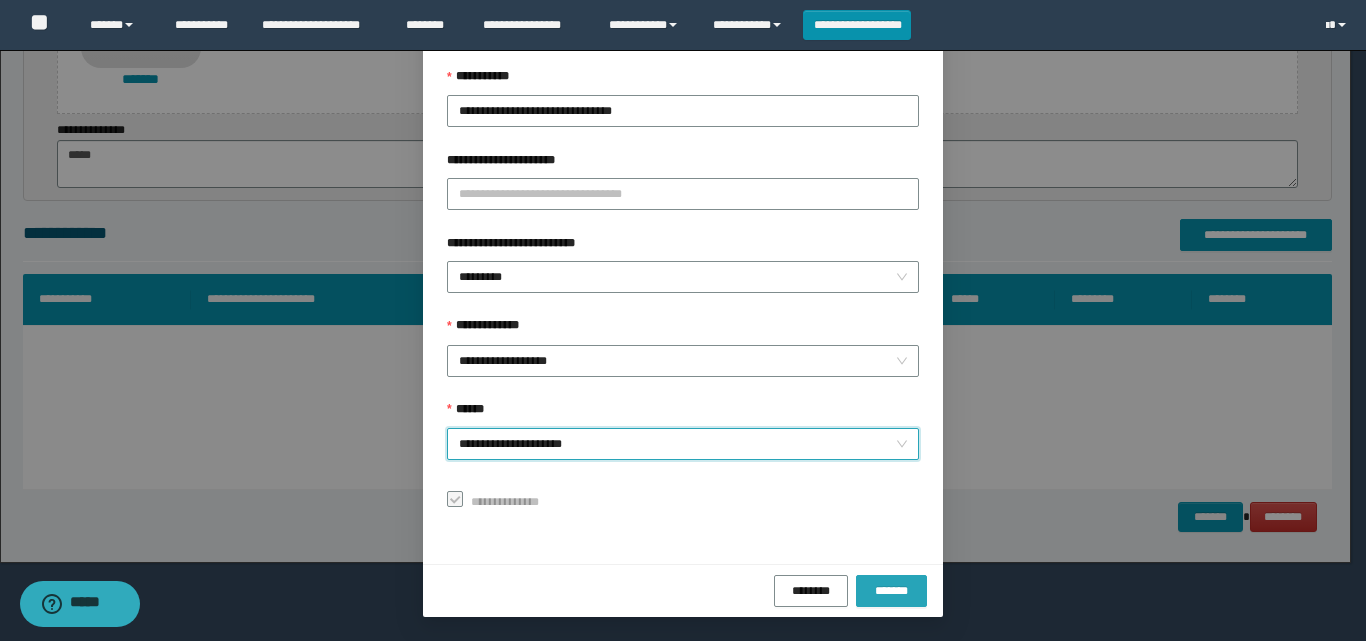 click on "*******" at bounding box center [891, 590] 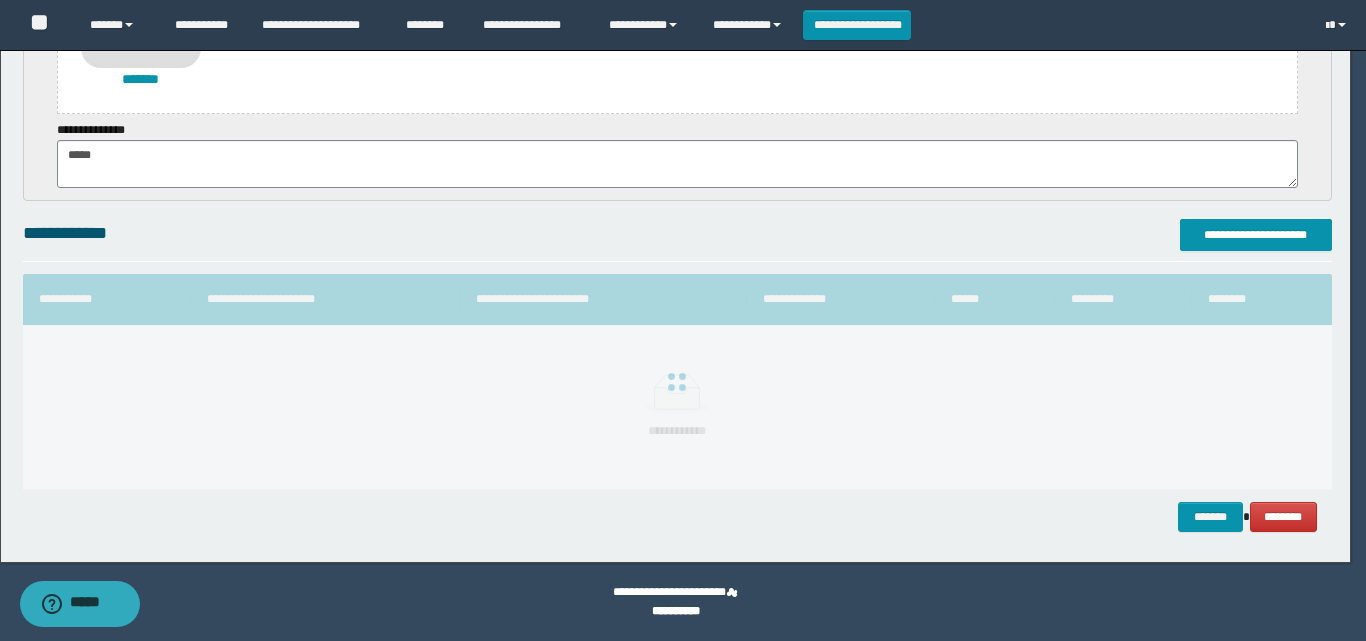 scroll, scrollTop: 64, scrollLeft: 0, axis: vertical 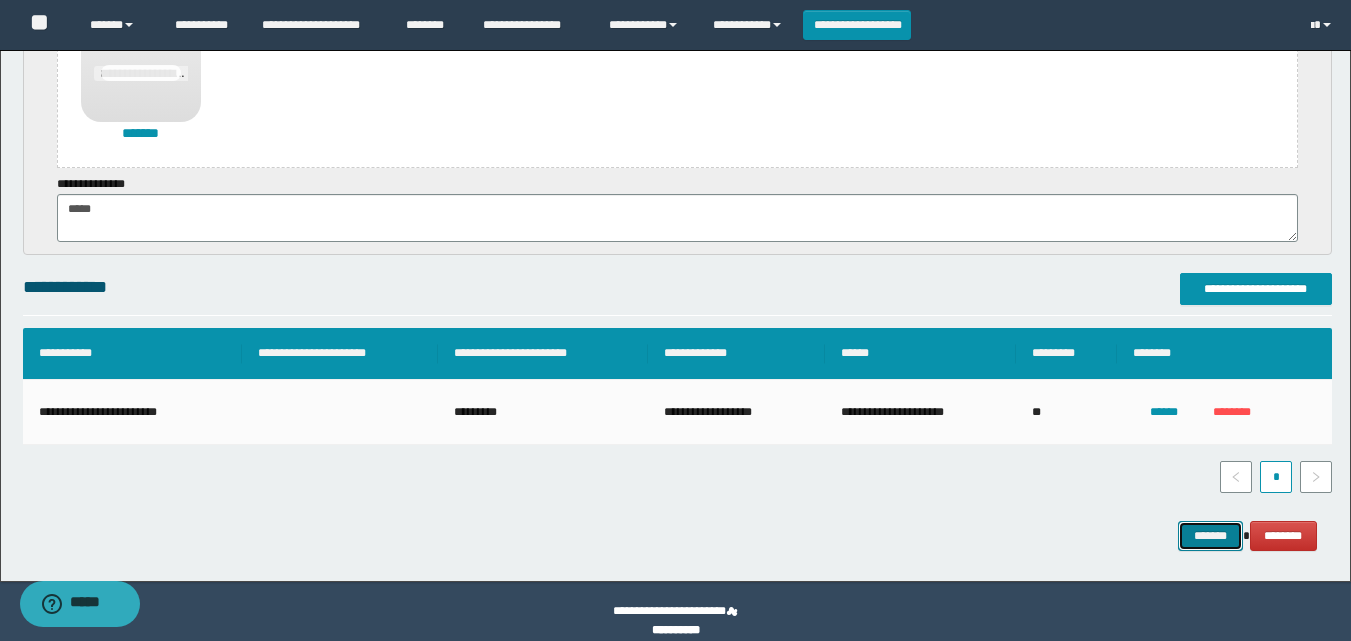 click on "*******" at bounding box center (1210, 536) 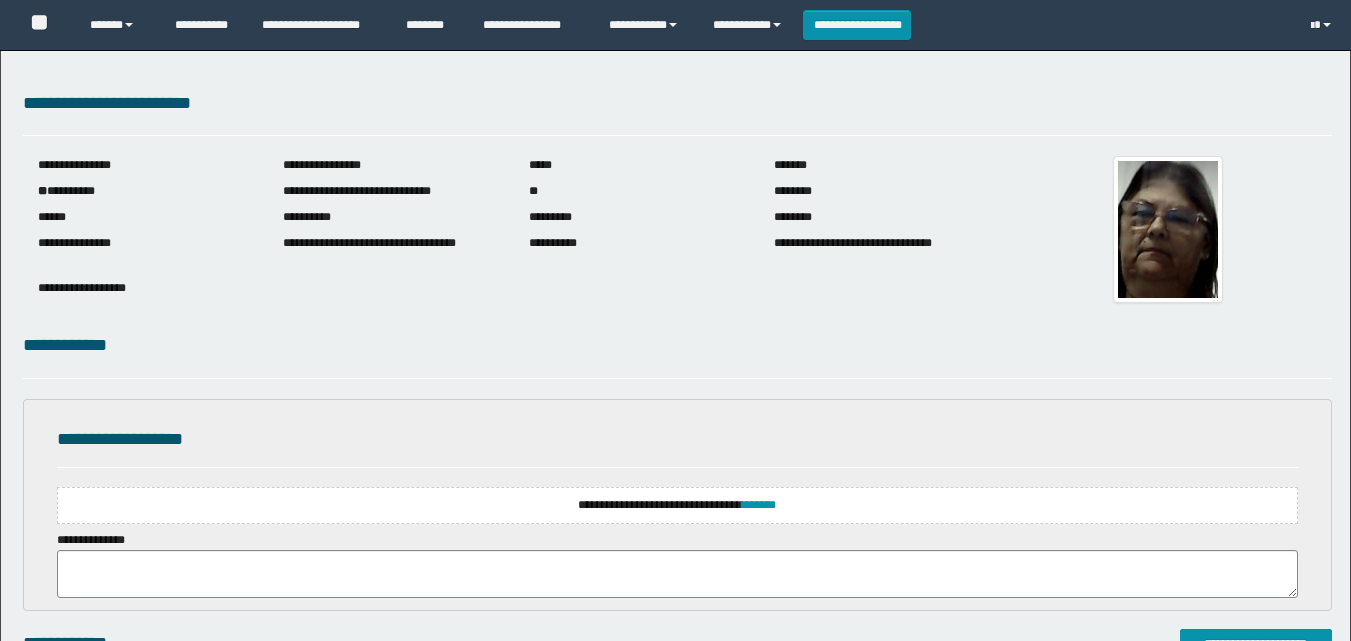 scroll, scrollTop: 0, scrollLeft: 0, axis: both 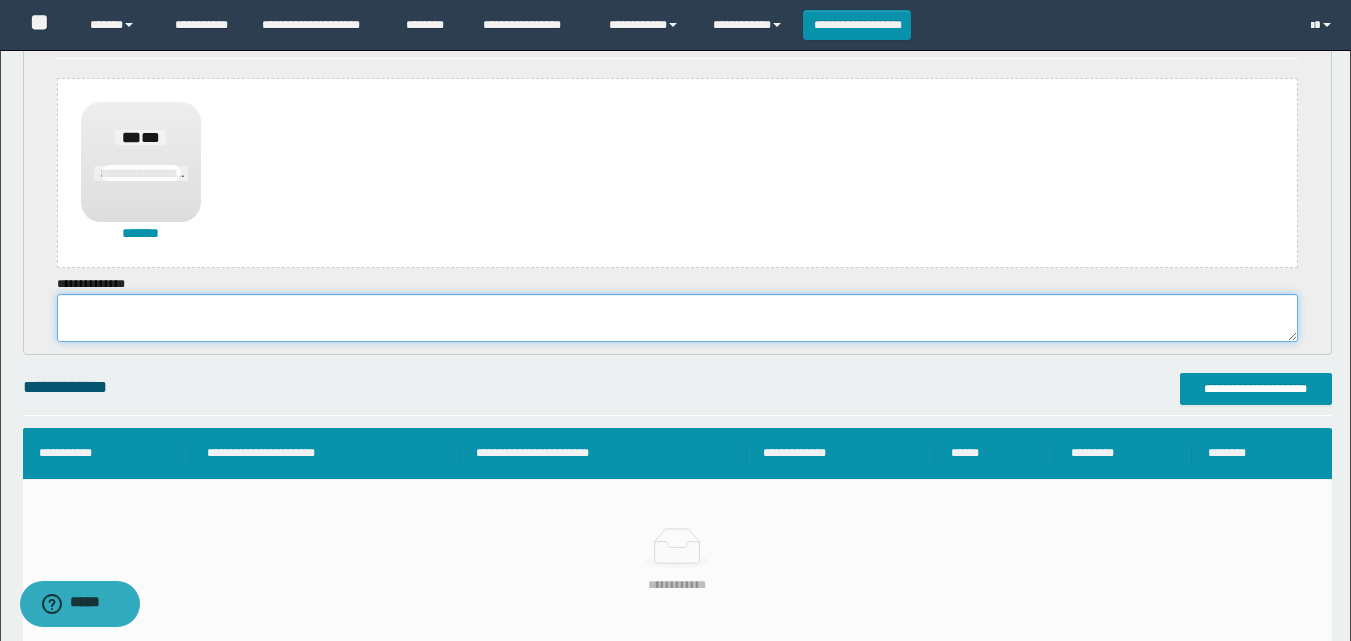 click at bounding box center (677, 318) 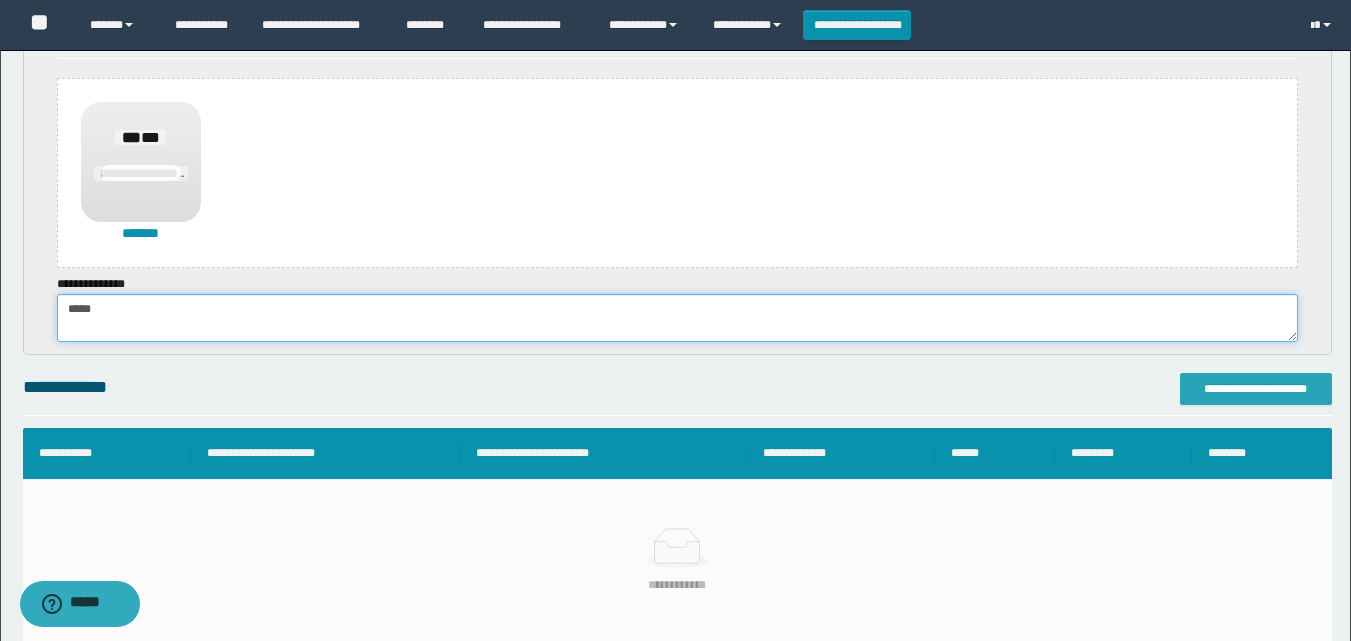type on "*****" 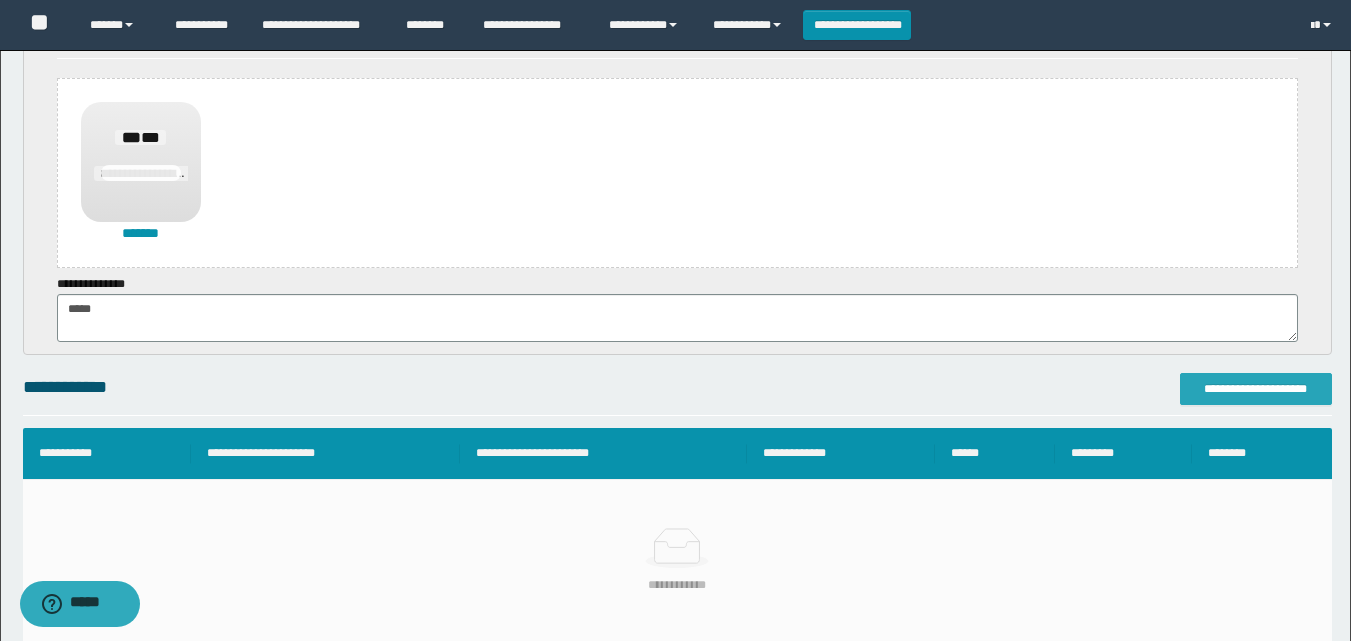 click on "**********" at bounding box center [1256, 389] 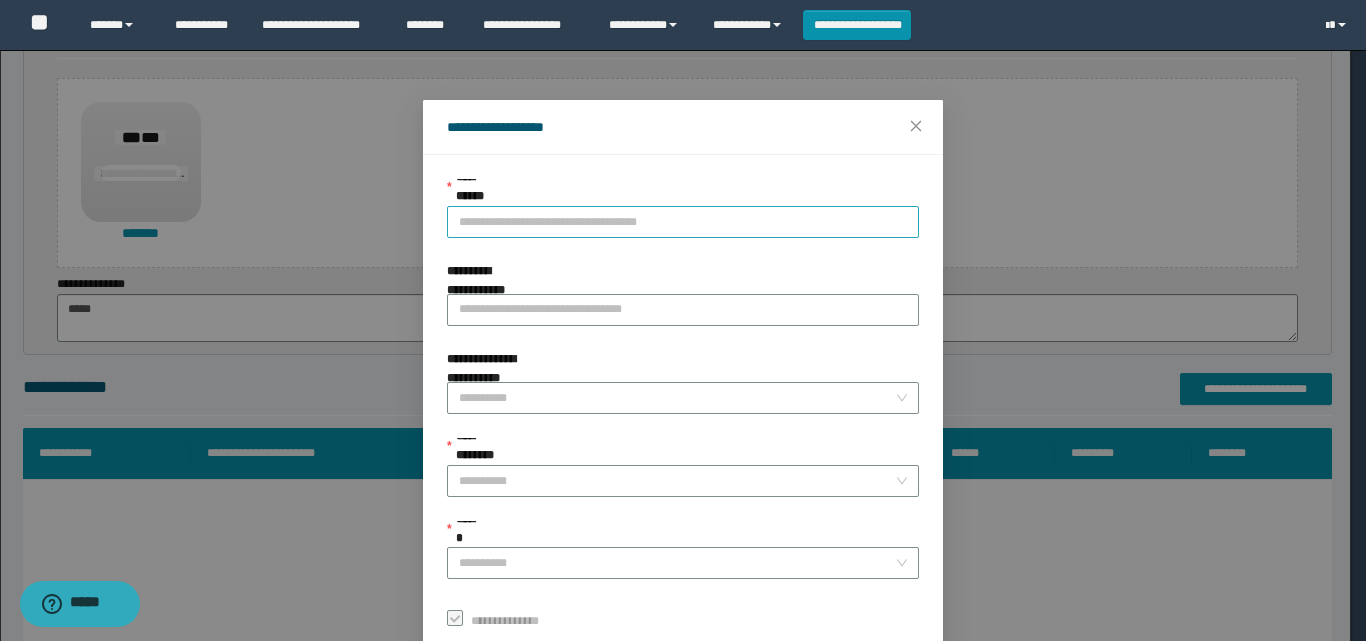 click on "**********" at bounding box center (683, 222) 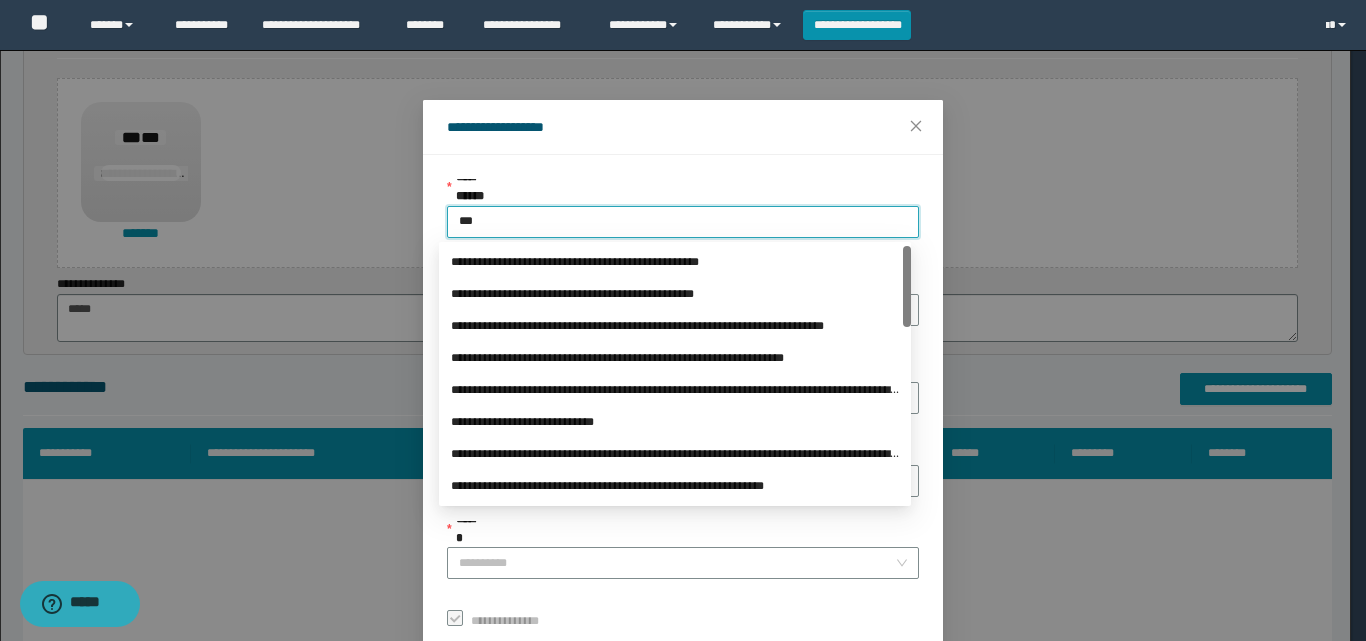 type on "****" 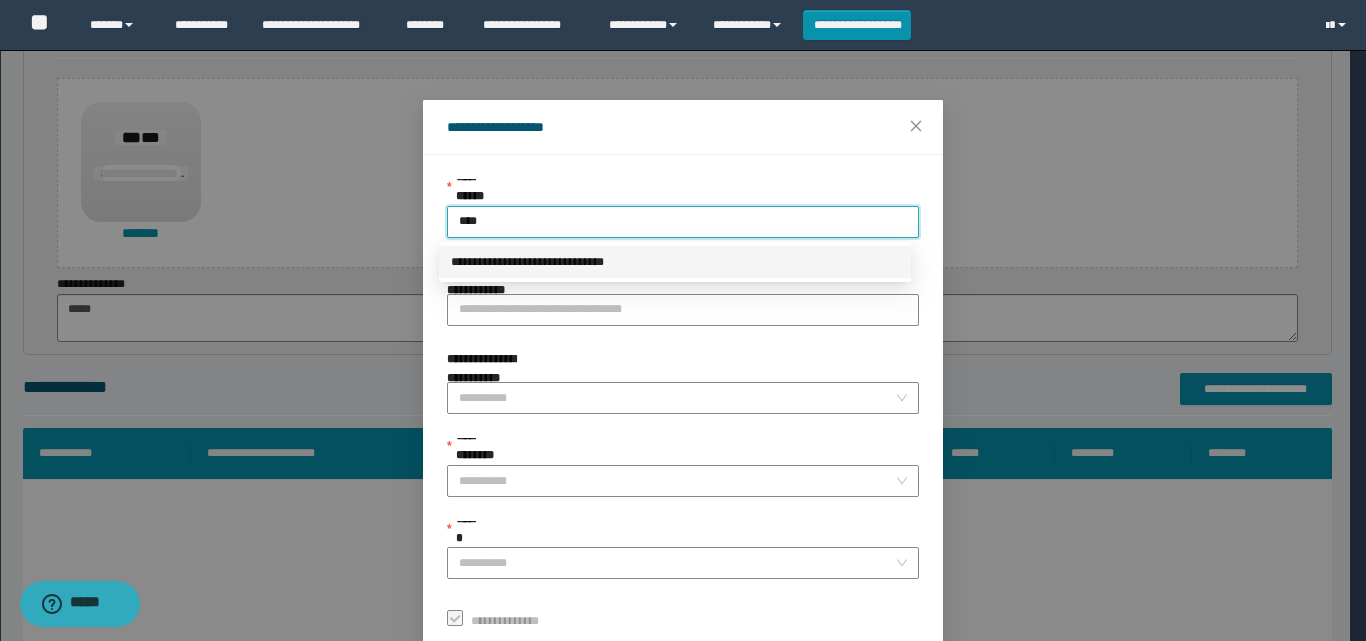 click on "**********" at bounding box center [675, 262] 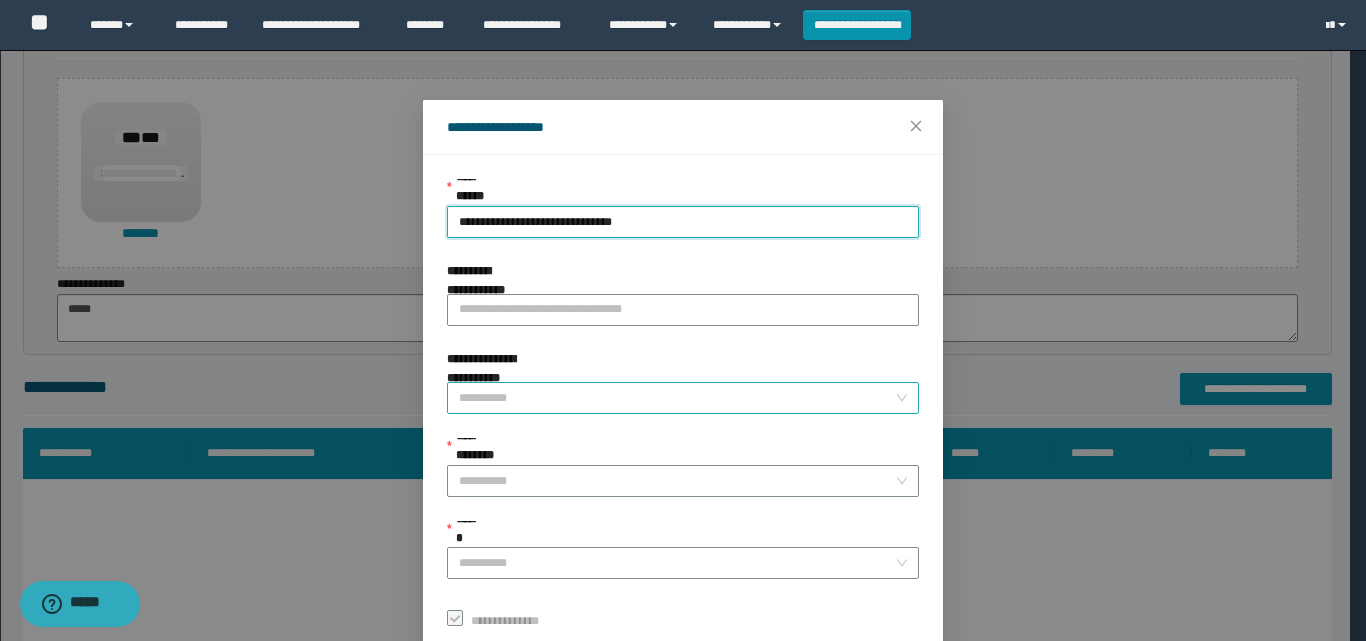 click on "**********" at bounding box center (677, 398) 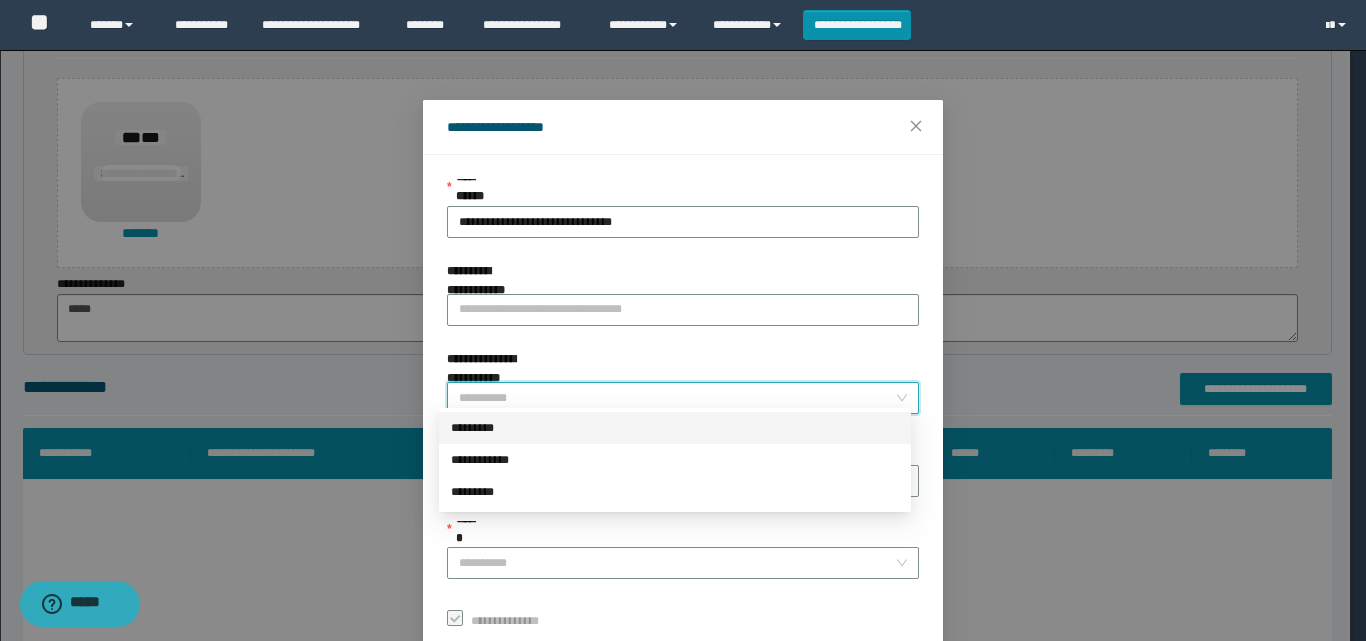 click on "*********" at bounding box center [675, 428] 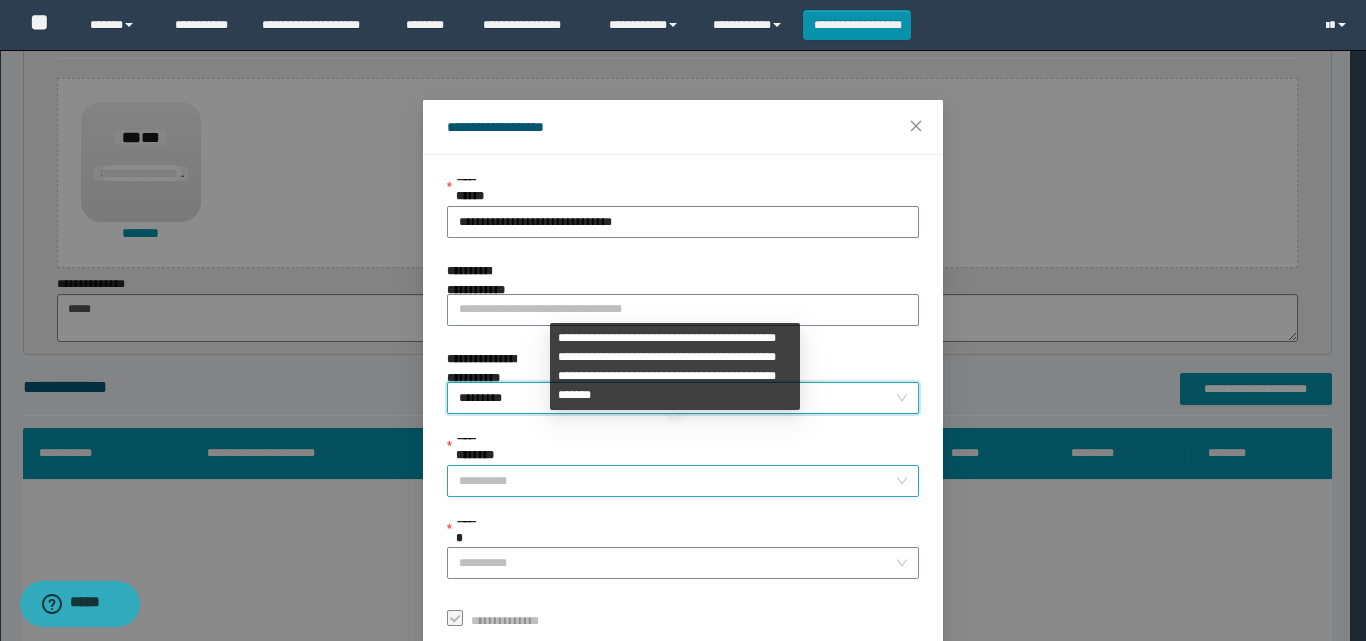click on "**********" at bounding box center [683, 481] 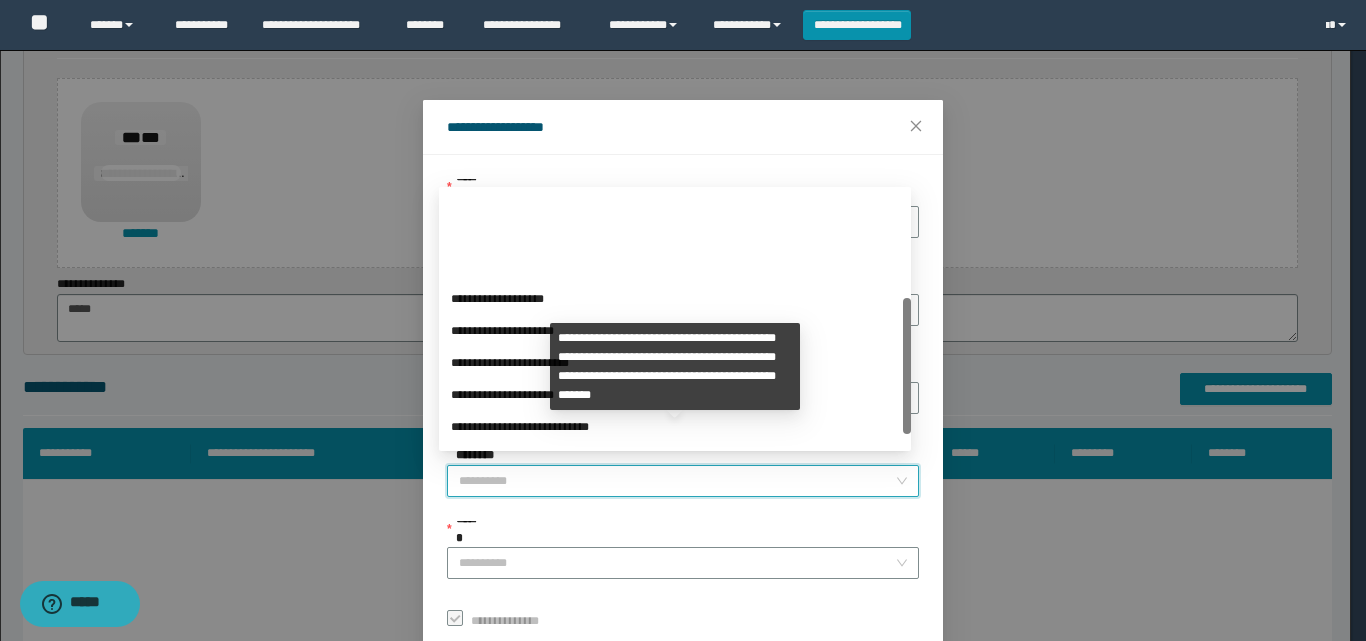 scroll, scrollTop: 224, scrollLeft: 0, axis: vertical 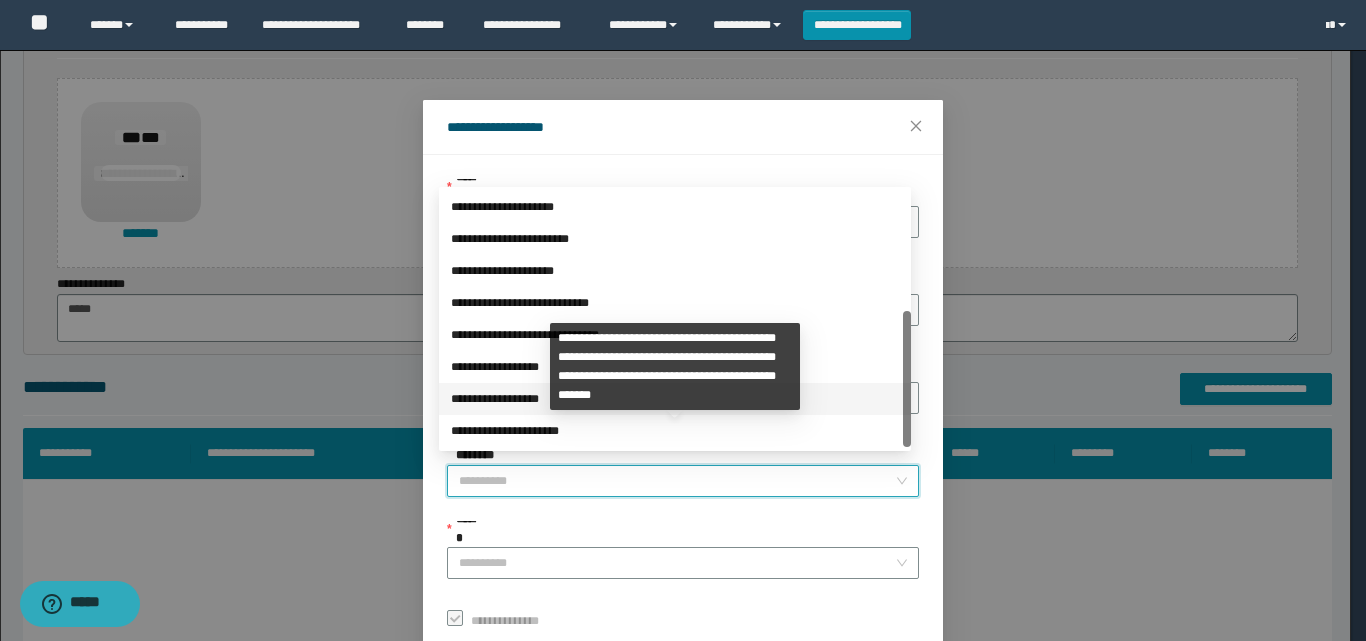 click on "**********" at bounding box center [675, 399] 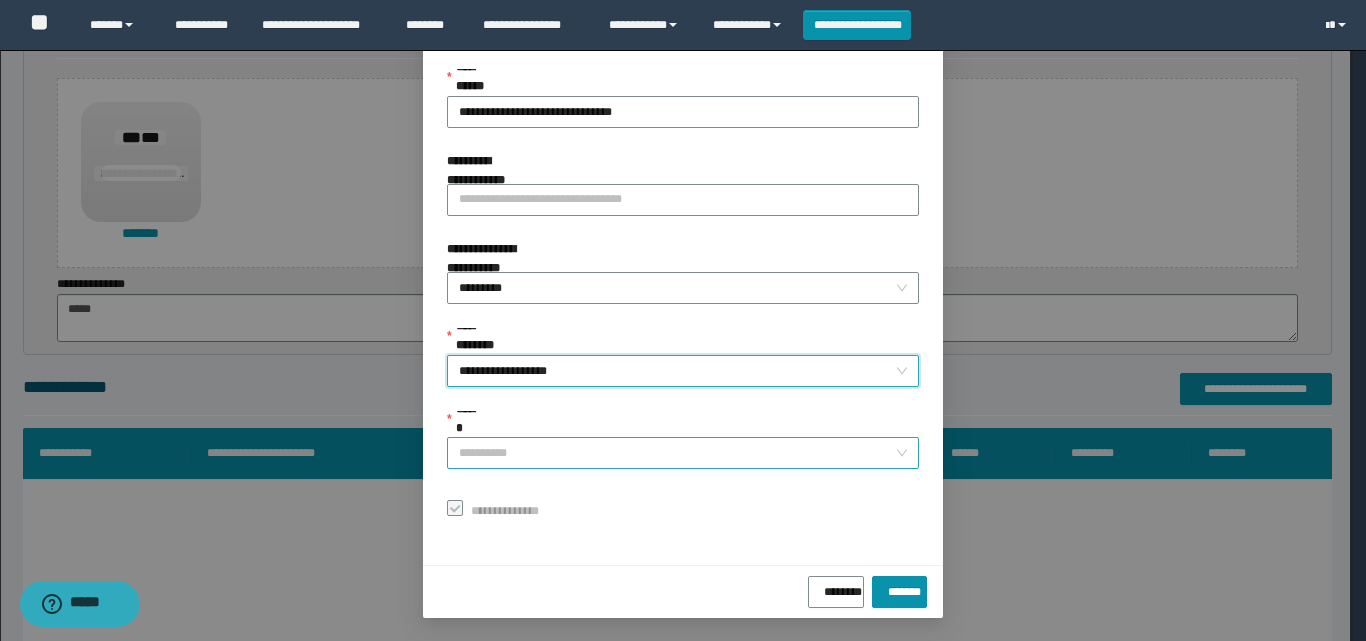 scroll, scrollTop: 111, scrollLeft: 0, axis: vertical 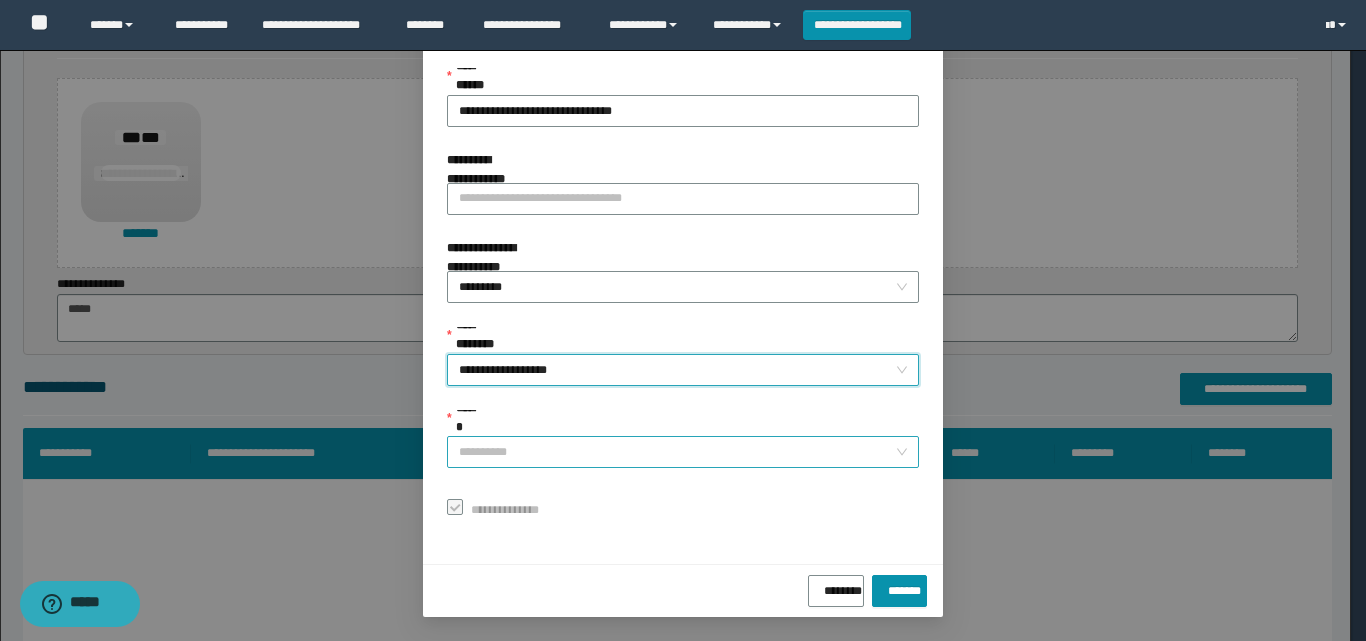 click on "******" at bounding box center [677, 452] 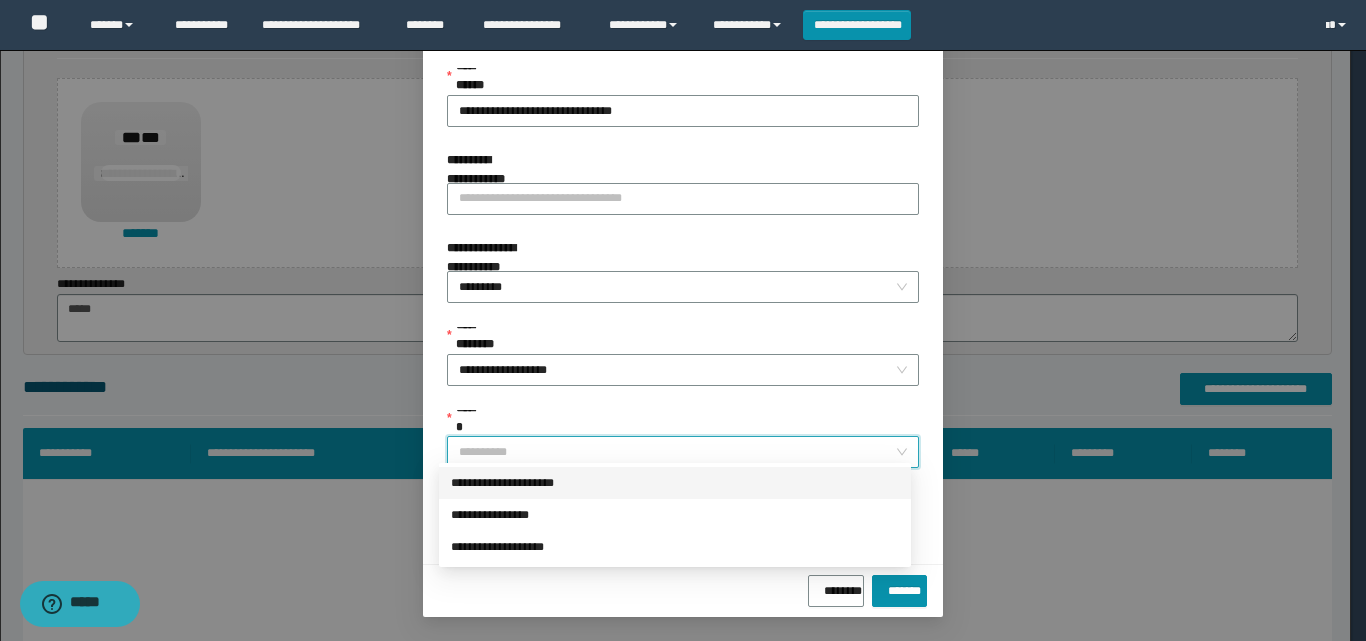 click on "**********" at bounding box center (675, 483) 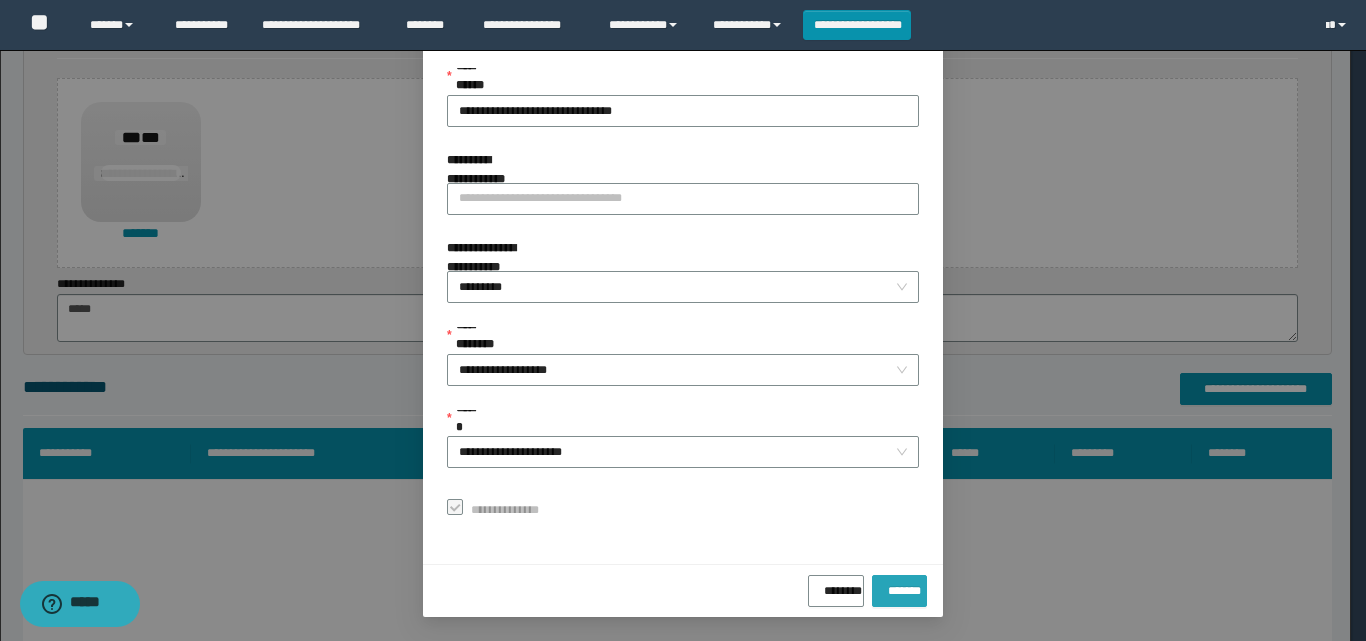 click on "*******" at bounding box center [899, 591] 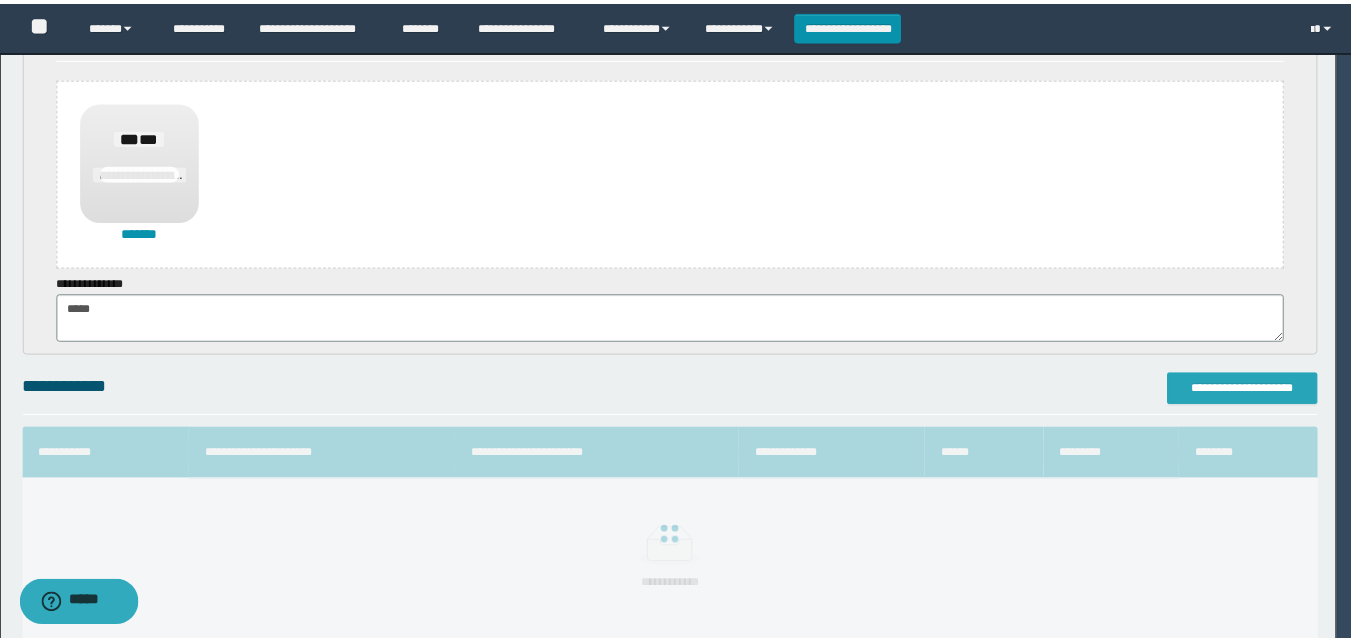 scroll, scrollTop: 0, scrollLeft: 0, axis: both 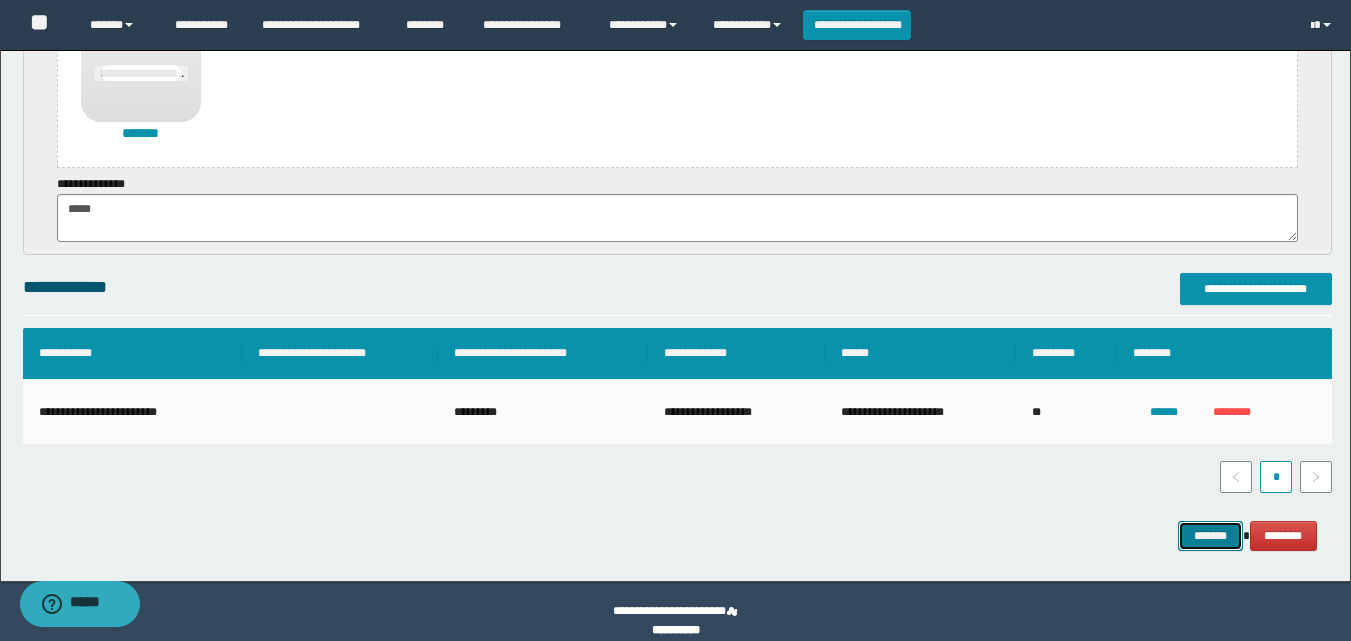 click on "*******" at bounding box center [1210, 536] 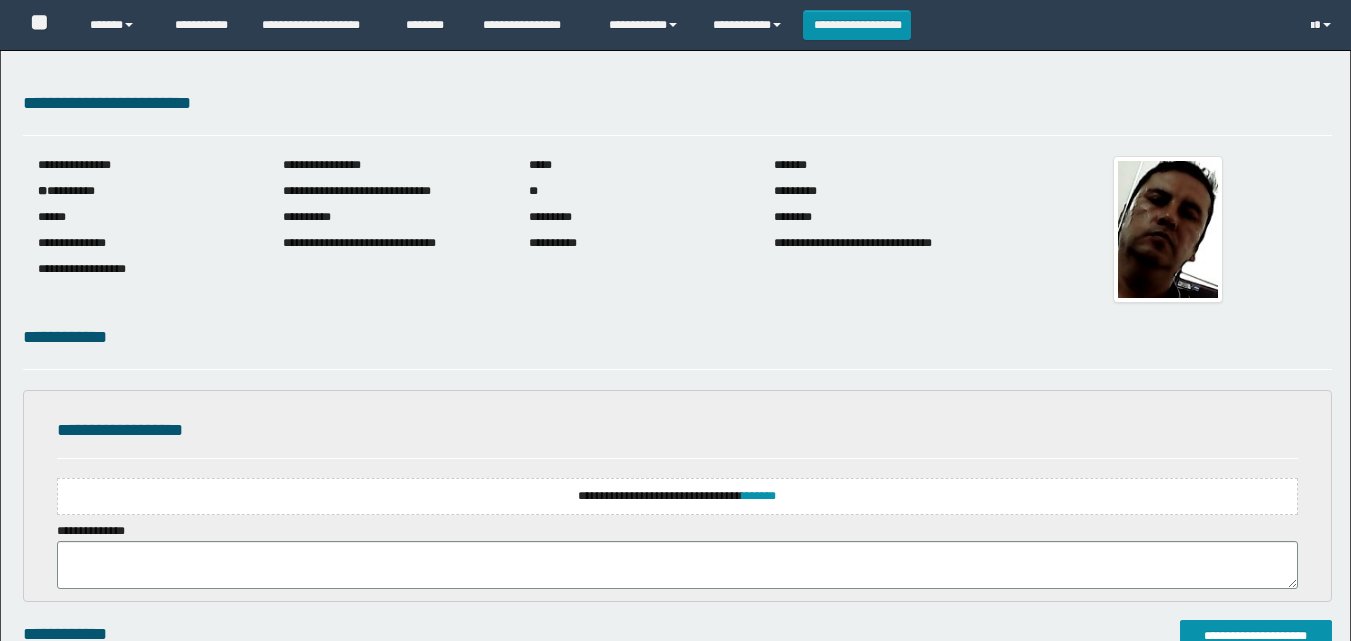scroll, scrollTop: 0, scrollLeft: 0, axis: both 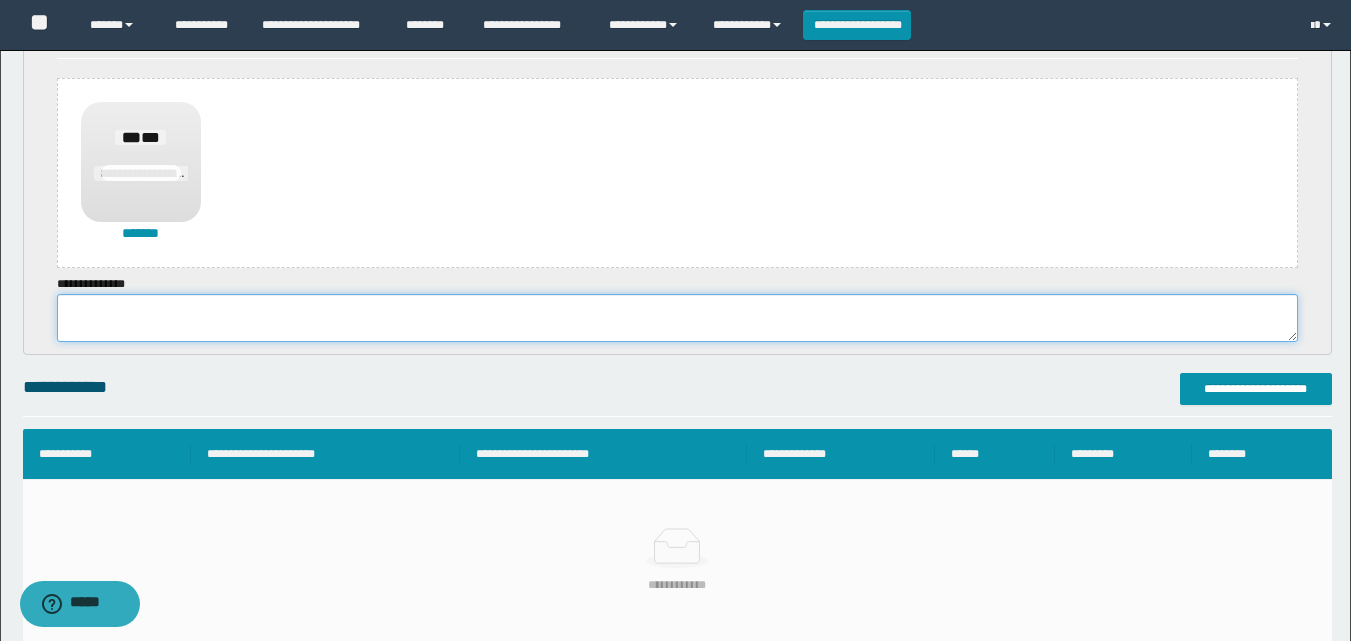click at bounding box center [677, 318] 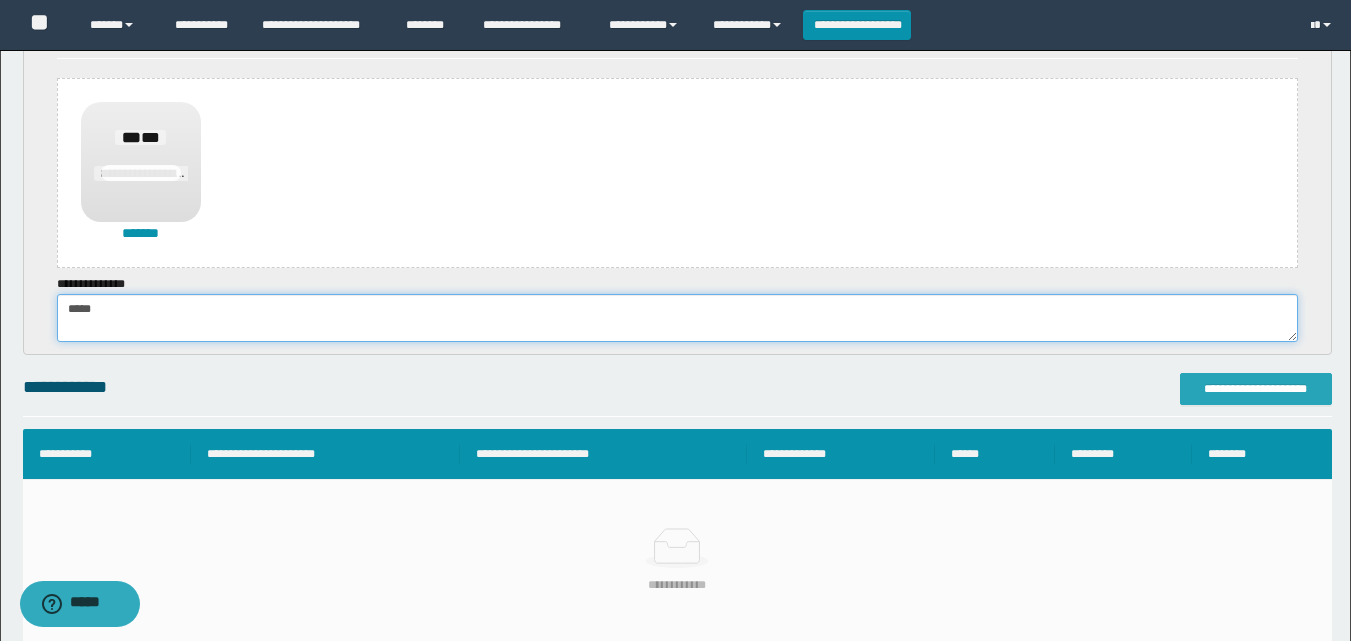 type on "*****" 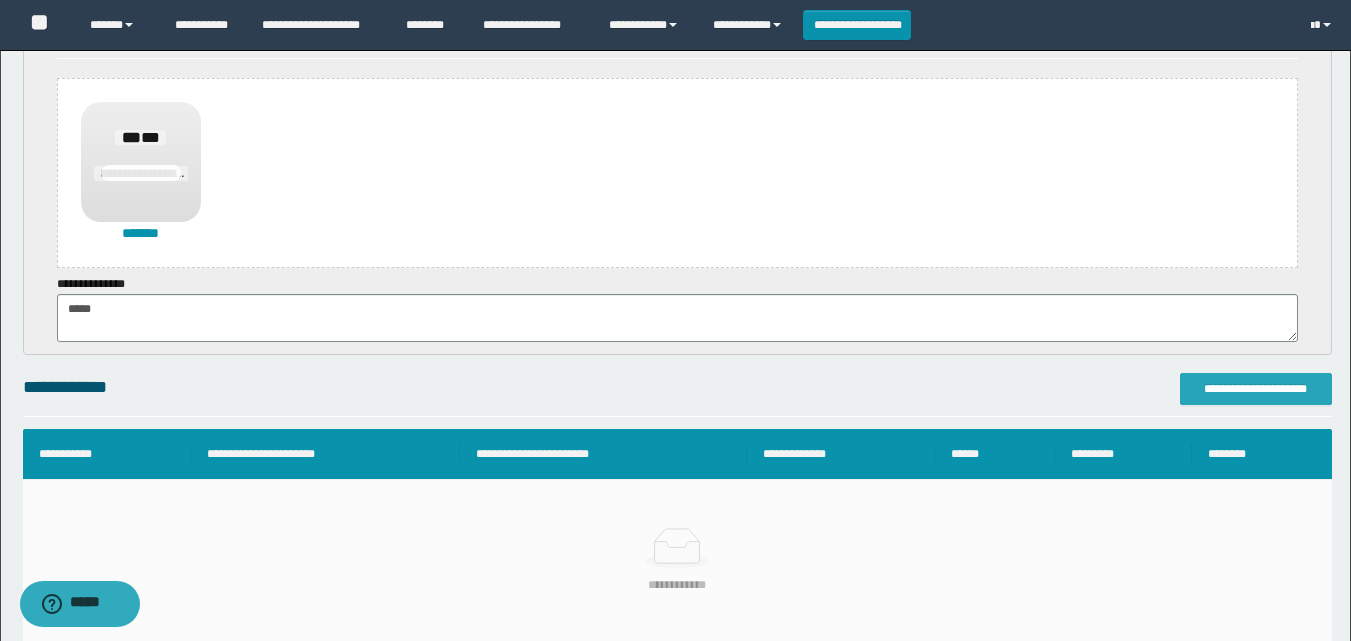 click on "**********" at bounding box center [1256, 389] 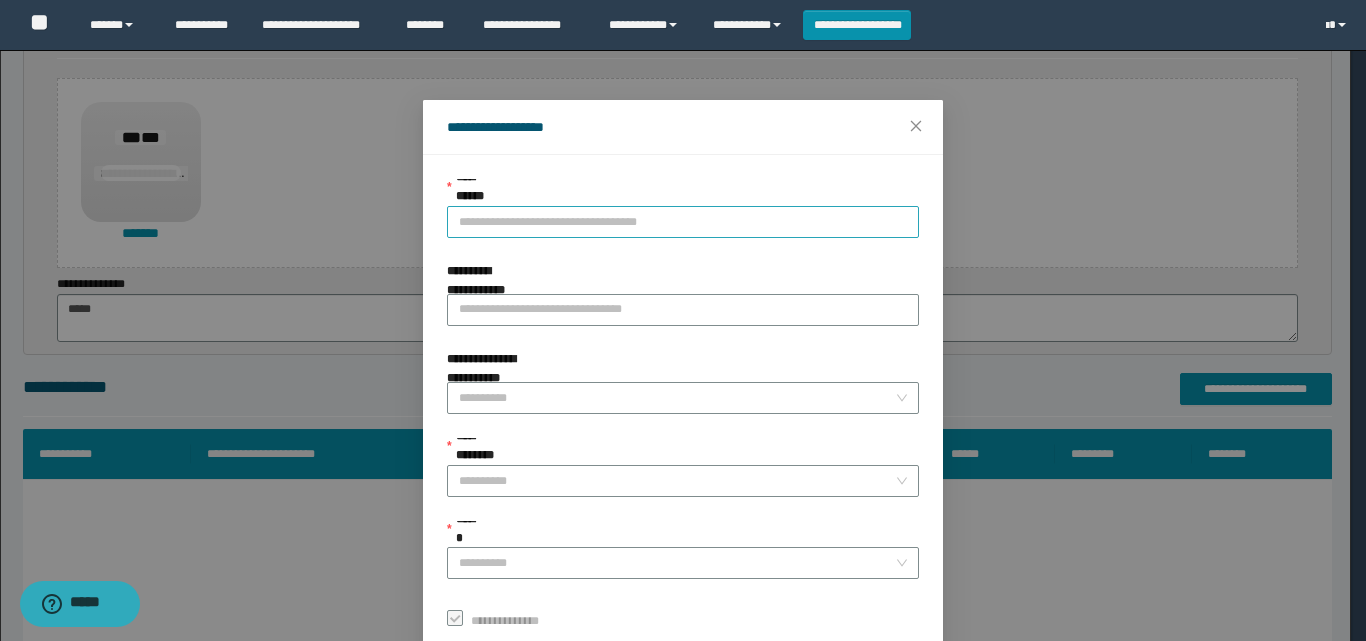 click on "**********" at bounding box center [683, 222] 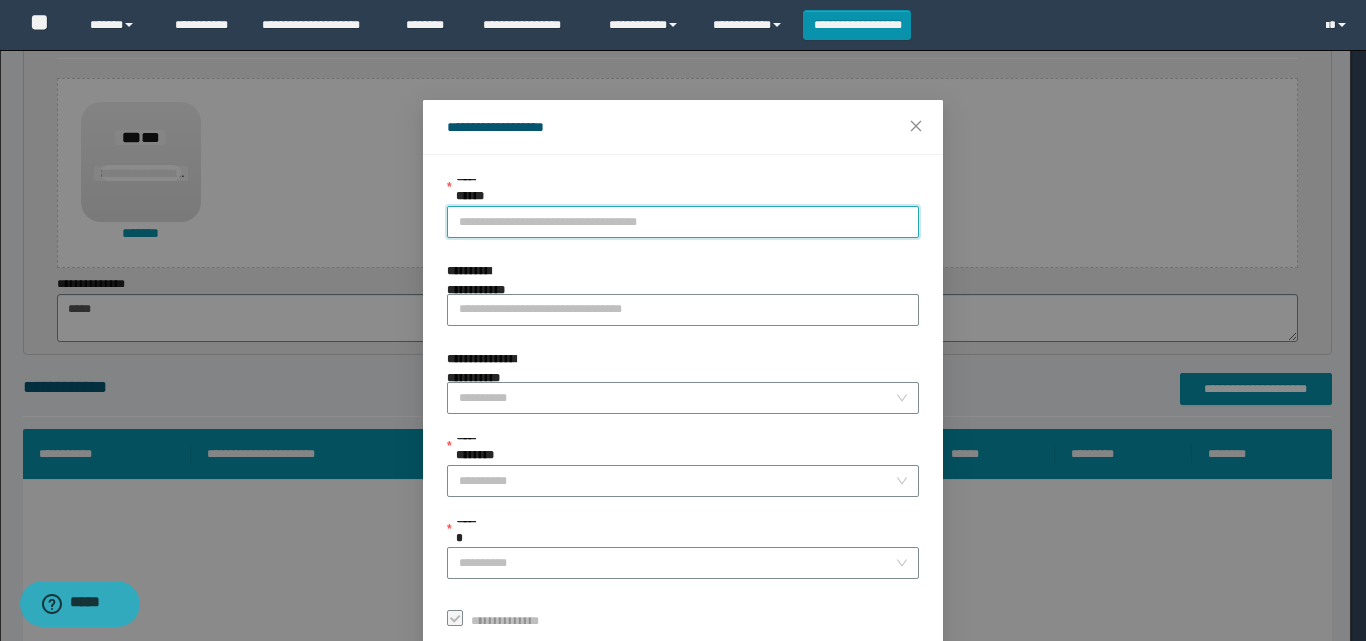 click on "**********" at bounding box center [683, 222] 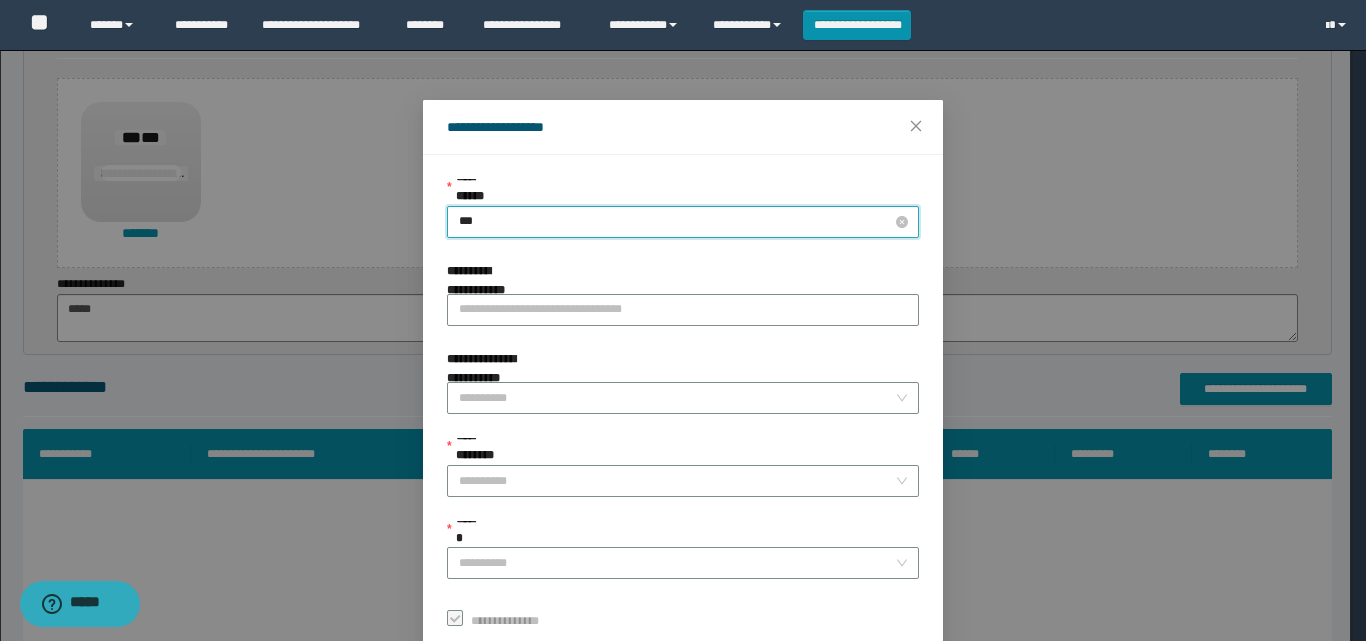 type on "****" 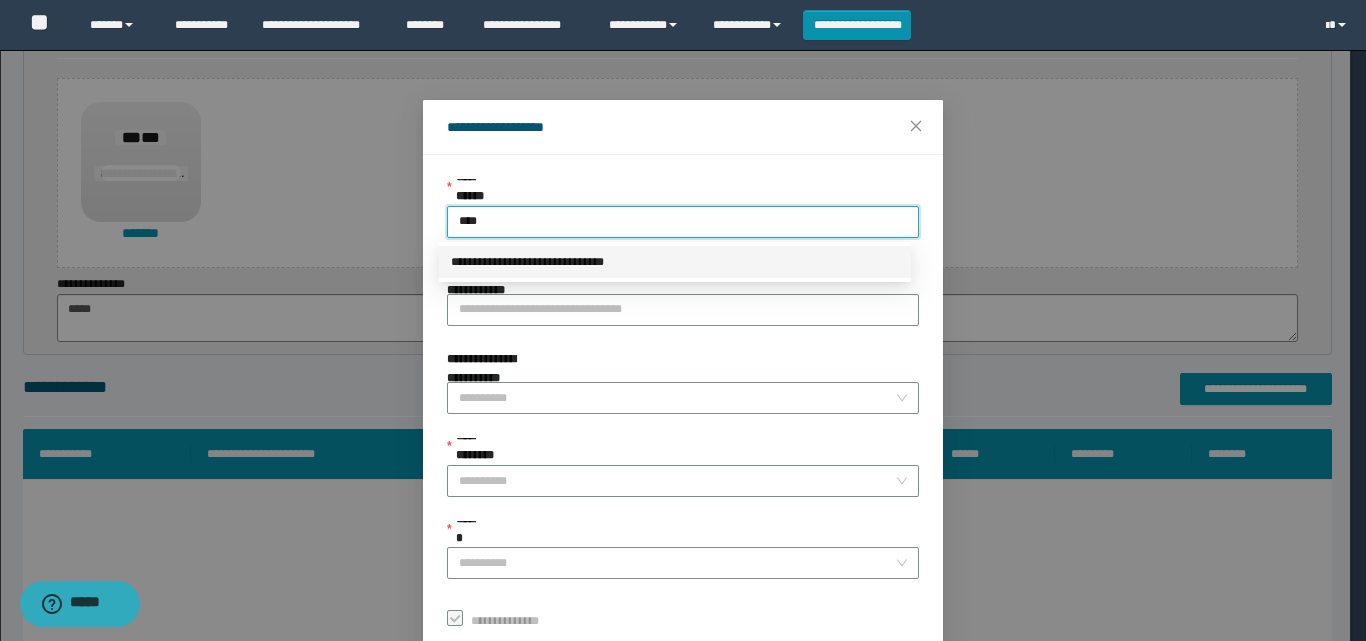 click on "**********" at bounding box center (675, 262) 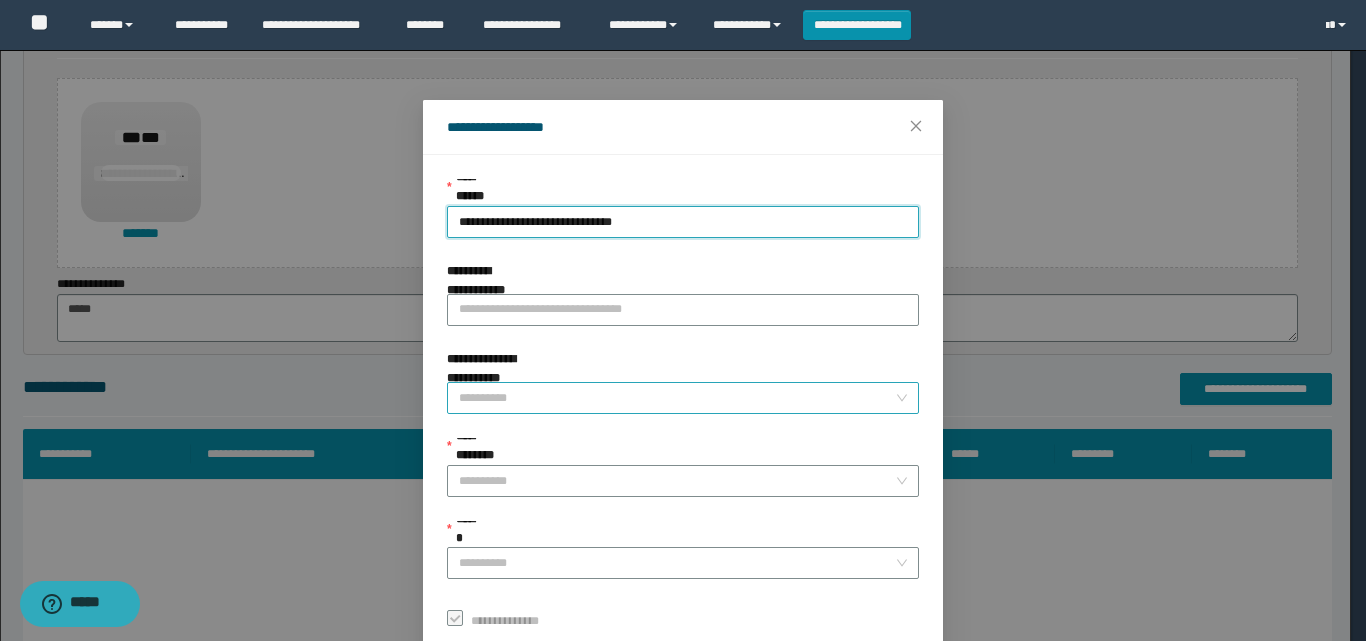click on "**********" at bounding box center [677, 398] 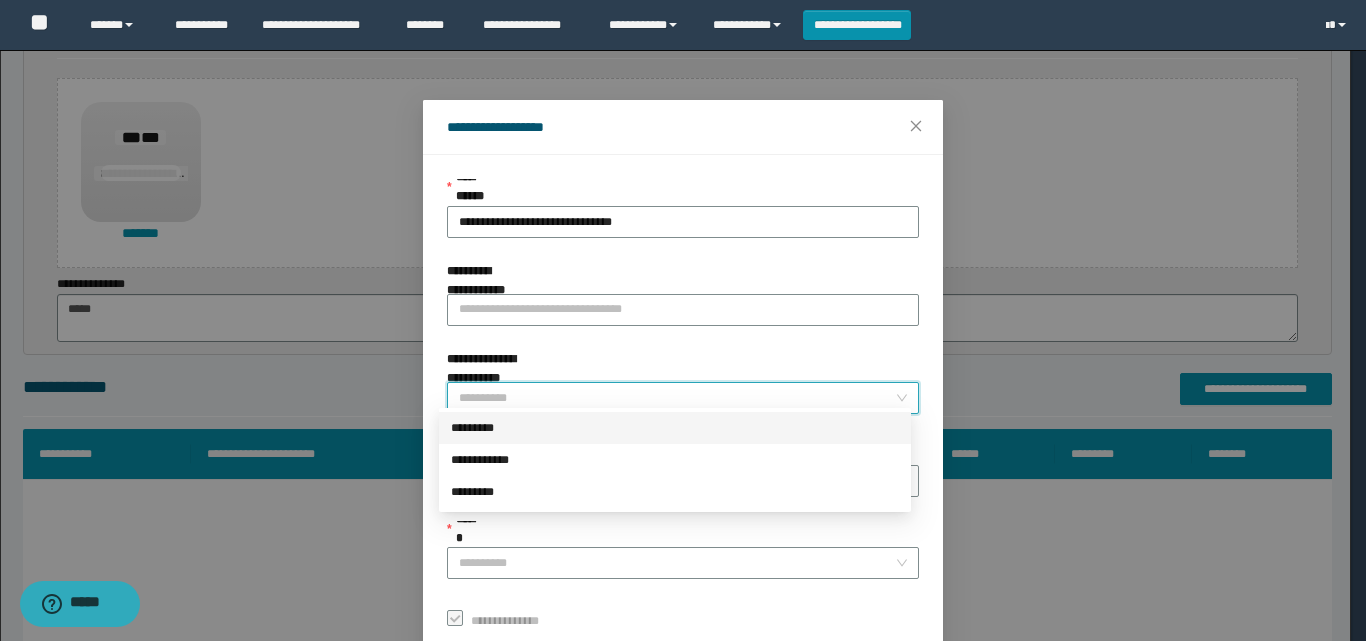 click on "*********" at bounding box center (675, 428) 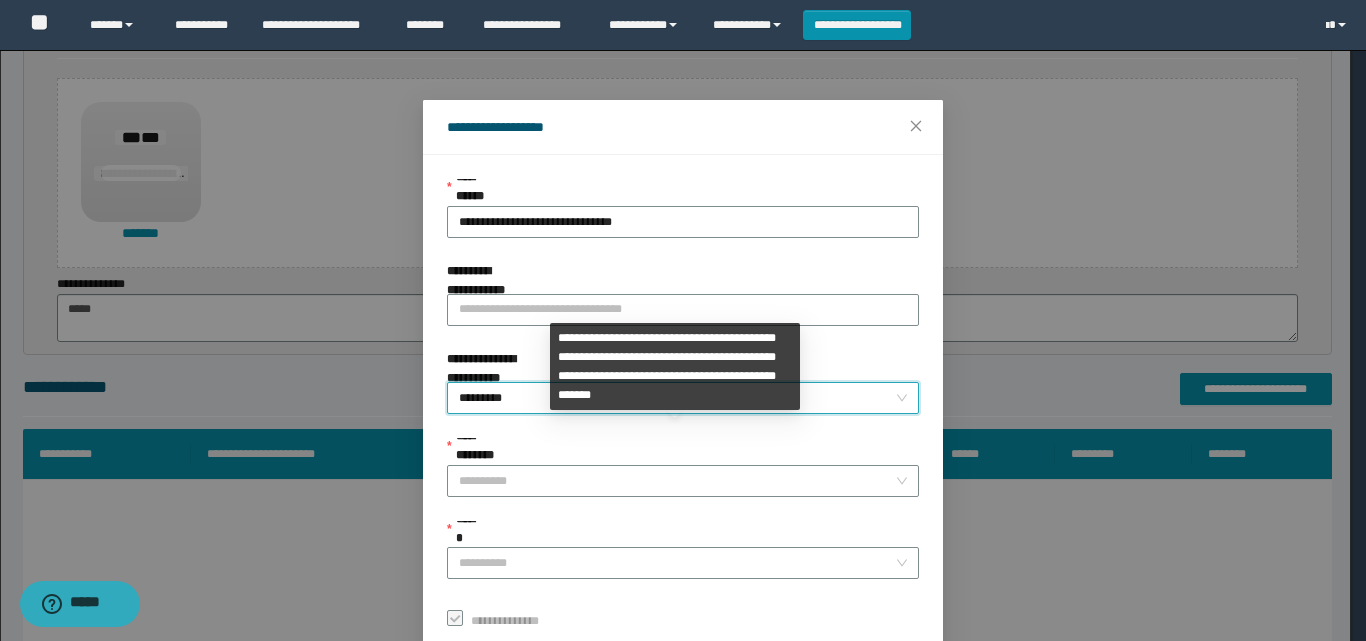 click on "**********" at bounding box center (683, 451) 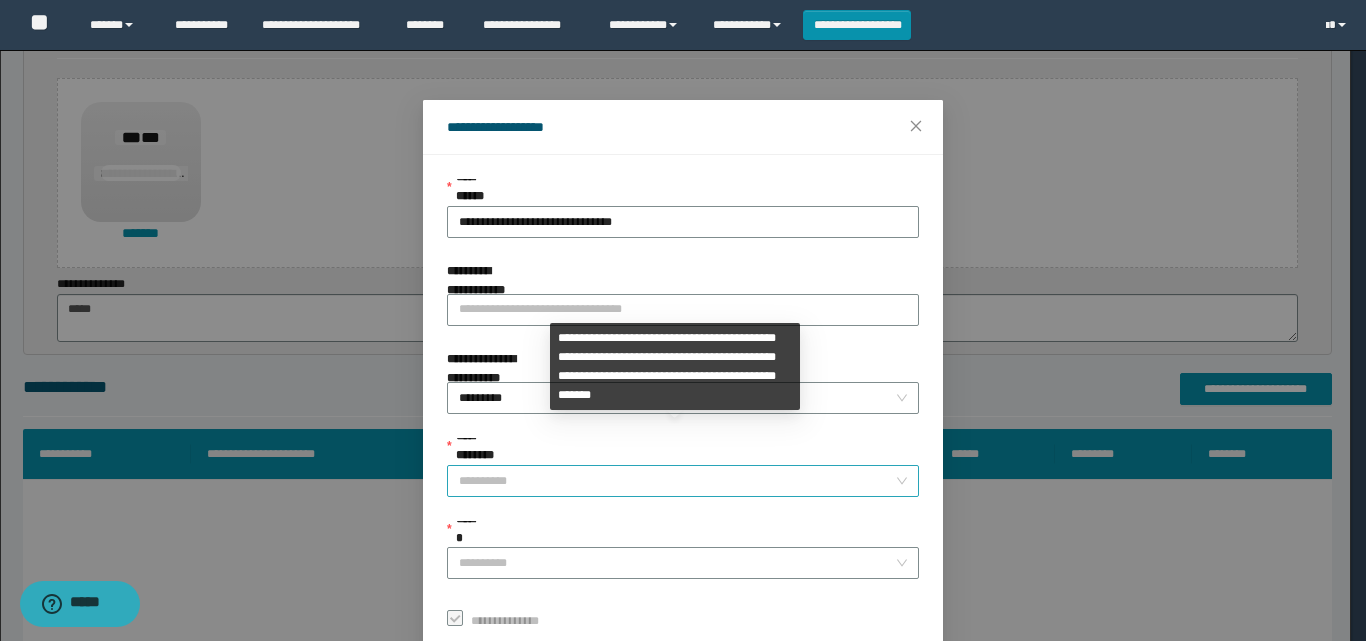 click on "**********" at bounding box center (677, 481) 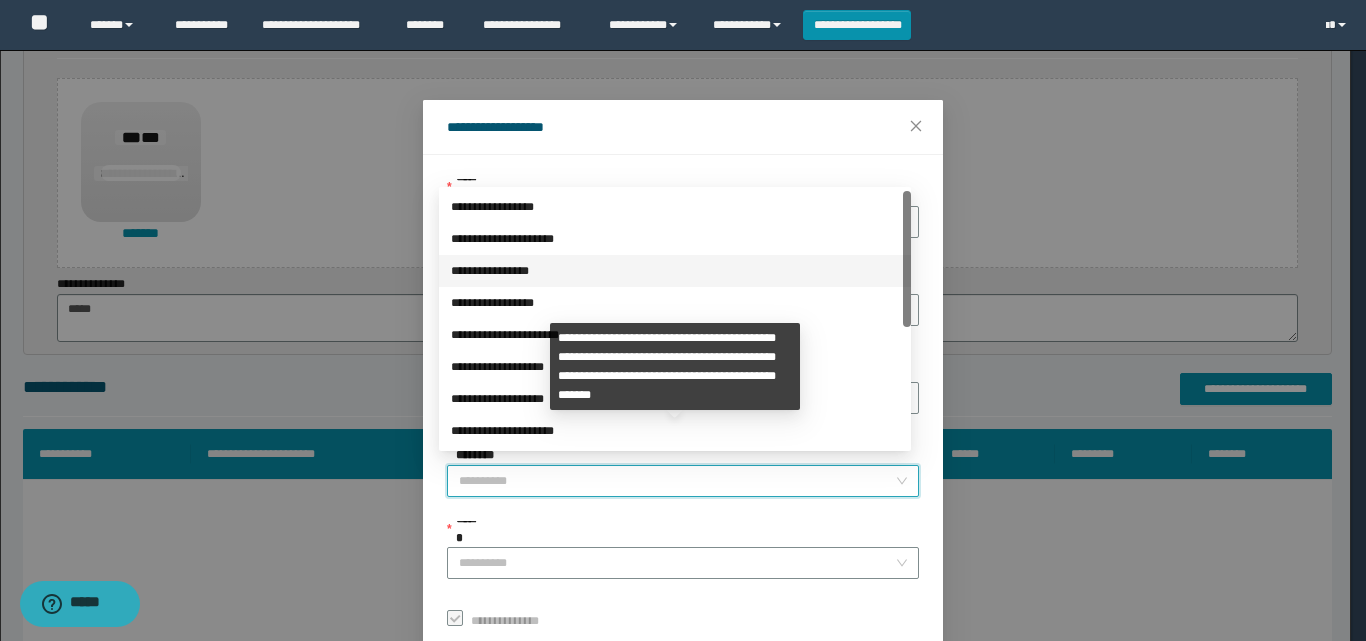 scroll, scrollTop: 224, scrollLeft: 0, axis: vertical 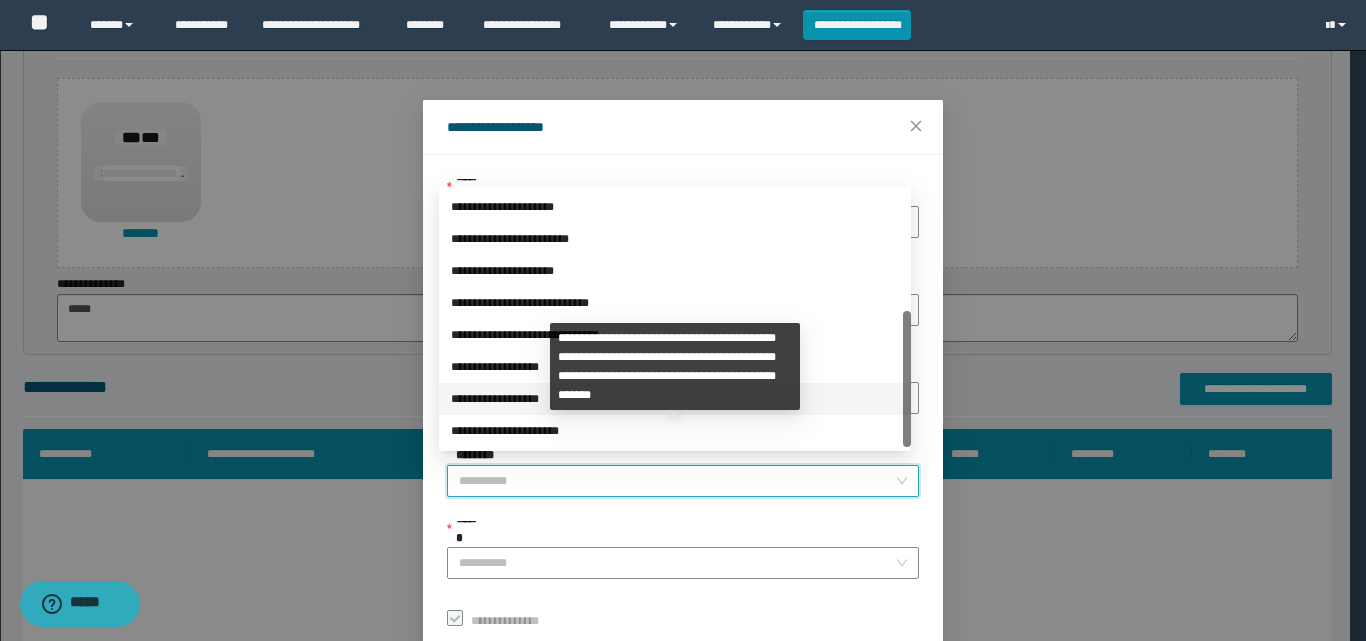 click on "**********" at bounding box center [675, 399] 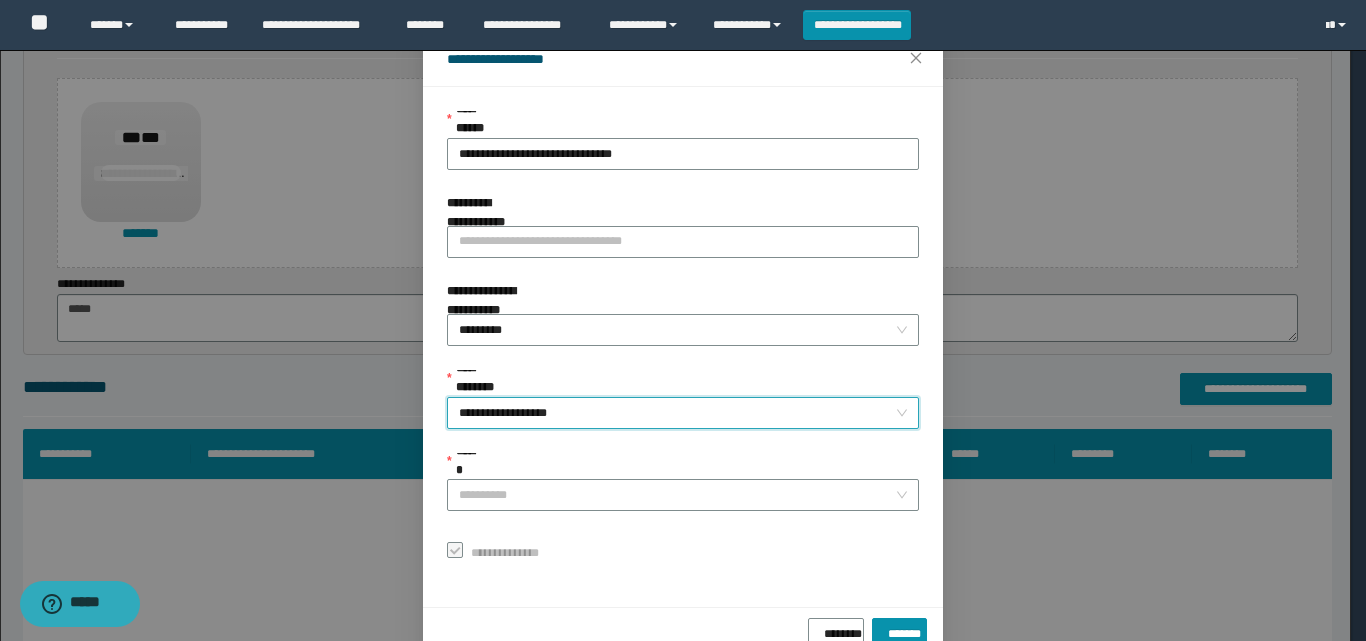 scroll, scrollTop: 111, scrollLeft: 0, axis: vertical 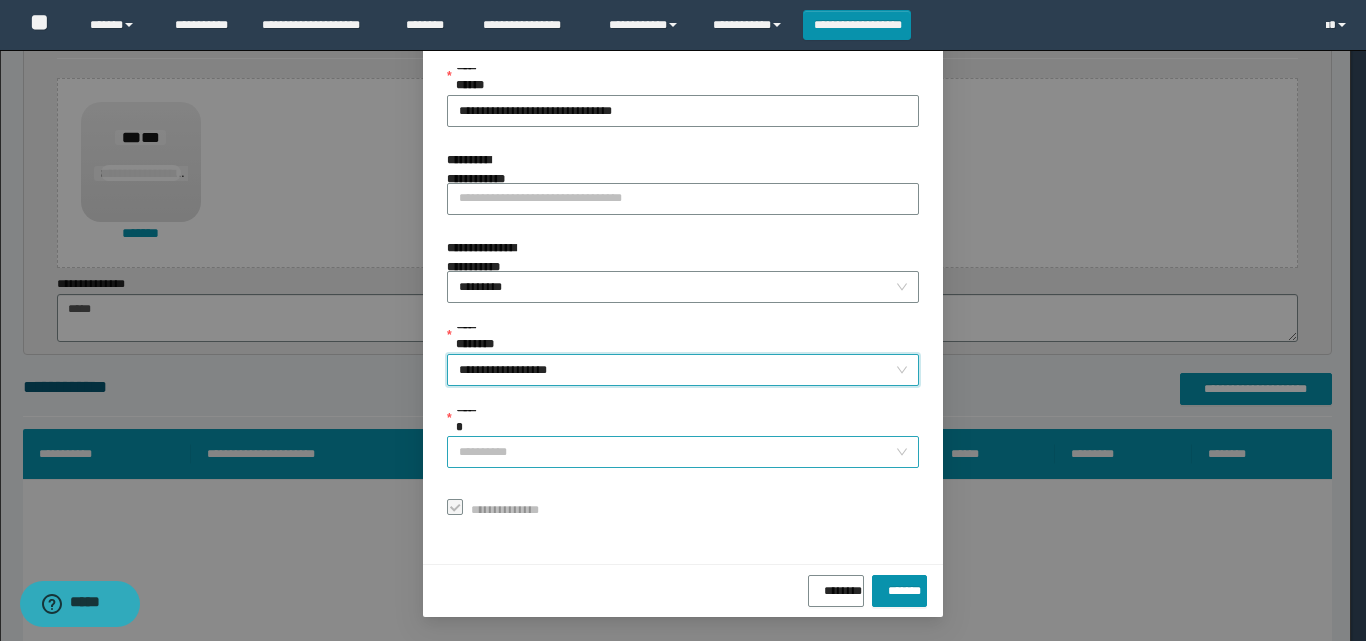 click on "******" at bounding box center (677, 452) 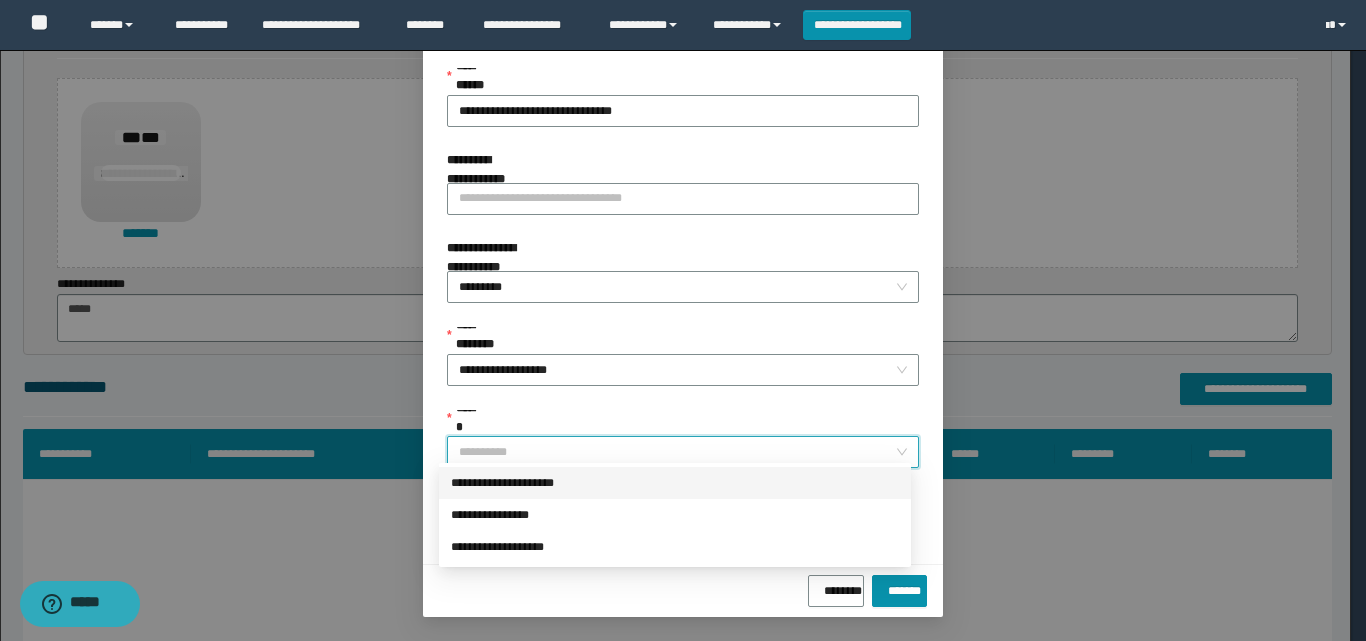 click on "**********" at bounding box center [675, 483] 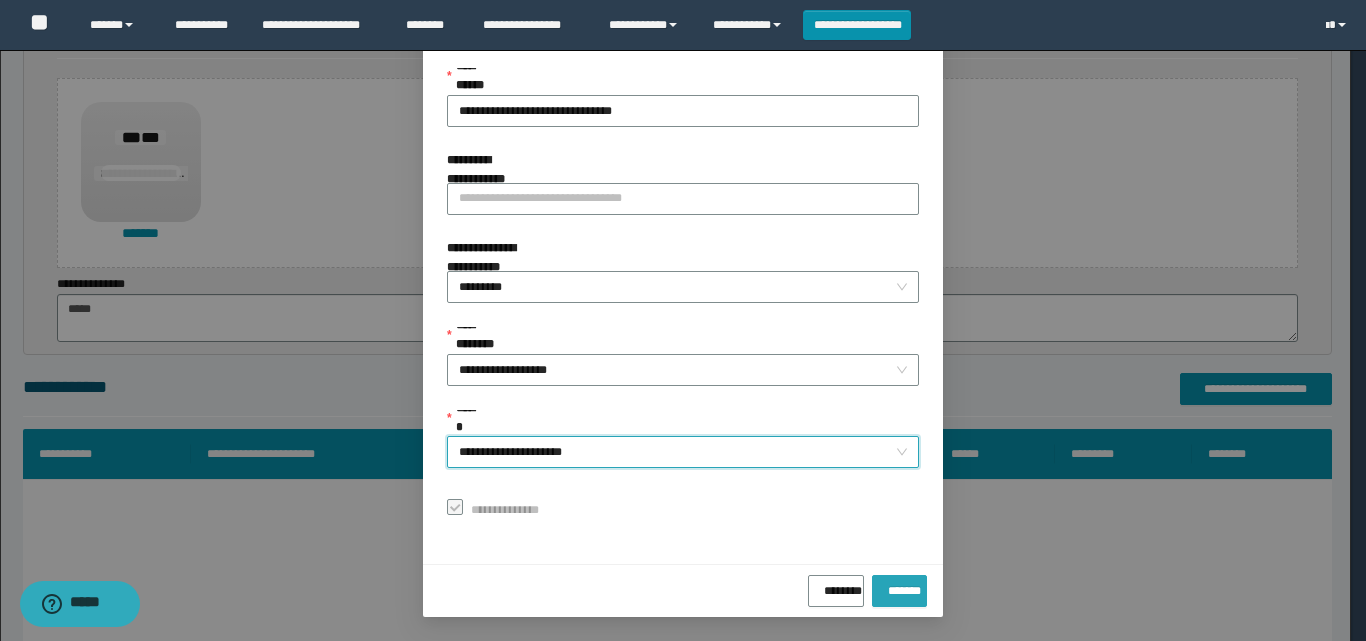 click on "*******" at bounding box center (899, 587) 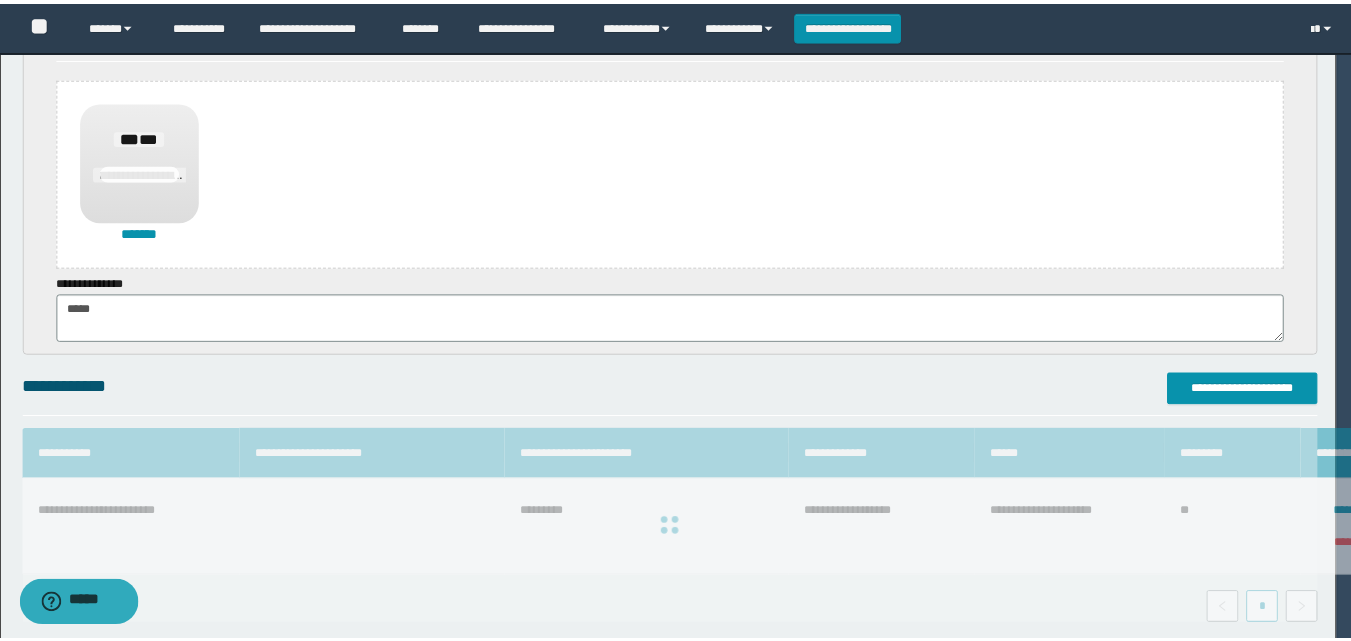 scroll, scrollTop: 64, scrollLeft: 0, axis: vertical 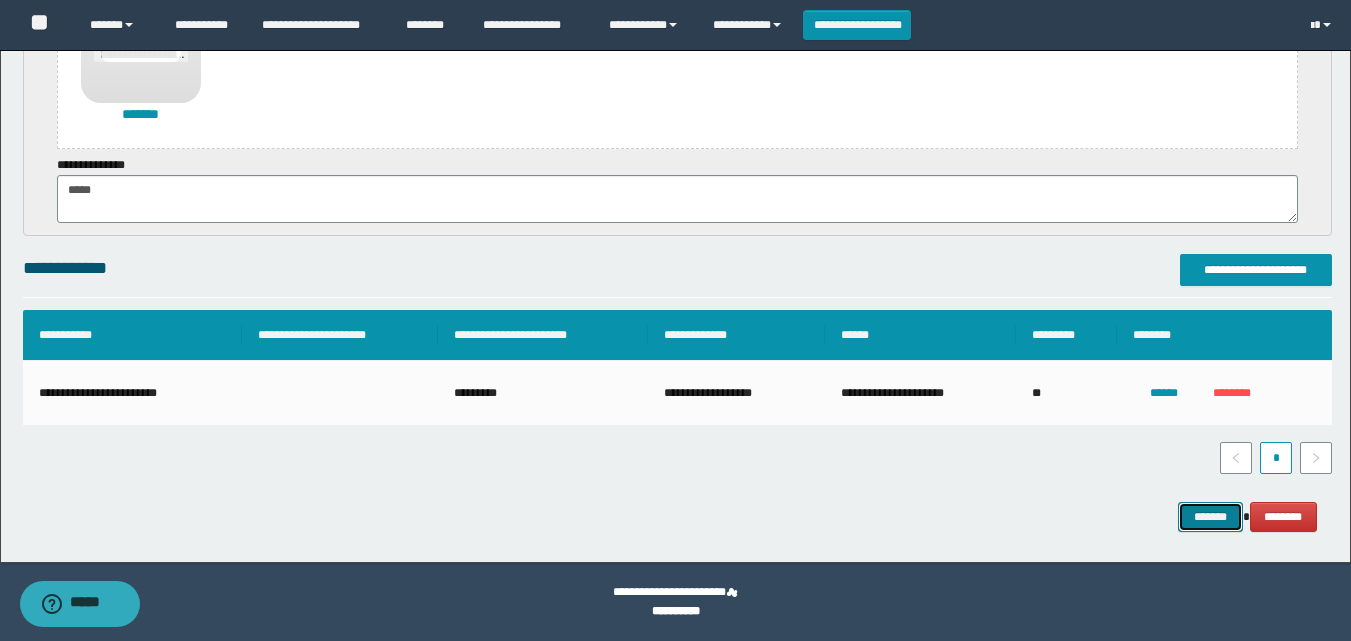 click on "*******" at bounding box center [1210, 517] 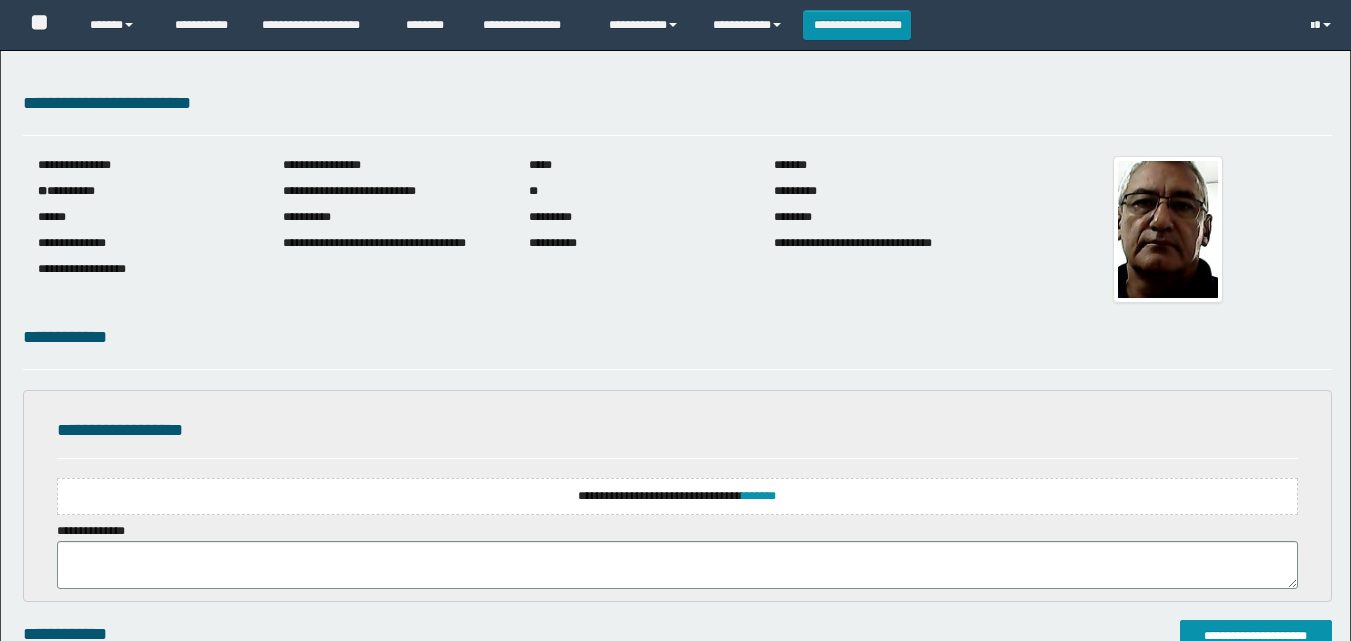 scroll, scrollTop: 0, scrollLeft: 0, axis: both 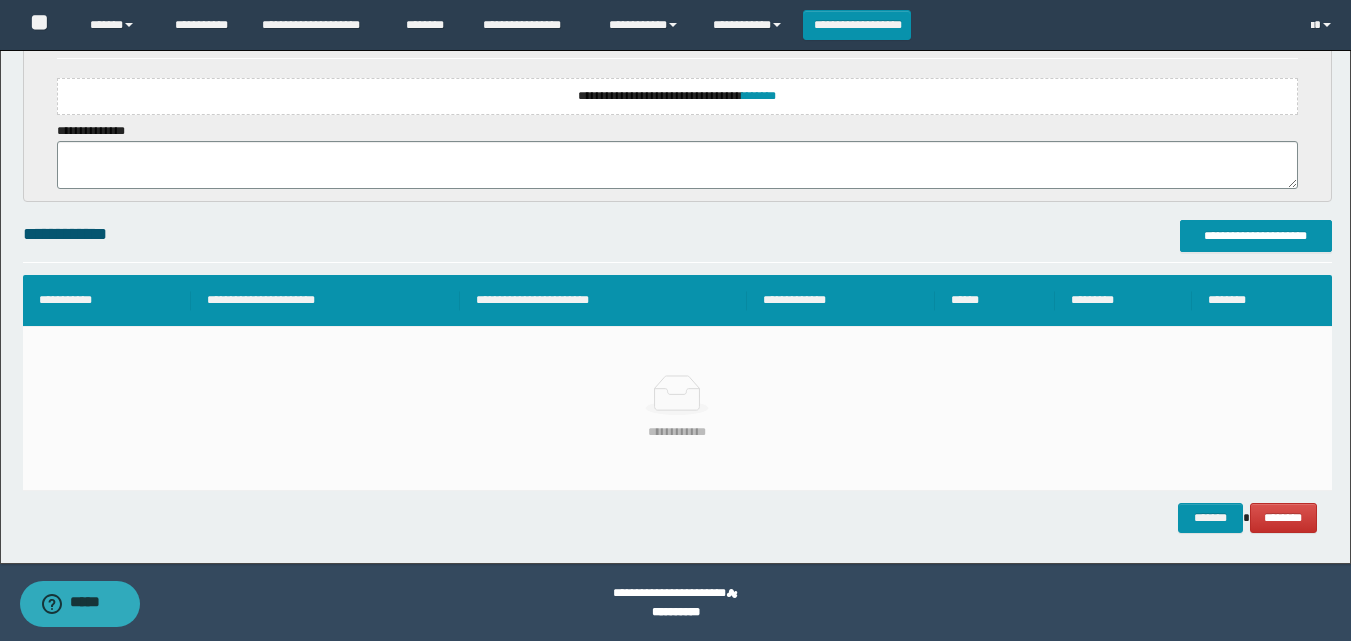 click on "**********" at bounding box center [677, 96] 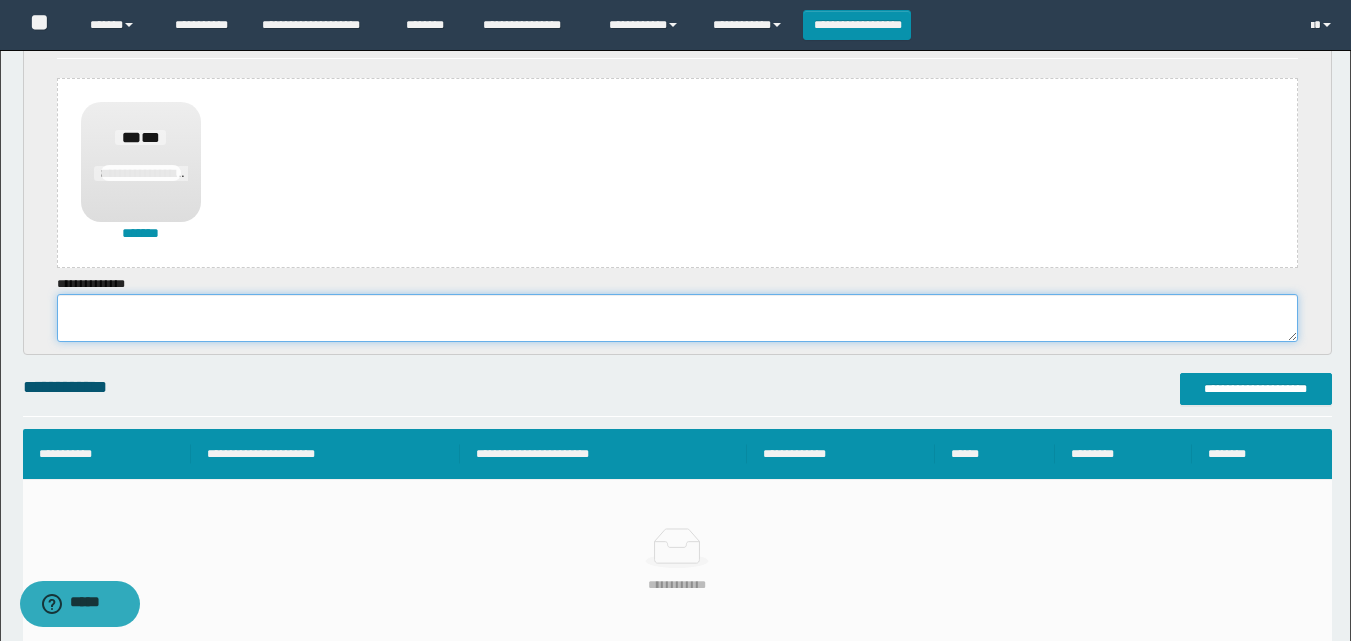 click at bounding box center [677, 318] 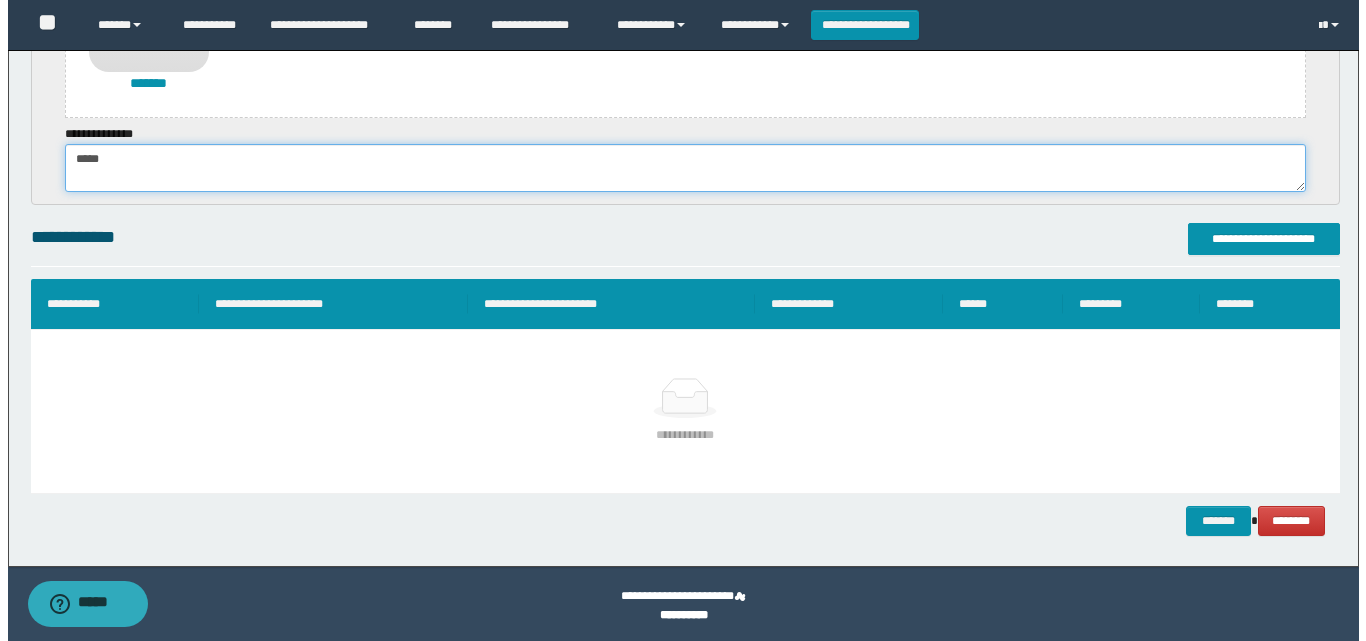 scroll, scrollTop: 554, scrollLeft: 0, axis: vertical 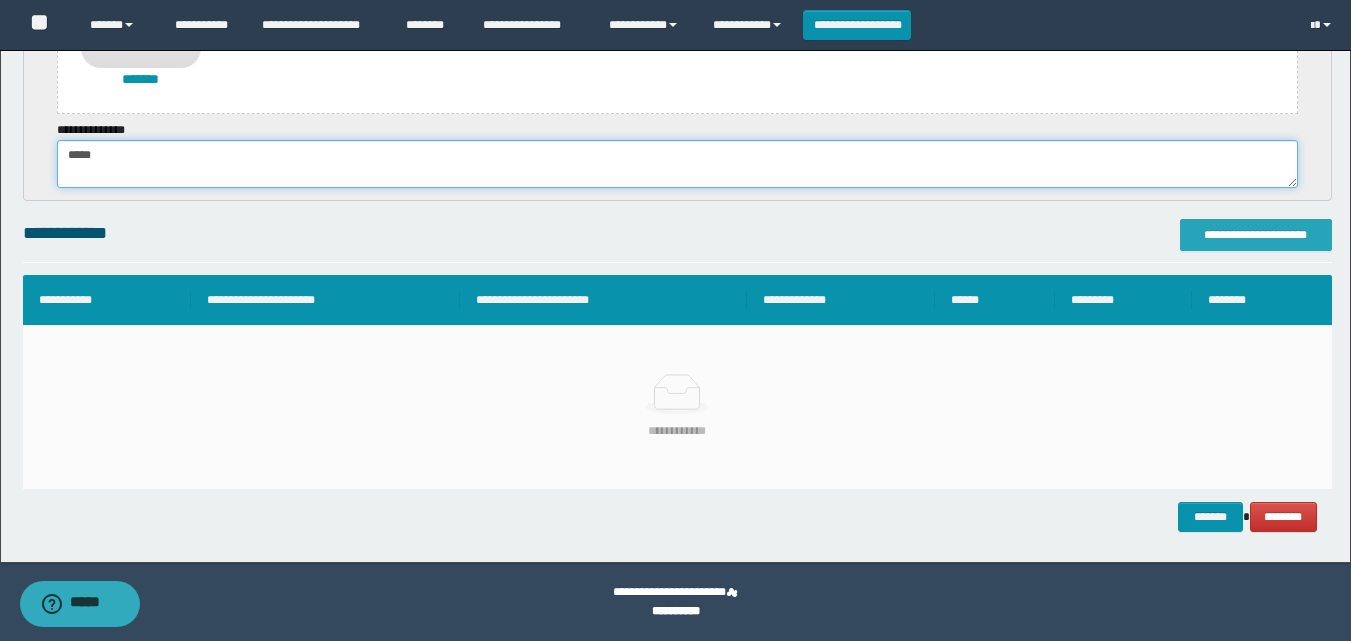 type on "*****" 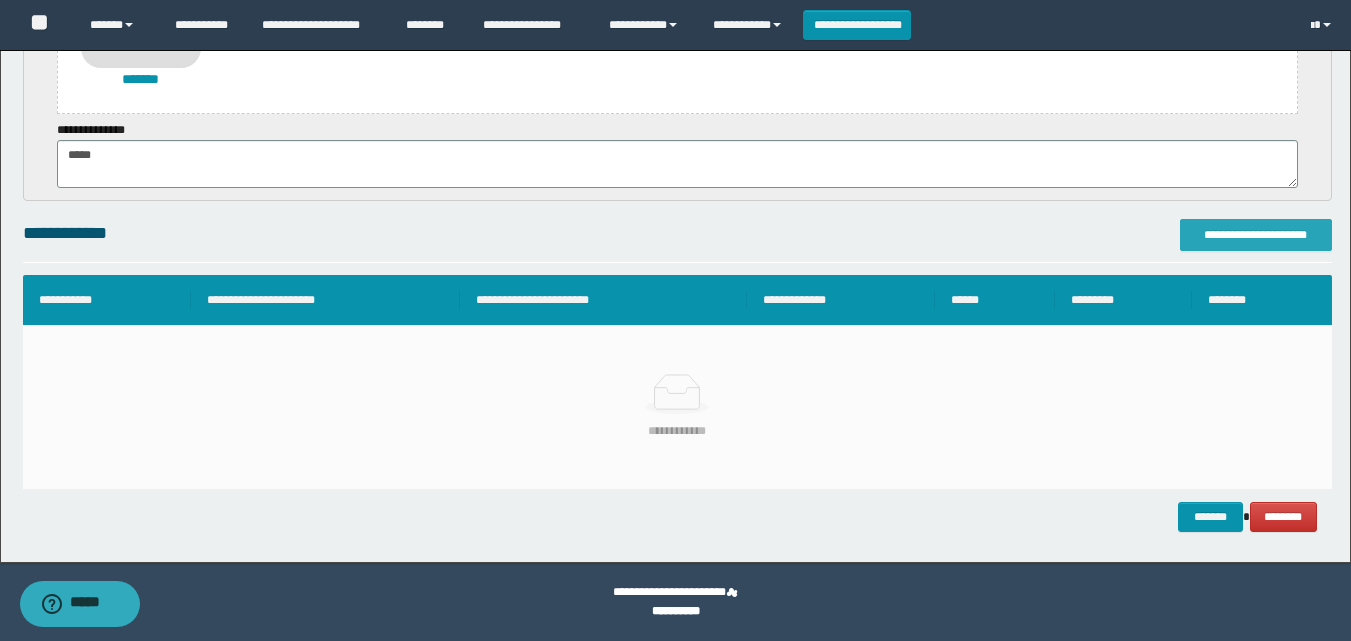click on "**********" at bounding box center [1256, 235] 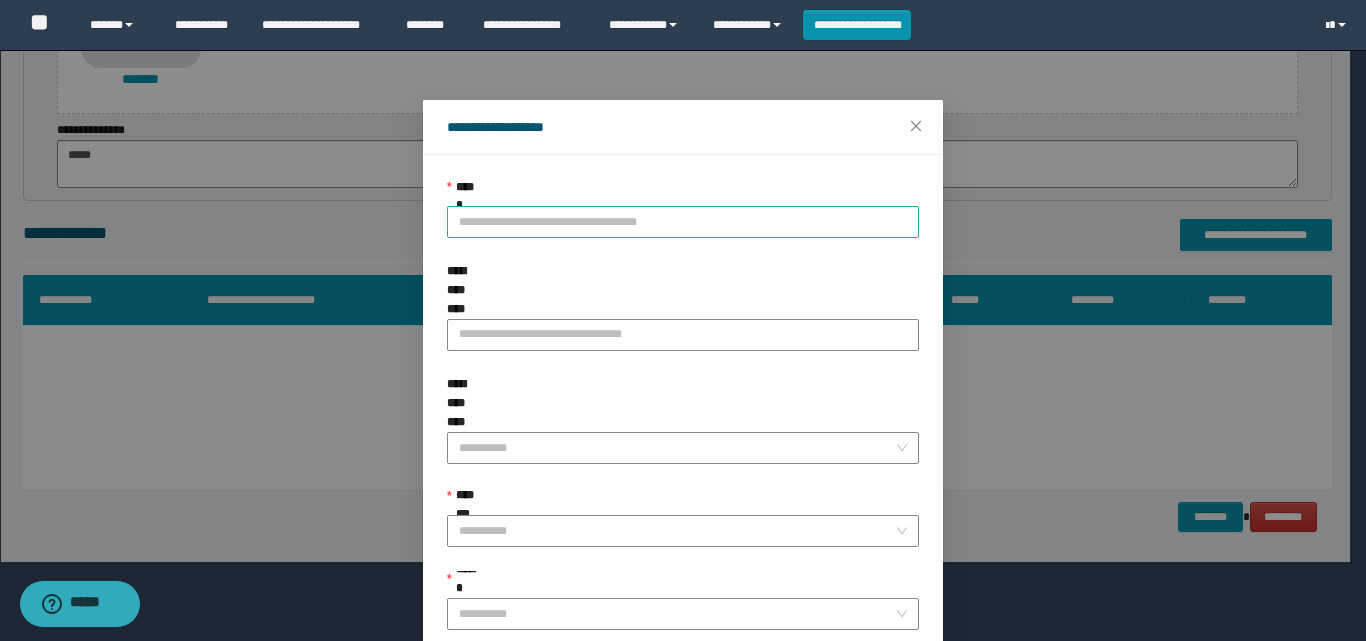 click on "**********" at bounding box center [683, 222] 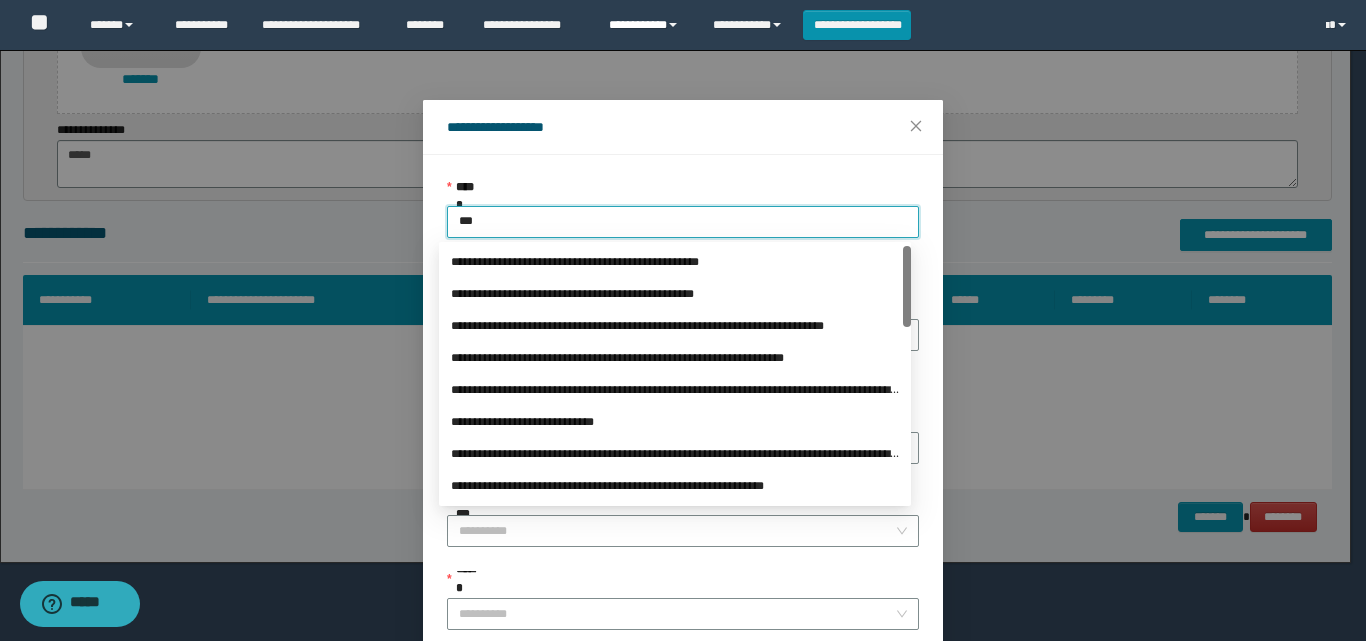 type on "****" 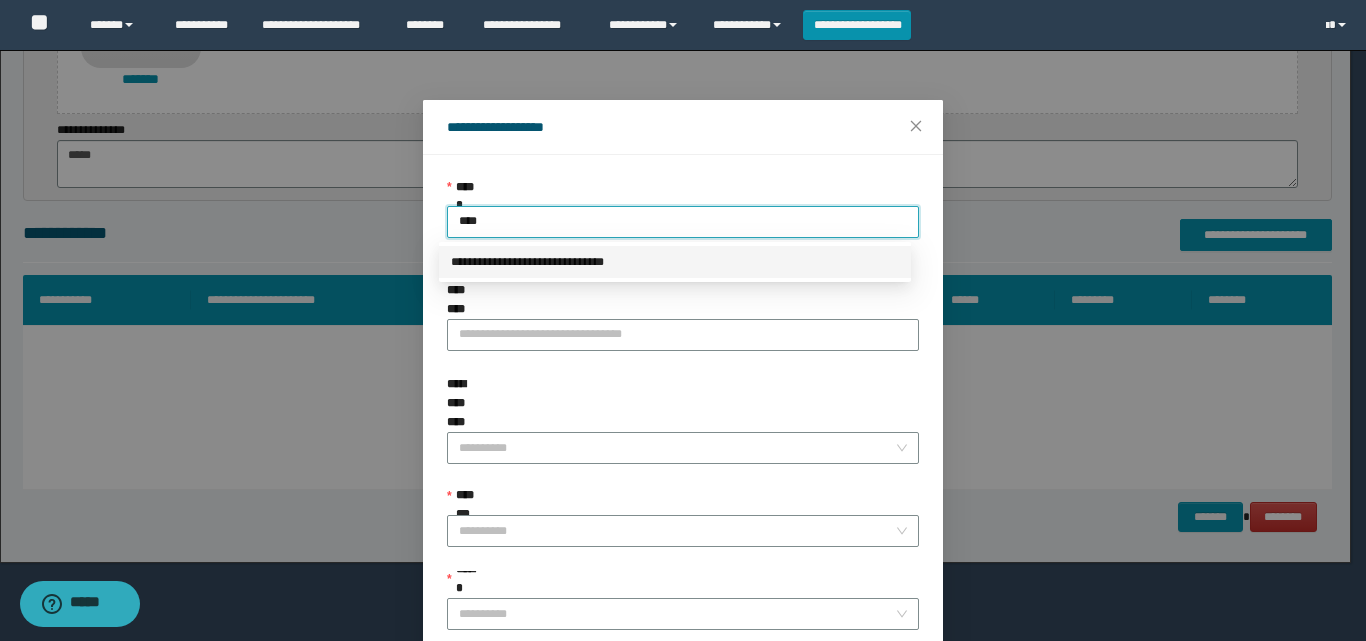 click on "**********" at bounding box center (675, 262) 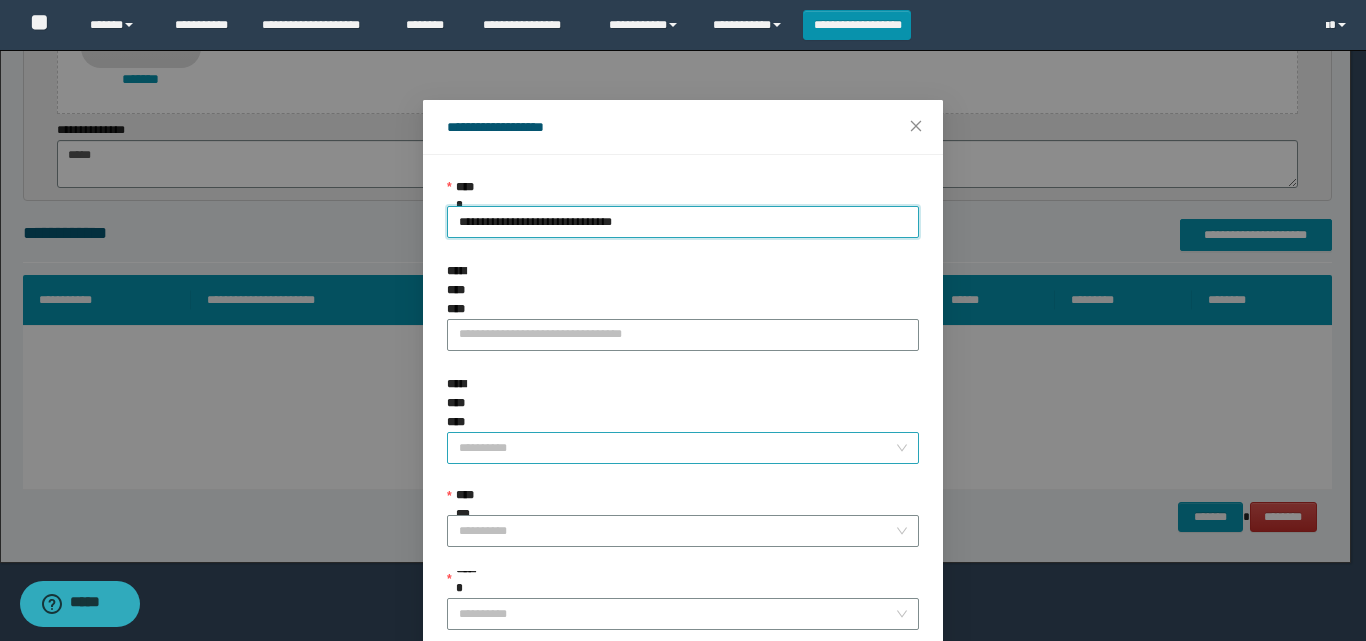 click on "**********" at bounding box center [677, 448] 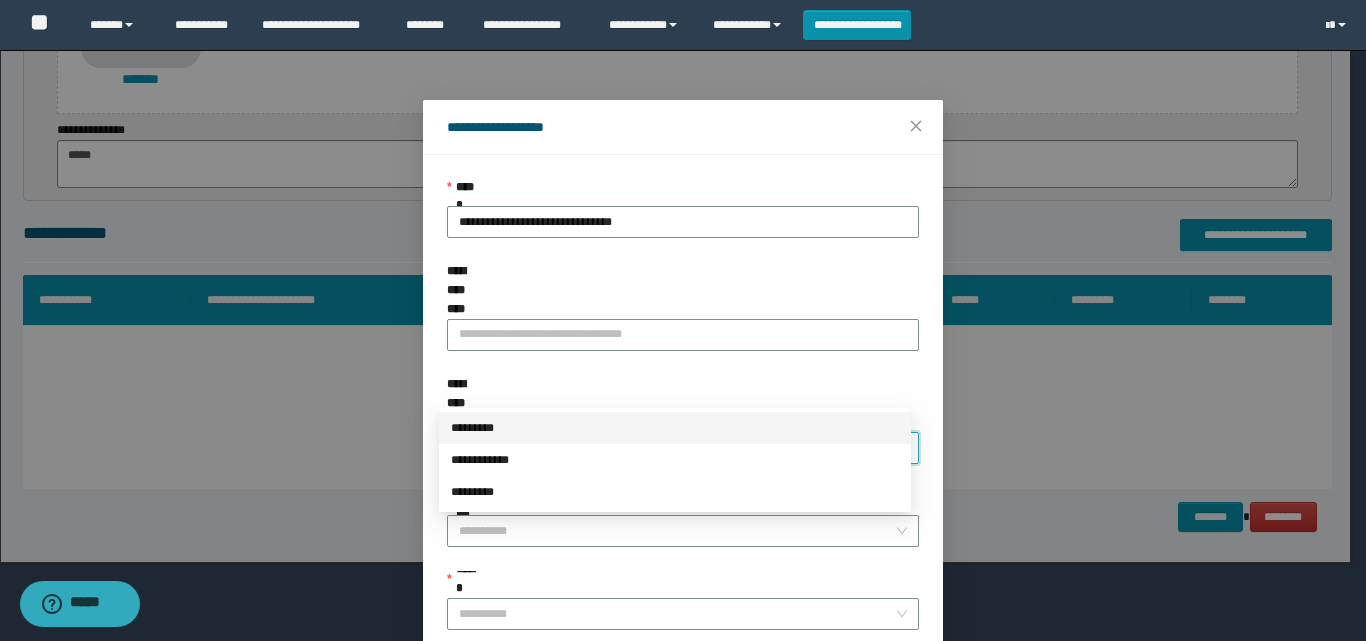 click on "*********" at bounding box center [675, 428] 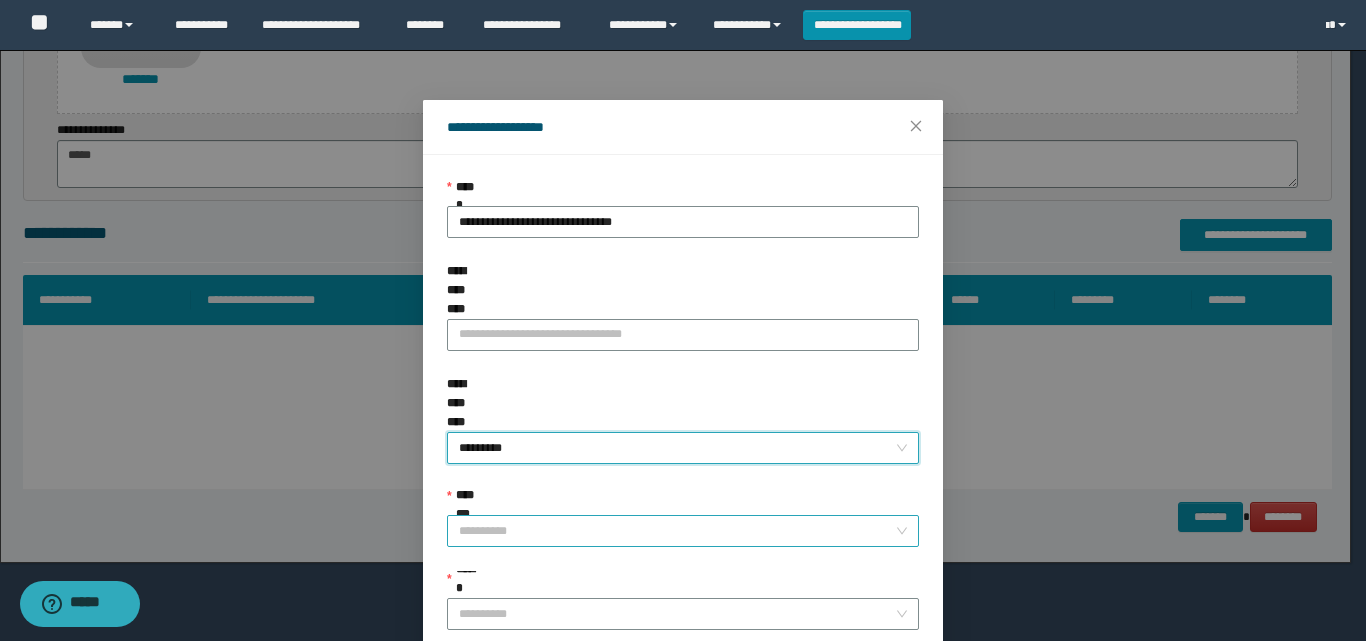 click on "**********" at bounding box center (677, 531) 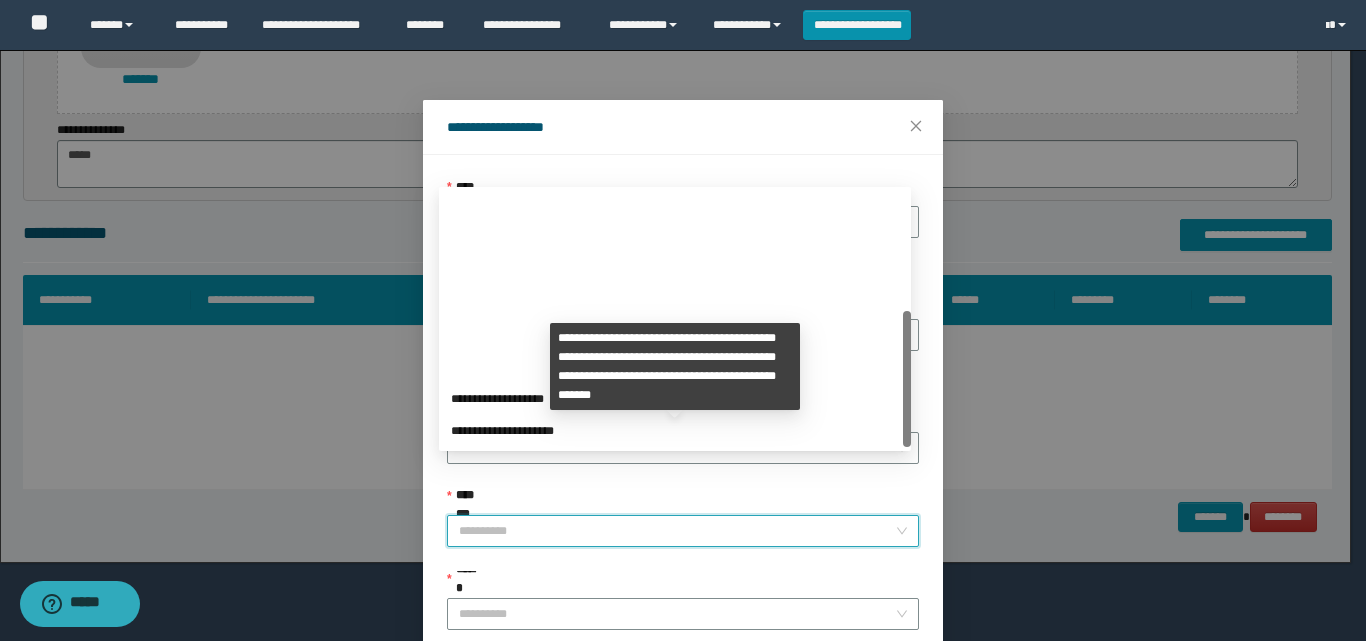 scroll, scrollTop: 224, scrollLeft: 0, axis: vertical 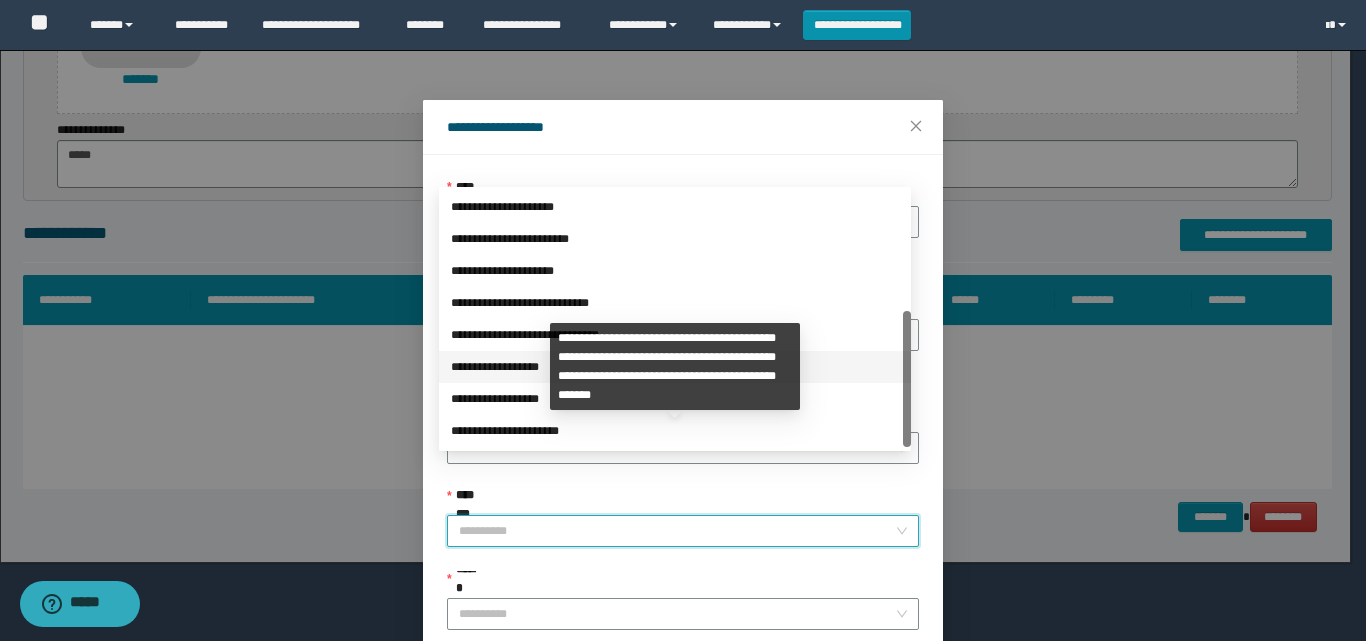 click on "**********" at bounding box center (675, 367) 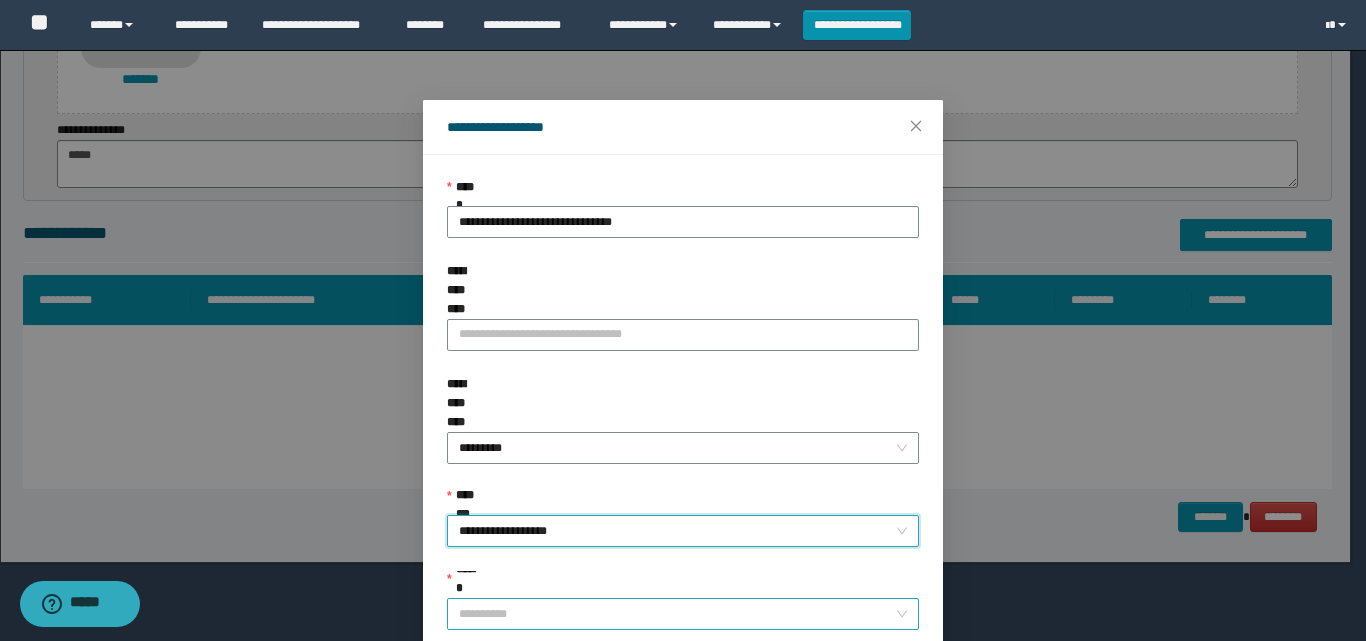 click on "******" at bounding box center (677, 614) 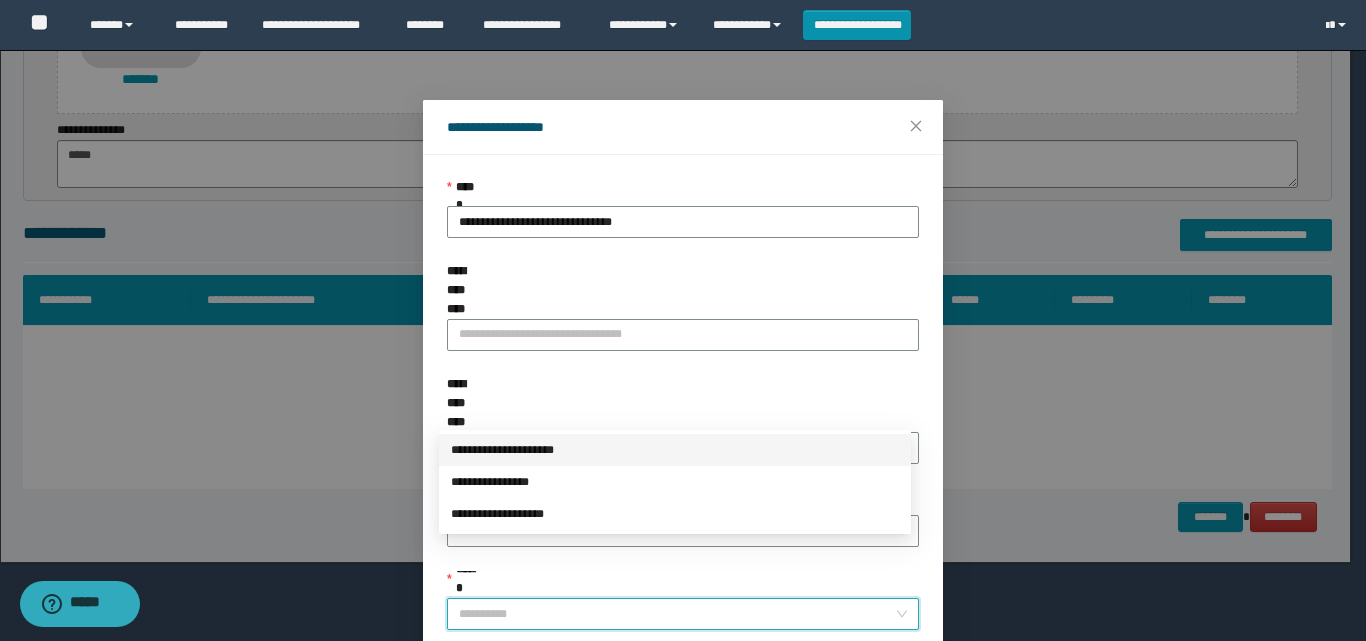 click on "**********" at bounding box center [675, 450] 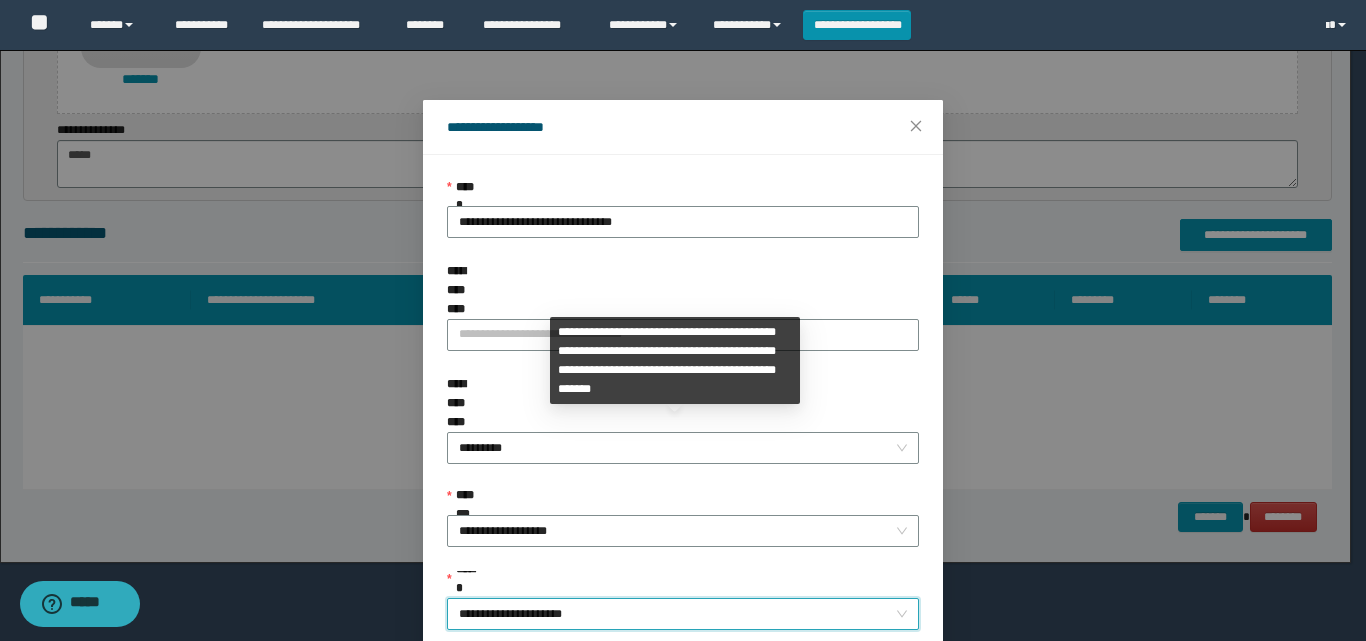 scroll, scrollTop: 111, scrollLeft: 0, axis: vertical 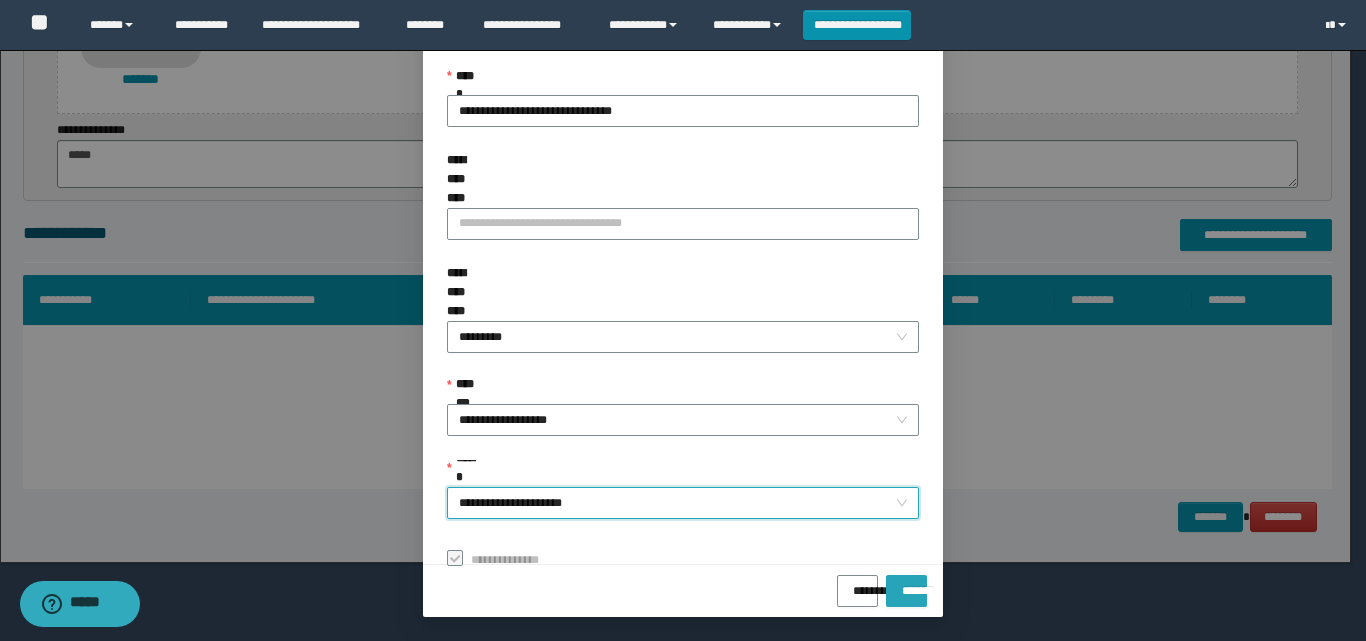 click on "*******" at bounding box center [906, 584] 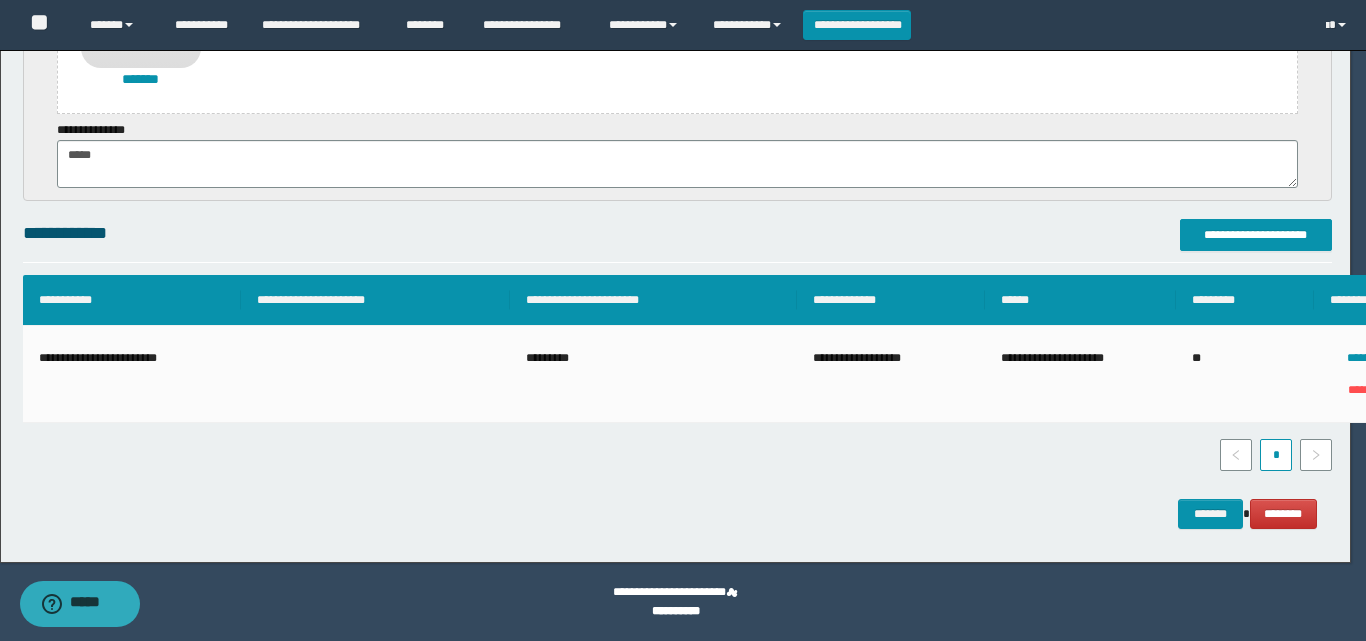 scroll, scrollTop: 519, scrollLeft: 0, axis: vertical 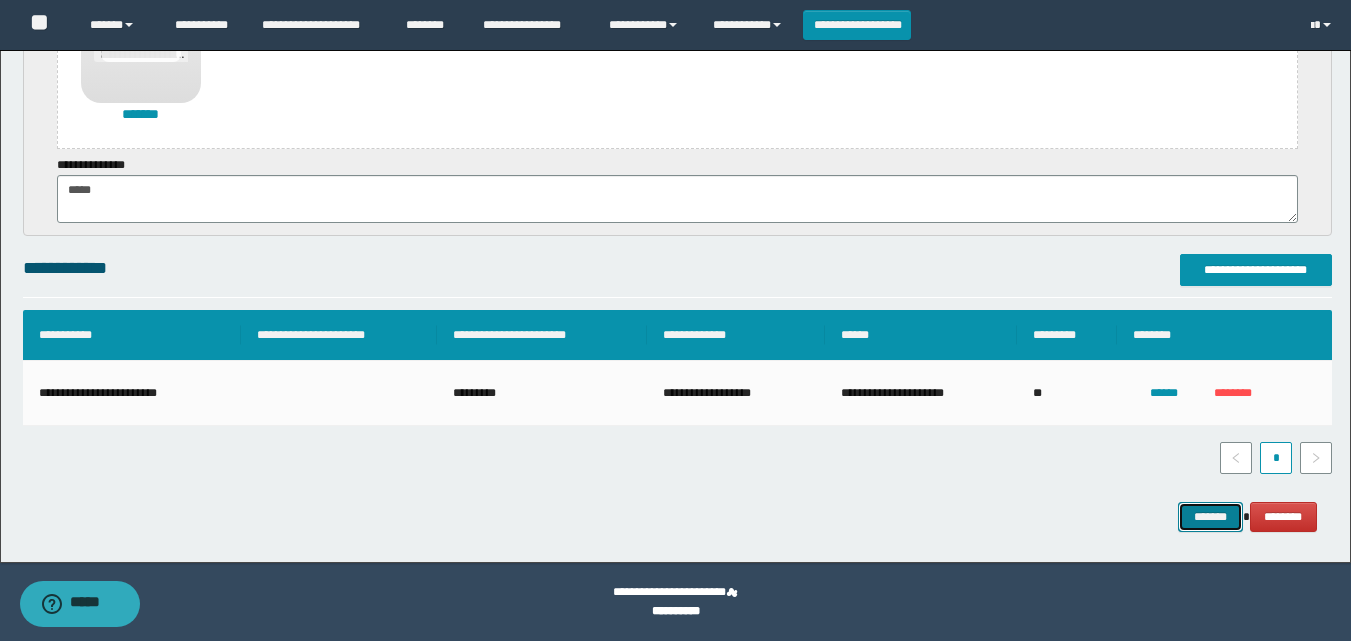 click on "*******" at bounding box center (1210, 517) 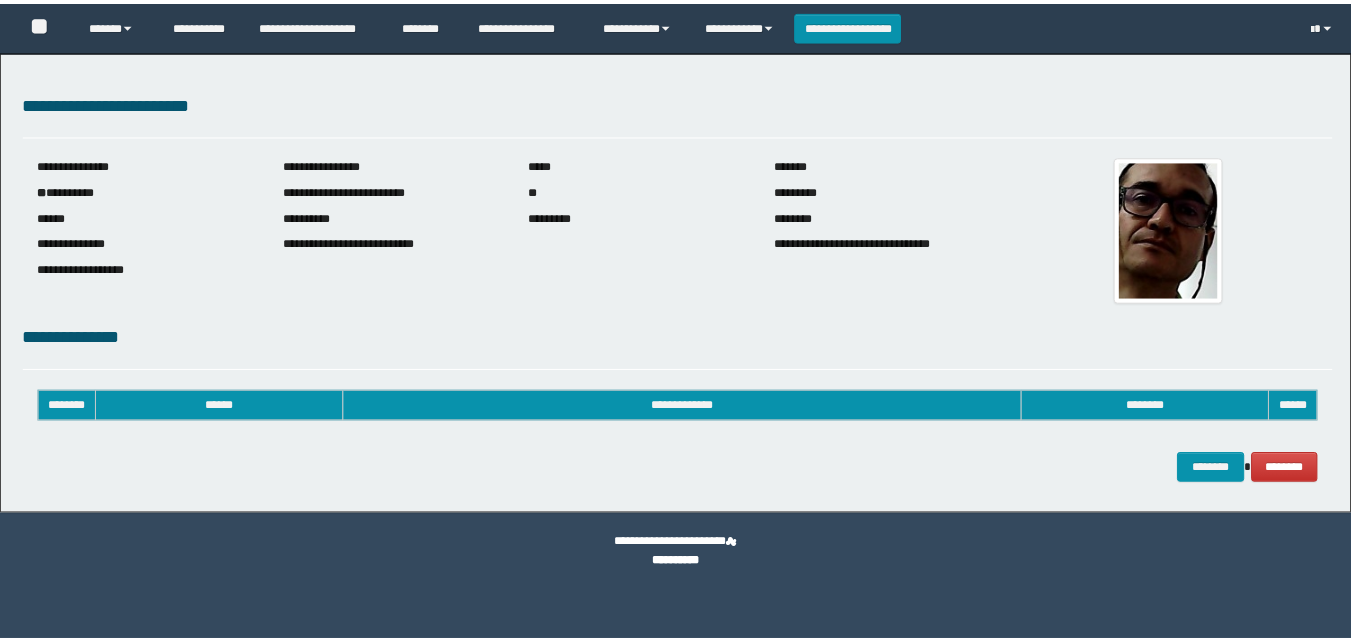 scroll, scrollTop: 0, scrollLeft: 0, axis: both 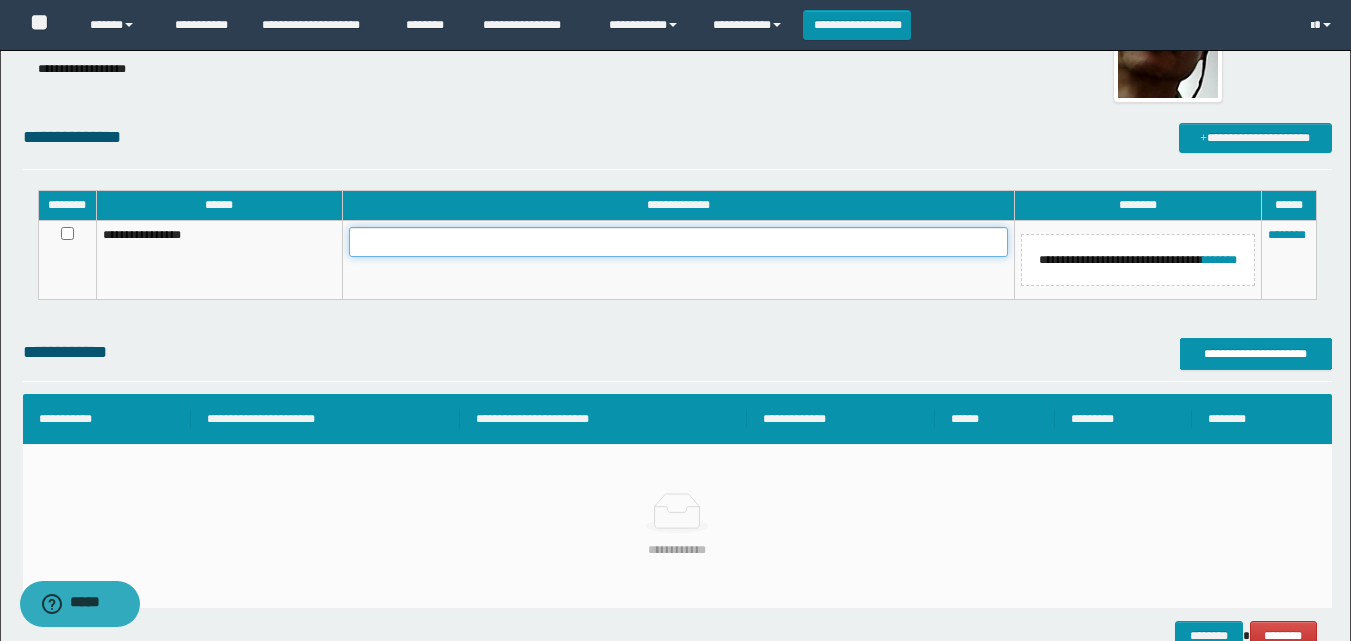 click at bounding box center [678, 242] 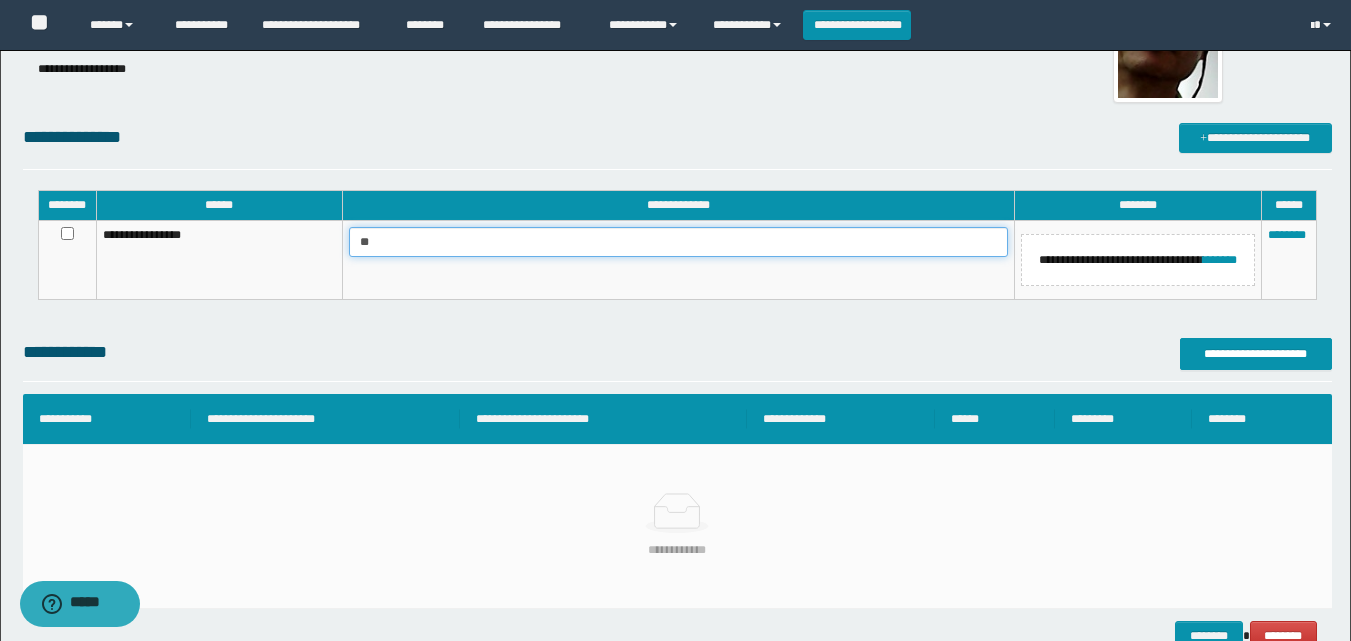 type on "*" 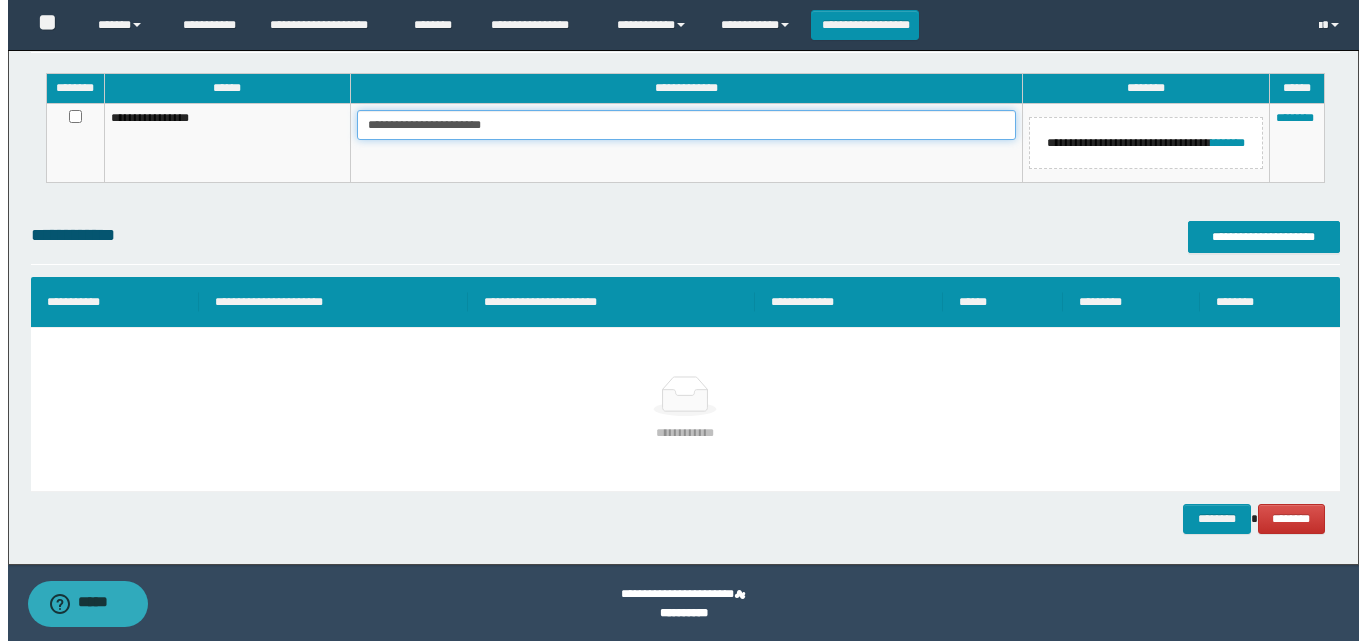 scroll, scrollTop: 319, scrollLeft: 0, axis: vertical 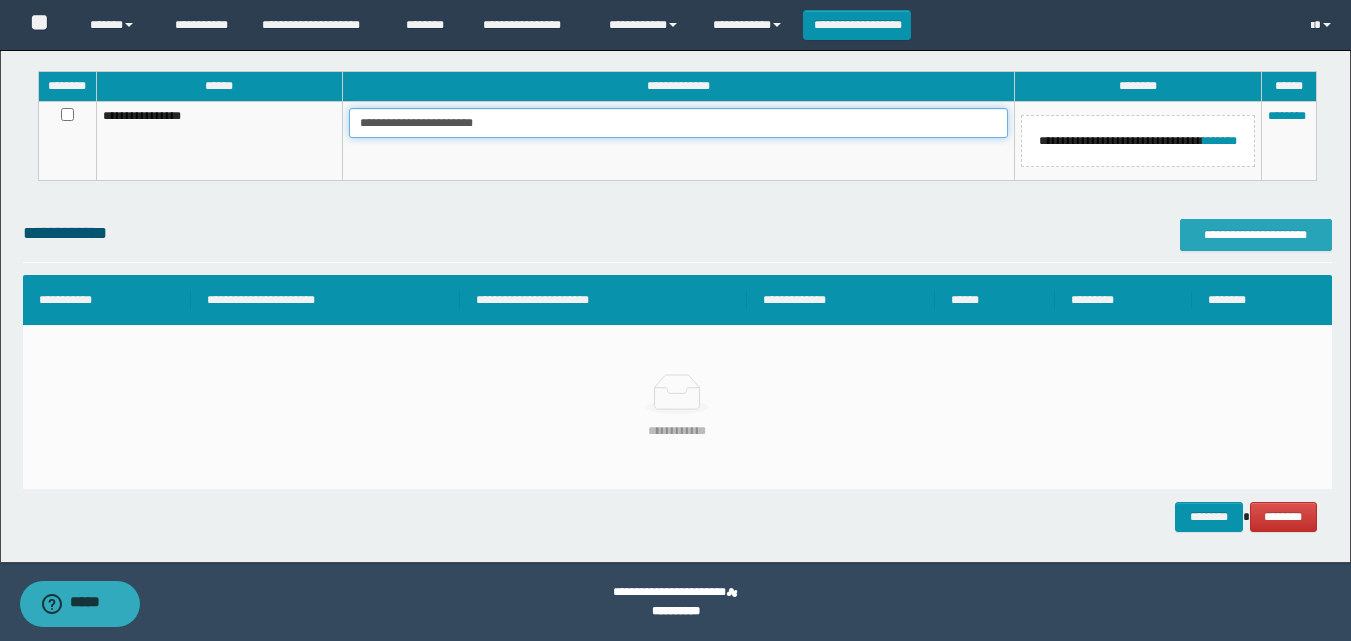 type on "**********" 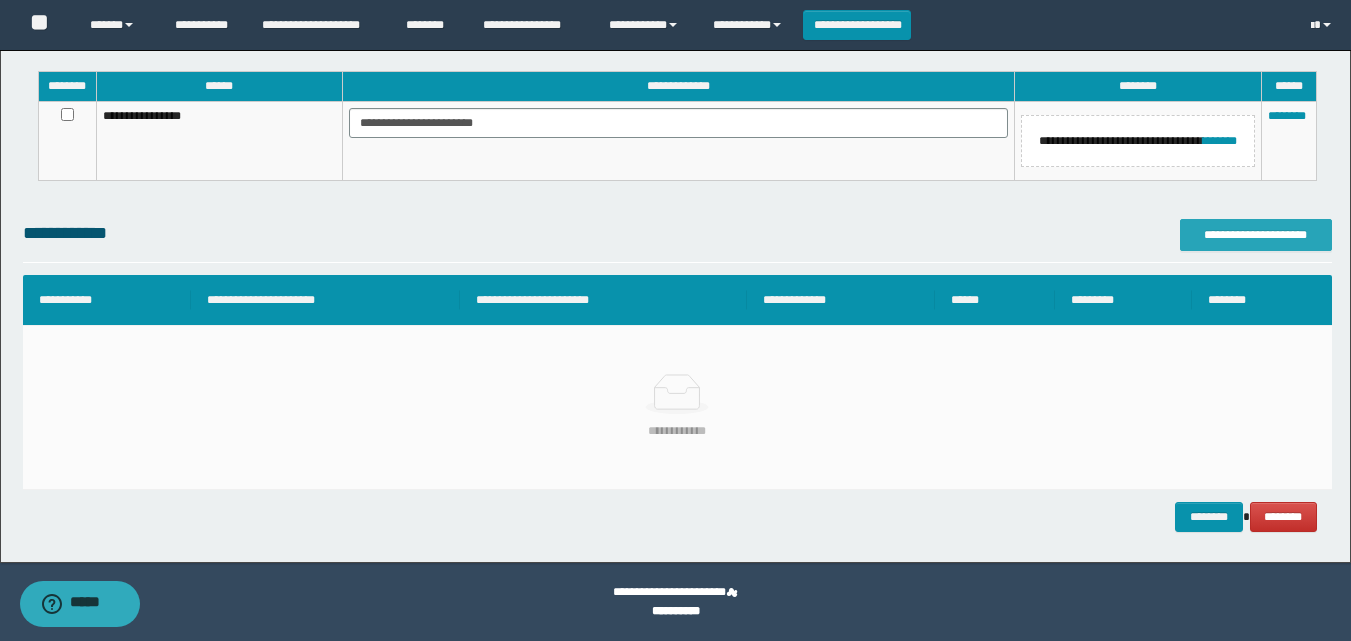 click on "**********" at bounding box center (1256, 235) 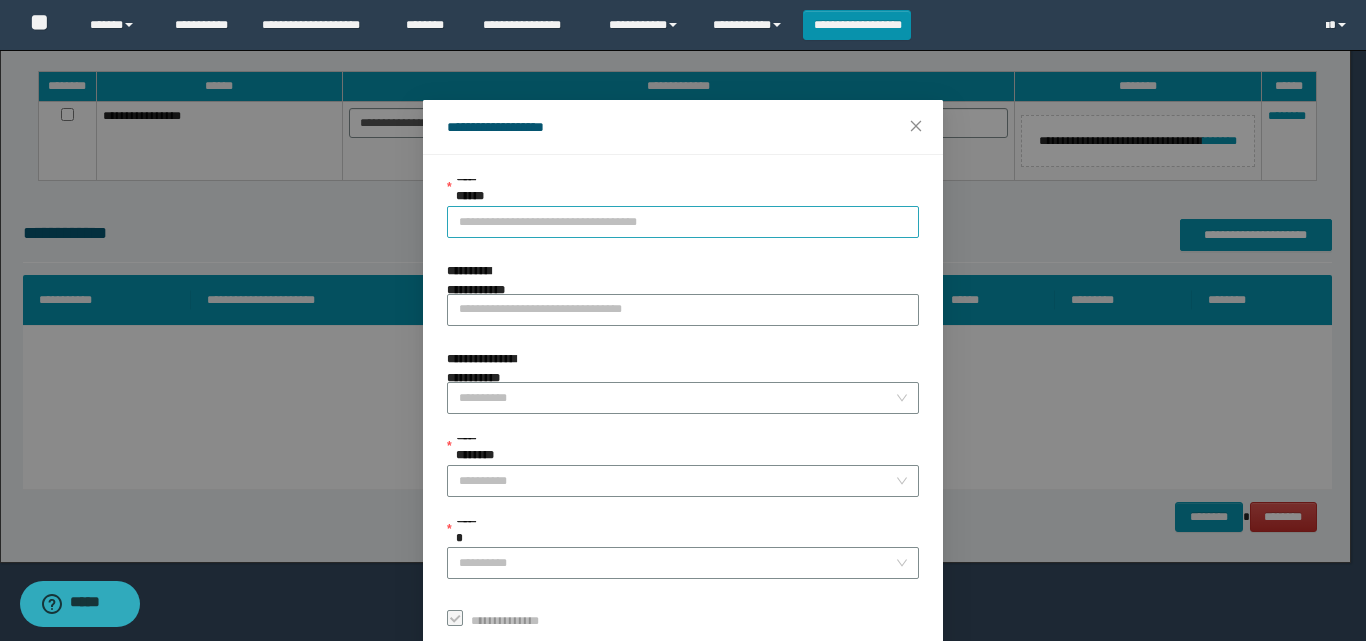 click on "**********" at bounding box center (683, 222) 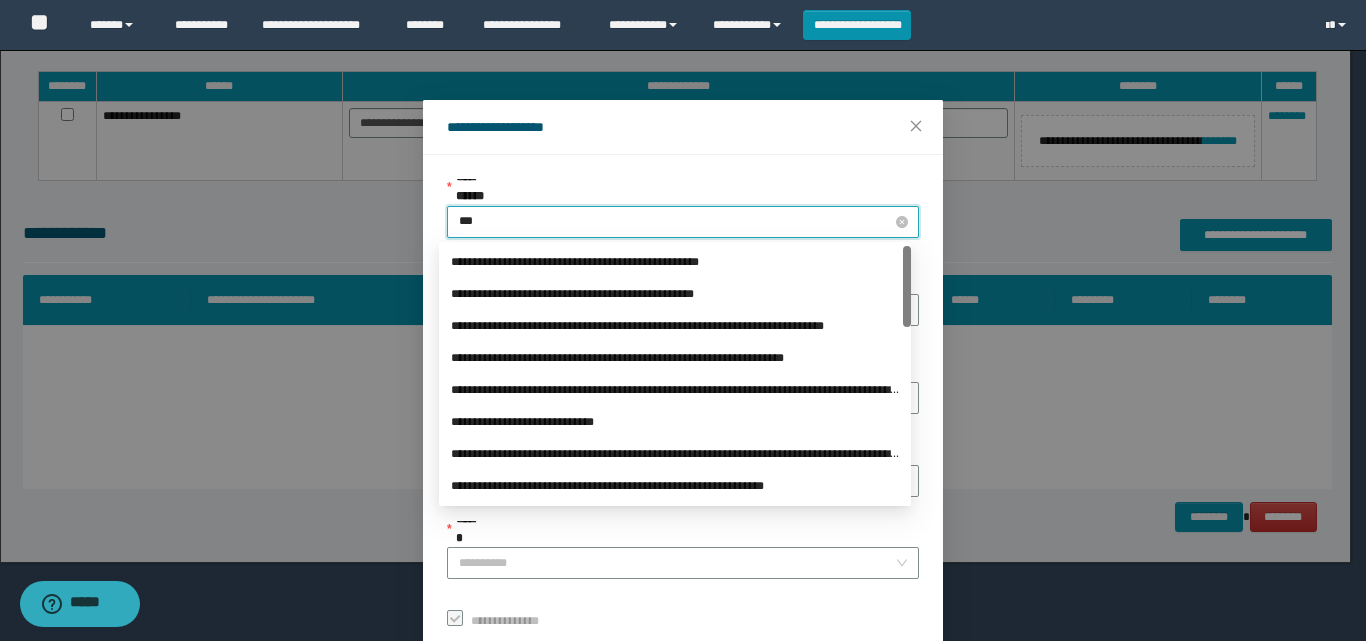 type on "****" 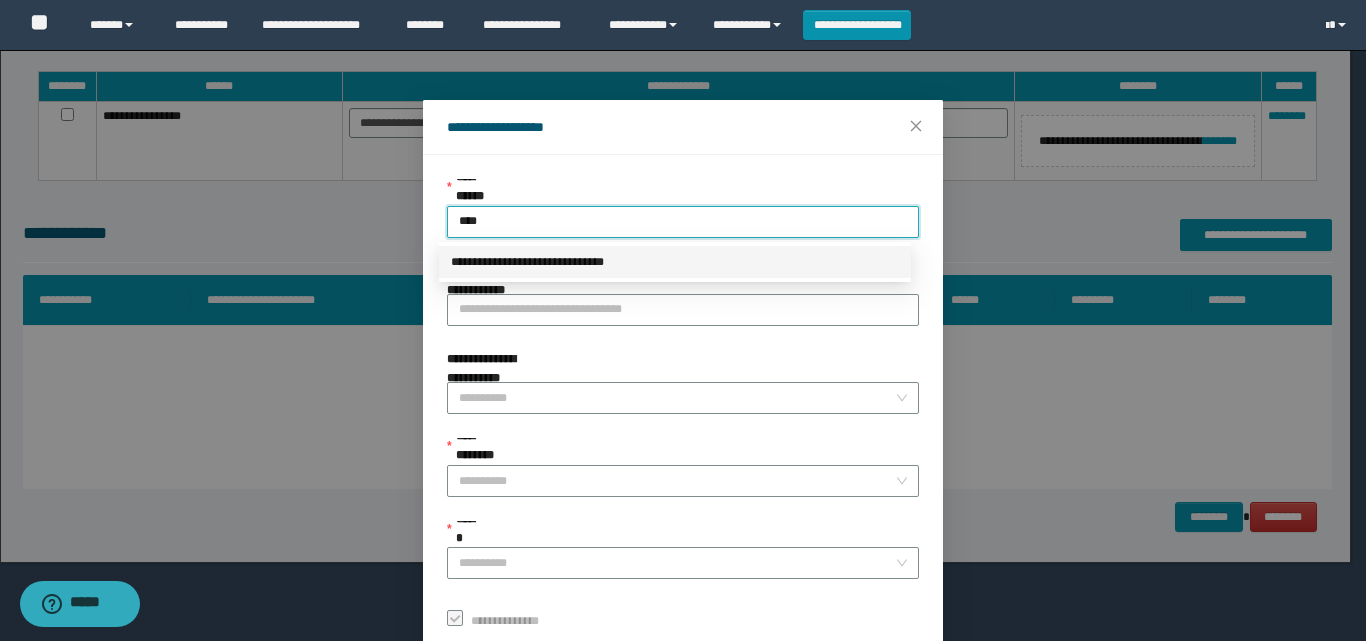 click on "**********" at bounding box center (675, 262) 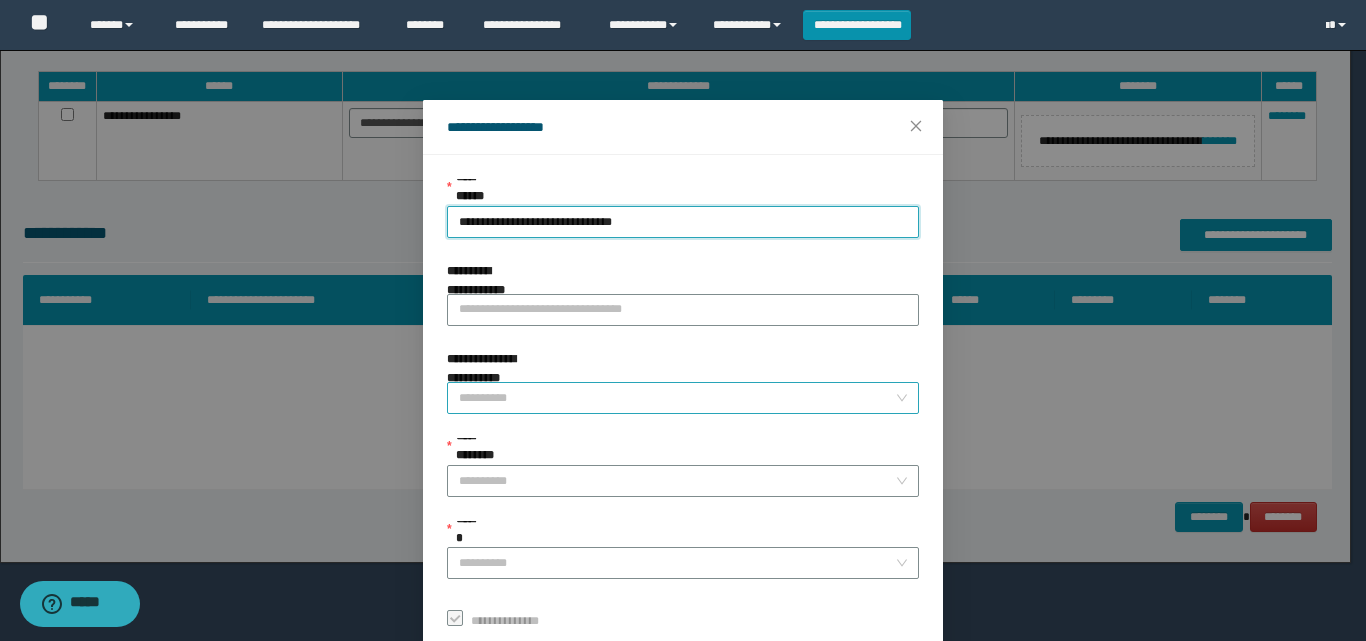click on "**********" at bounding box center (677, 398) 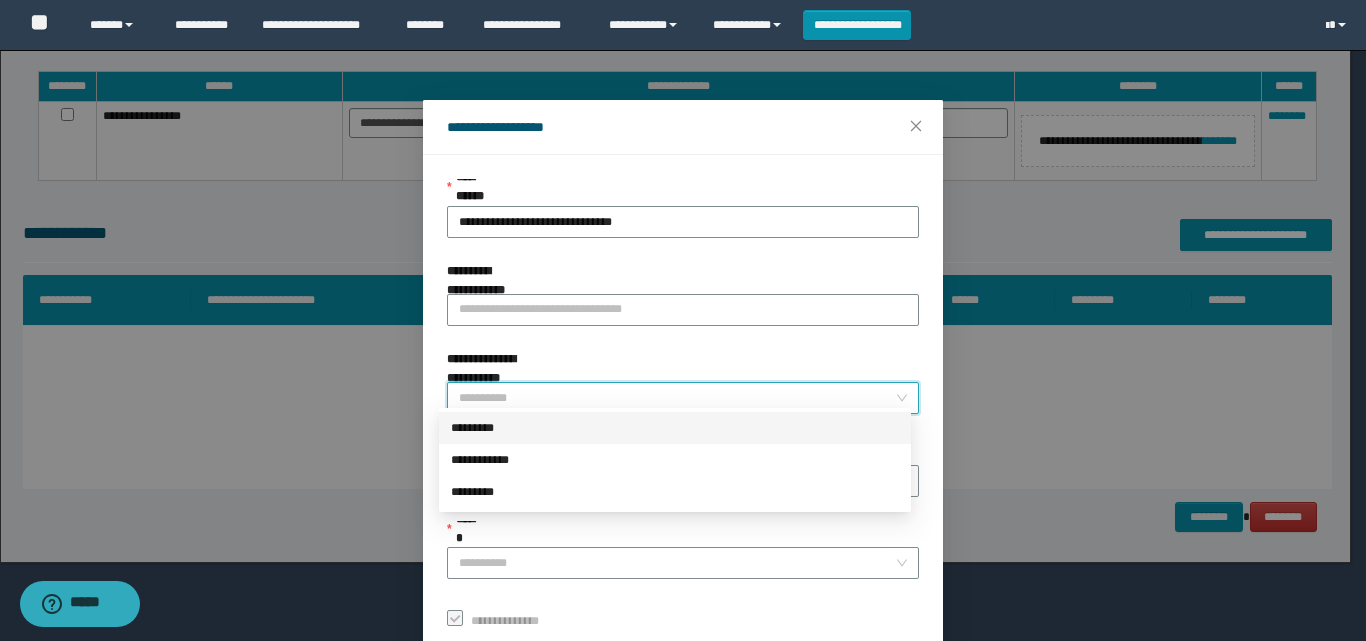 click on "*********" at bounding box center (675, 428) 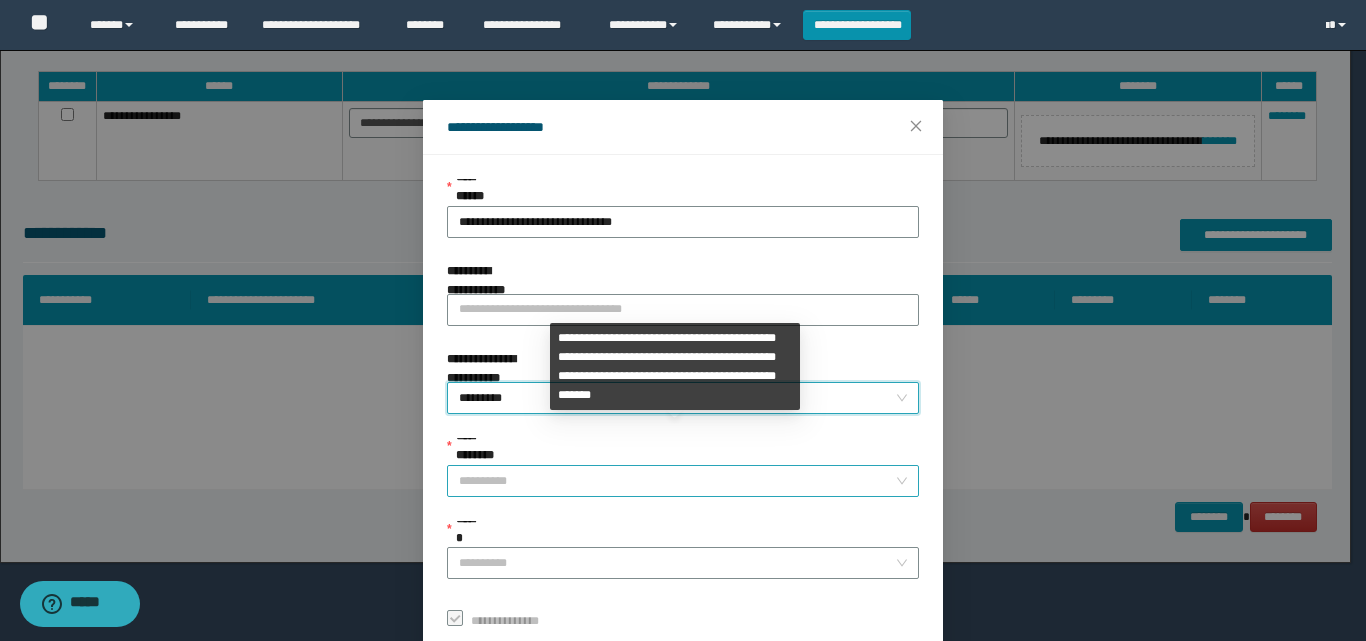 click on "**********" at bounding box center (677, 481) 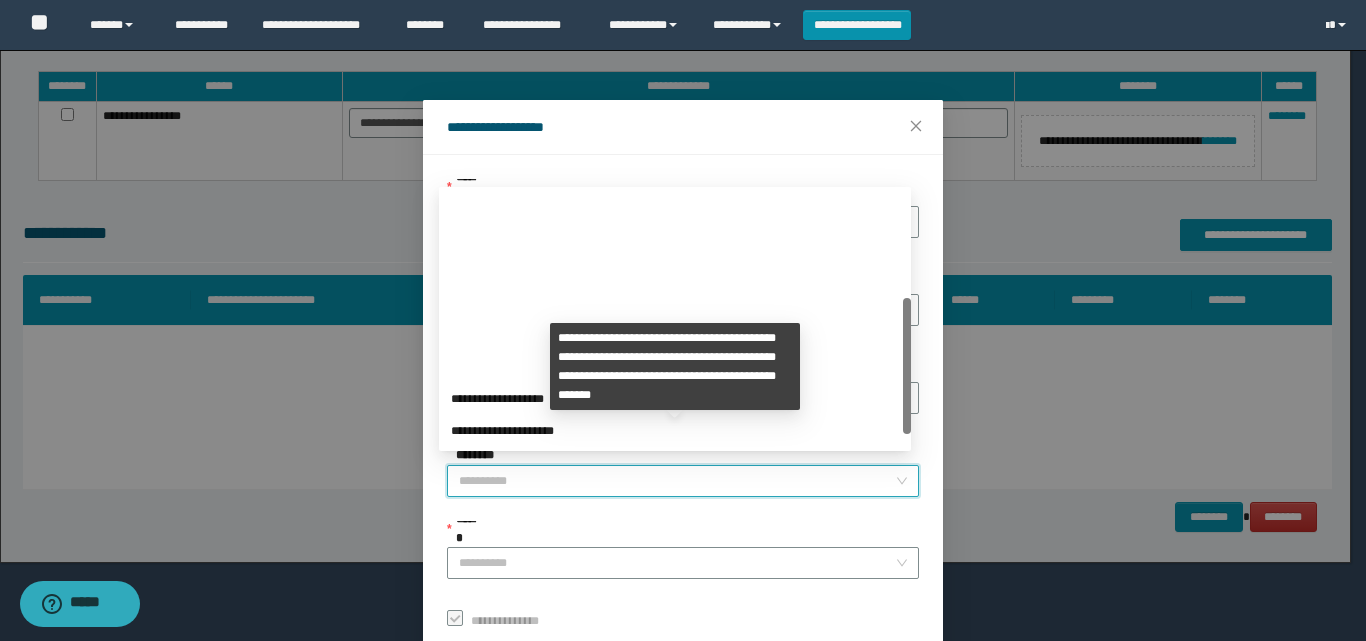 scroll, scrollTop: 224, scrollLeft: 0, axis: vertical 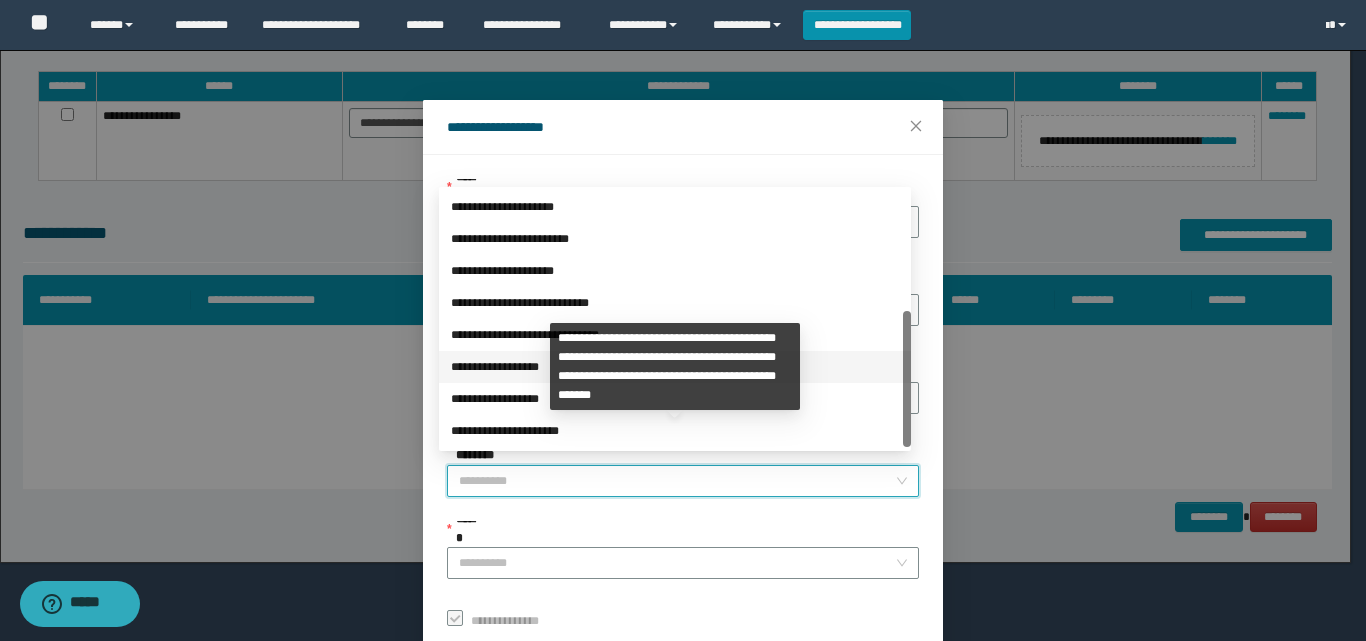 click on "**********" at bounding box center [675, 367] 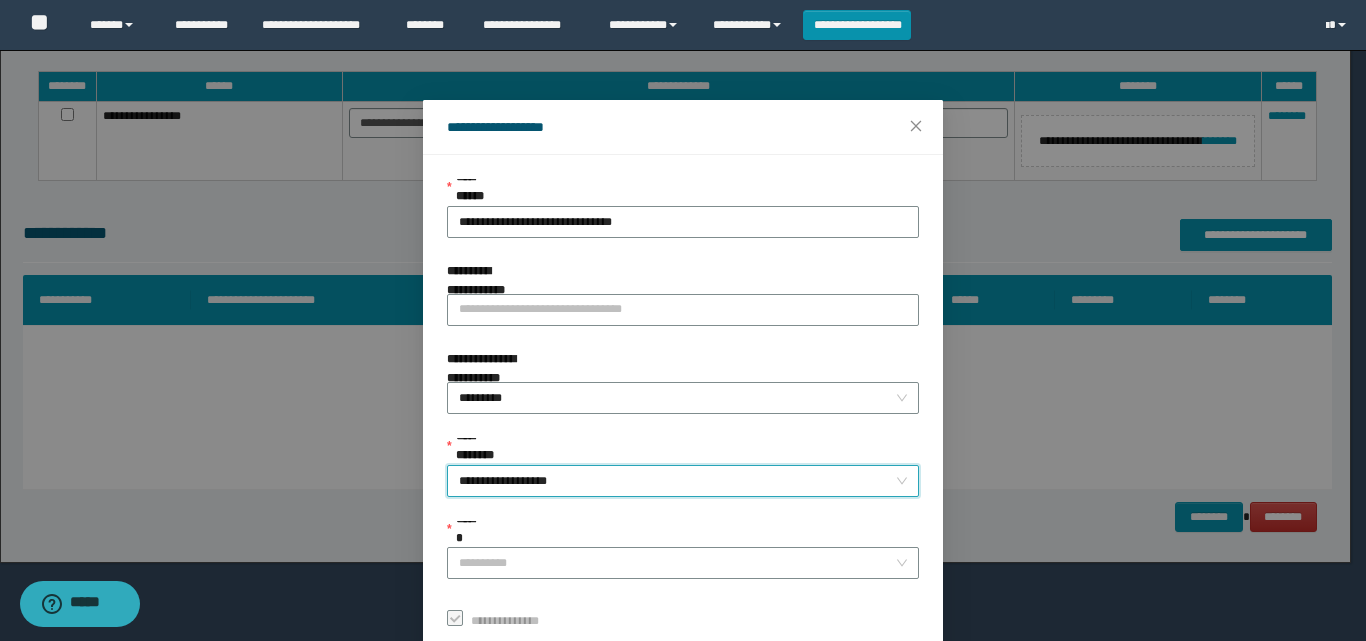 click on "**********" at bounding box center (683, 481) 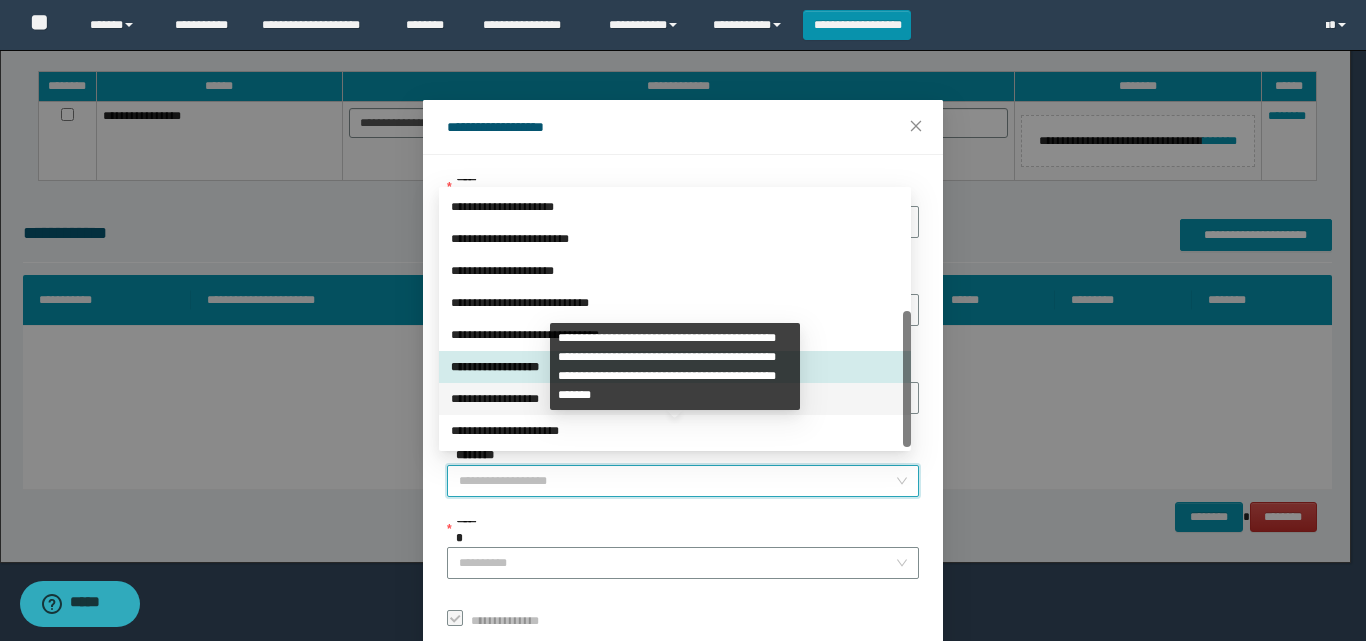 click on "**********" at bounding box center (675, 399) 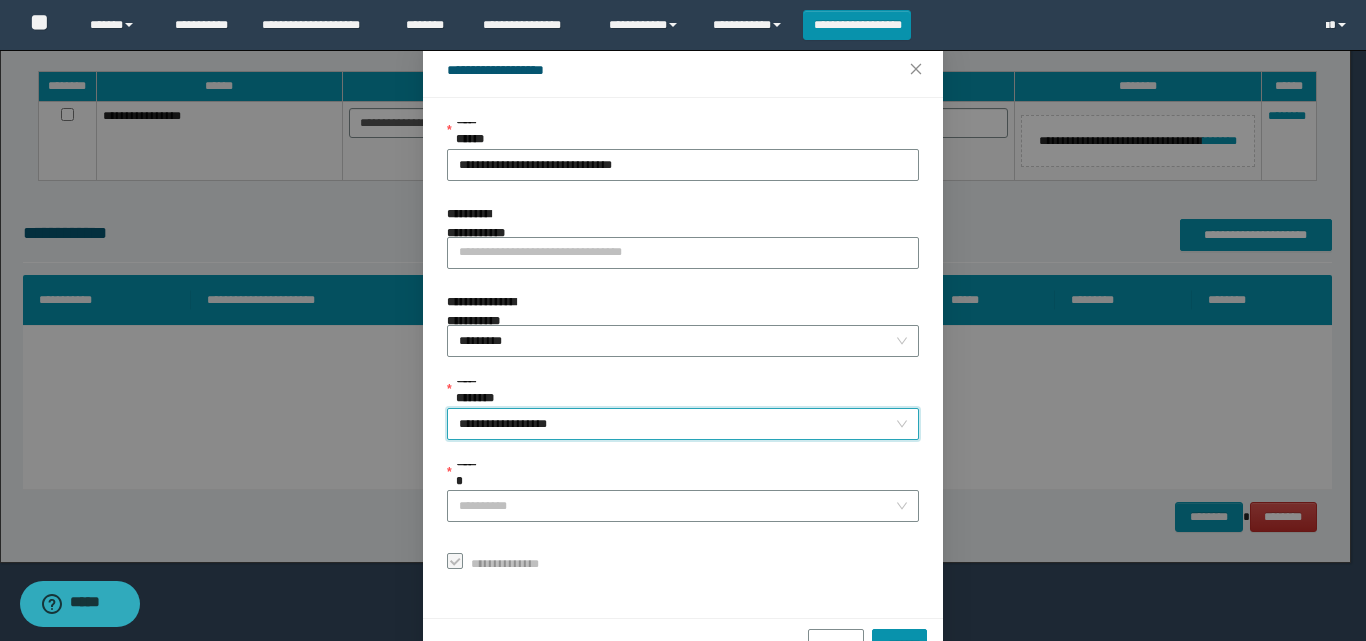 scroll, scrollTop: 111, scrollLeft: 0, axis: vertical 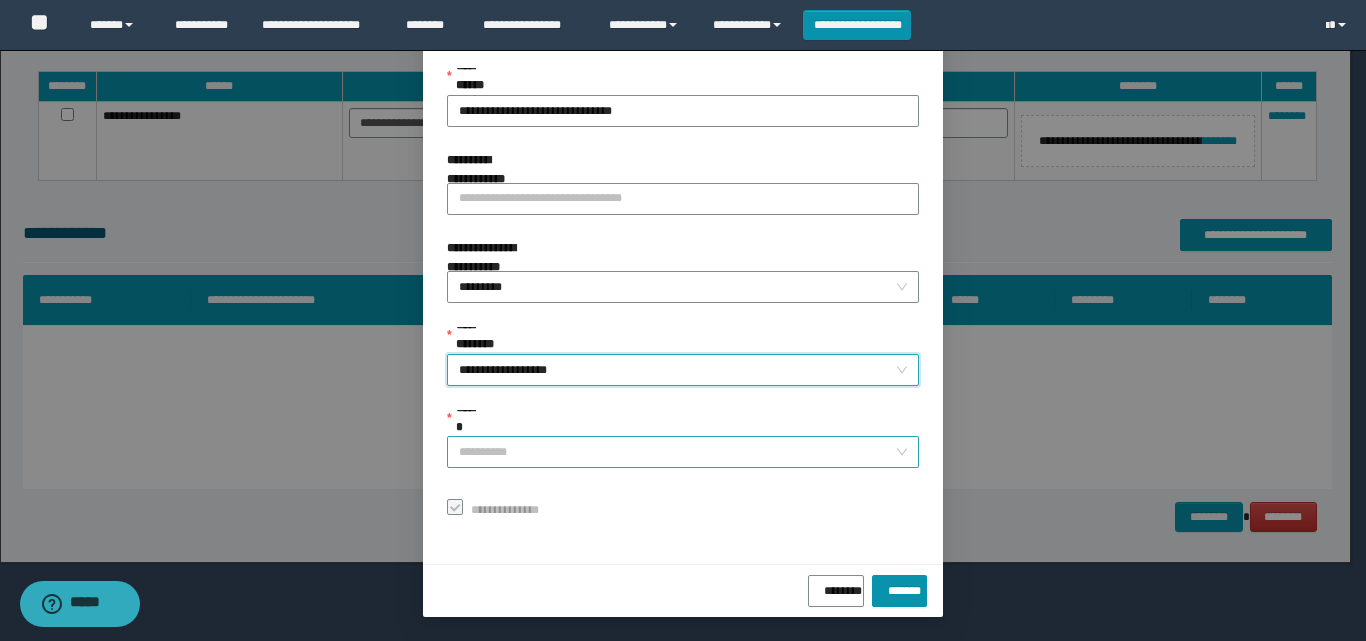 click on "******" at bounding box center (677, 452) 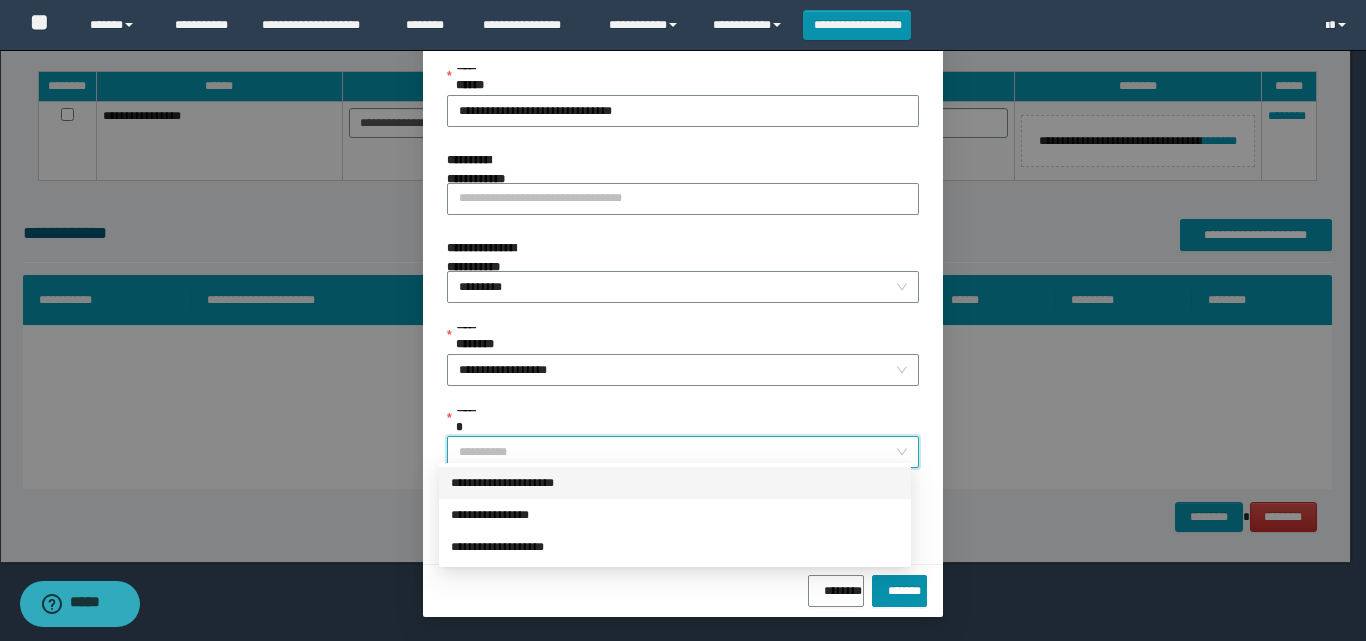 click on "**********" at bounding box center (675, 483) 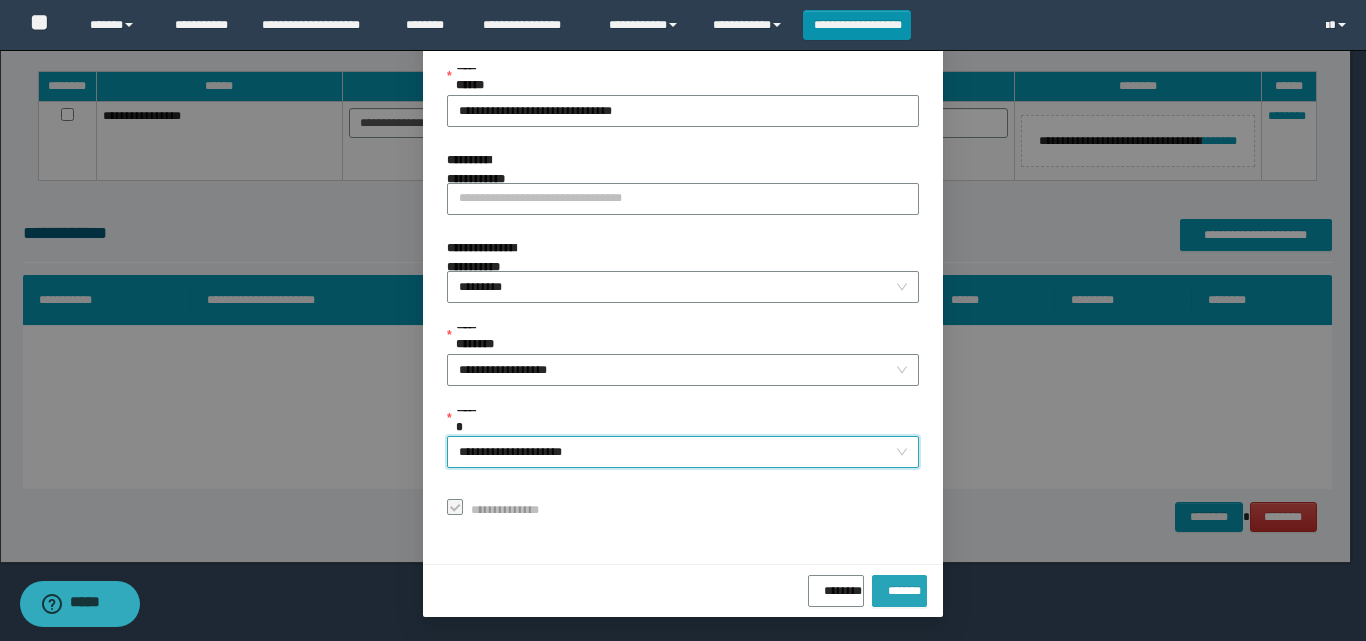 click on "*******" at bounding box center [899, 587] 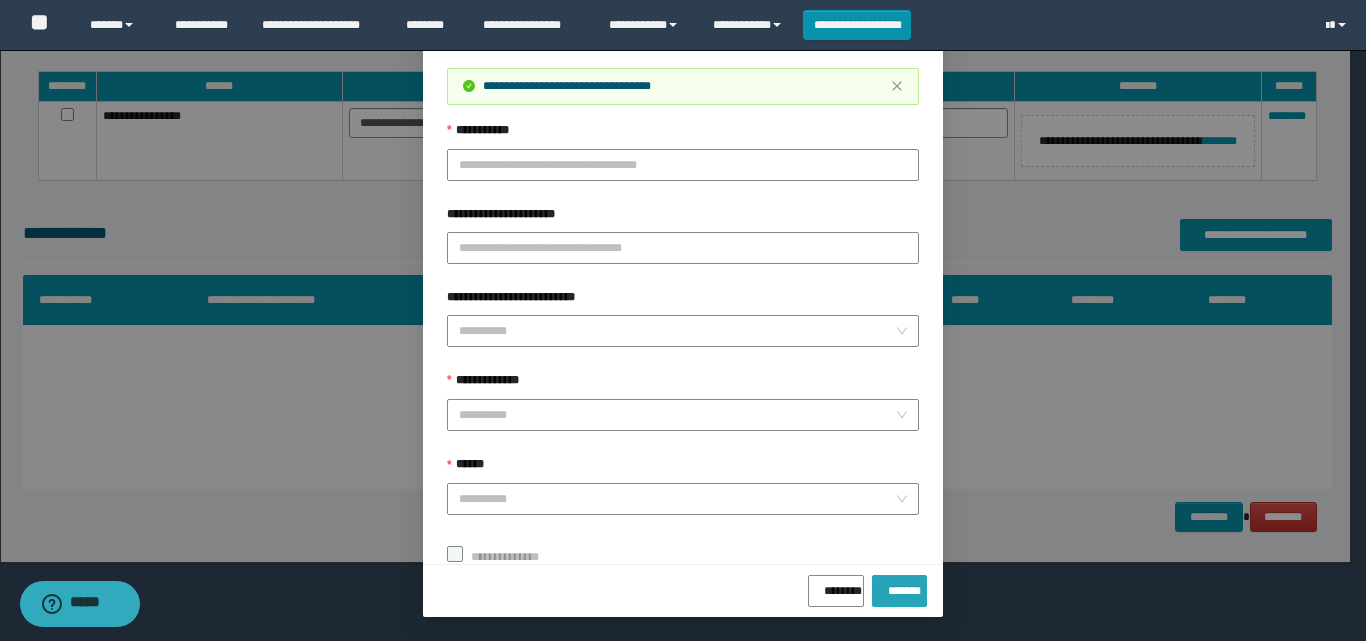 scroll, scrollTop: 64, scrollLeft: 0, axis: vertical 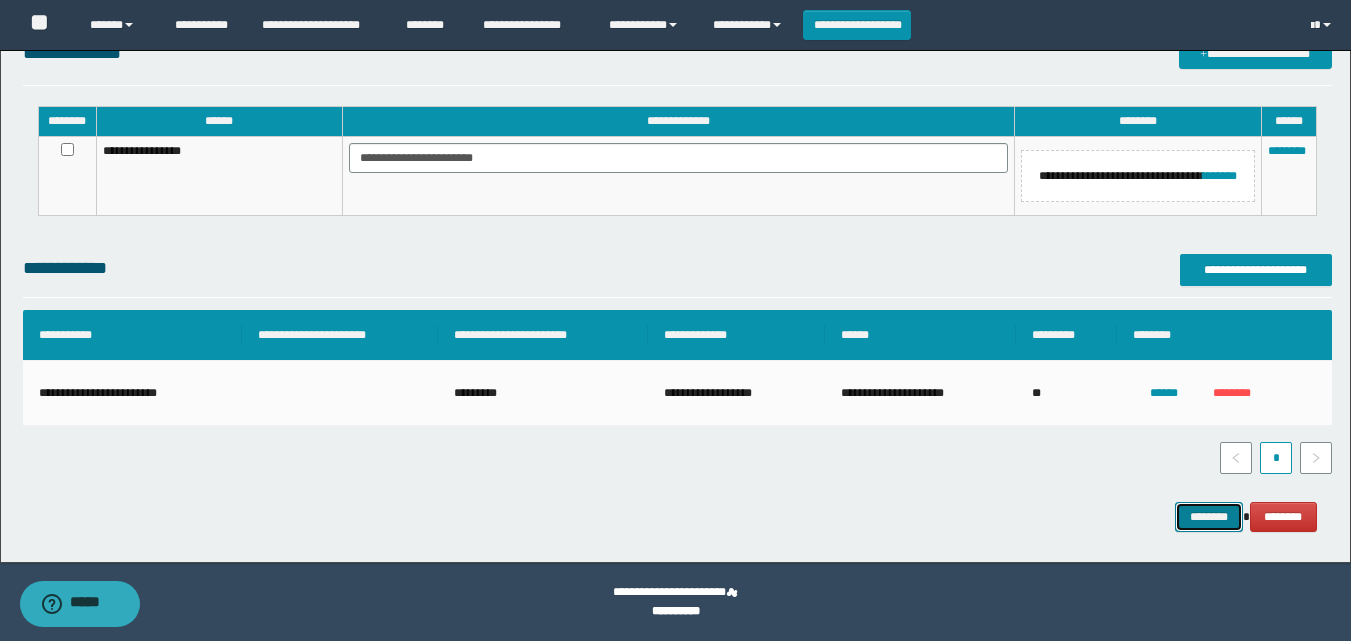 click on "********" at bounding box center (1209, 517) 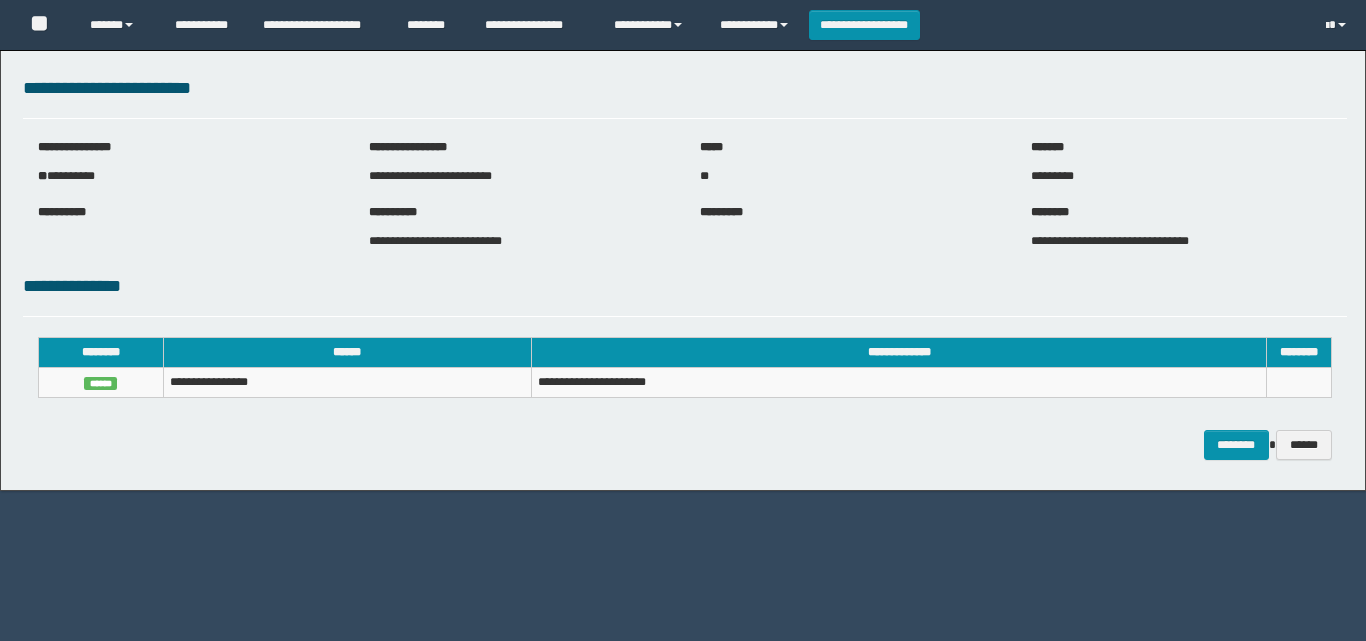 scroll, scrollTop: 0, scrollLeft: 0, axis: both 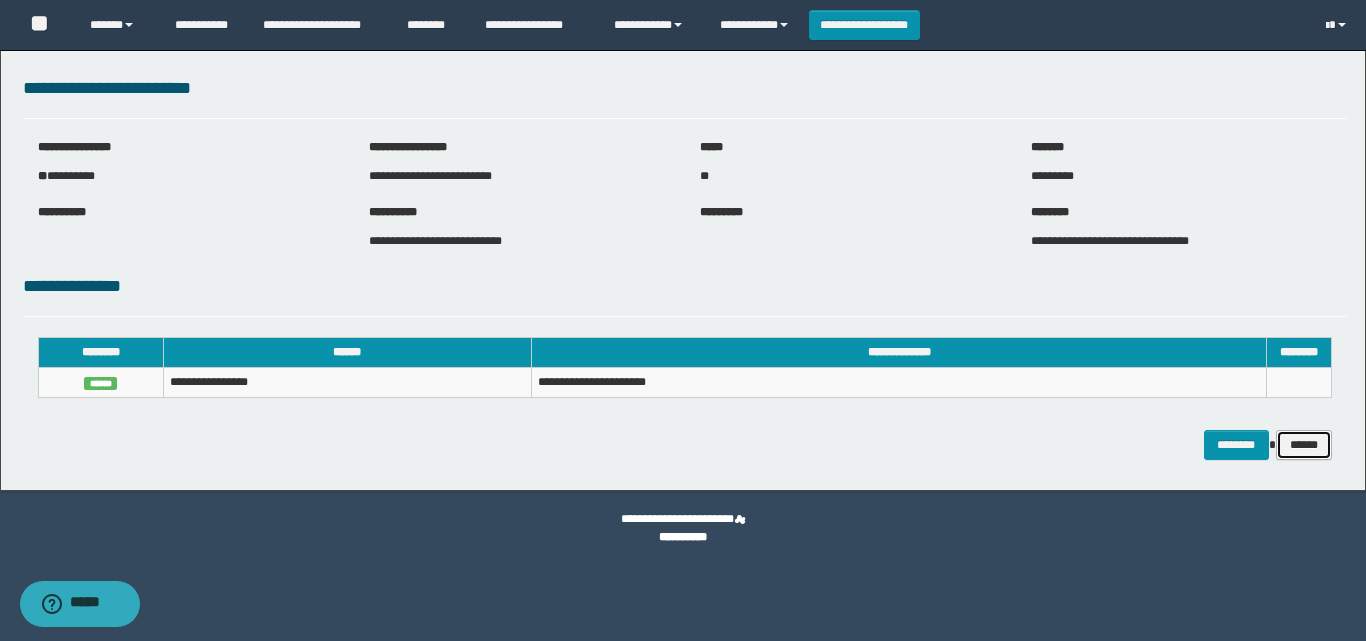 click on "******" at bounding box center (1304, 445) 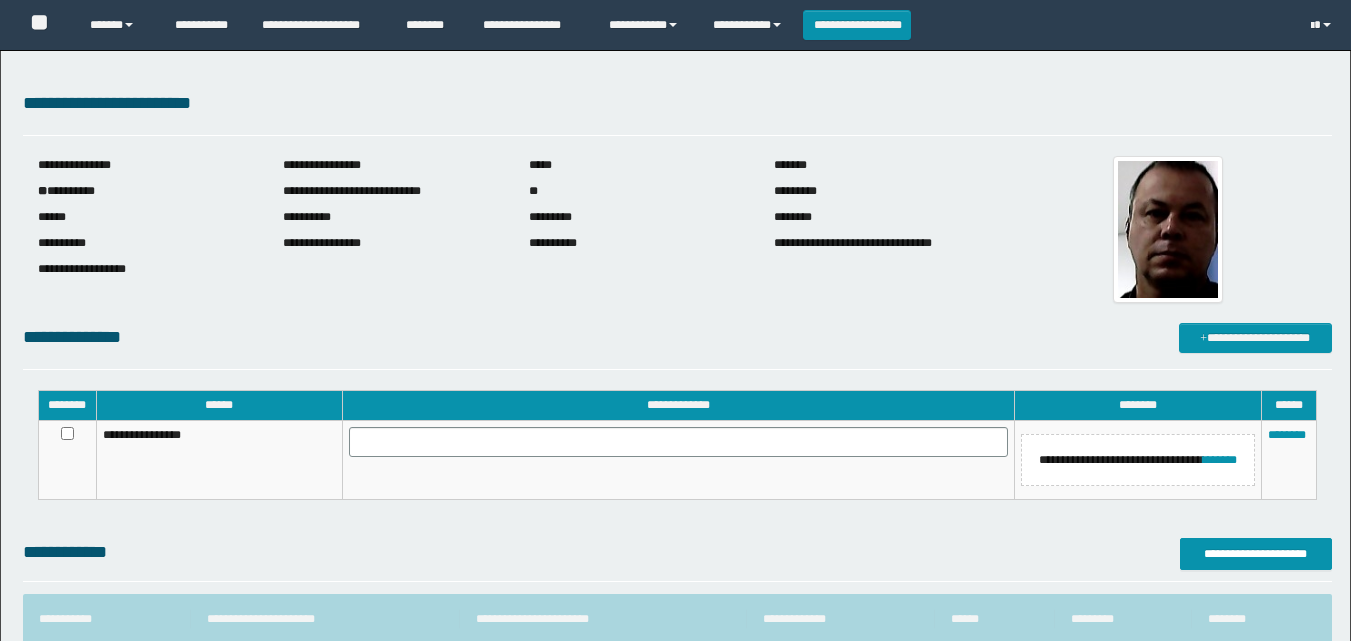scroll, scrollTop: 0, scrollLeft: 0, axis: both 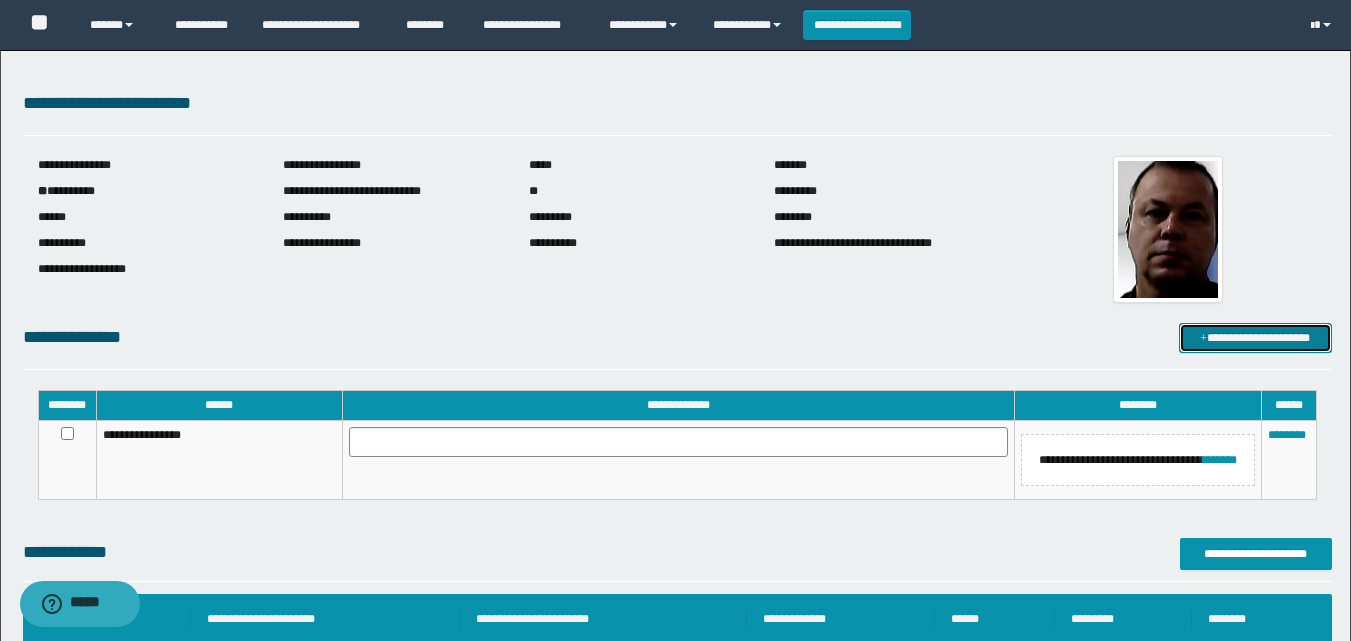 click on "**********" at bounding box center [1256, 338] 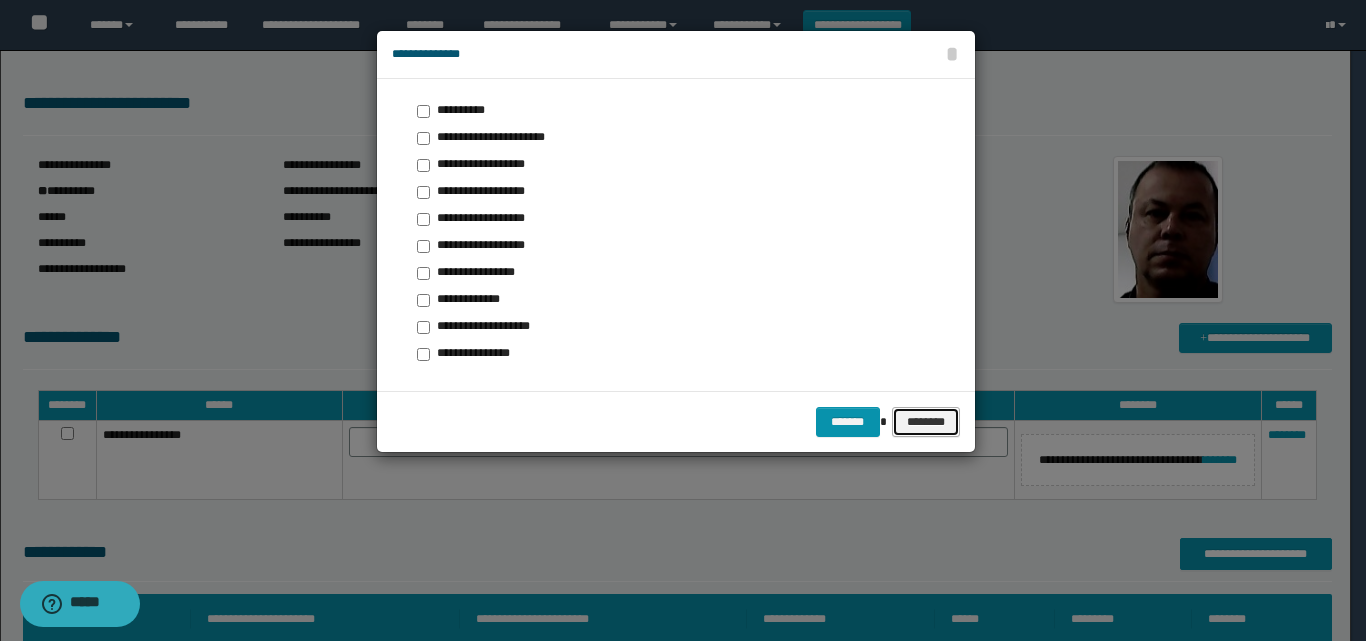 click on "********" at bounding box center [925, 422] 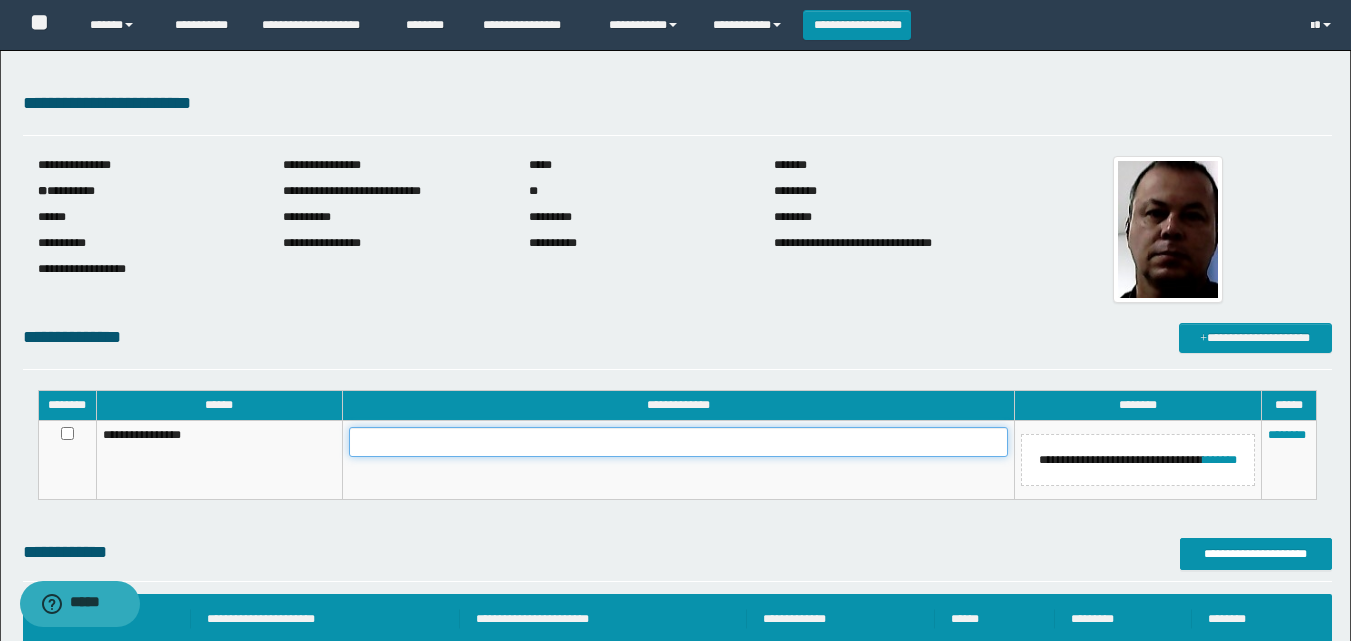 click at bounding box center (678, 442) 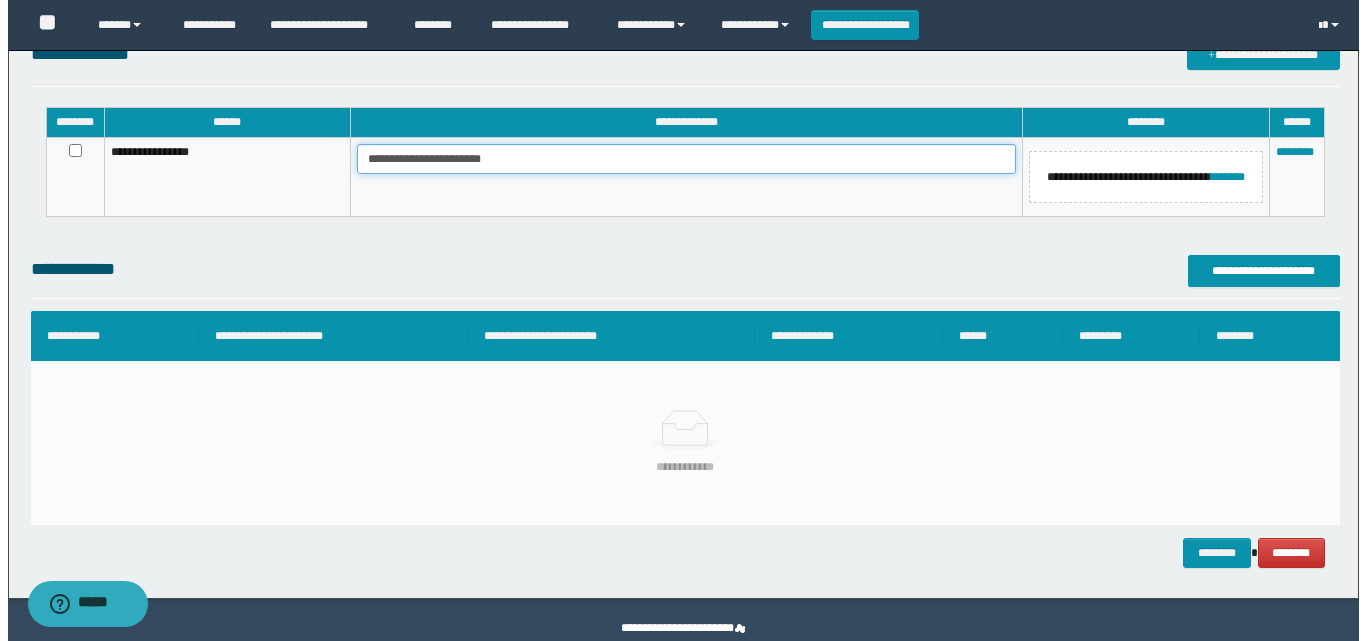 scroll, scrollTop: 319, scrollLeft: 0, axis: vertical 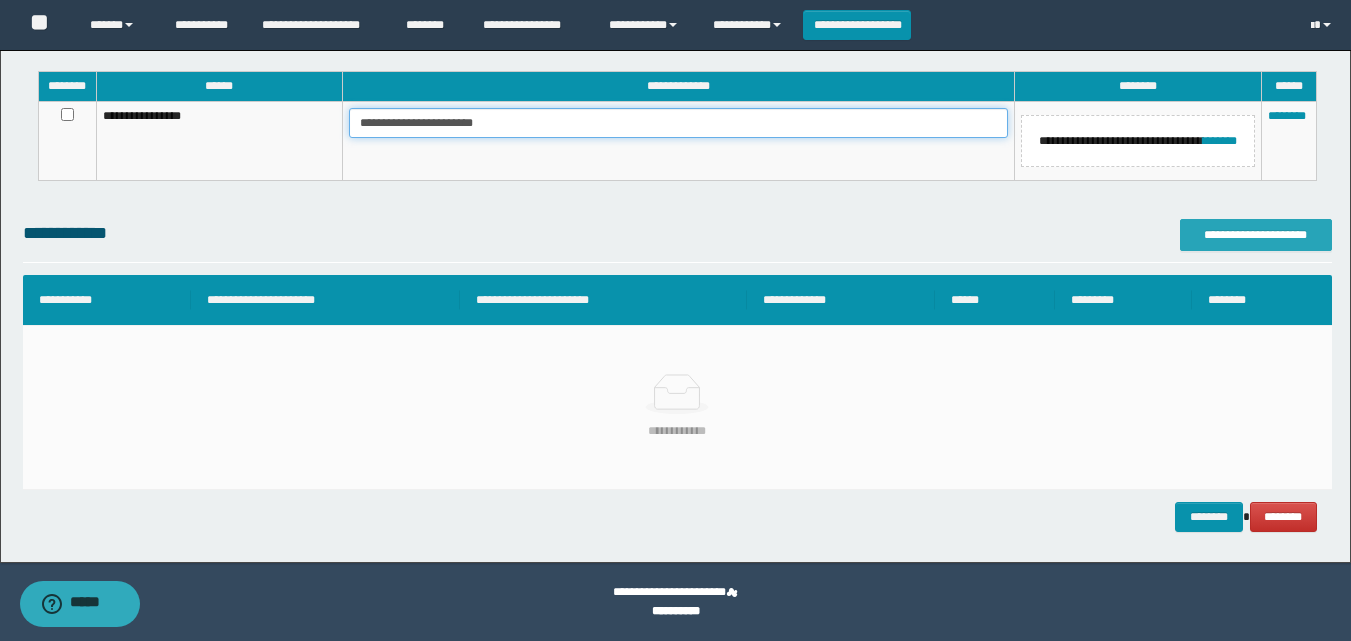 type on "**********" 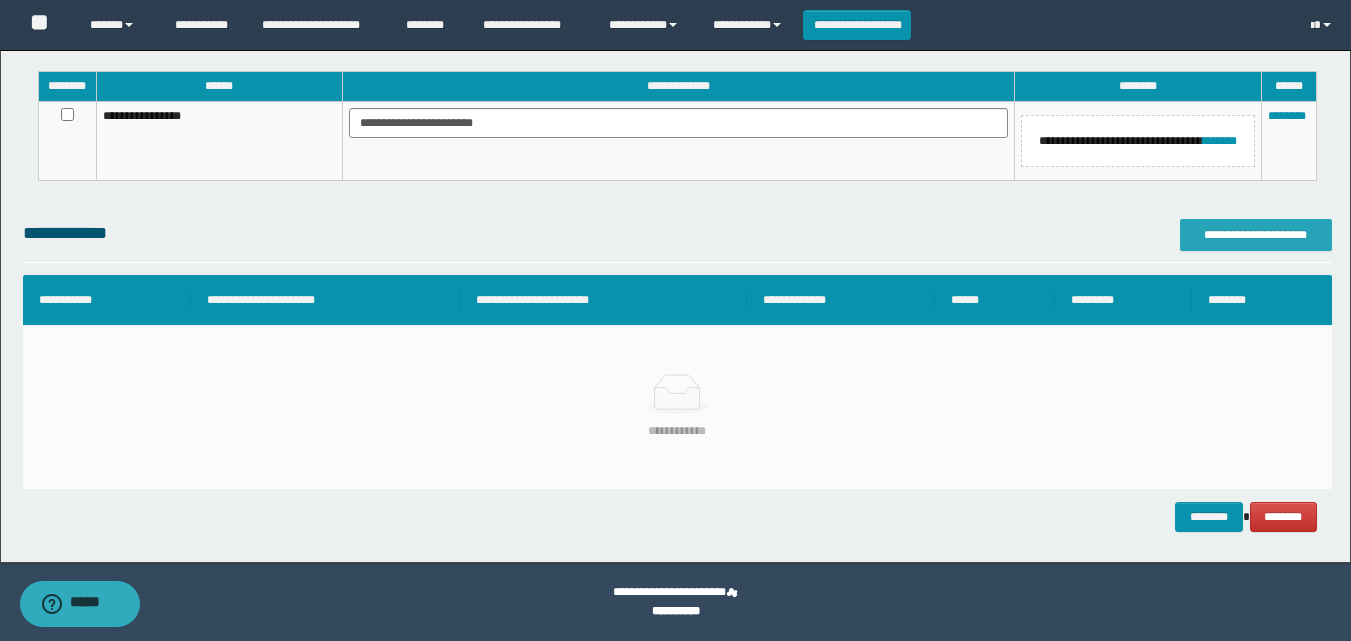 click on "**********" at bounding box center (1256, 235) 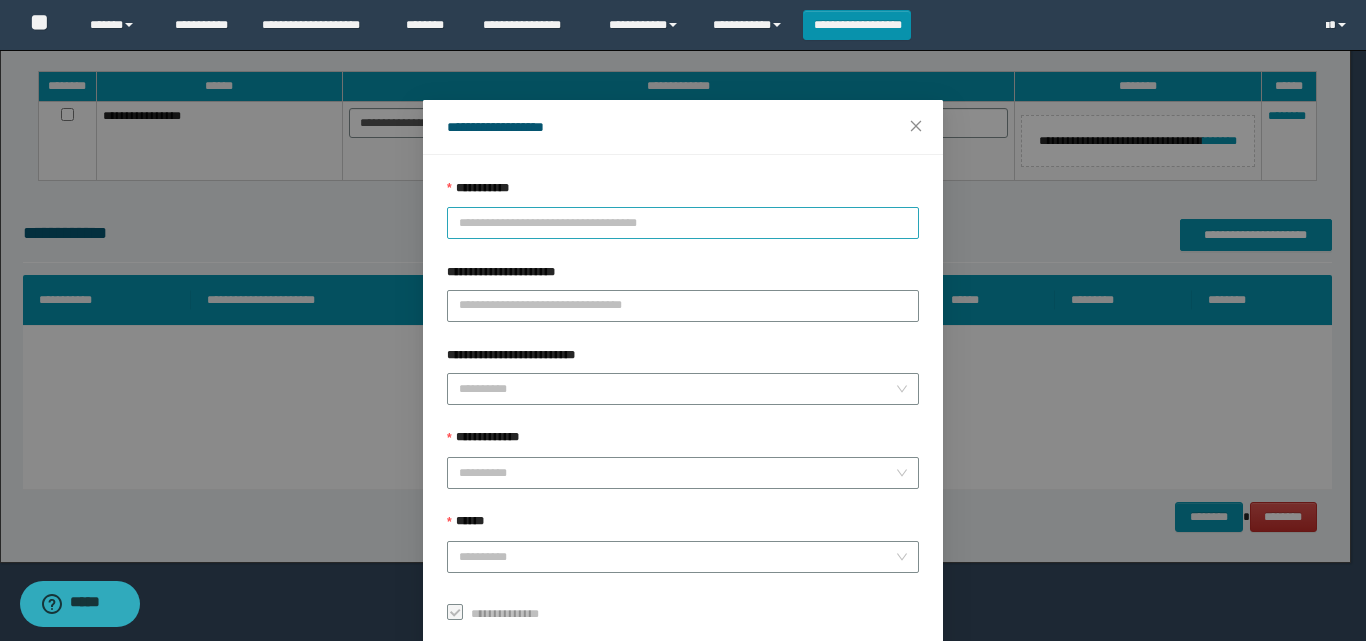 click on "**********" at bounding box center [683, 223] 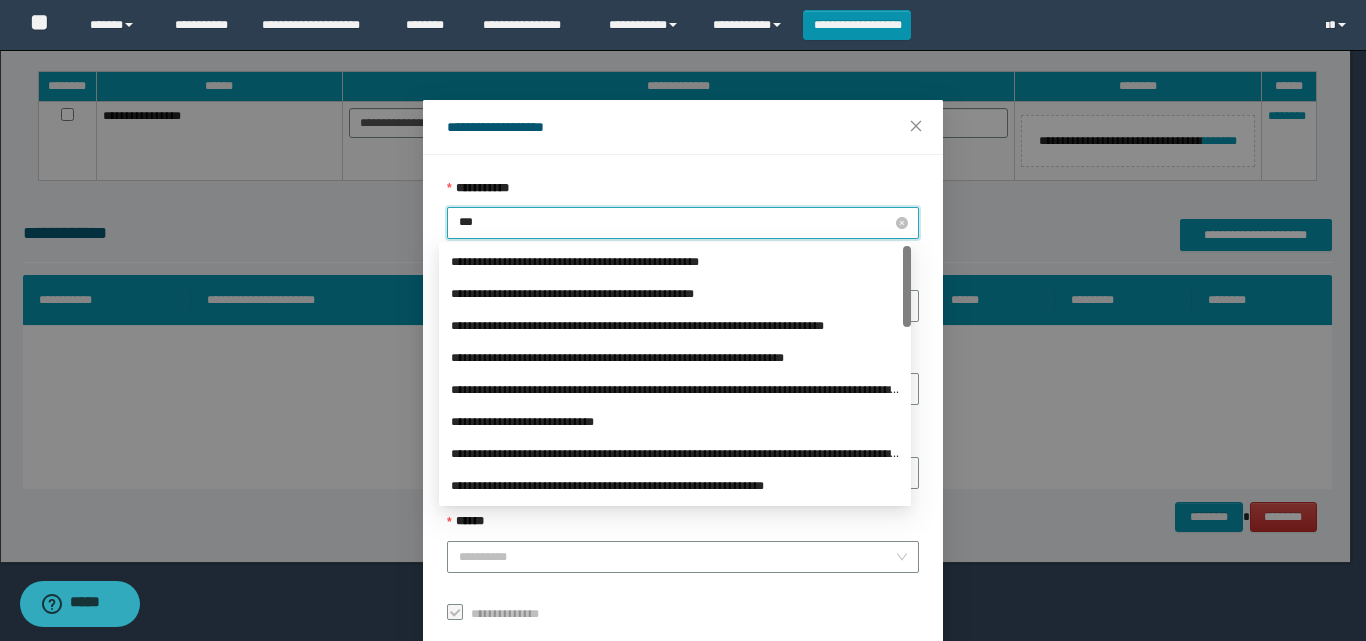 type on "****" 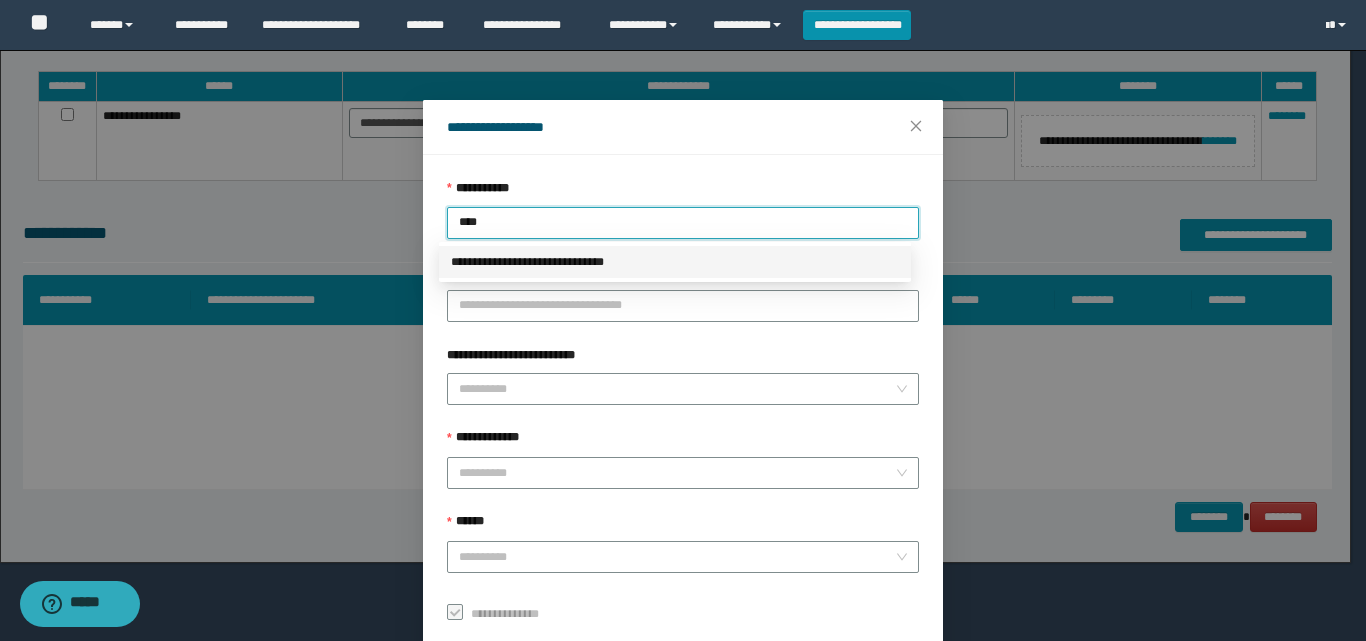 click on "**********" at bounding box center (675, 262) 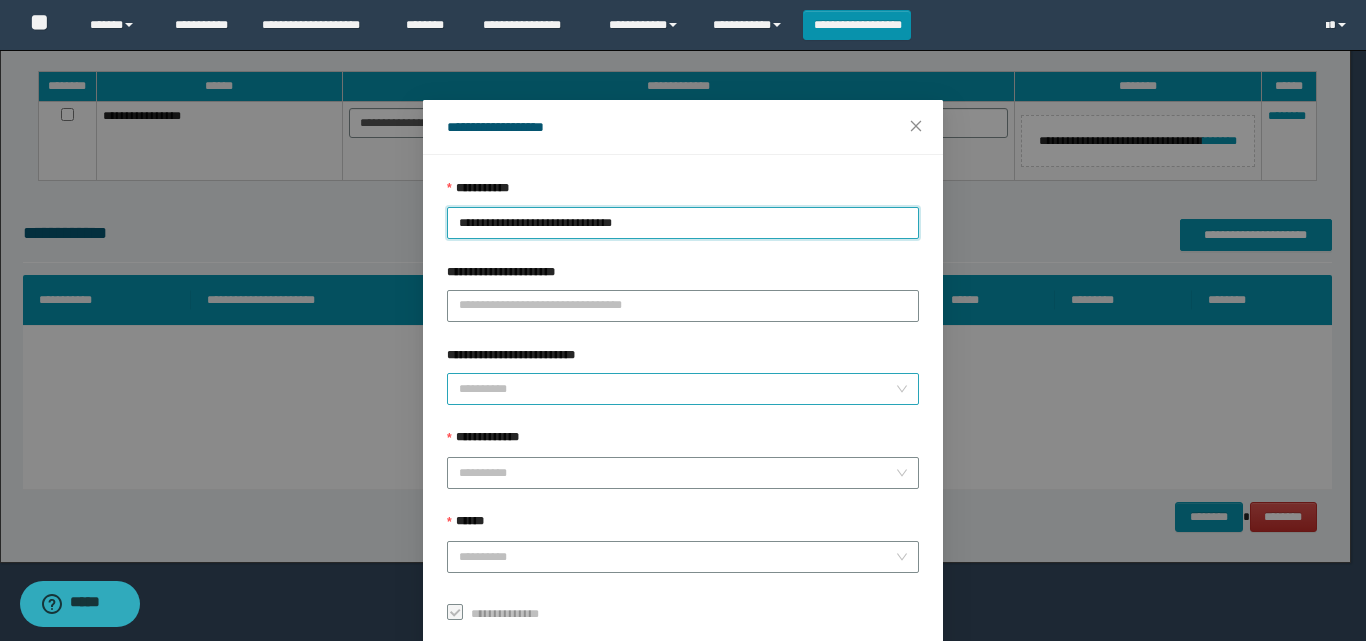 click on "**********" at bounding box center [677, 389] 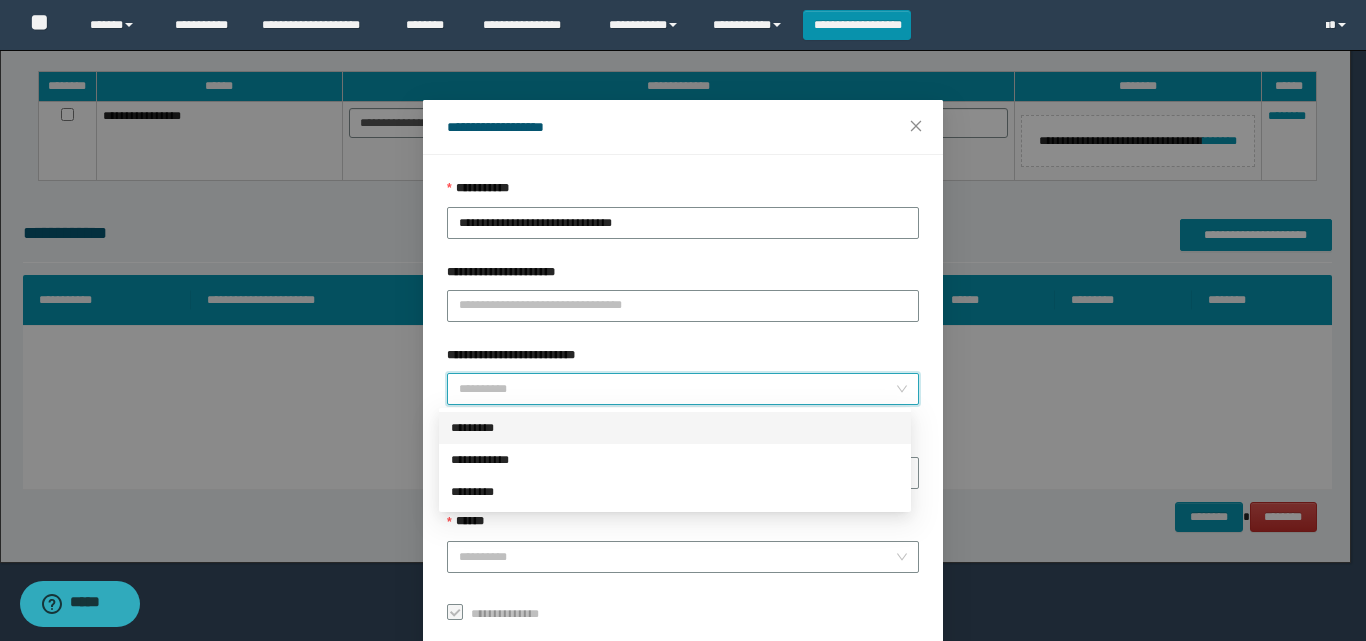 click on "*********" at bounding box center [675, 428] 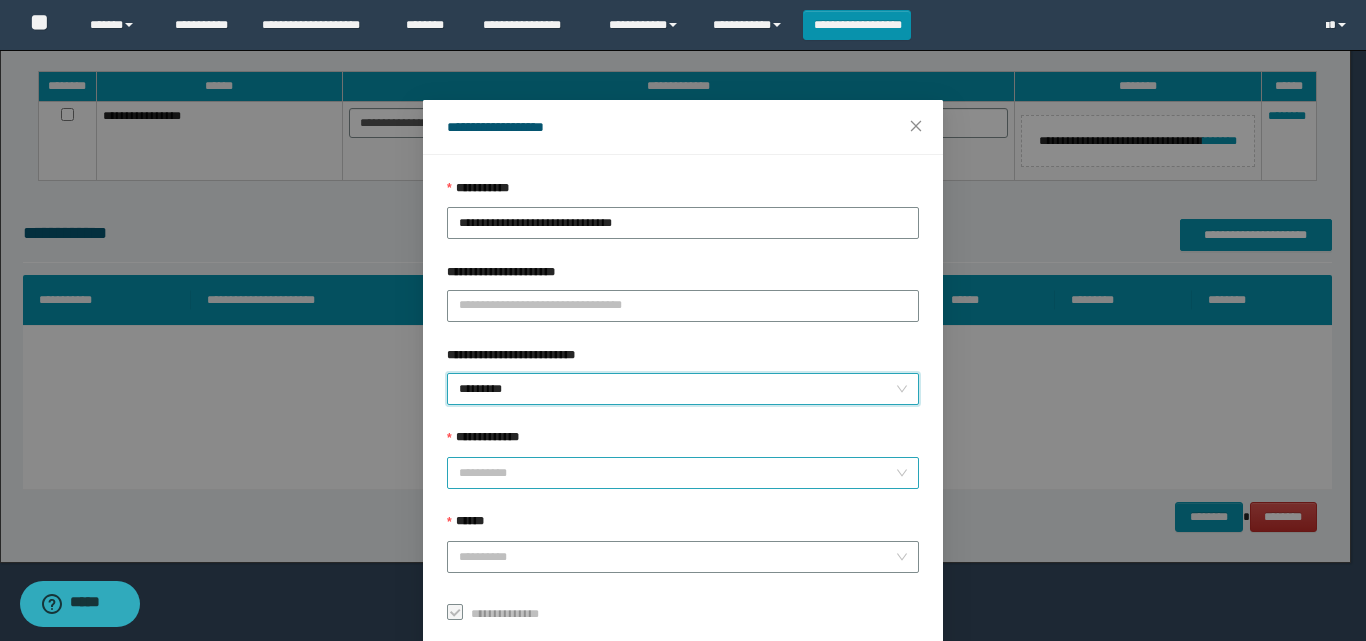 click on "**********" at bounding box center (677, 473) 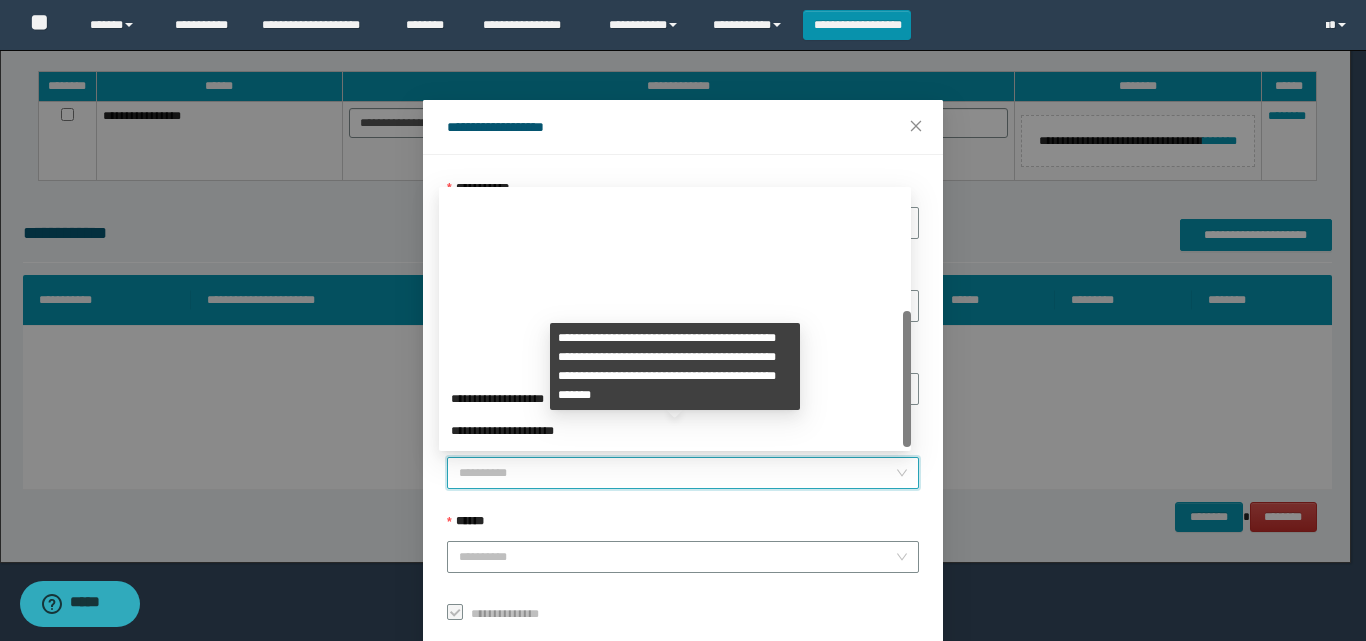 scroll, scrollTop: 224, scrollLeft: 0, axis: vertical 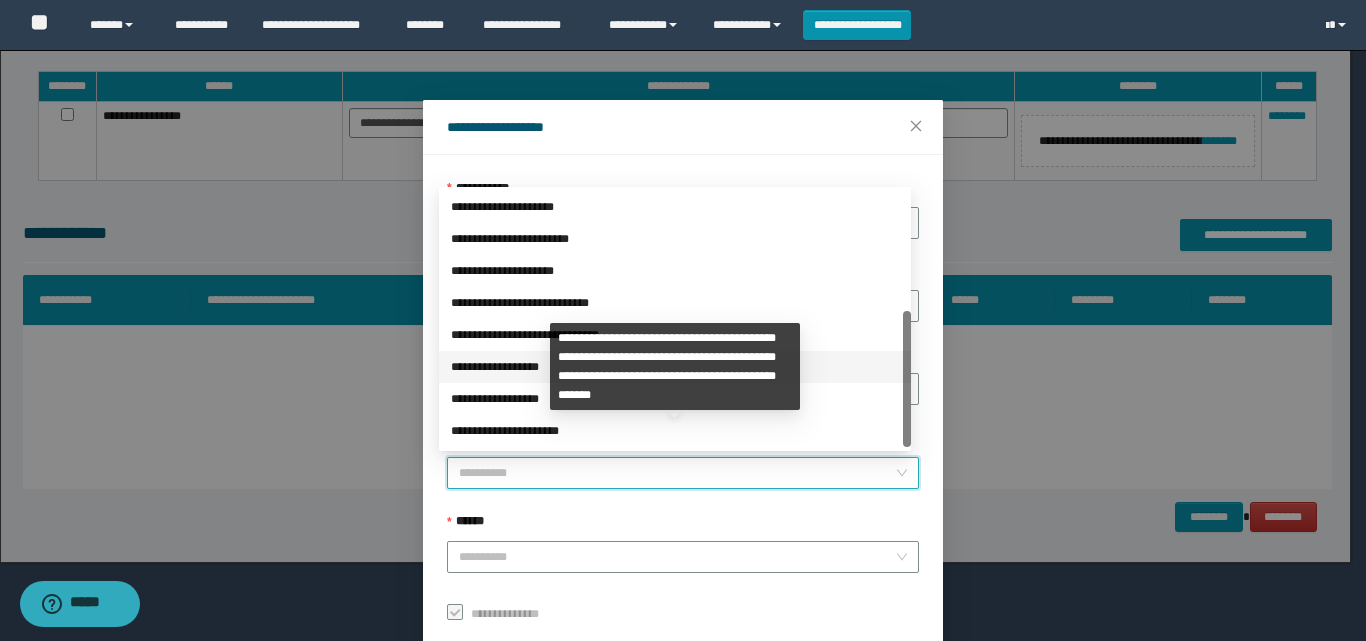 click on "**********" at bounding box center (675, 367) 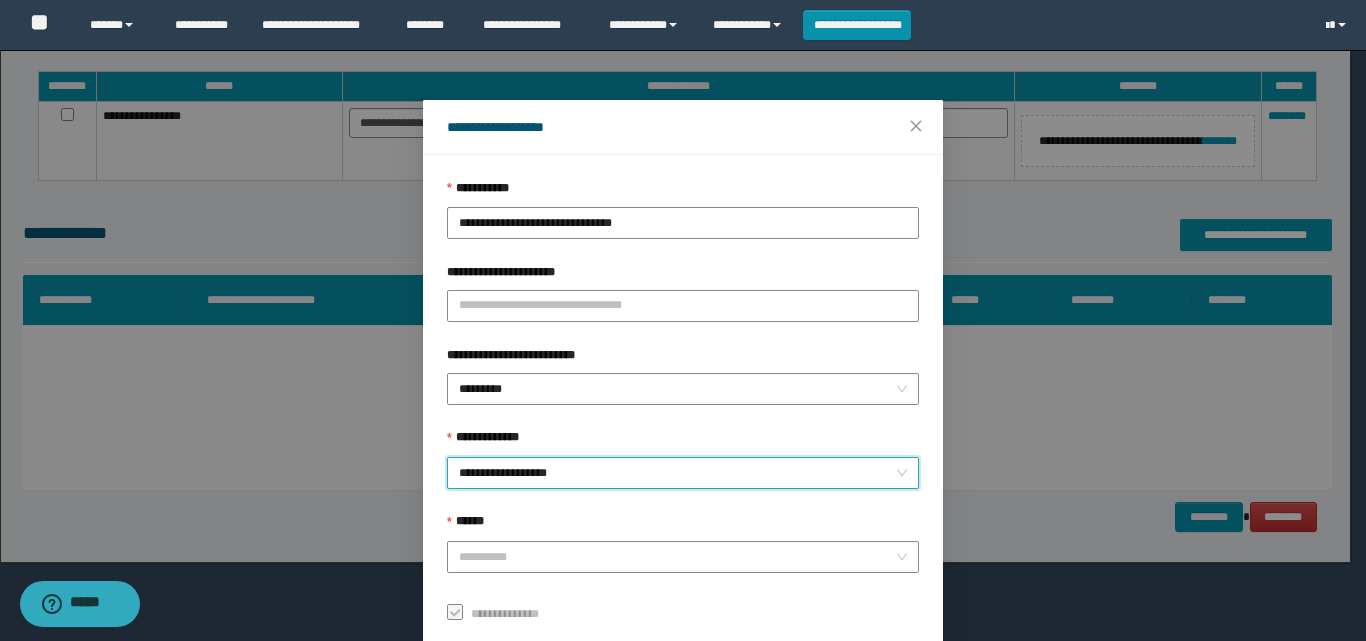 click on "**********" at bounding box center [683, 473] 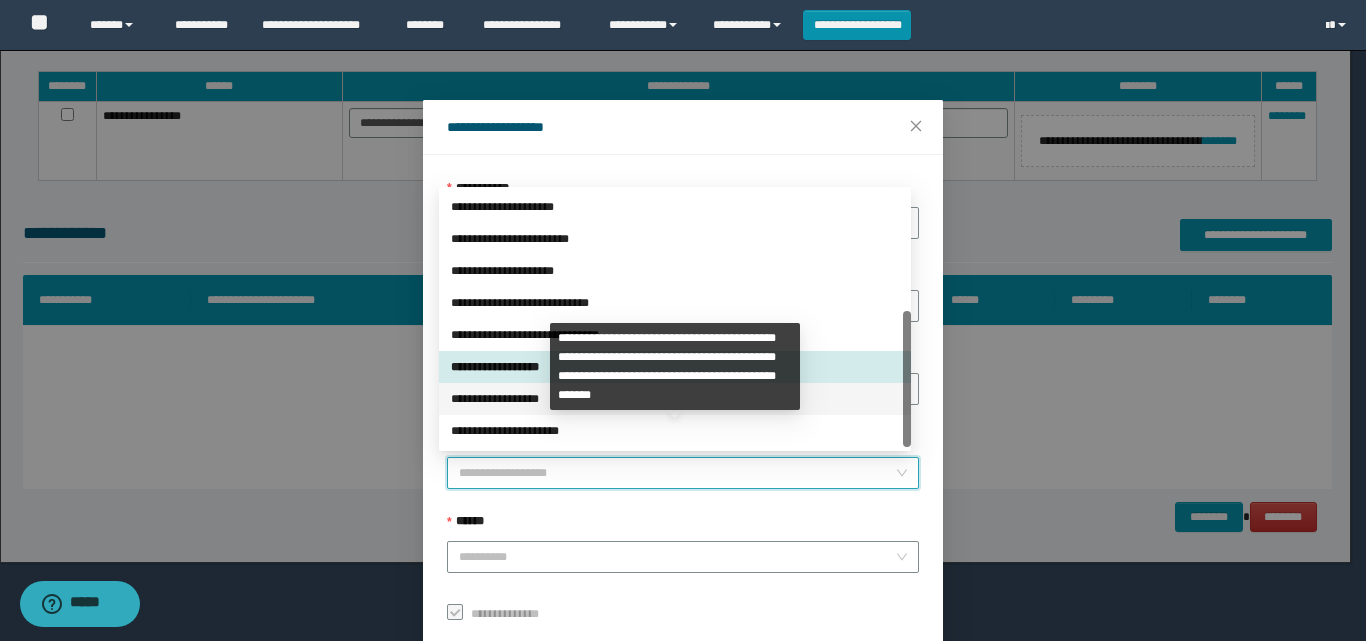 click on "**********" at bounding box center (675, 399) 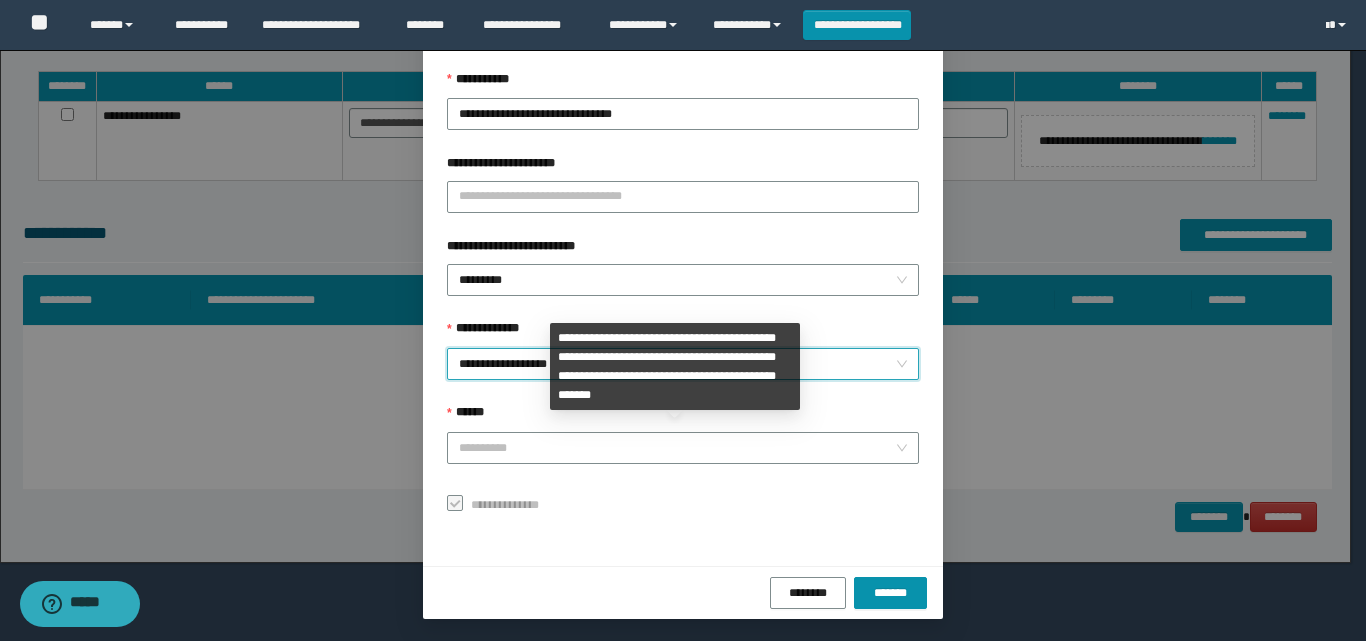 scroll, scrollTop: 111, scrollLeft: 0, axis: vertical 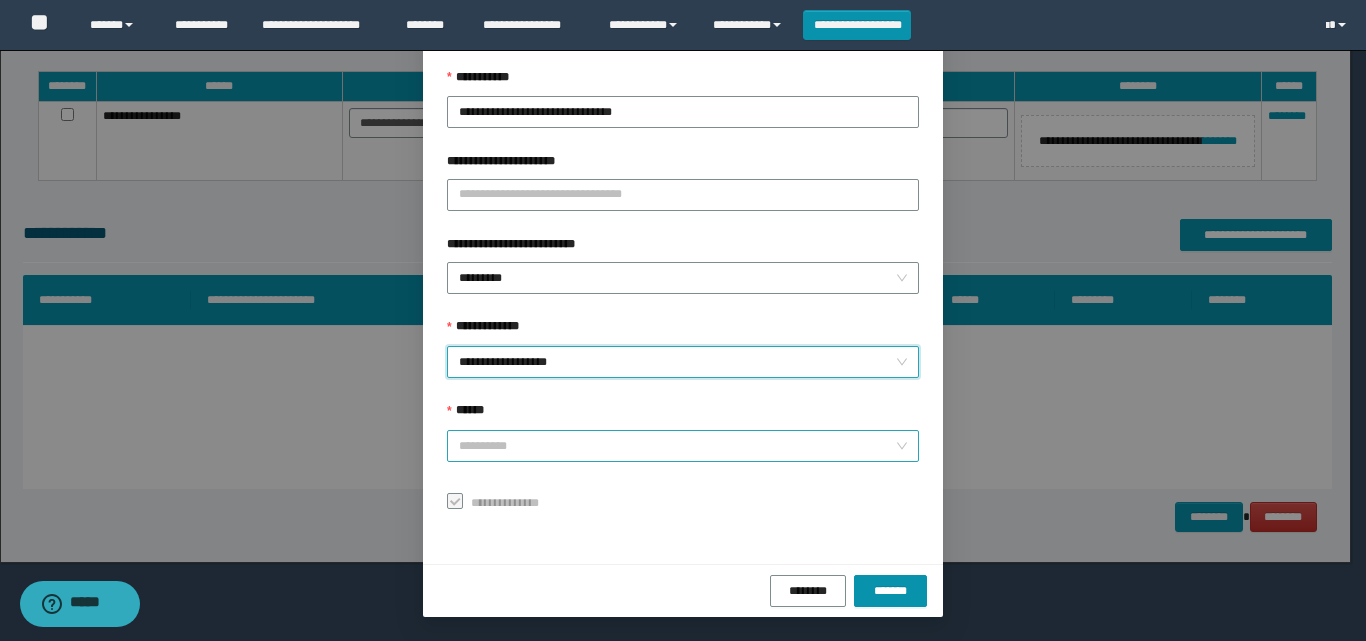 click on "******" at bounding box center (677, 446) 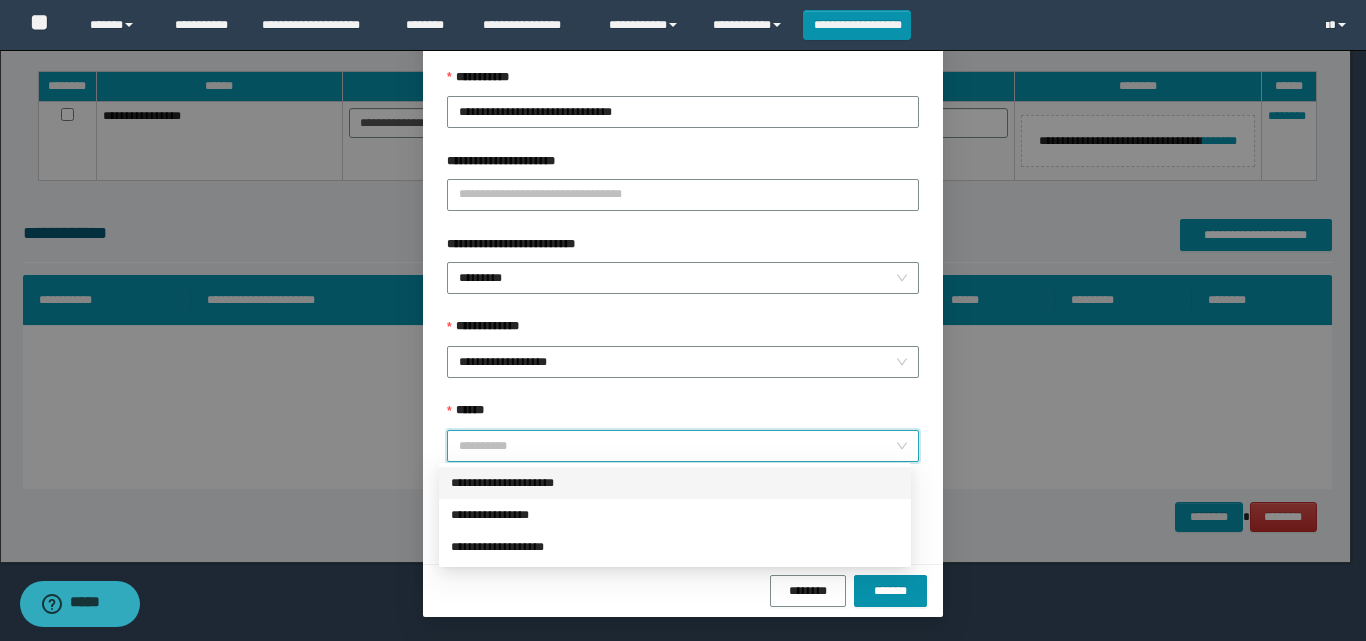 click on "**********" at bounding box center [675, 483] 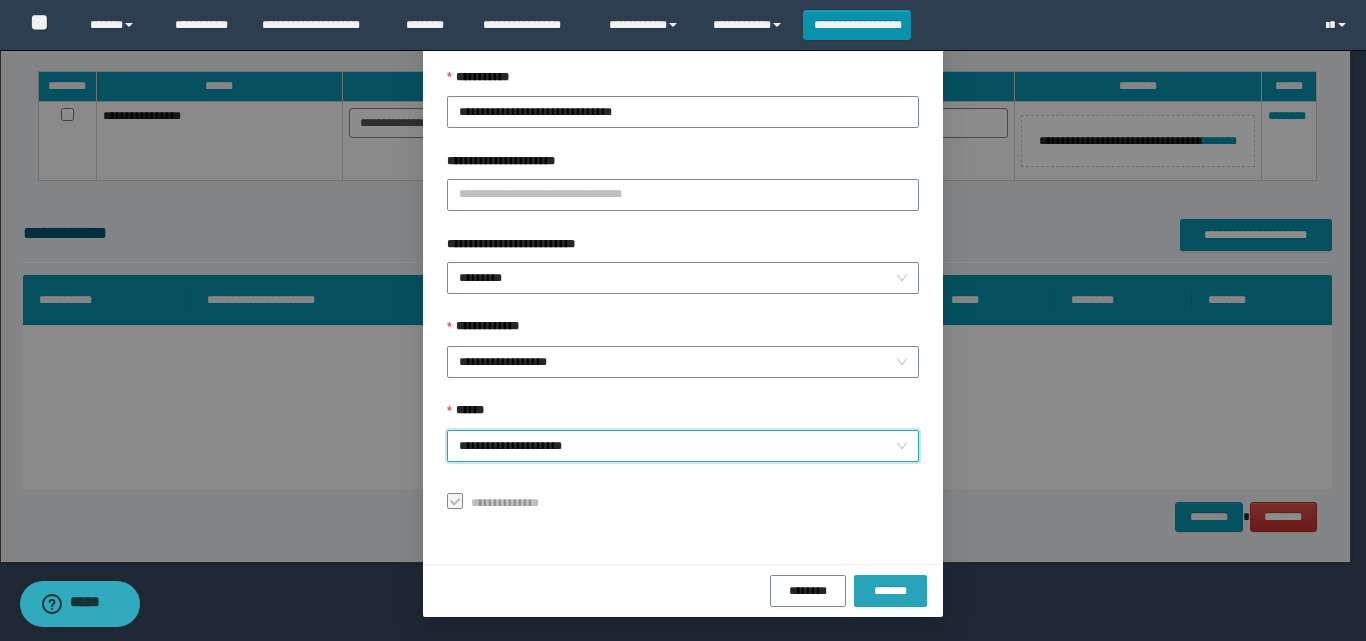 click on "*******" at bounding box center [890, 591] 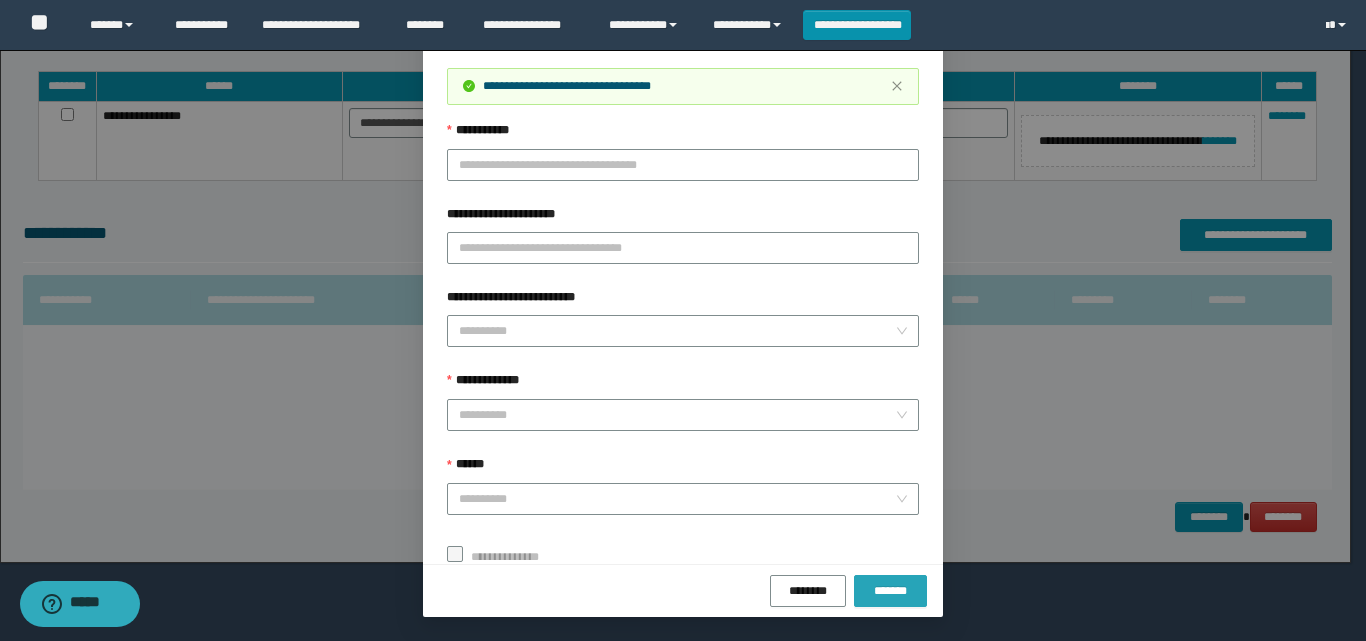 scroll, scrollTop: 64, scrollLeft: 0, axis: vertical 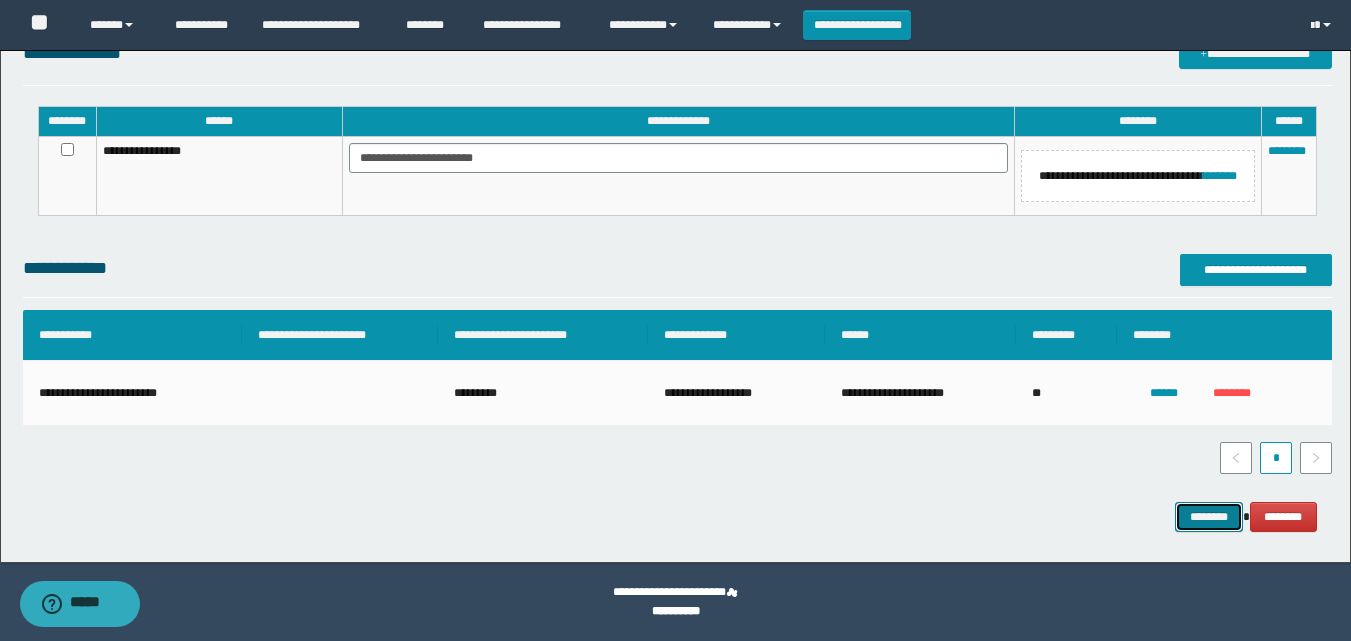 click on "********" at bounding box center (1209, 517) 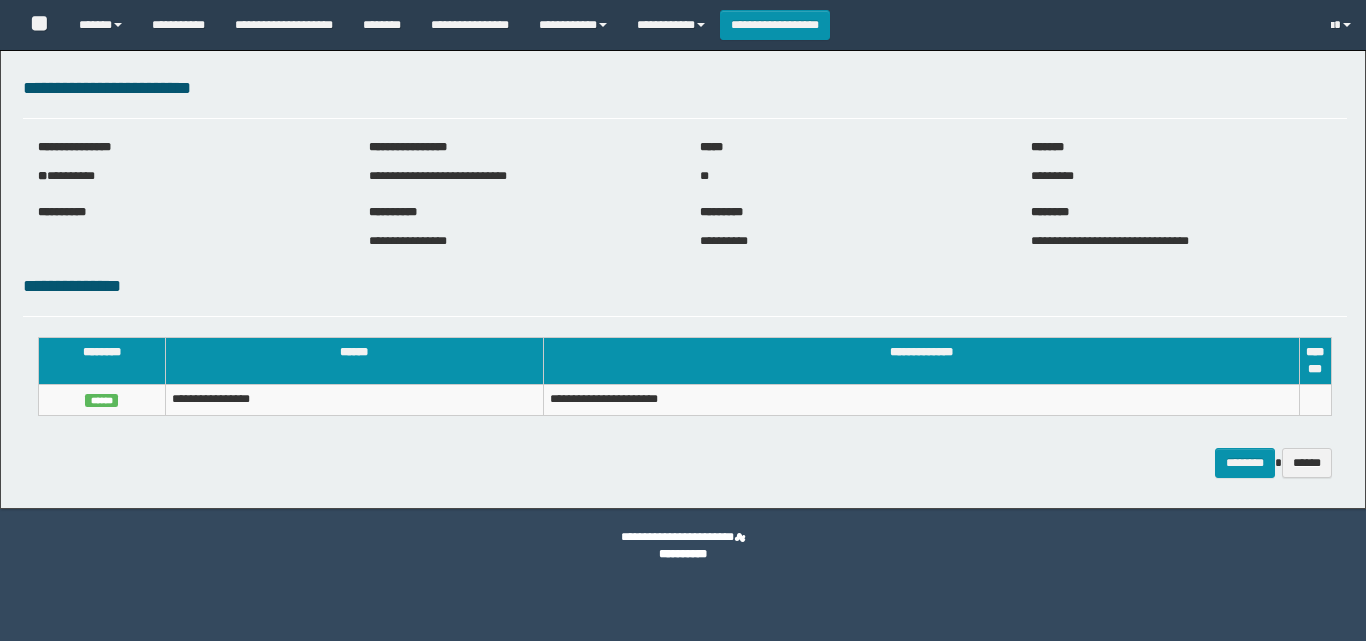 scroll, scrollTop: 0, scrollLeft: 0, axis: both 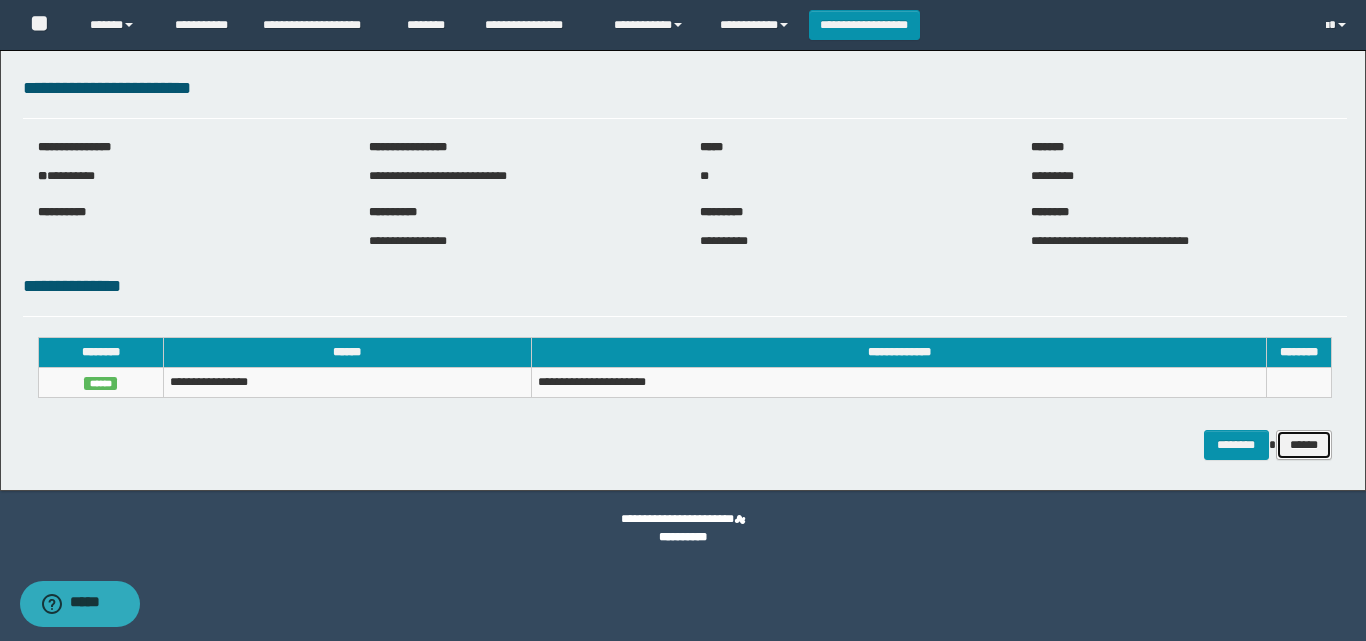 click on "******" at bounding box center [1304, 445] 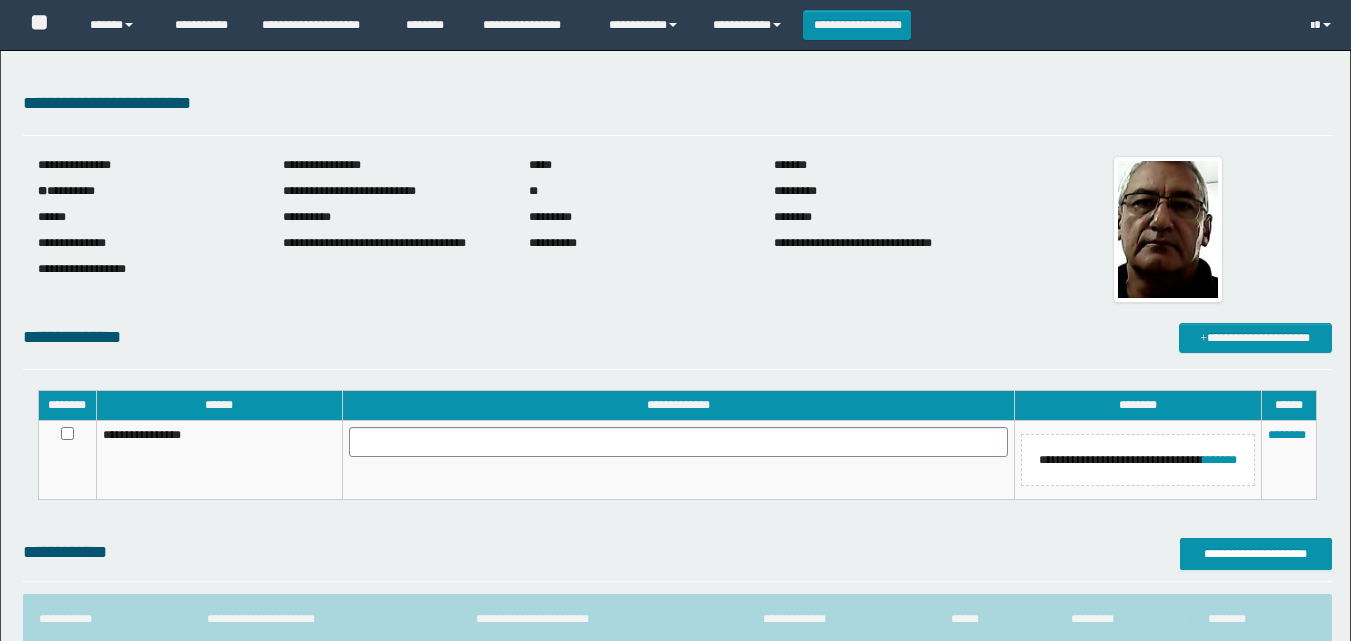 scroll, scrollTop: 0, scrollLeft: 0, axis: both 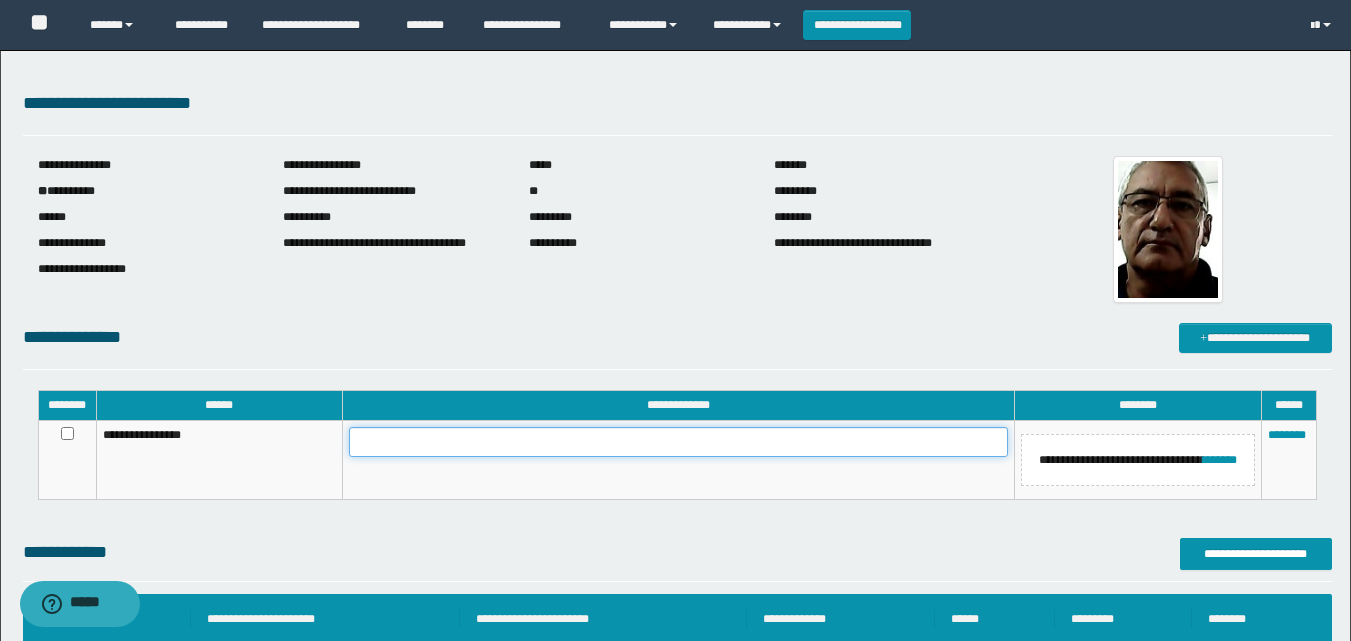 click at bounding box center (678, 442) 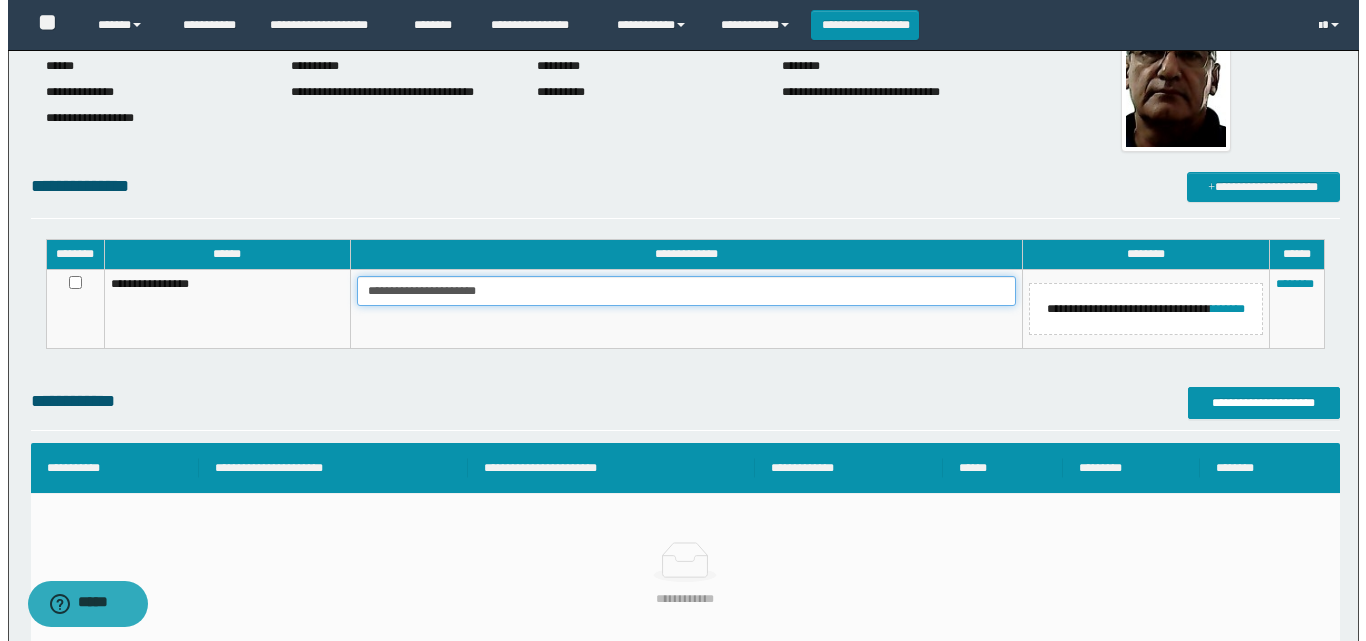 scroll, scrollTop: 200, scrollLeft: 0, axis: vertical 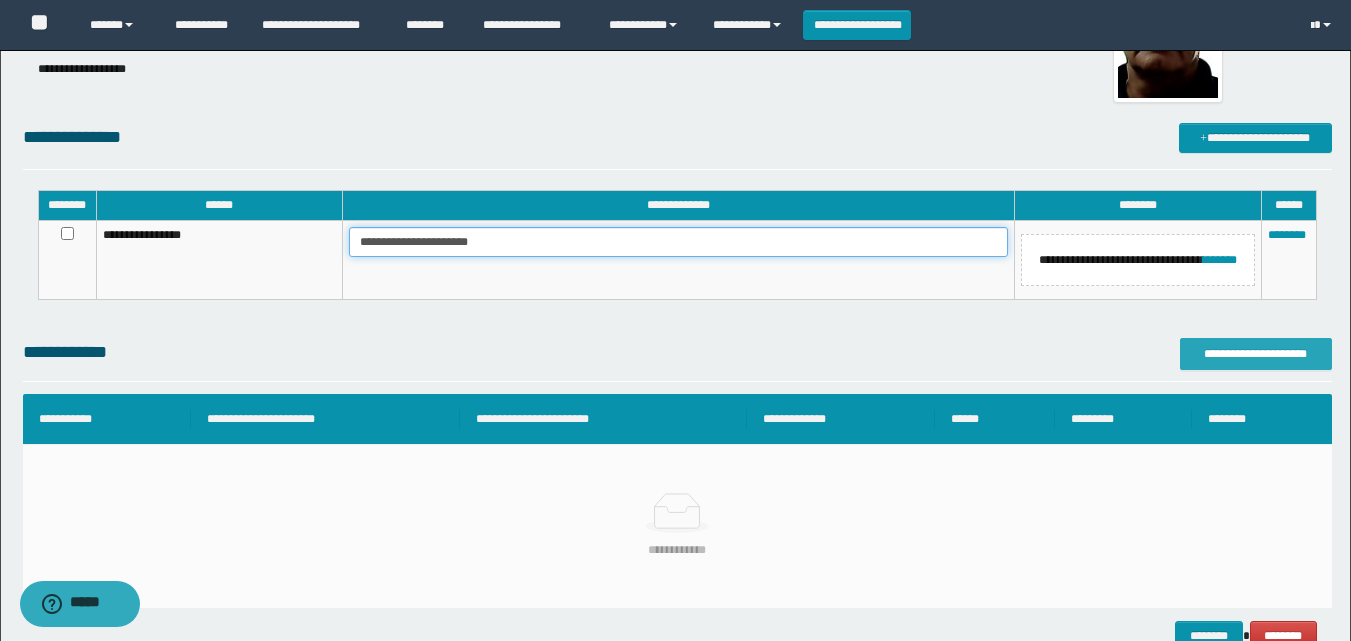 type on "**********" 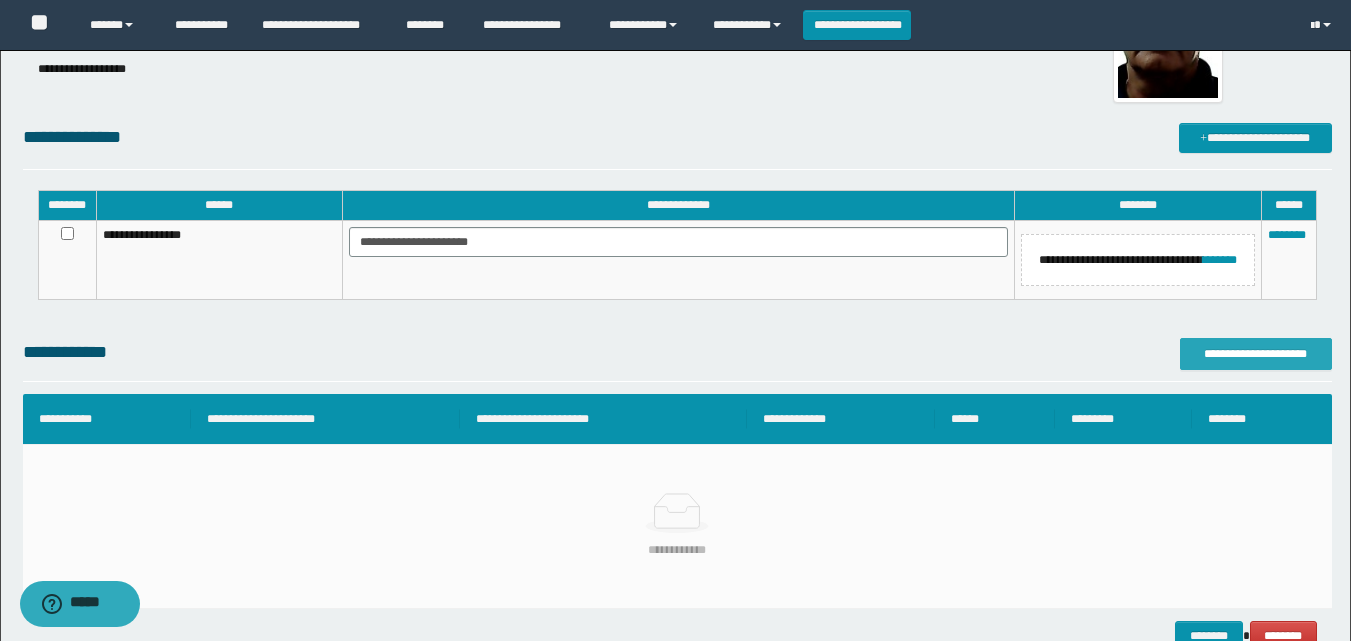 click on "**********" at bounding box center (1256, 354) 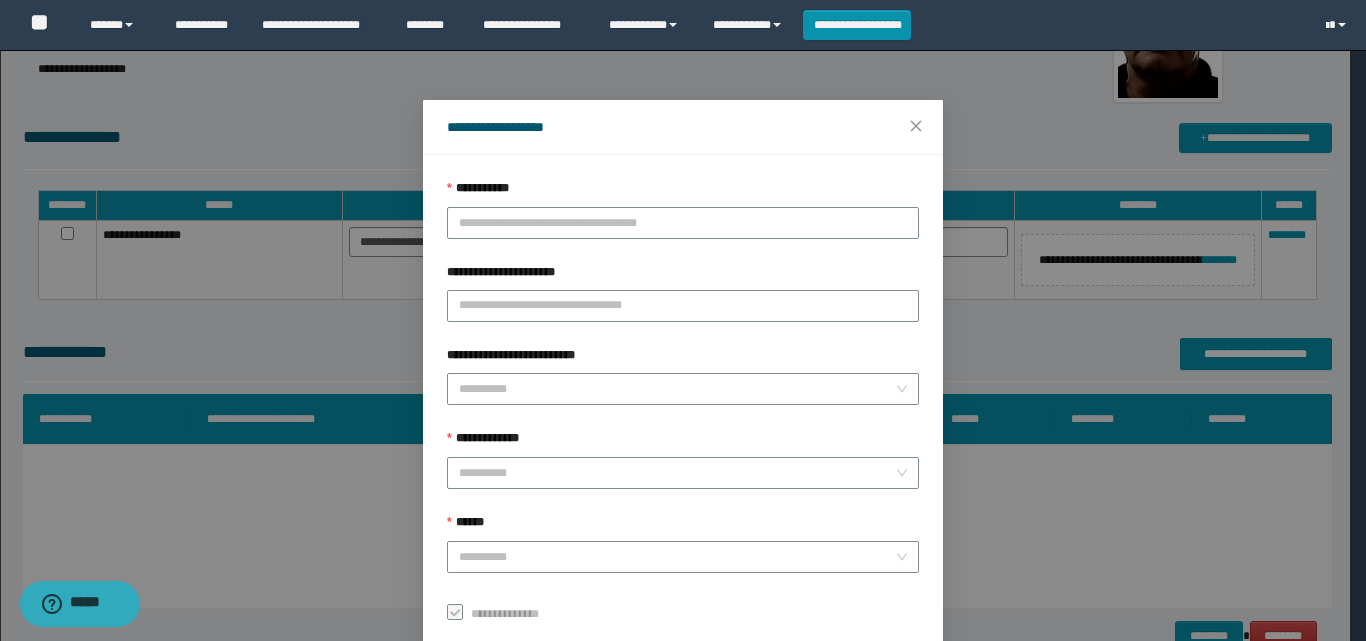 click on "**********" at bounding box center (683, 193) 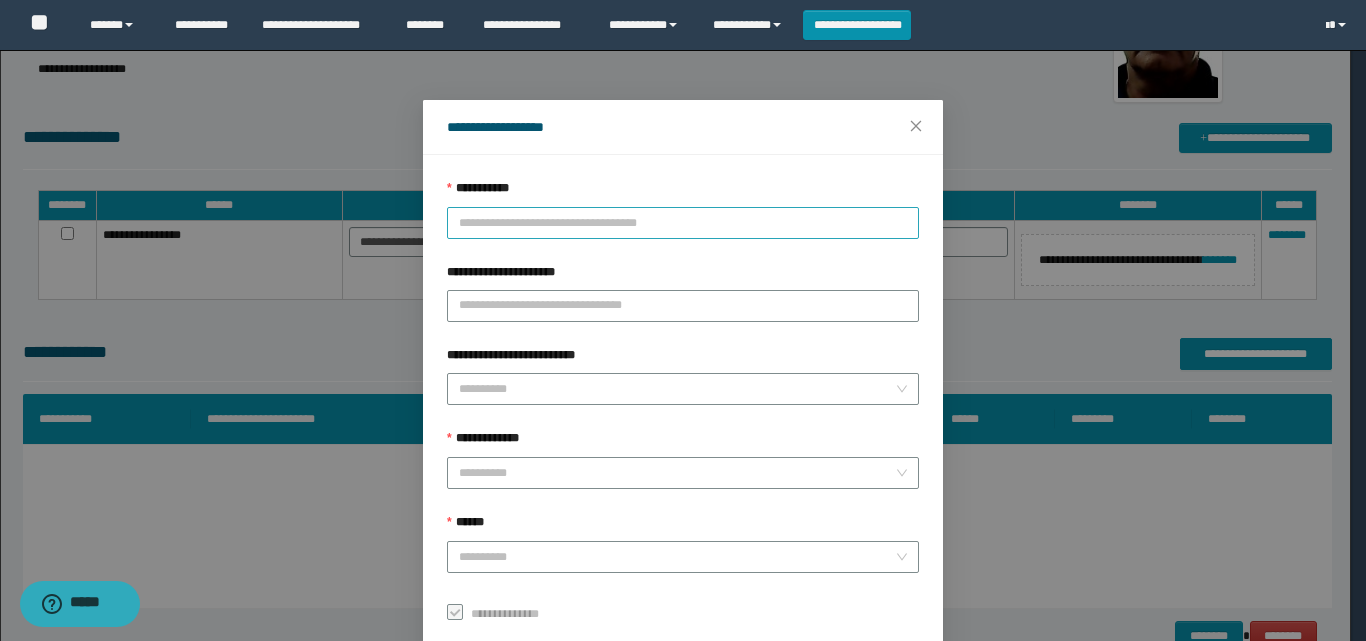 click on "**********" at bounding box center [683, 223] 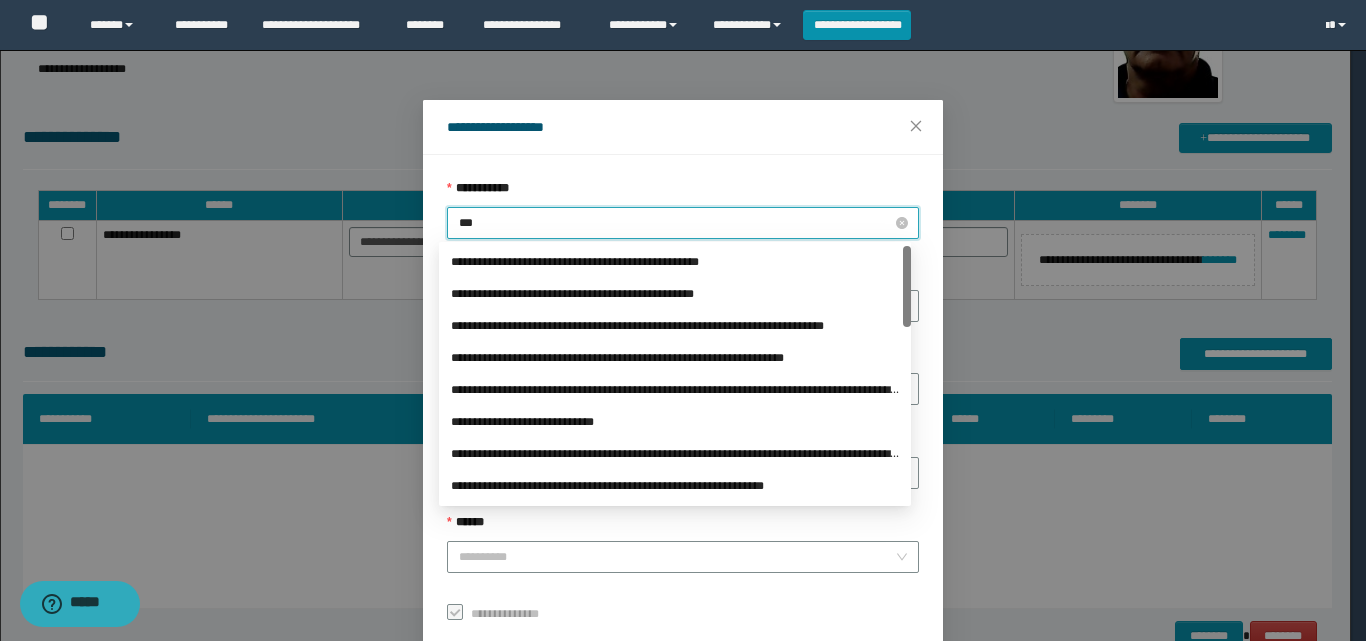 type on "****" 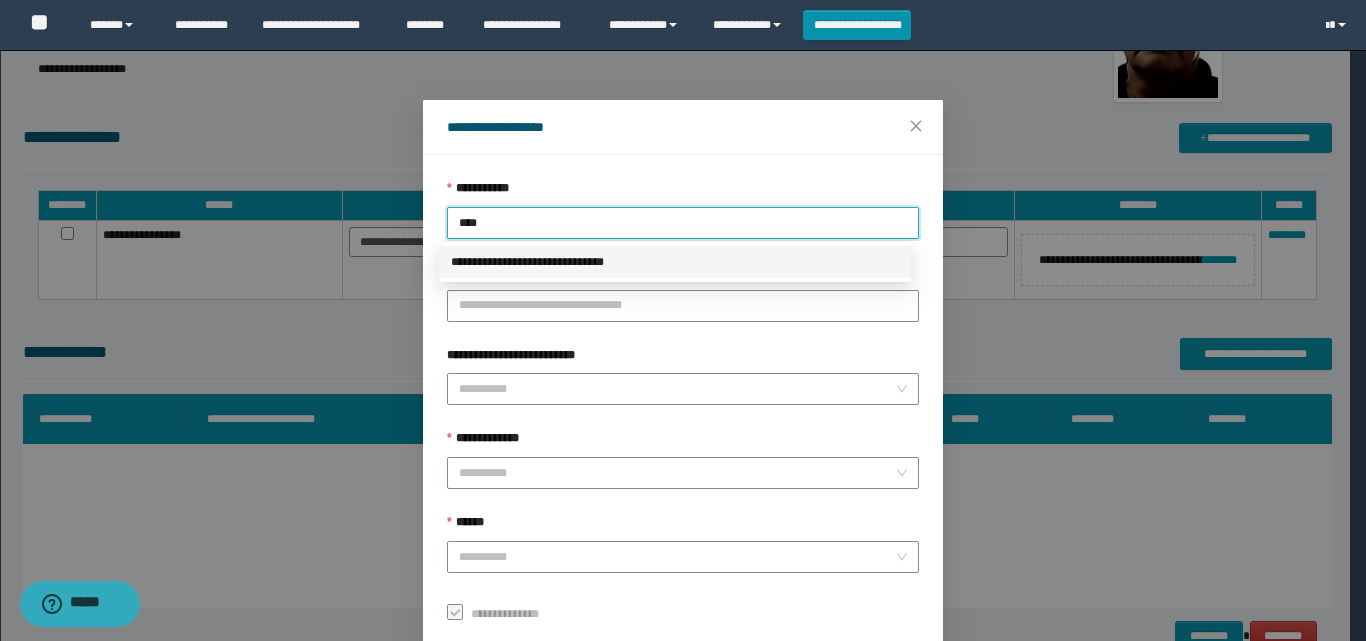 click on "**********" at bounding box center [675, 262] 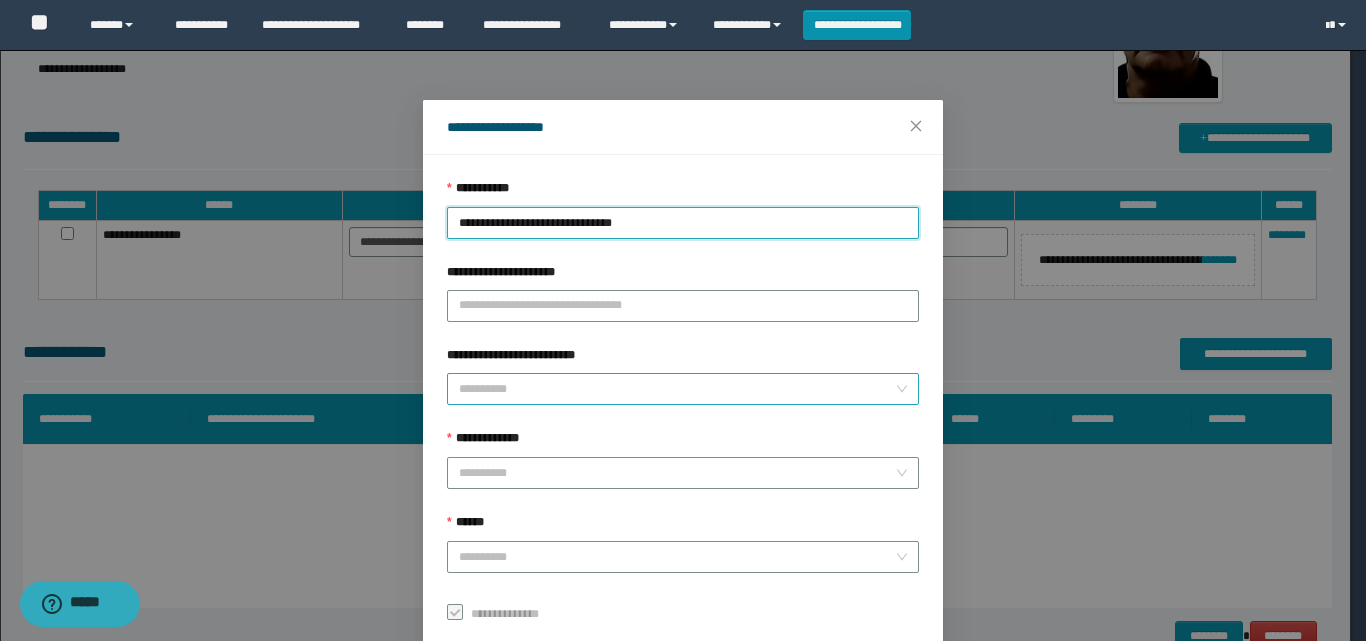 click on "**********" at bounding box center (677, 389) 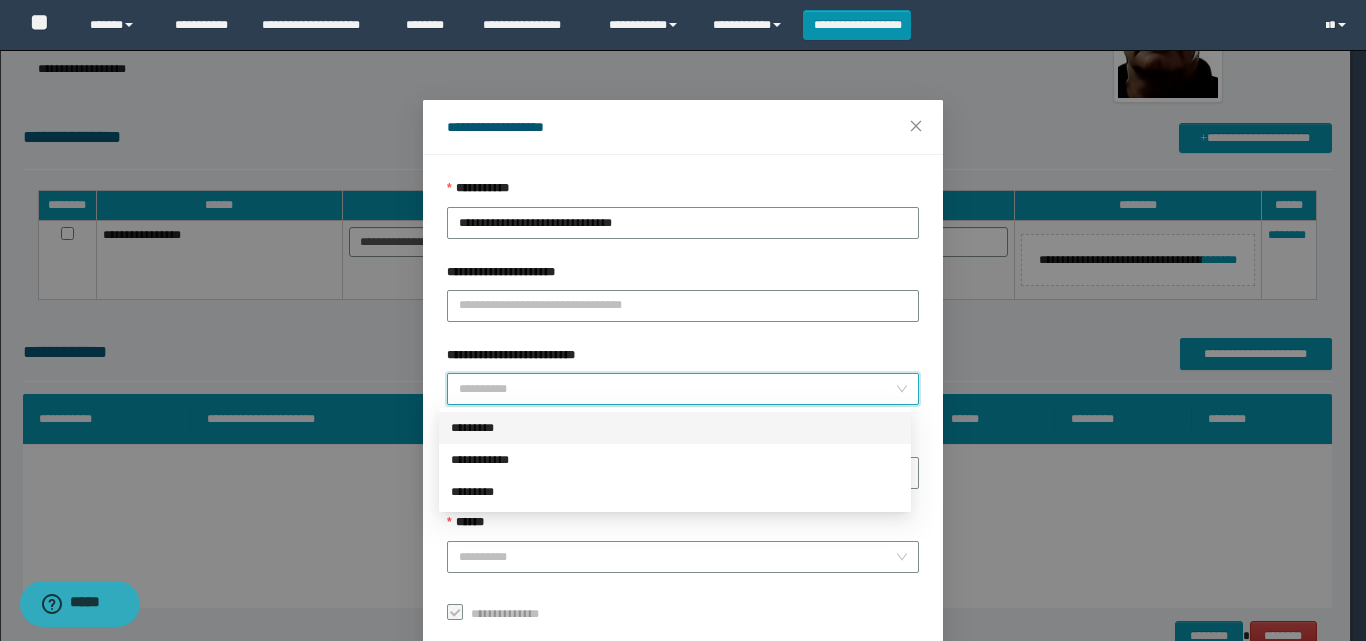 click on "*********" at bounding box center (675, 428) 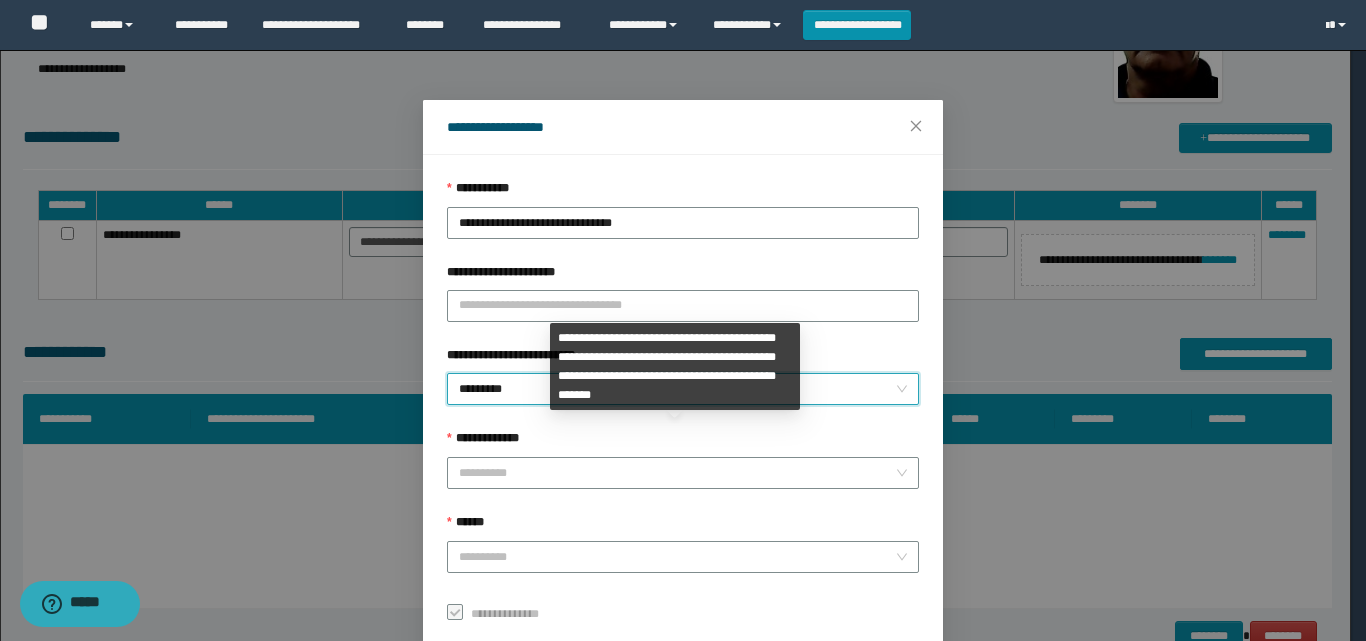 click on "**********" at bounding box center [683, 443] 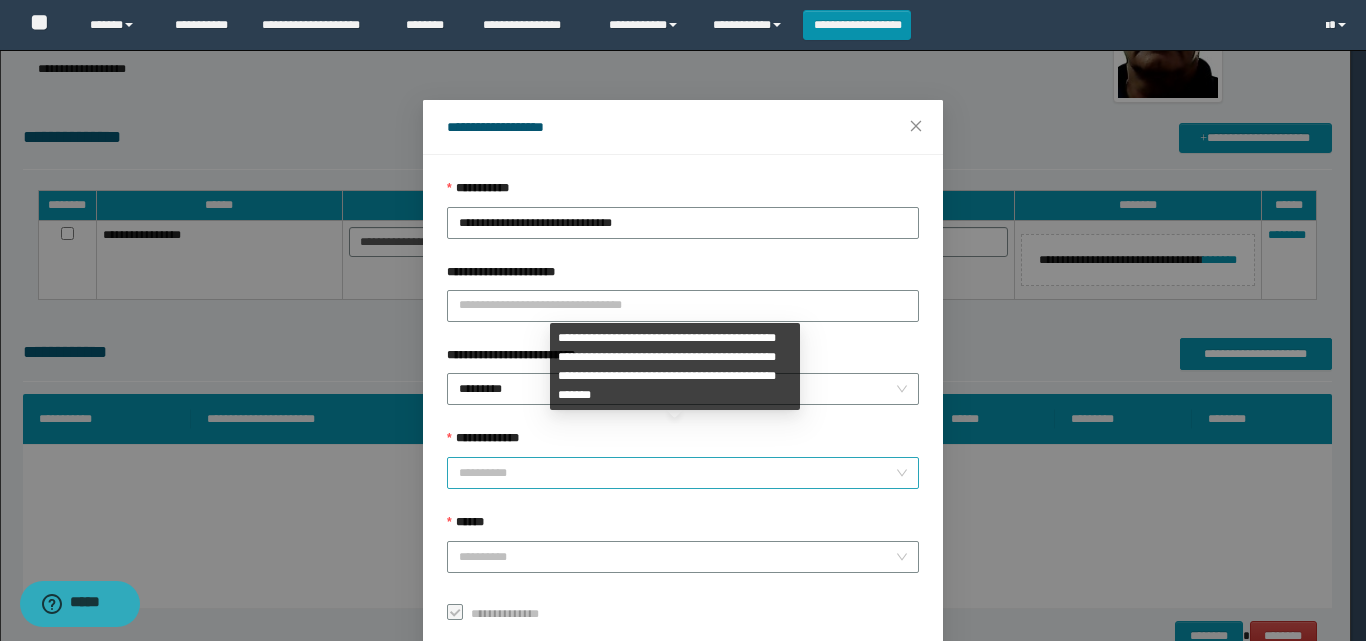 click on "**********" at bounding box center (677, 473) 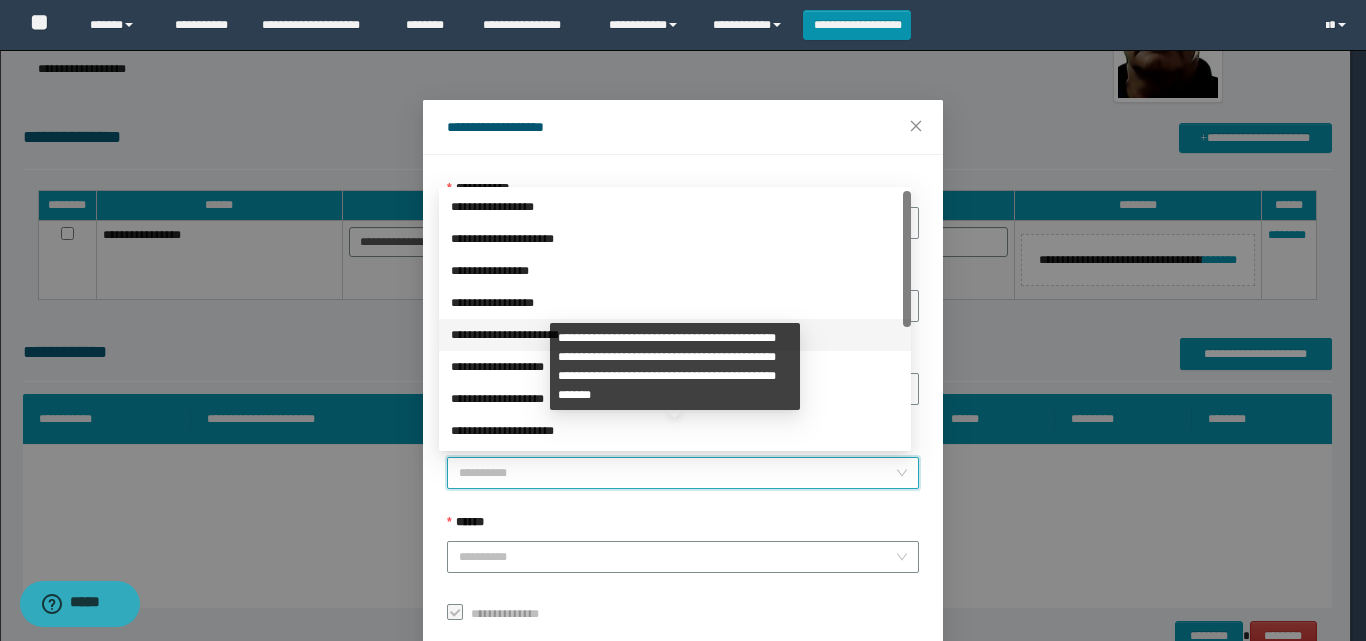 scroll, scrollTop: 224, scrollLeft: 0, axis: vertical 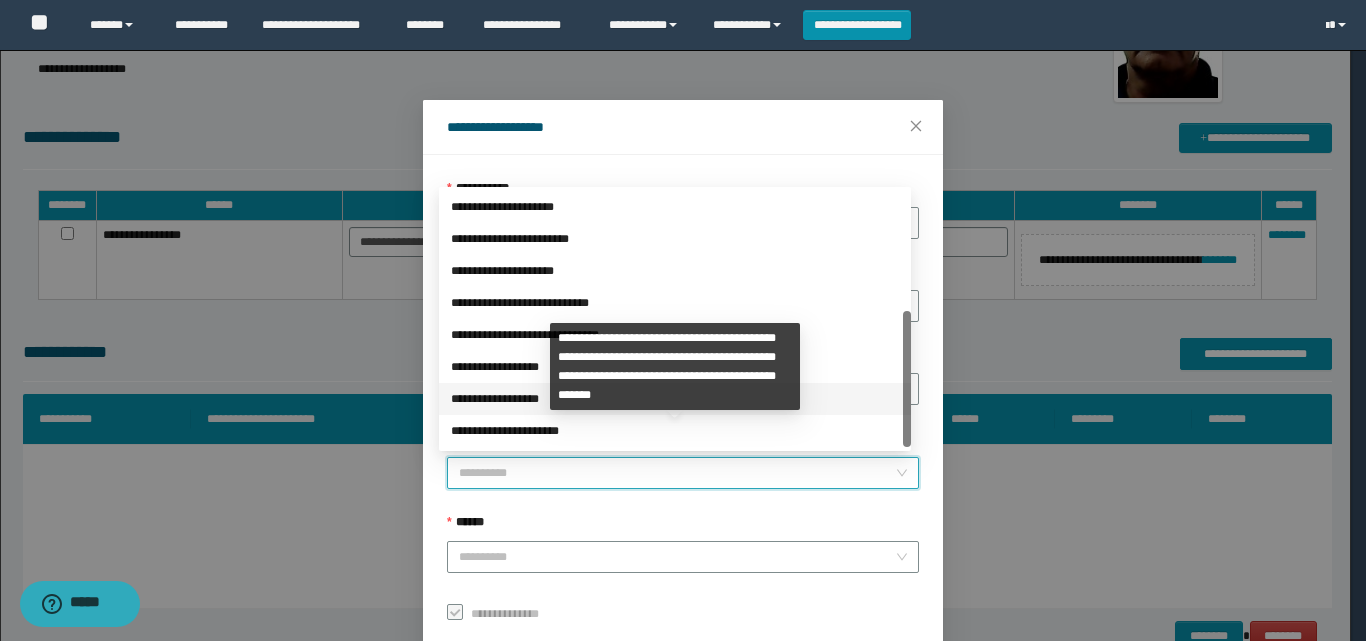 click on "**********" at bounding box center [675, 399] 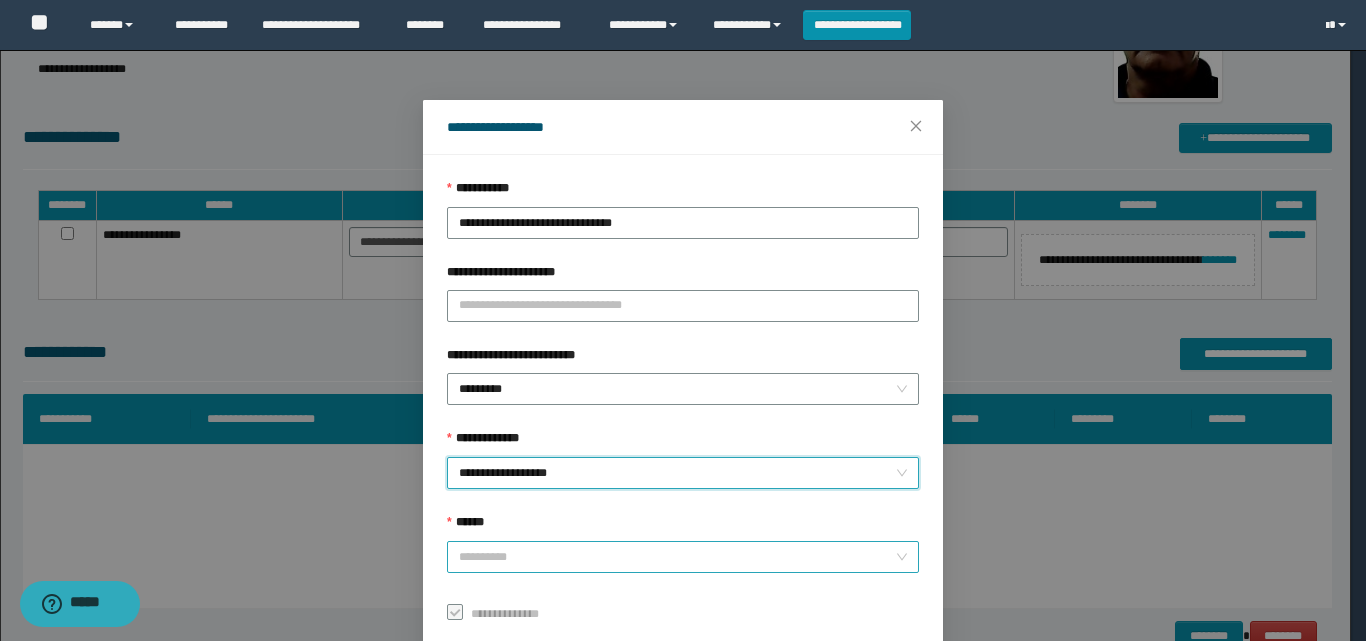 click on "******" at bounding box center [677, 557] 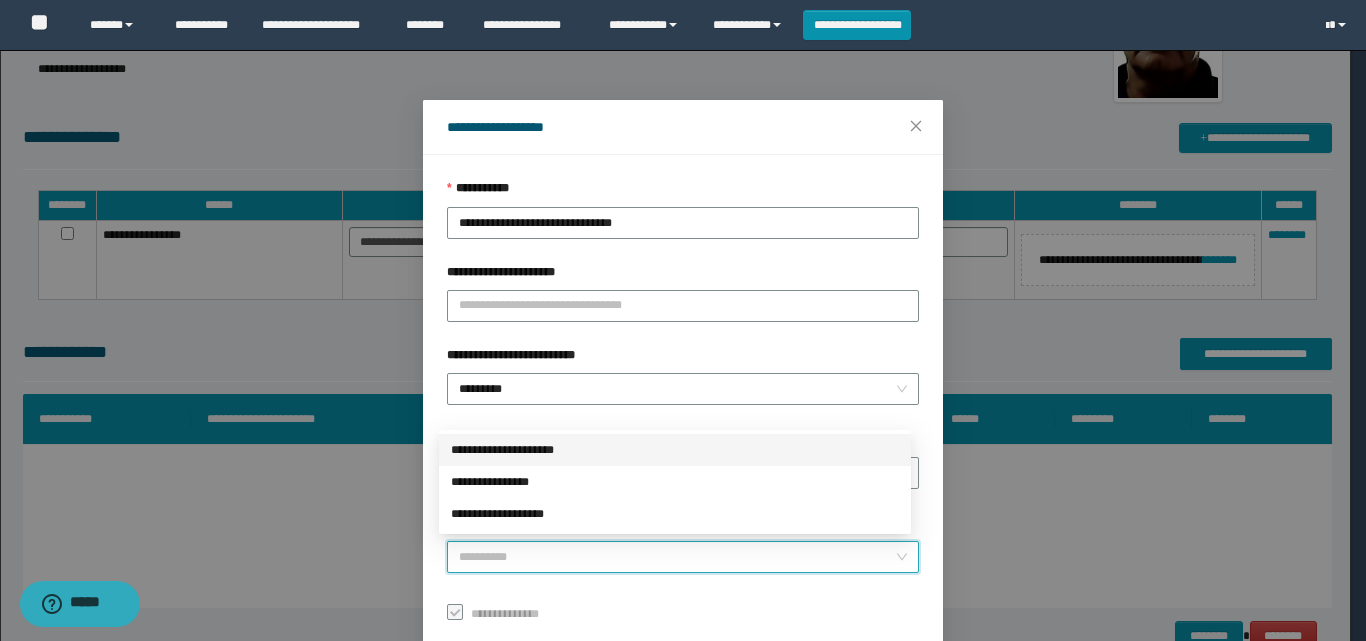 click on "**********" at bounding box center [675, 450] 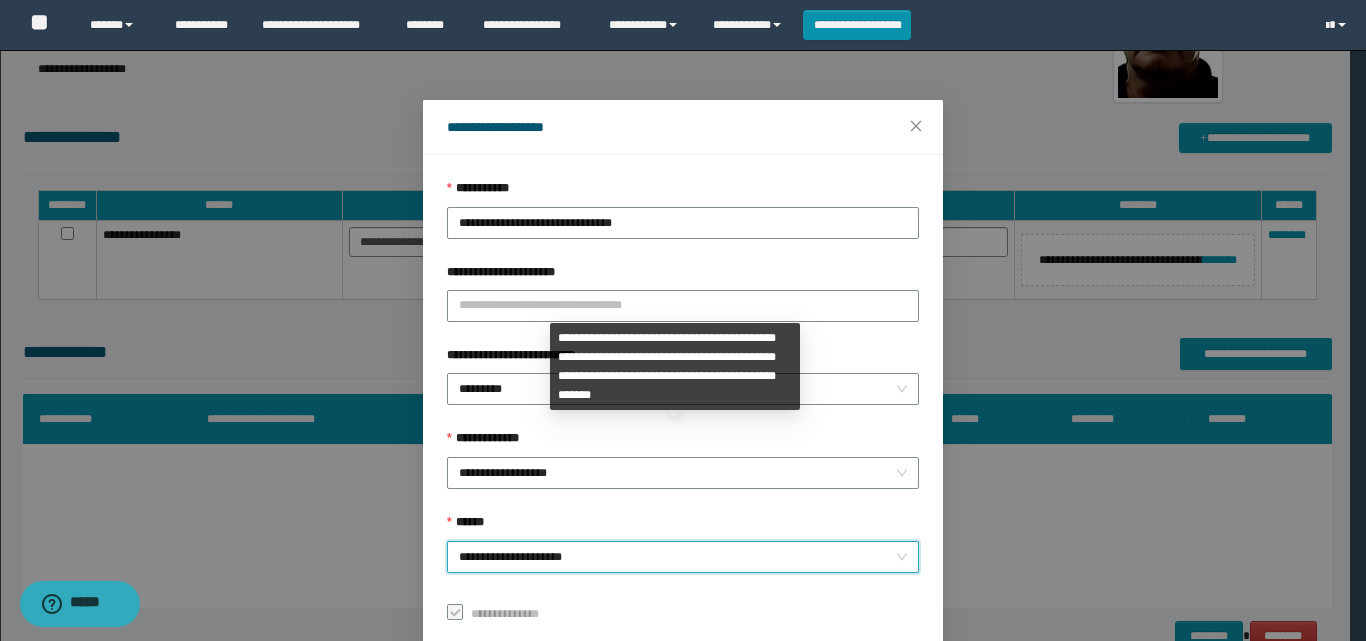 scroll, scrollTop: 111, scrollLeft: 0, axis: vertical 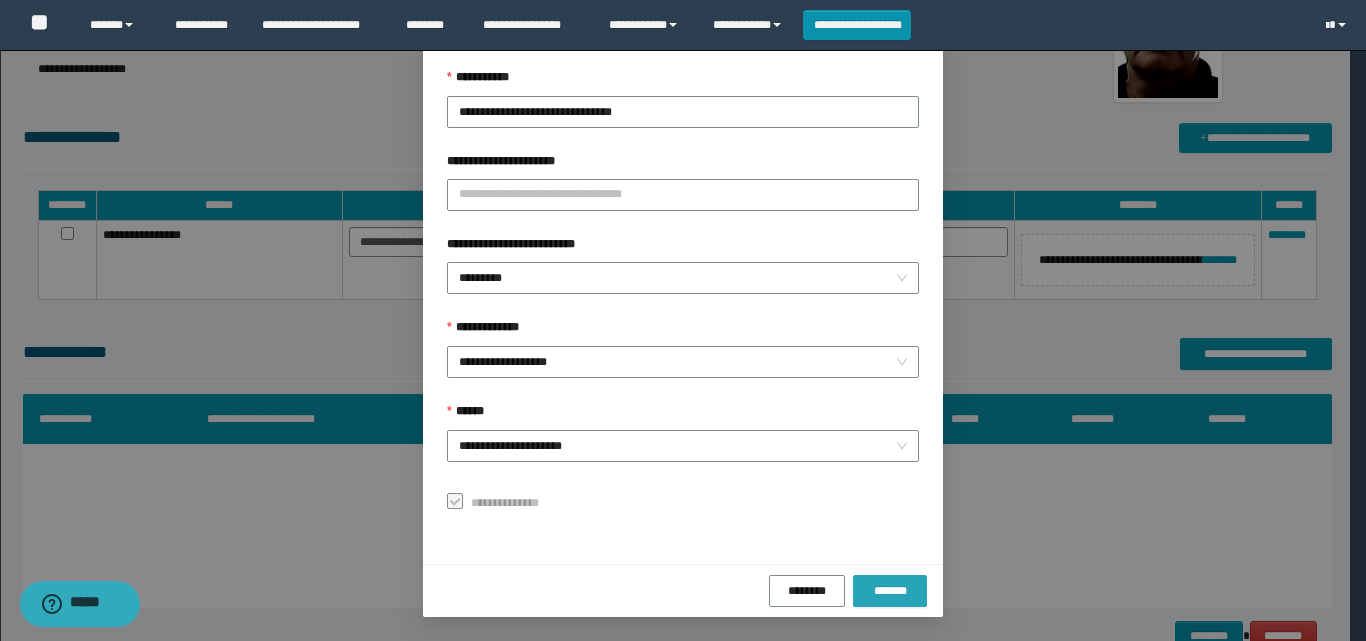 click on "*******" at bounding box center [890, 591] 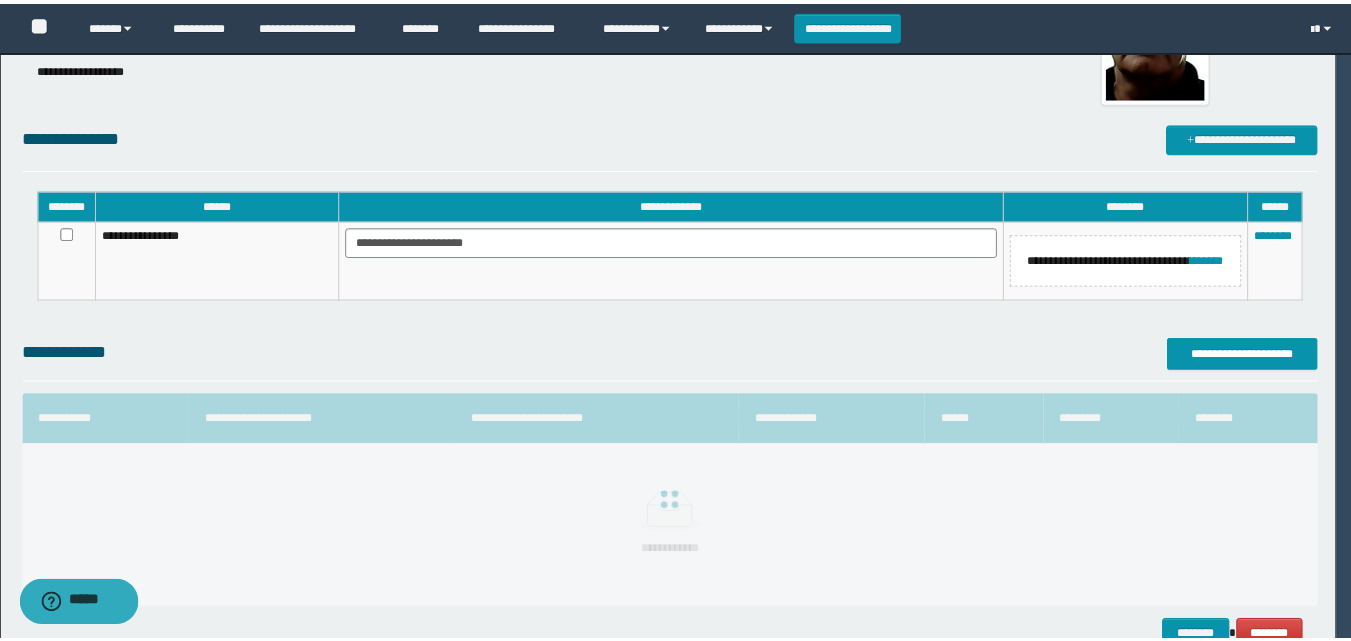 scroll, scrollTop: 64, scrollLeft: 0, axis: vertical 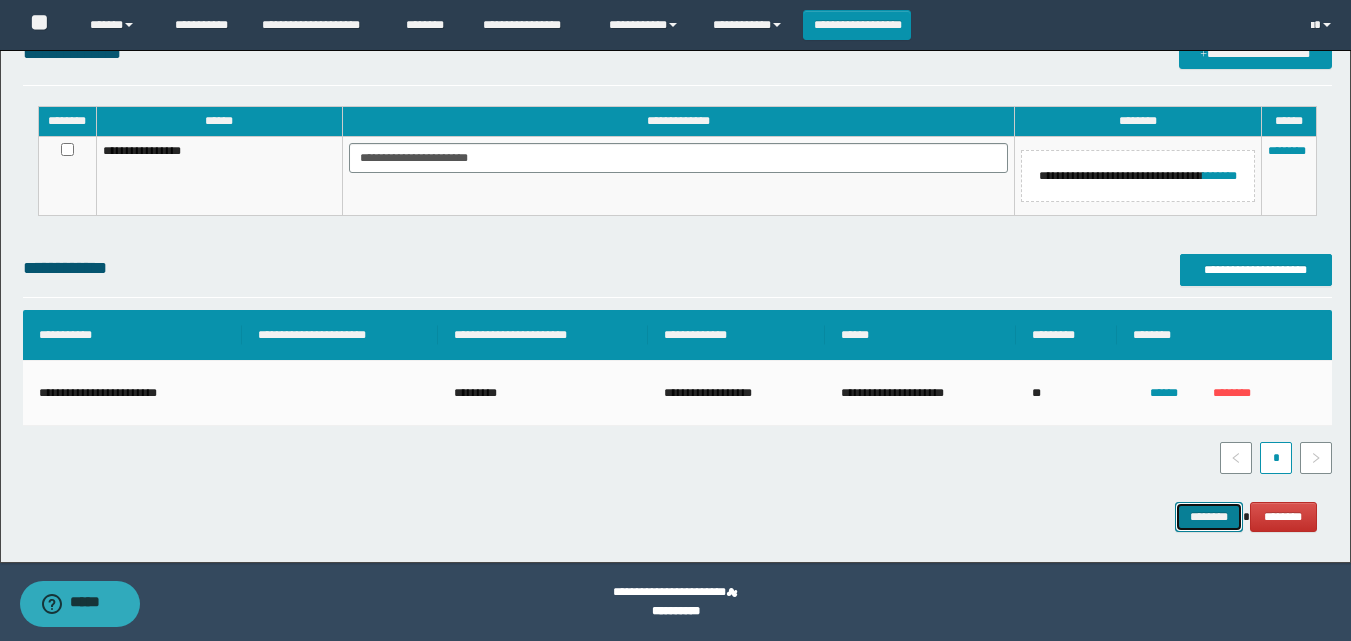click on "********" at bounding box center [1209, 517] 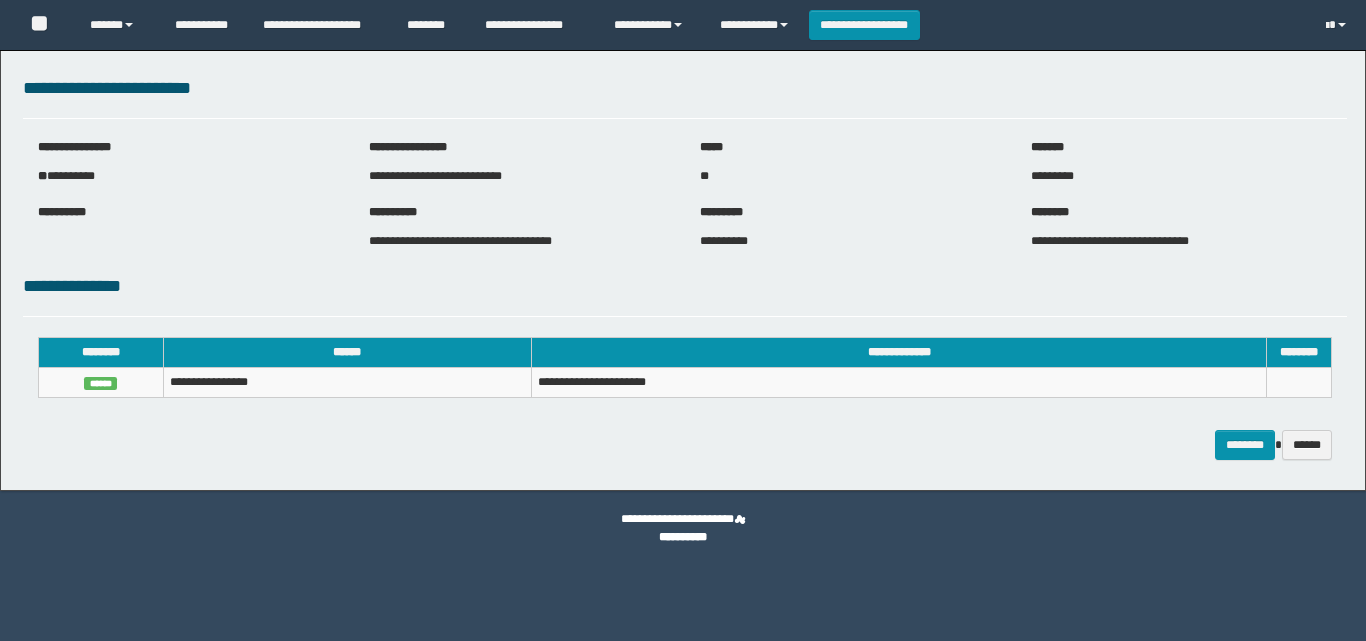 scroll, scrollTop: 0, scrollLeft: 0, axis: both 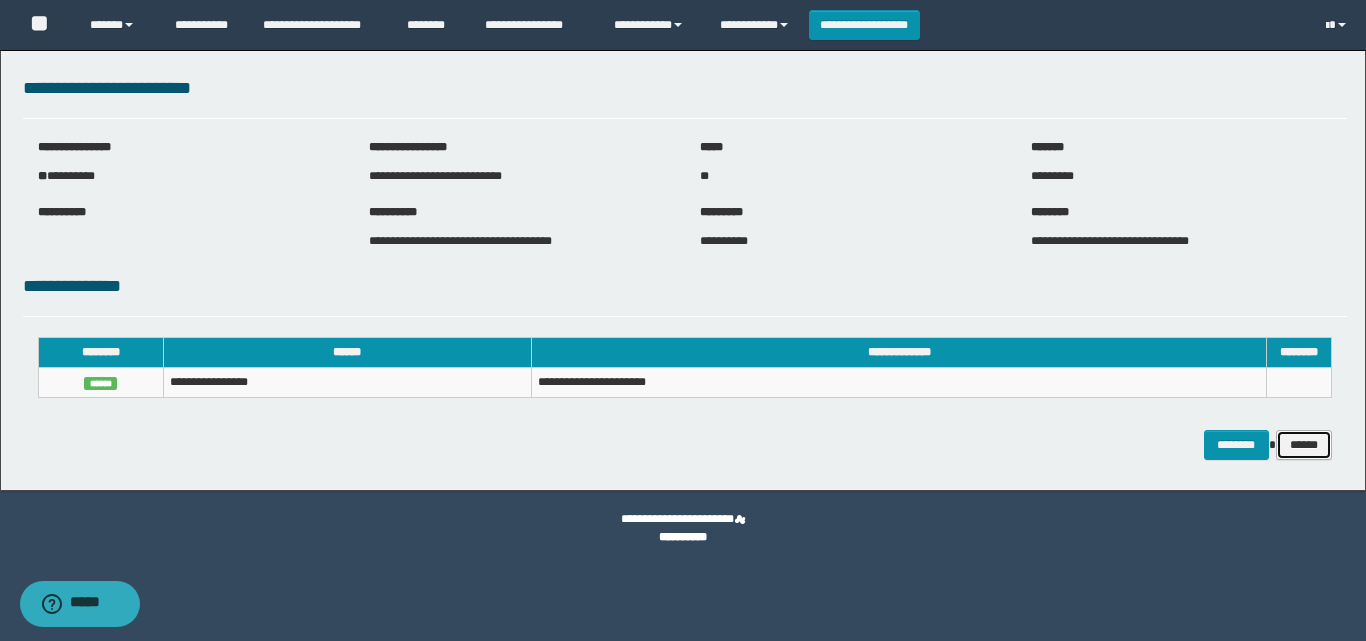 click on "******" at bounding box center [1304, 445] 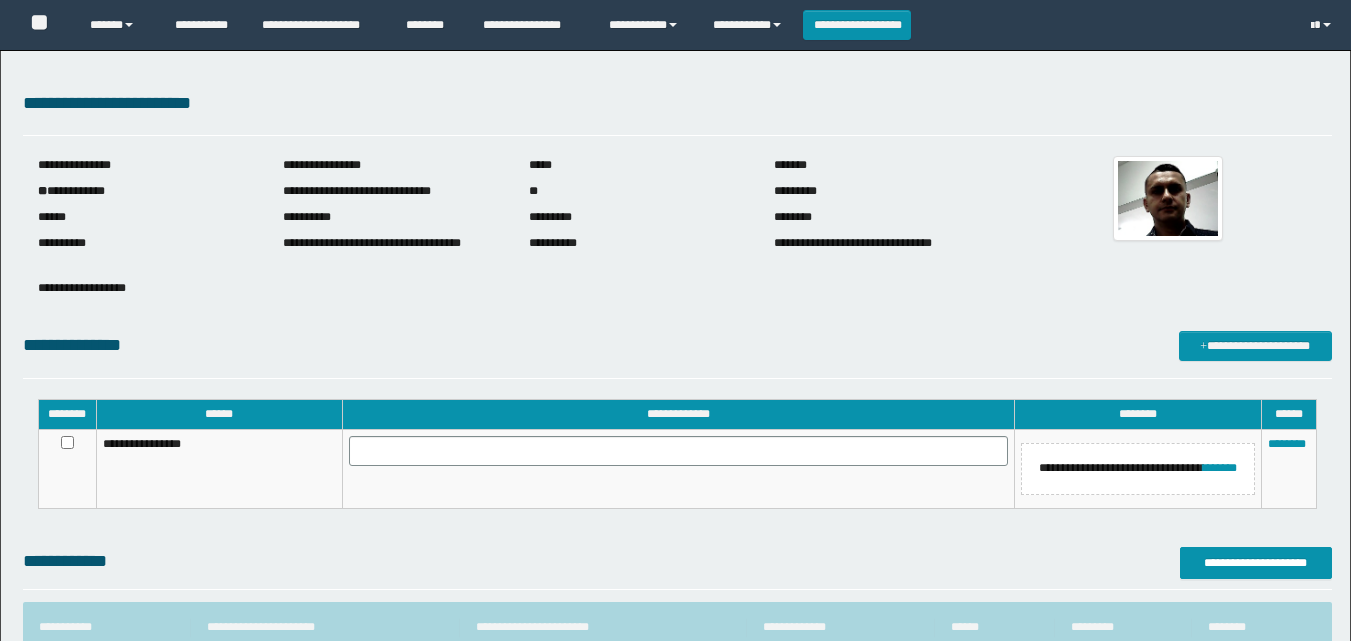 scroll, scrollTop: 0, scrollLeft: 0, axis: both 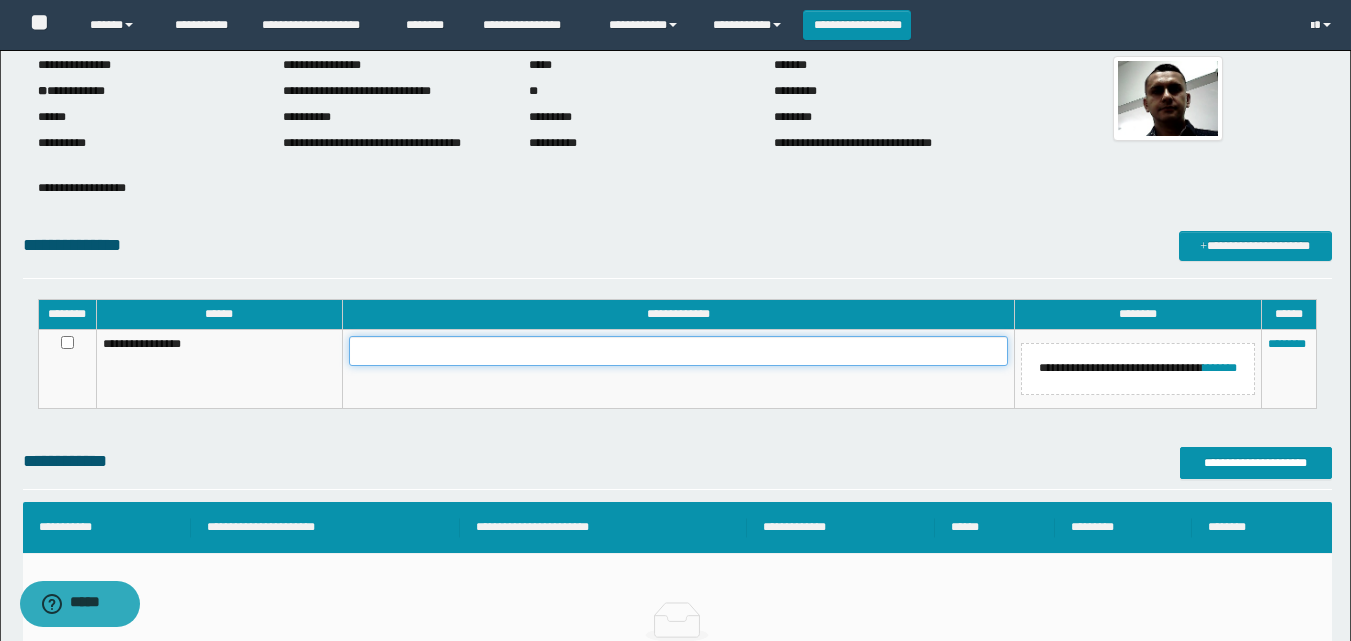 click at bounding box center [678, 351] 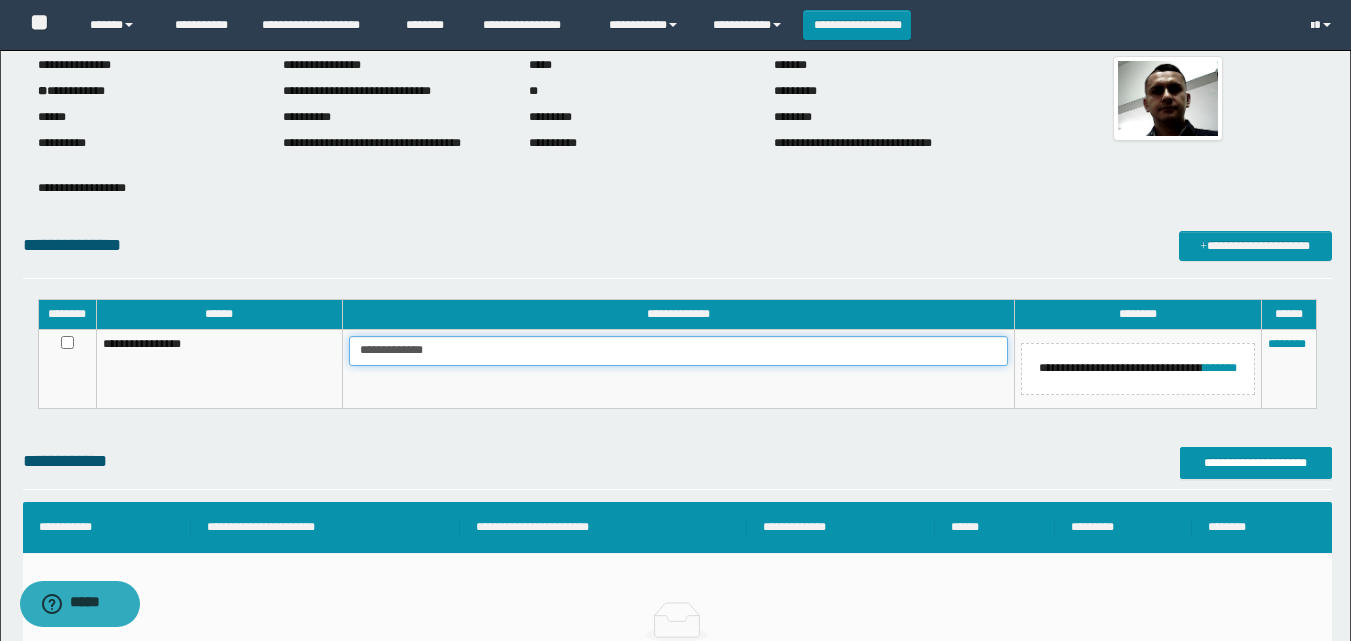 type on "**********" 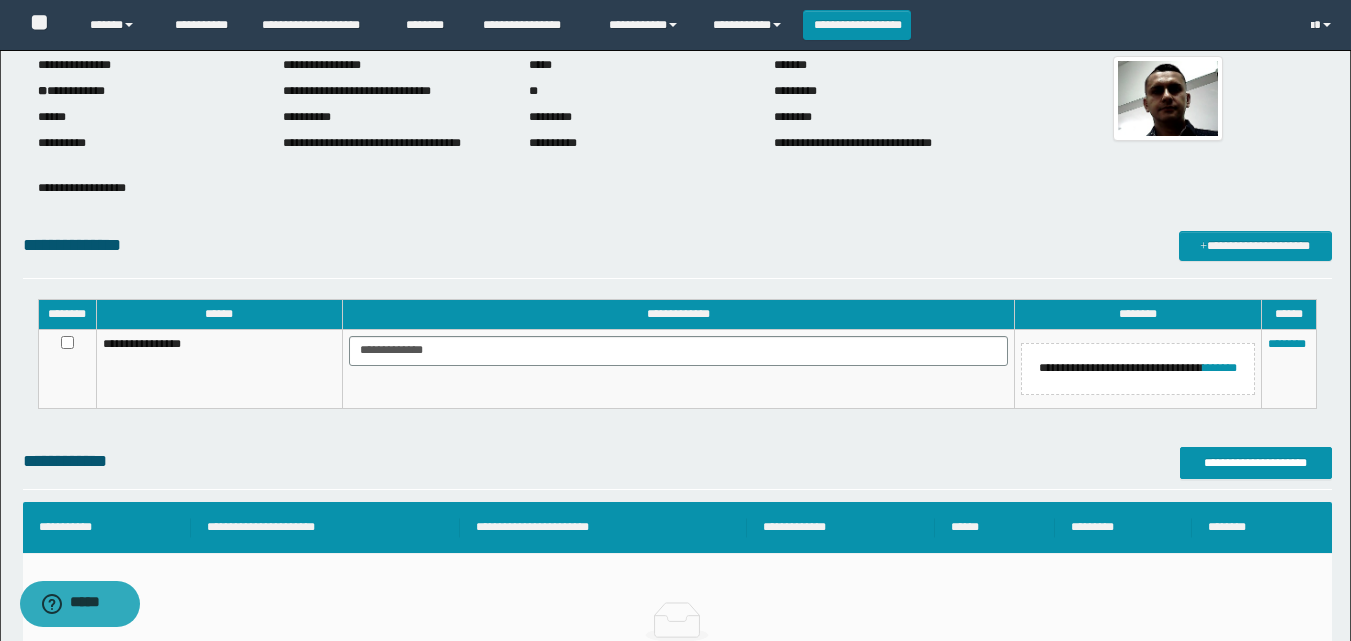 click on "**********" at bounding box center [675, 370] 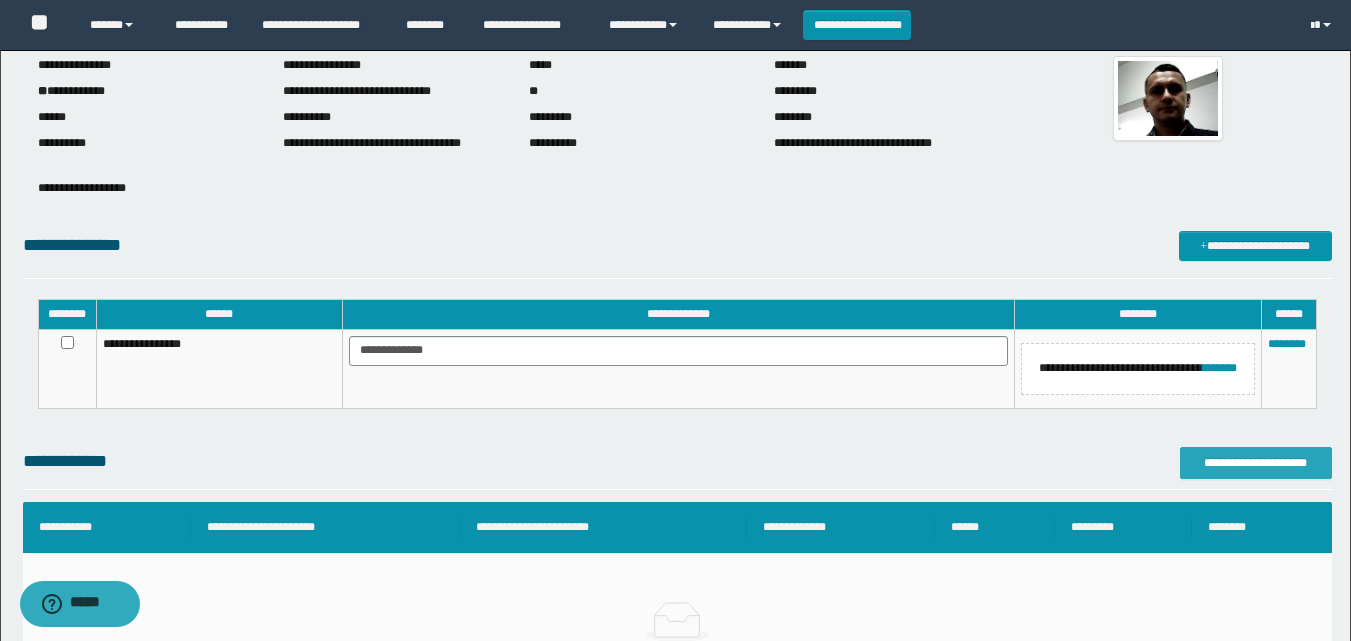 click on "**********" at bounding box center [1256, 463] 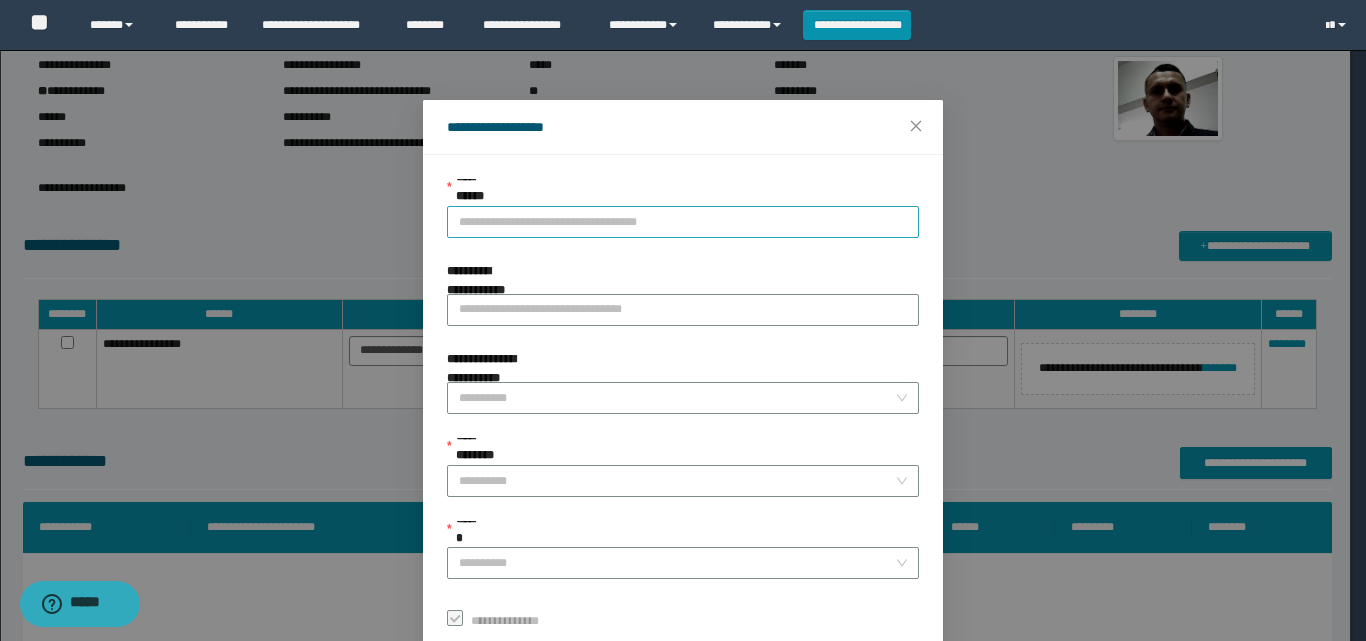 click on "**********" at bounding box center [683, 222] 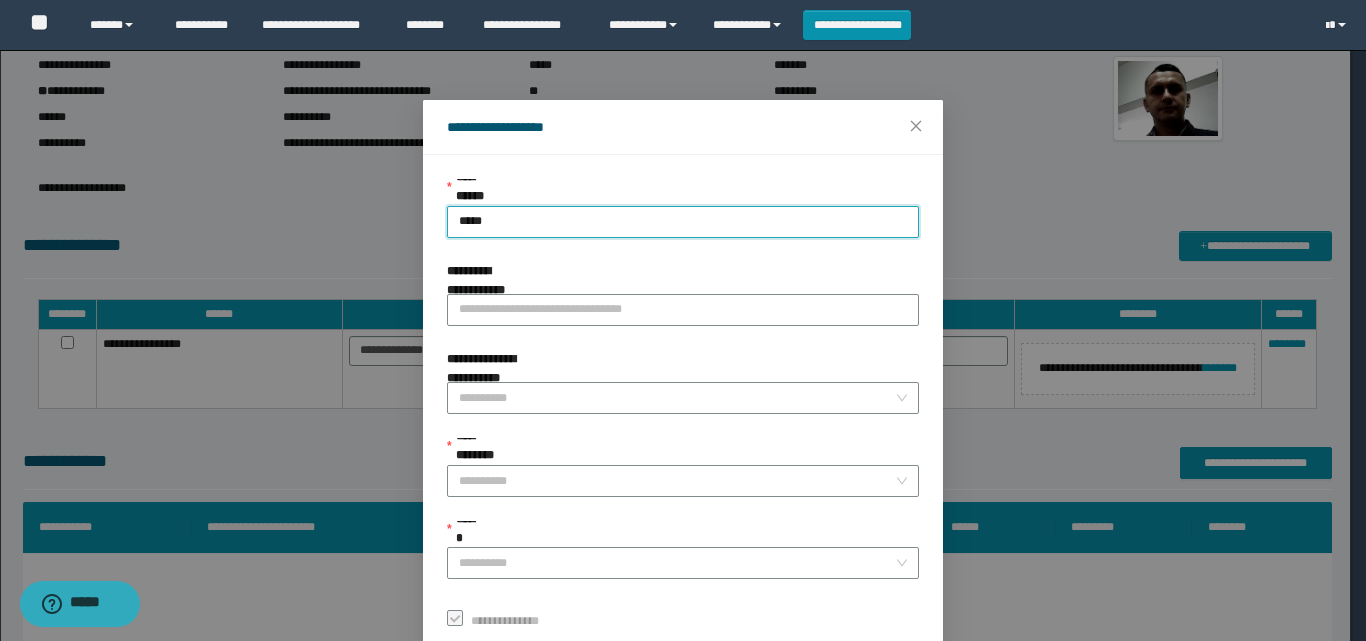type on "****" 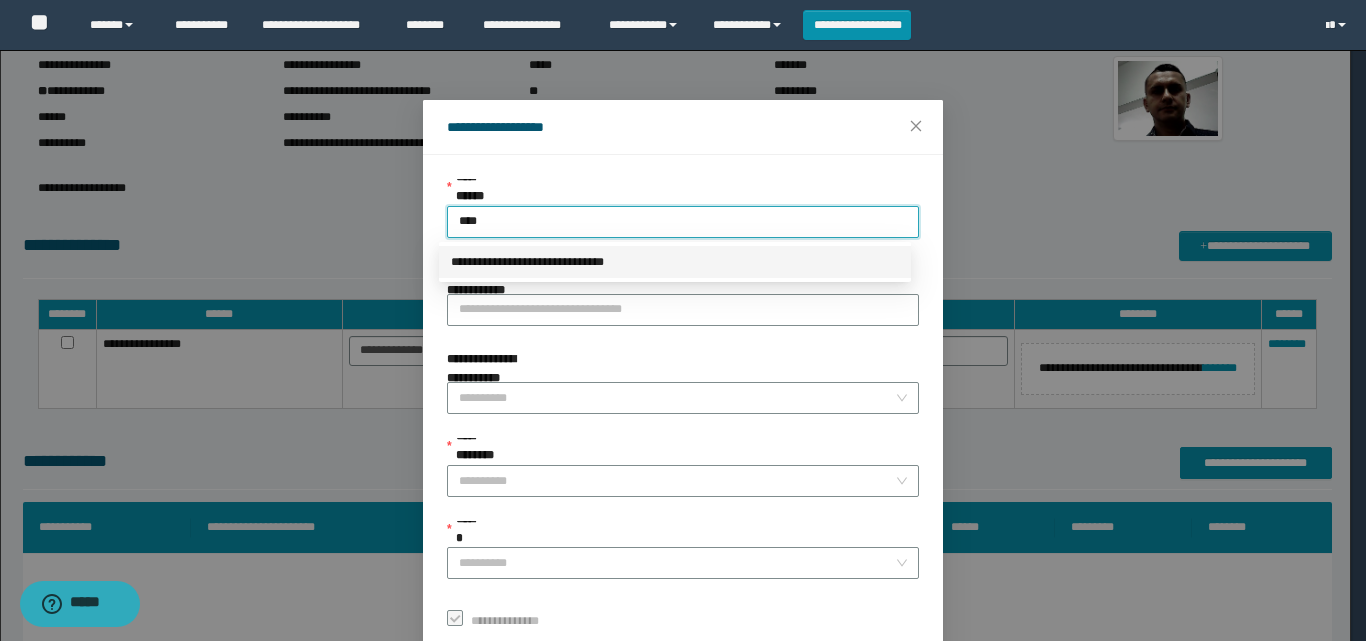click on "**********" at bounding box center (675, 262) 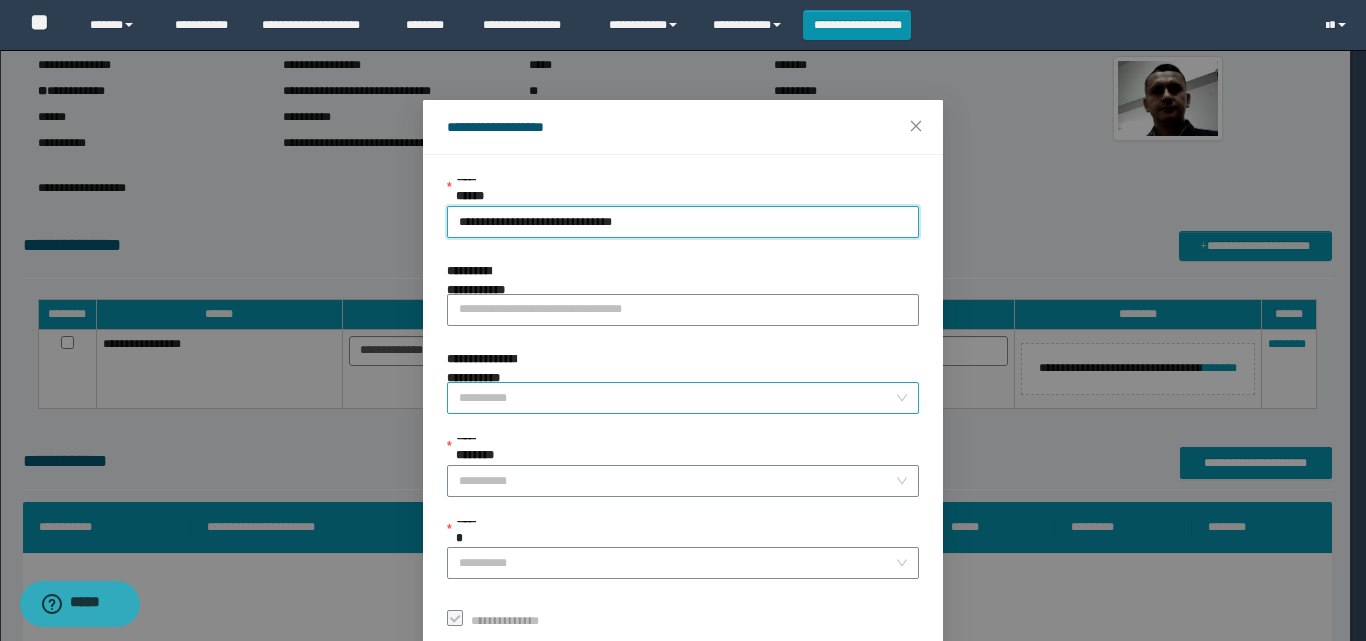 click on "**********" at bounding box center [677, 398] 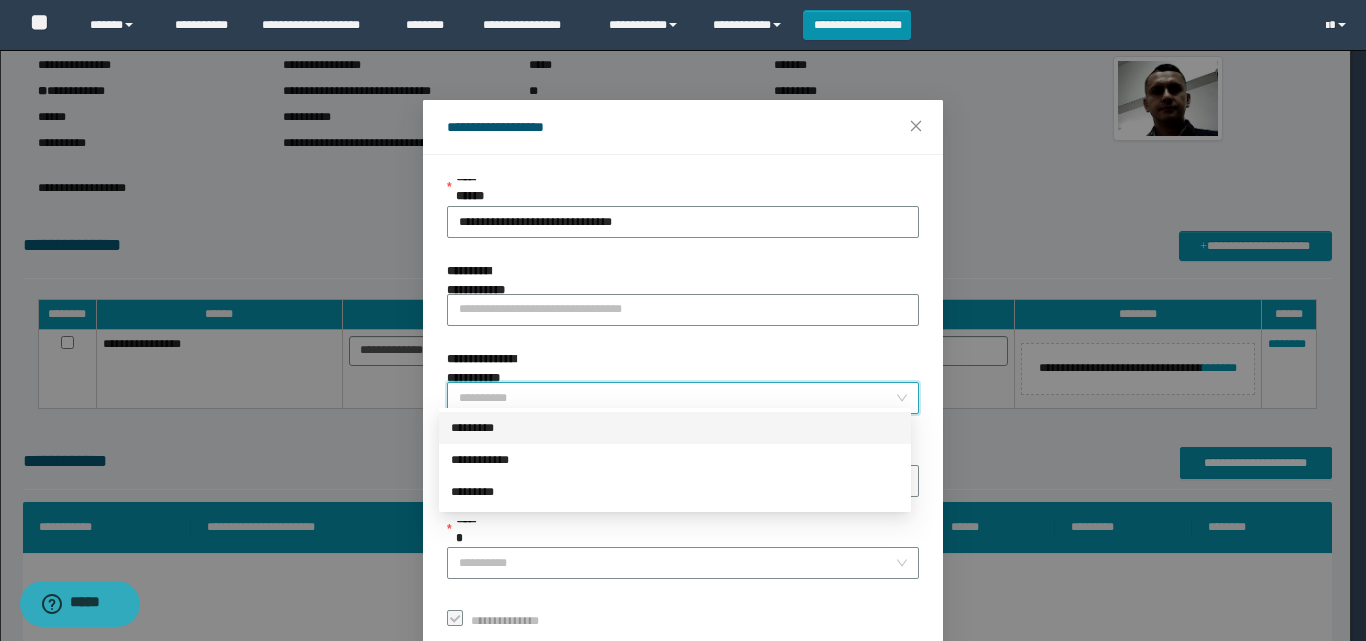 click on "*********" at bounding box center (675, 428) 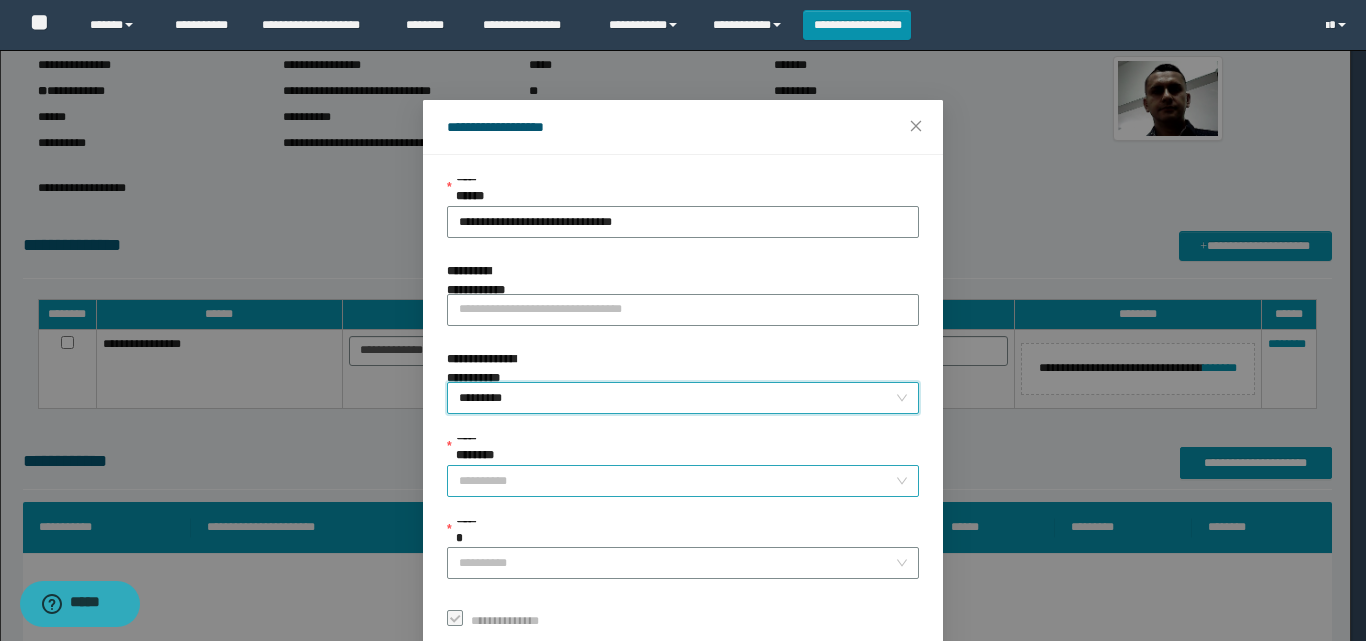 click on "**********" at bounding box center (677, 481) 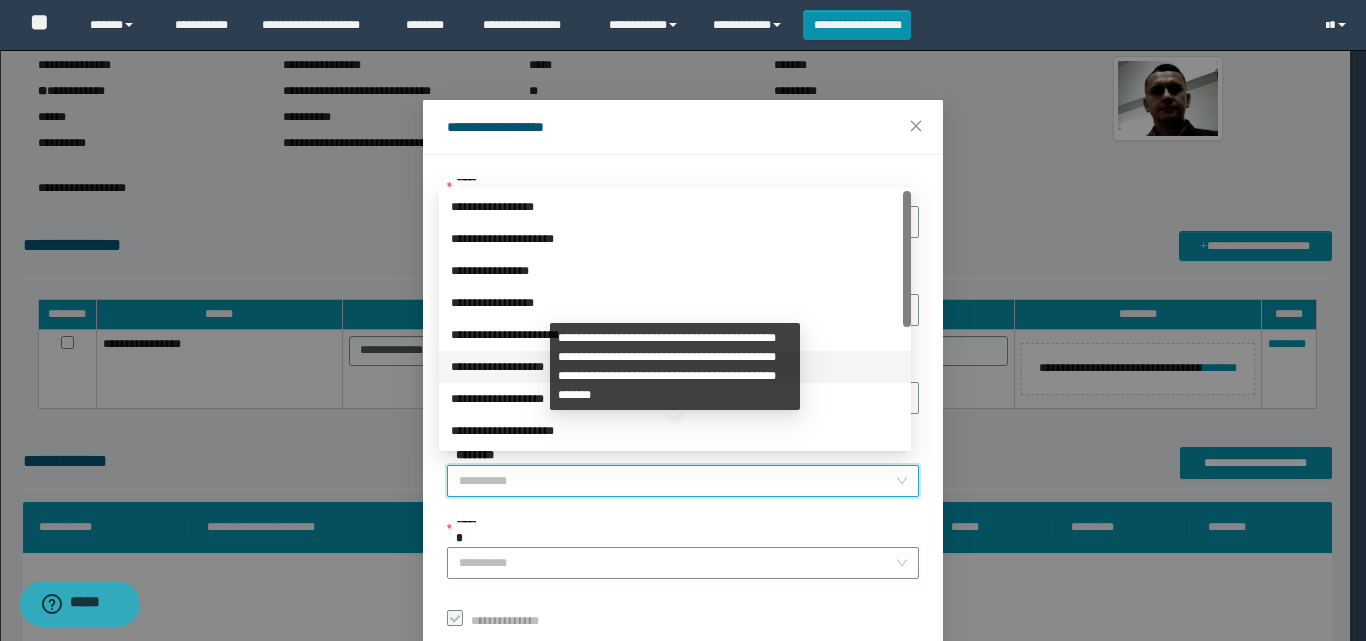 scroll, scrollTop: 224, scrollLeft: 0, axis: vertical 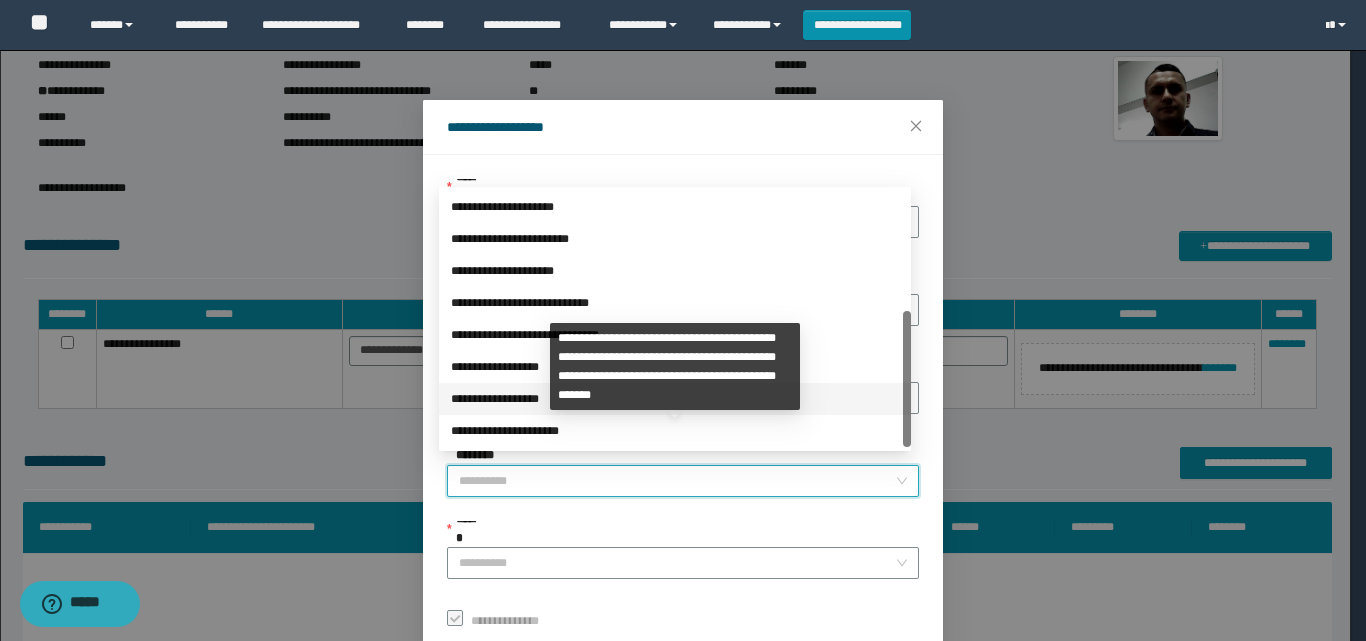 click on "**********" at bounding box center [675, 399] 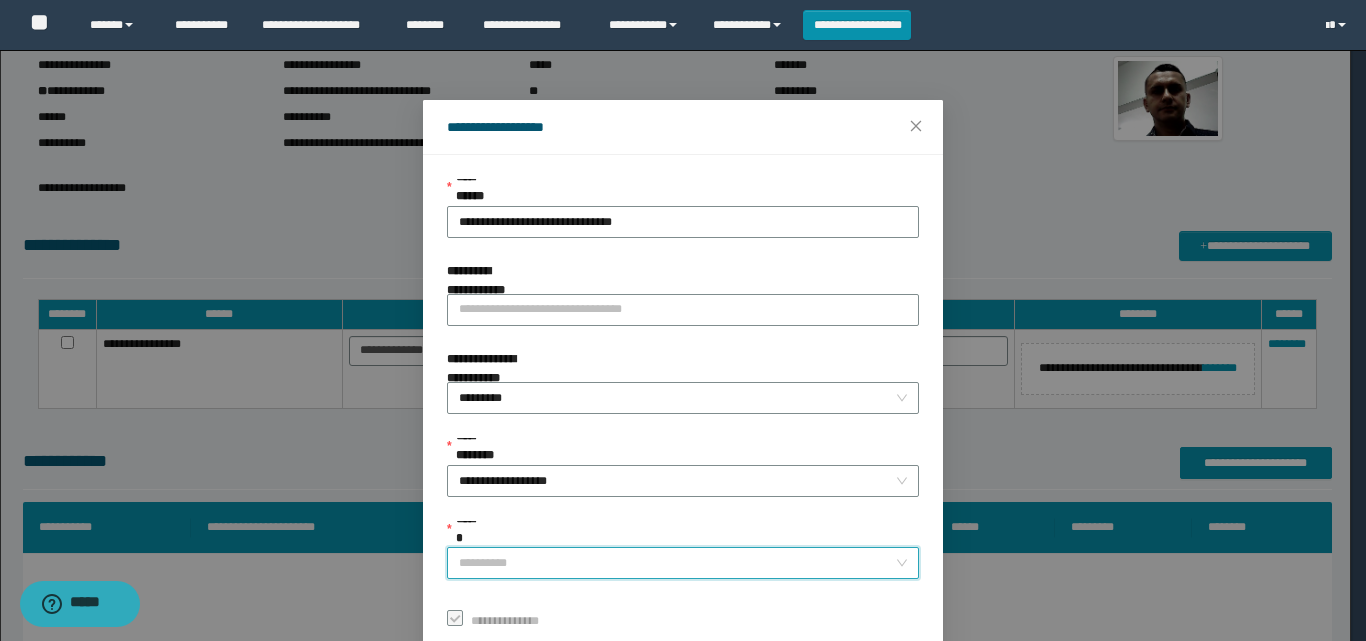 click on "******" at bounding box center (677, 563) 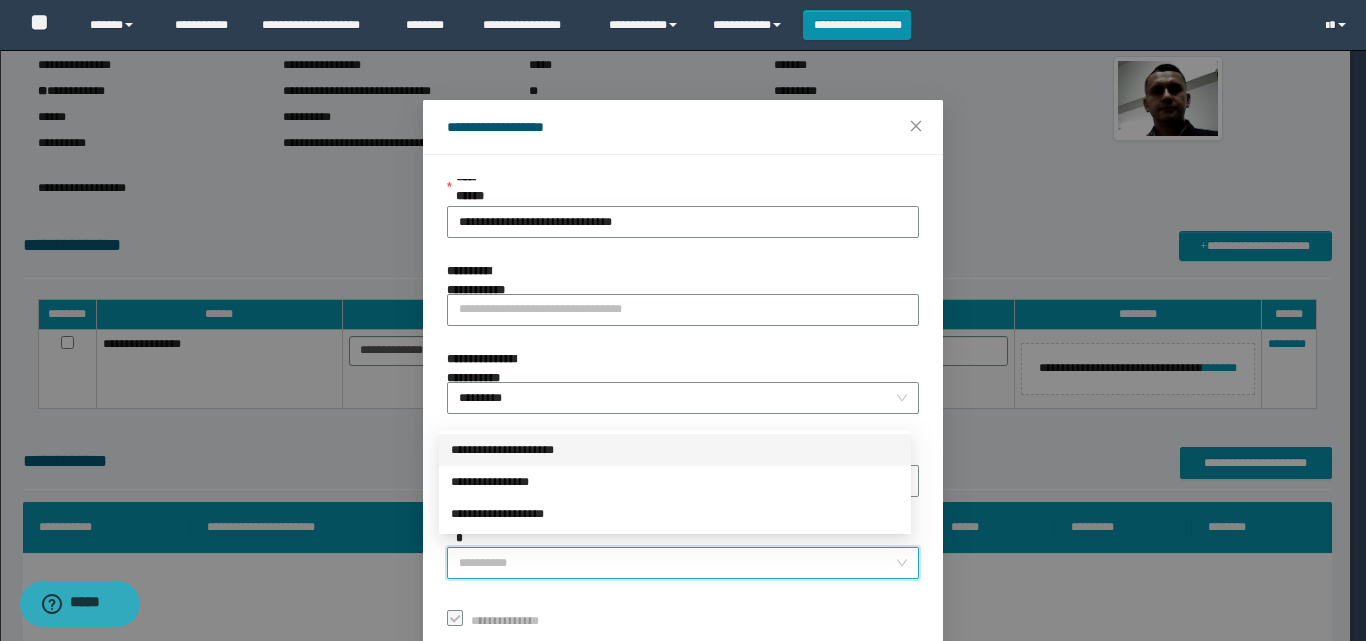 click on "**********" at bounding box center (675, 450) 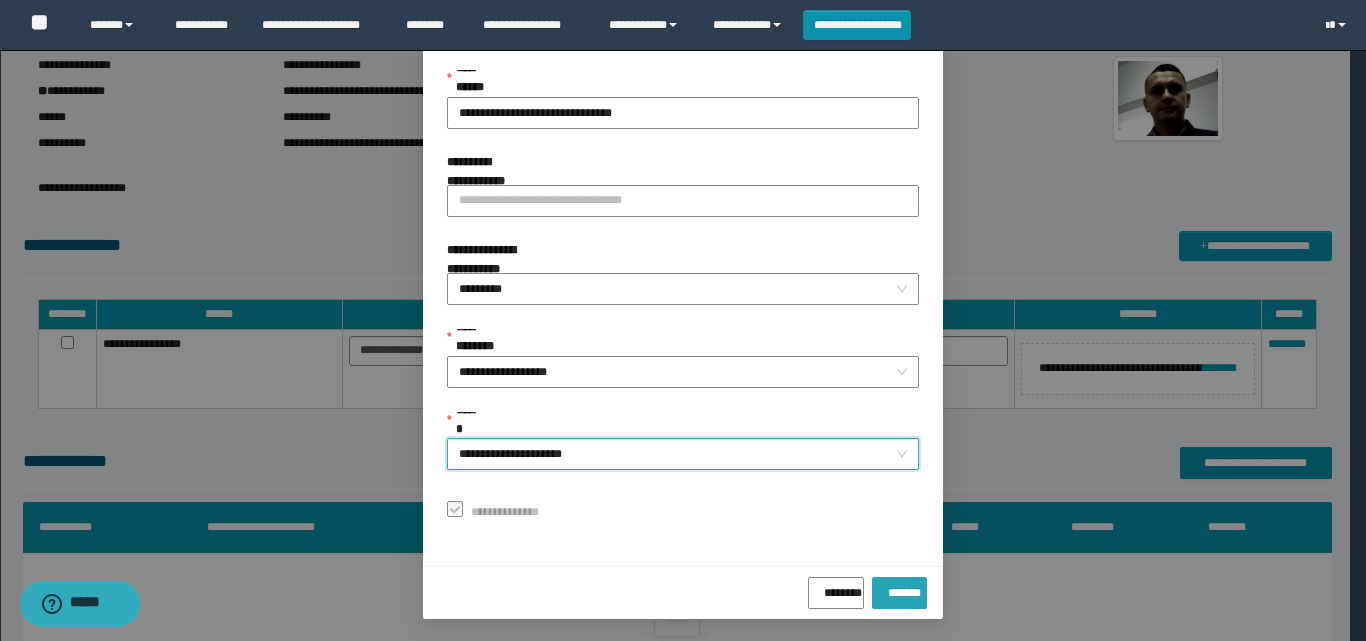 scroll, scrollTop: 111, scrollLeft: 0, axis: vertical 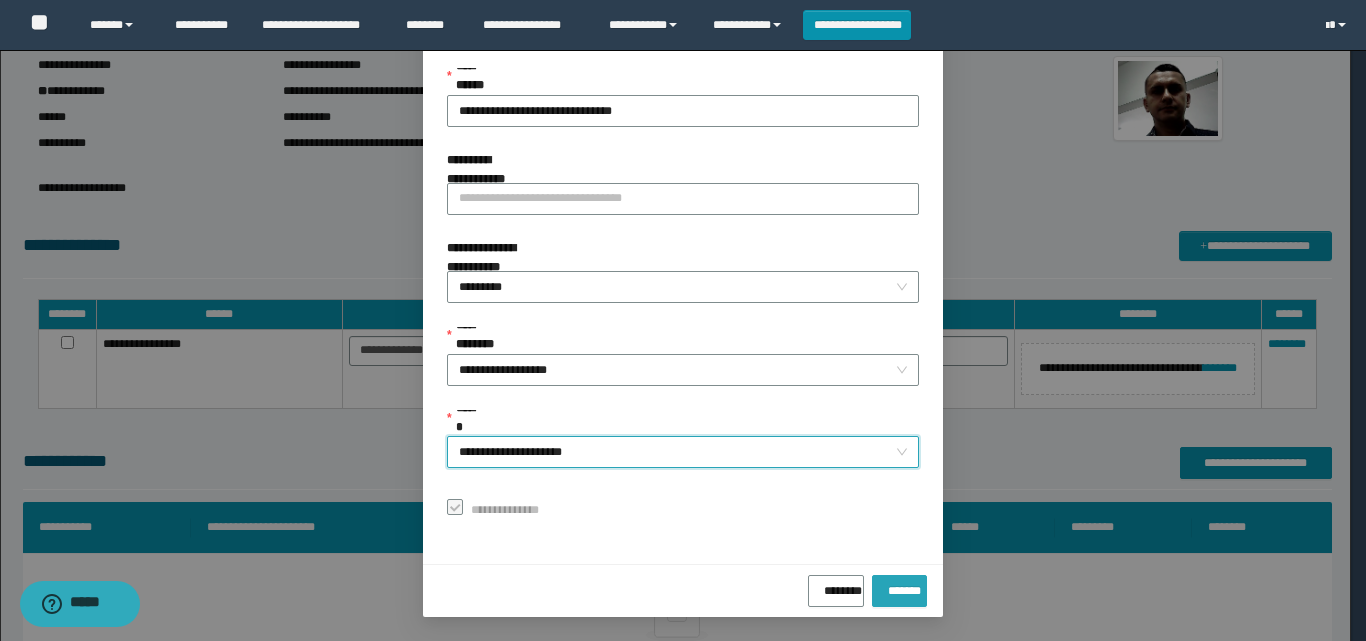 click on "*******" at bounding box center (899, 591) 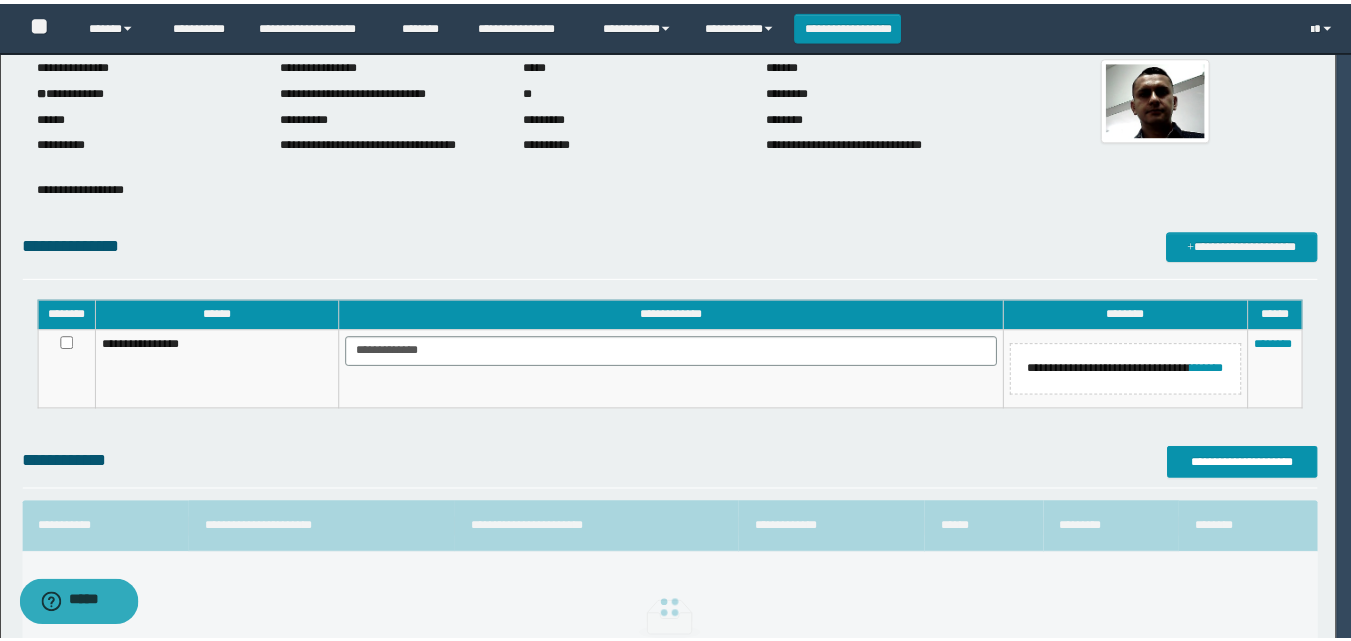 scroll, scrollTop: 64, scrollLeft: 0, axis: vertical 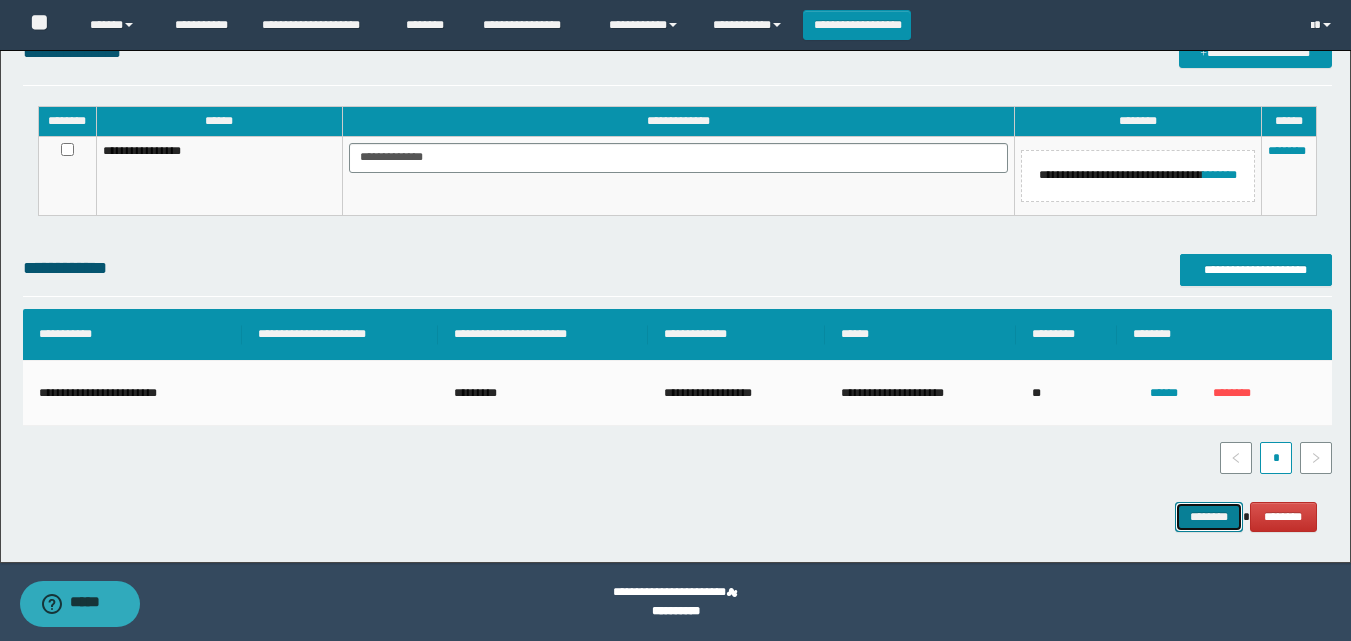 click on "********" at bounding box center (1209, 517) 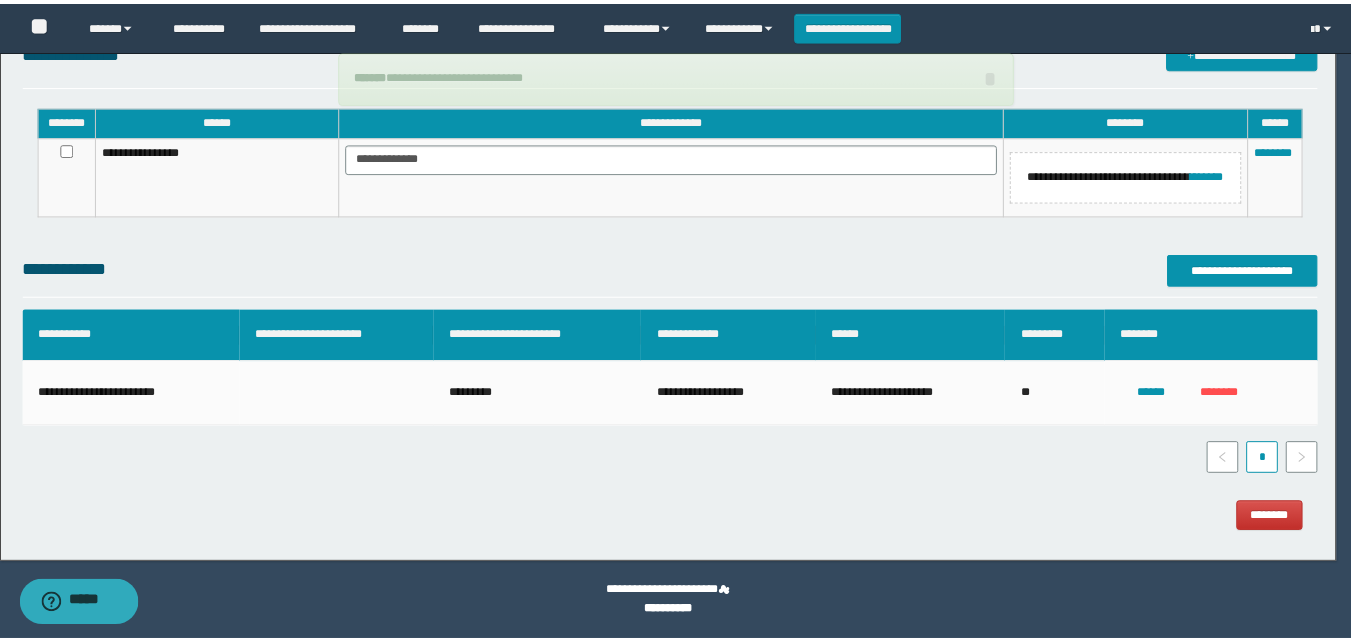 scroll, scrollTop: 274, scrollLeft: 0, axis: vertical 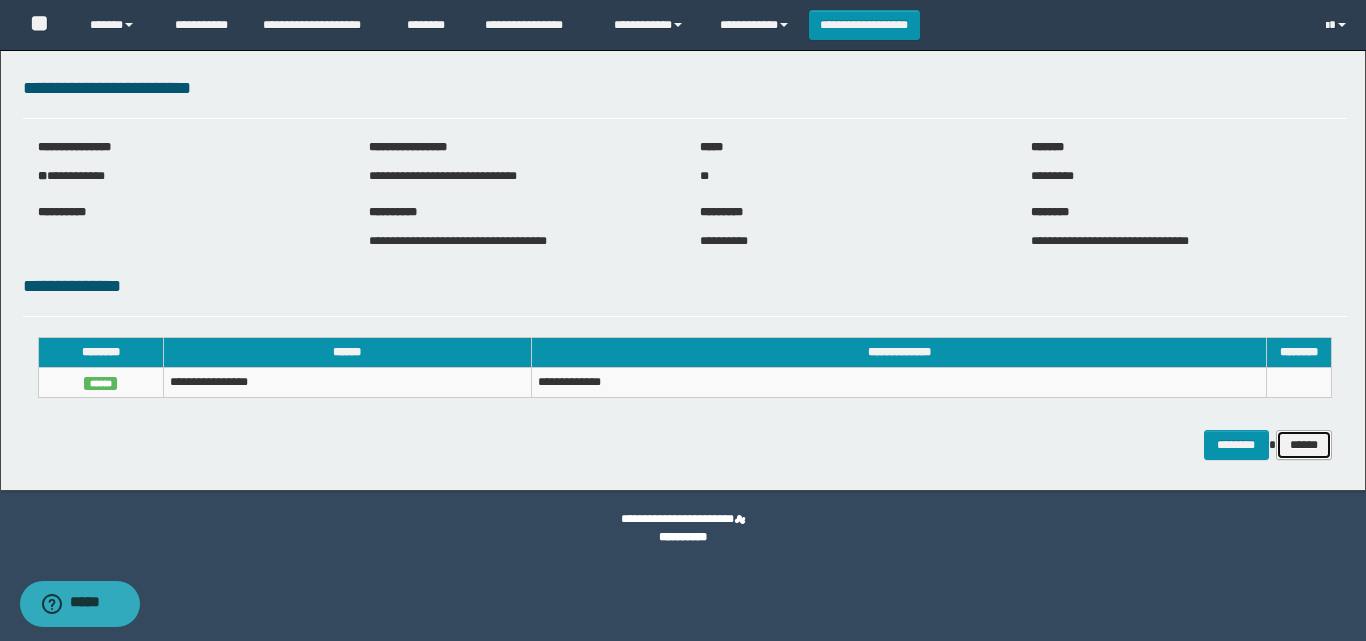 click on "******" at bounding box center (1304, 445) 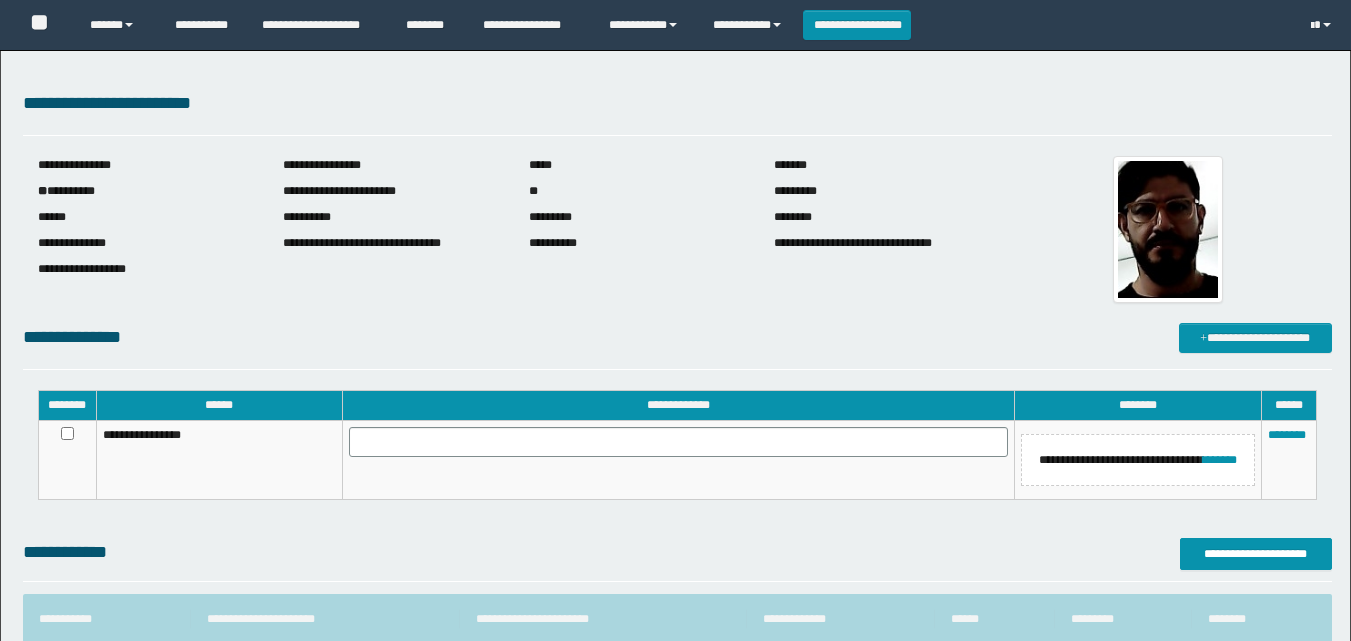 scroll, scrollTop: 0, scrollLeft: 0, axis: both 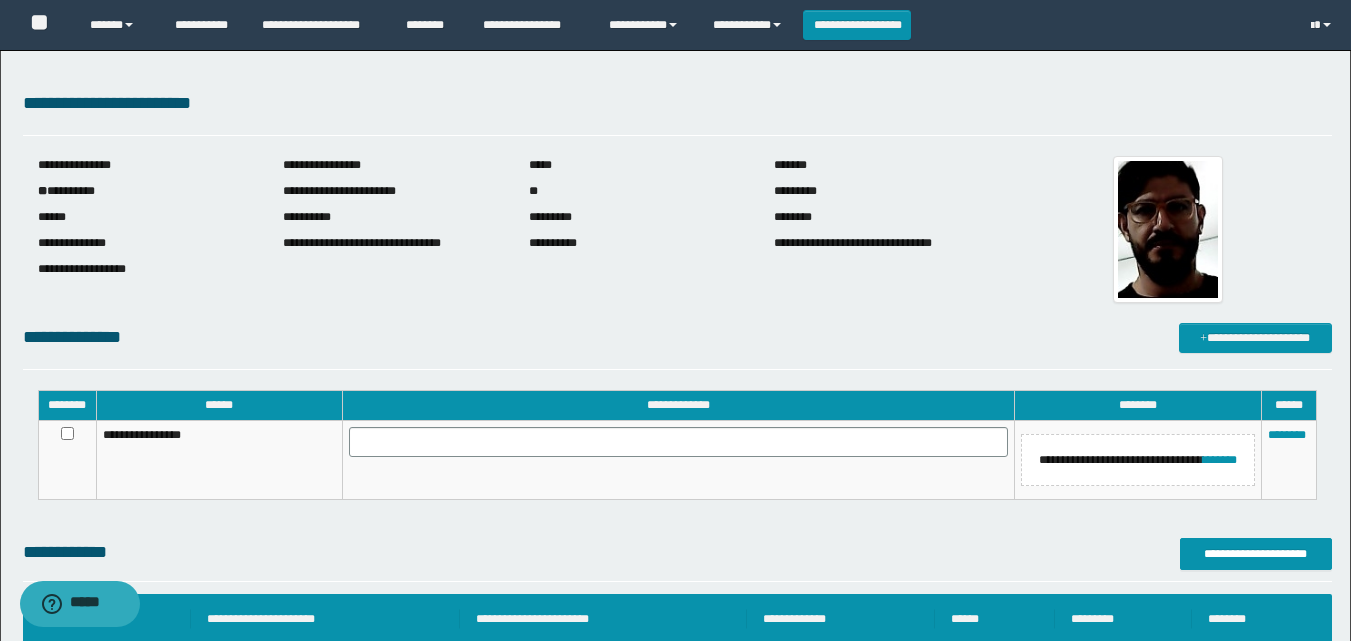 click at bounding box center (678, 460) 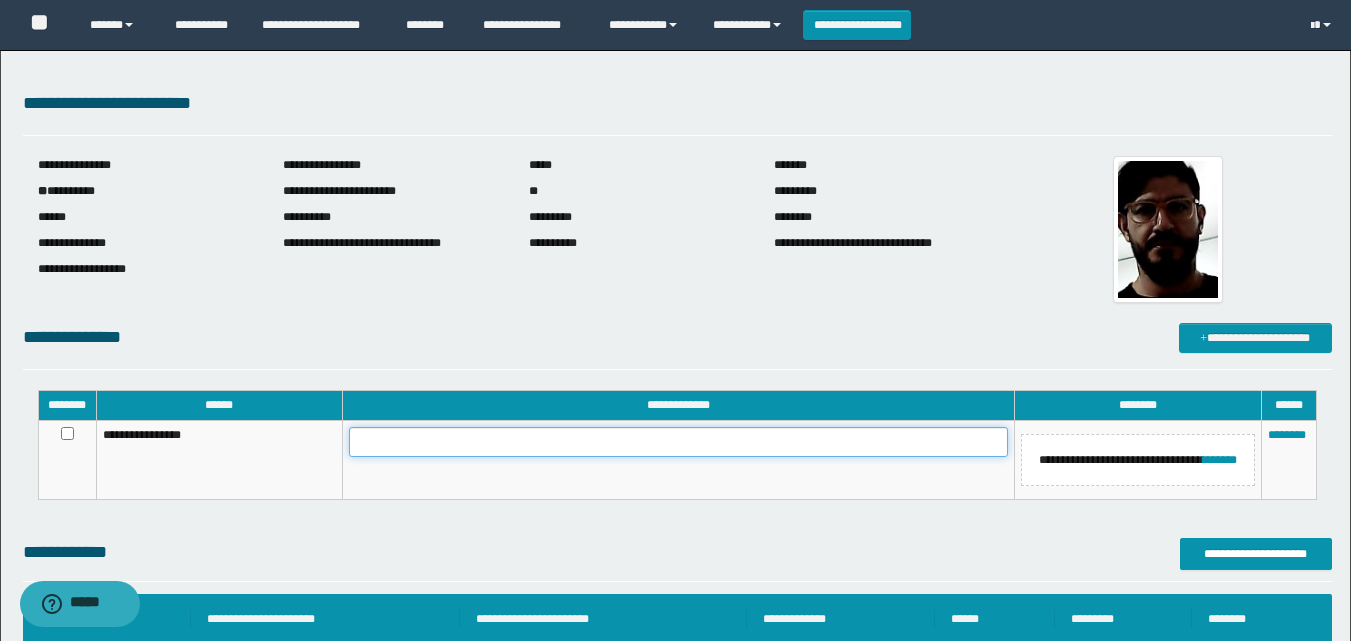 click at bounding box center (678, 442) 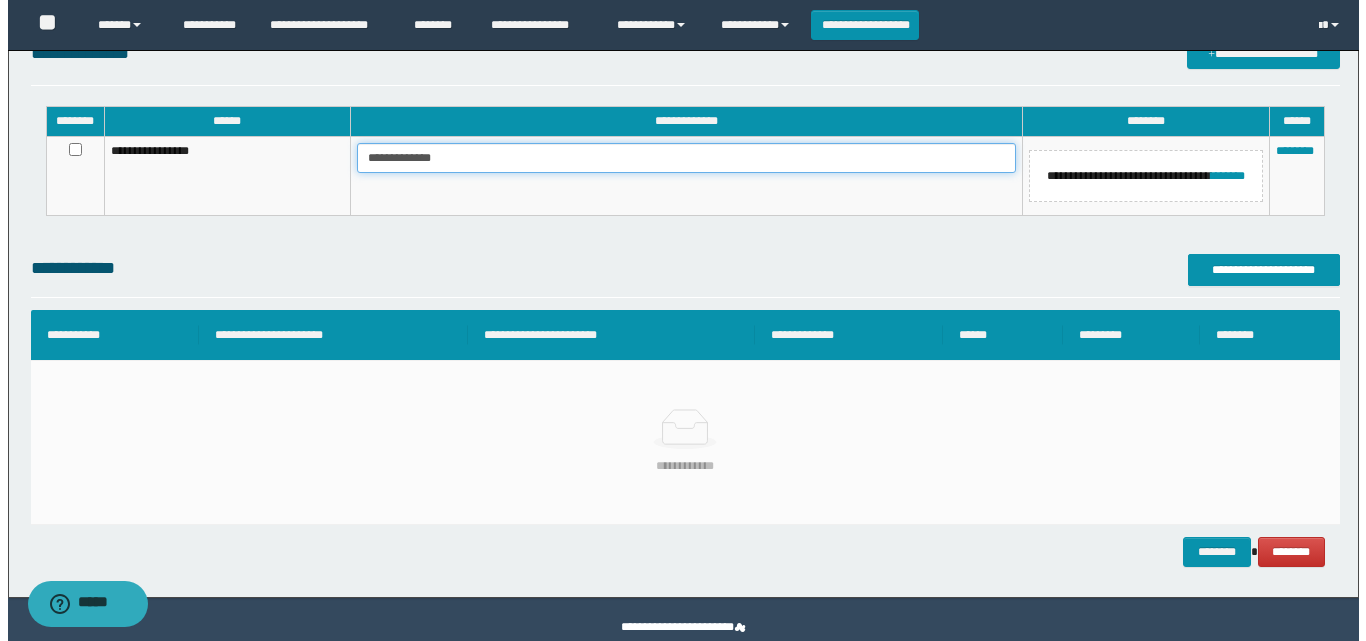 scroll, scrollTop: 300, scrollLeft: 0, axis: vertical 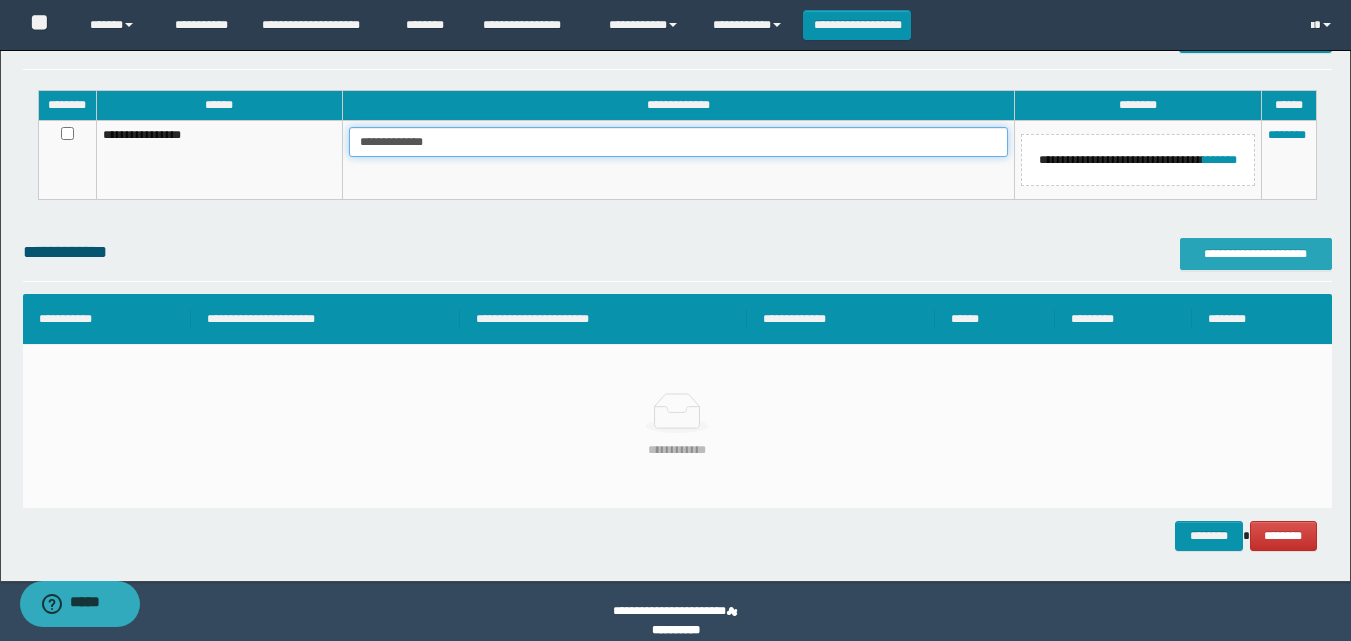 type on "**********" 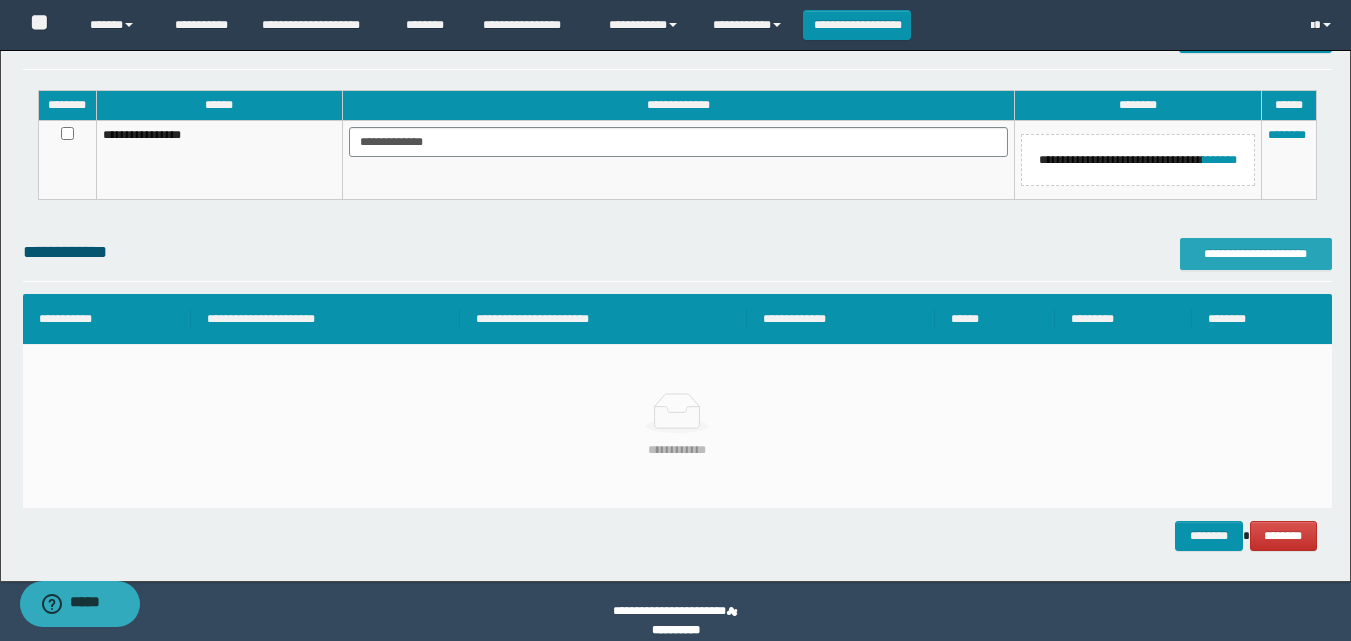 click on "**********" at bounding box center [1256, 254] 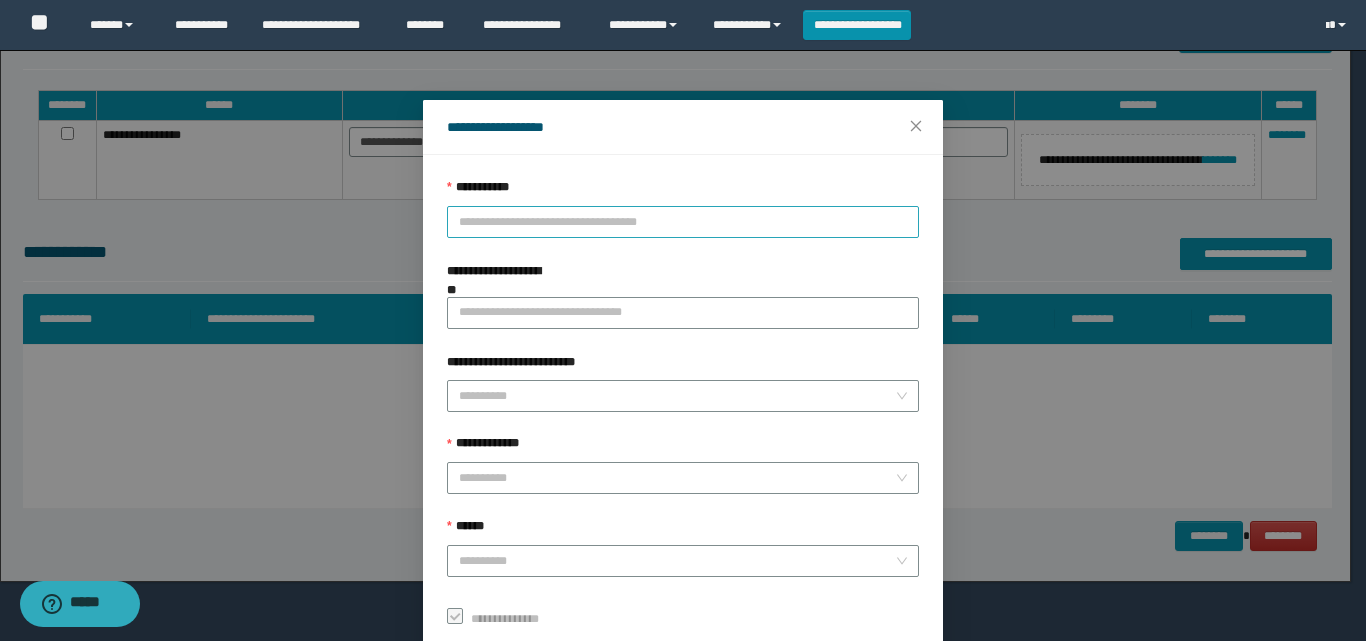 click on "**********" at bounding box center (683, 406) 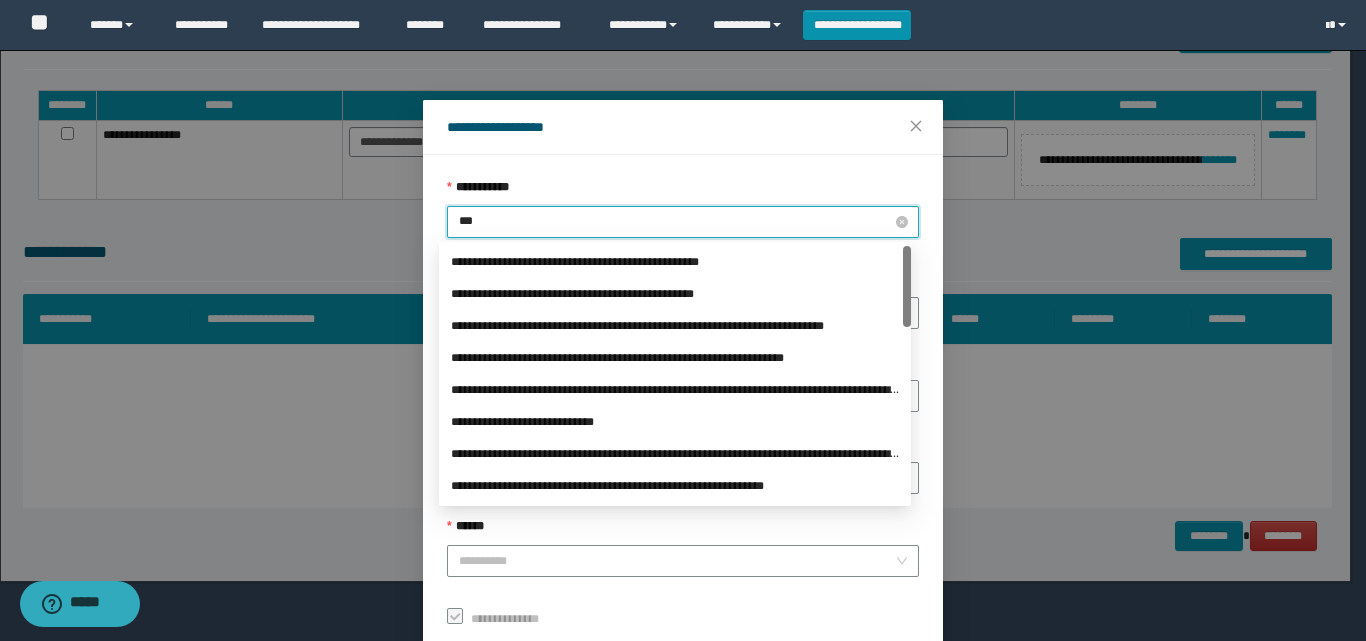 type on "****" 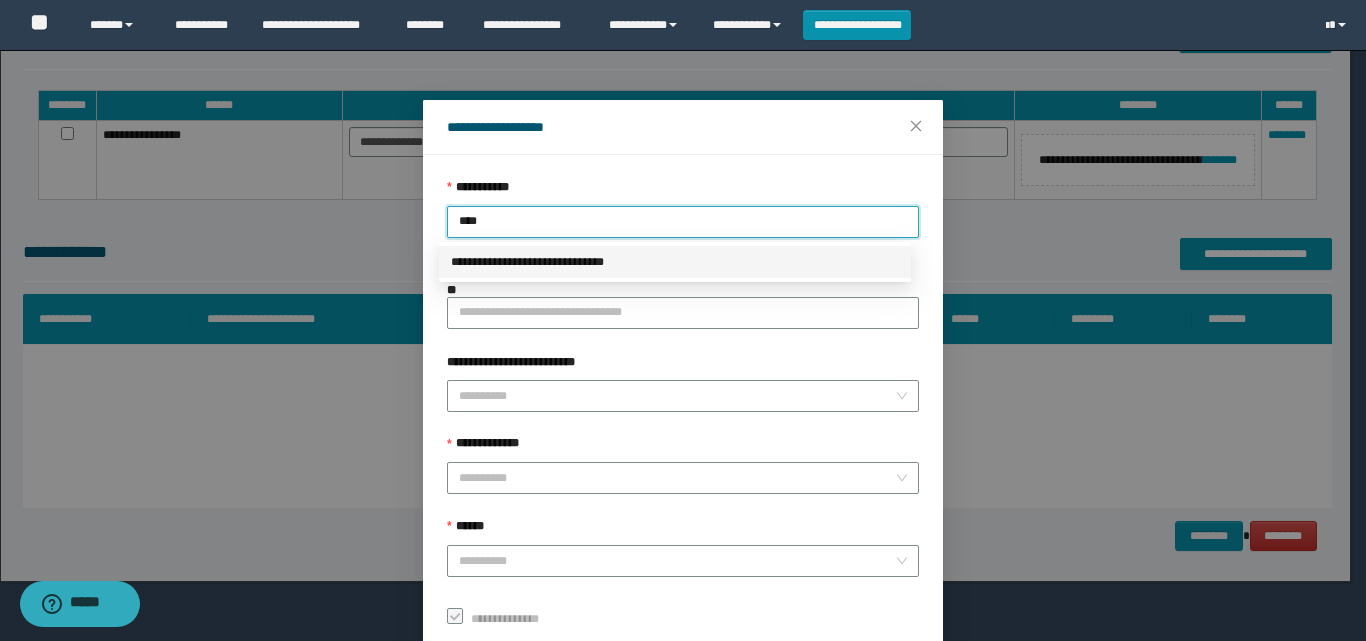 click on "**********" at bounding box center (675, 262) 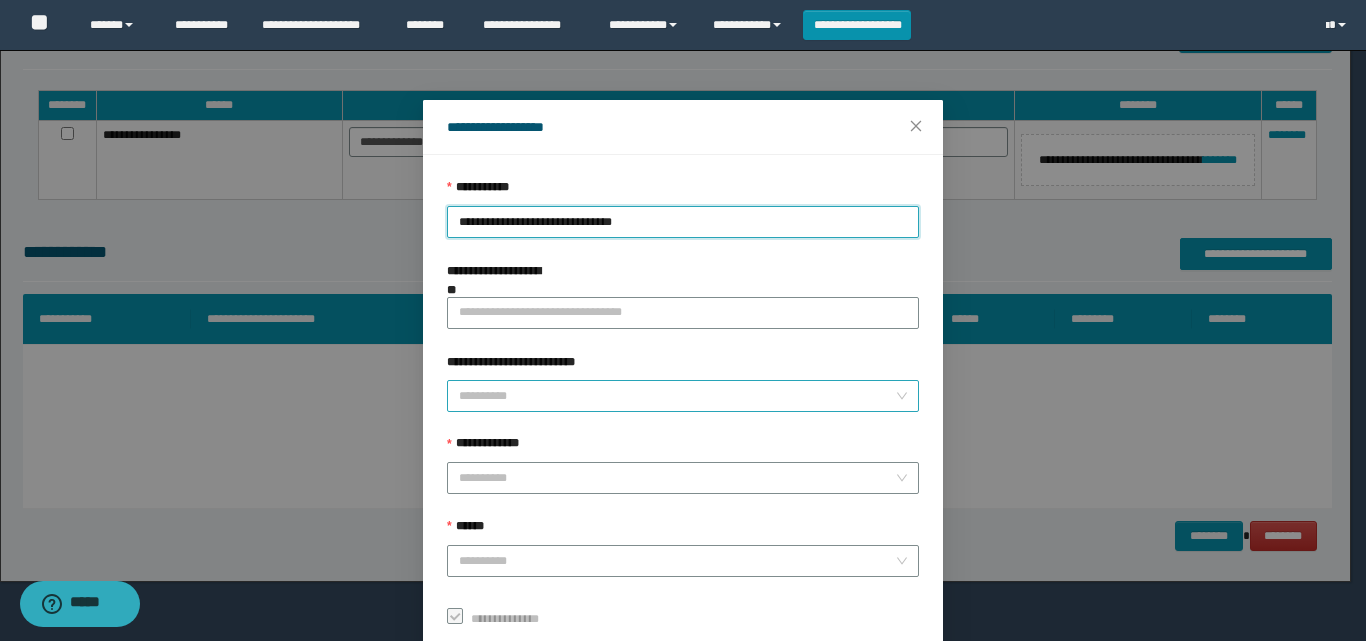 click on "**********" at bounding box center (677, 396) 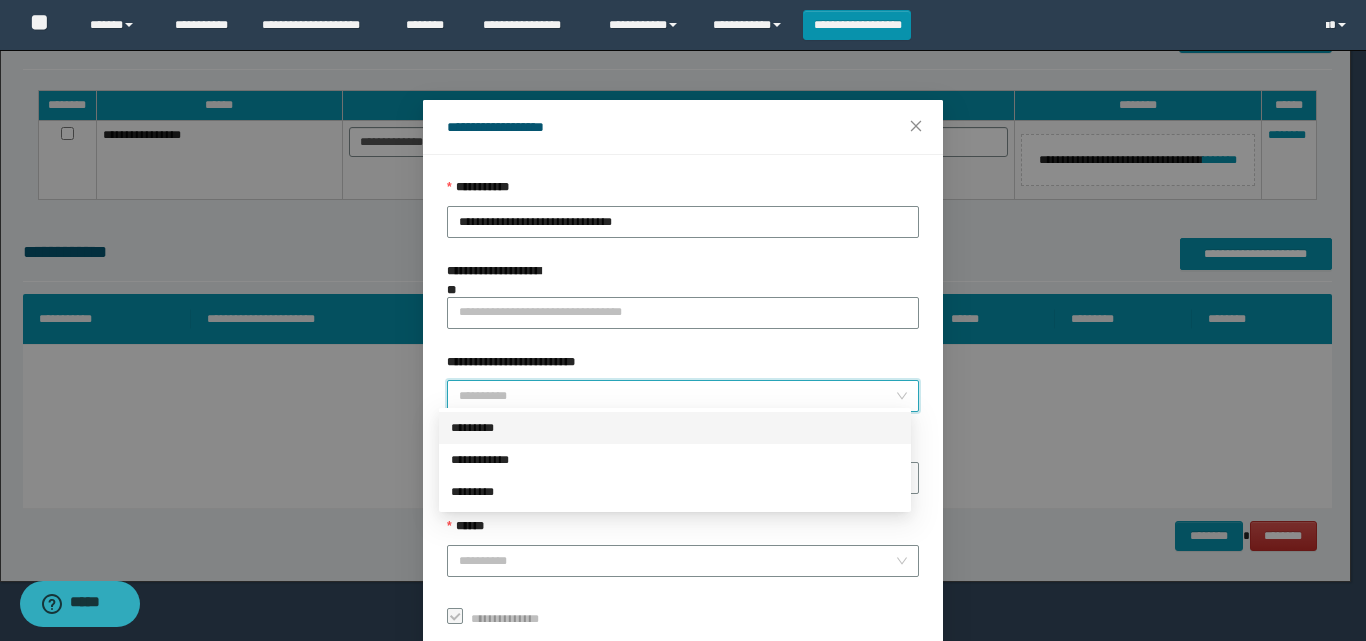 click on "*********" at bounding box center (675, 428) 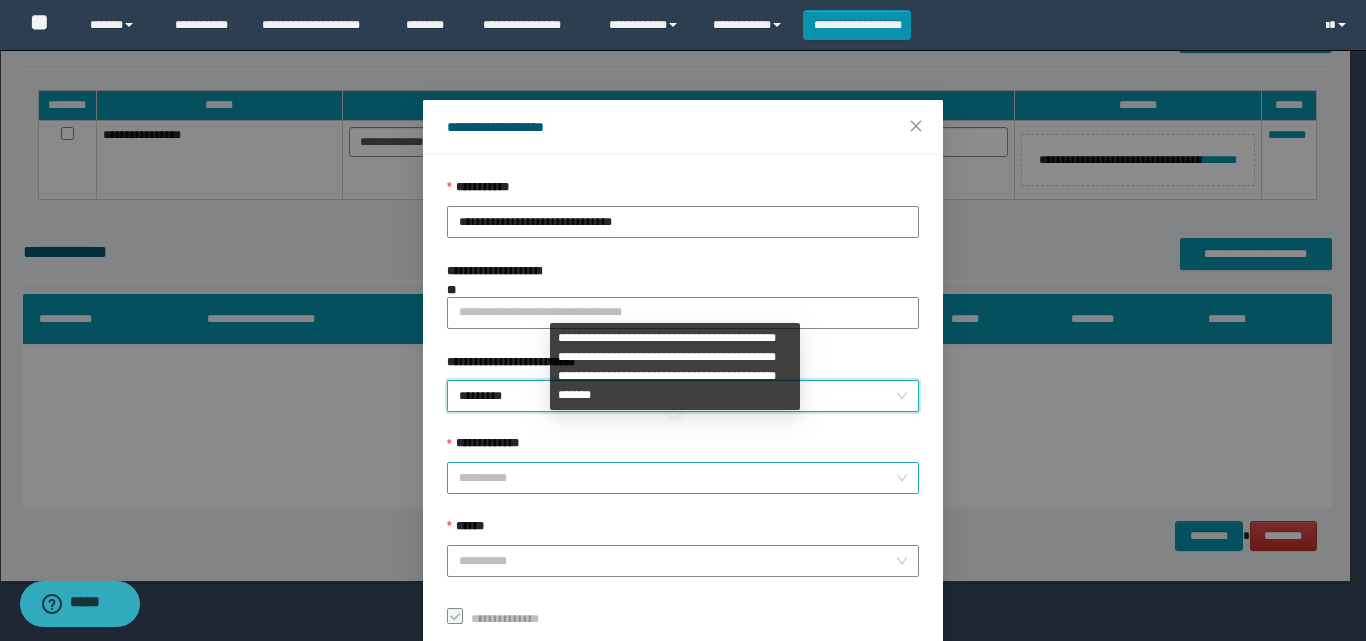 click on "**********" at bounding box center (677, 478) 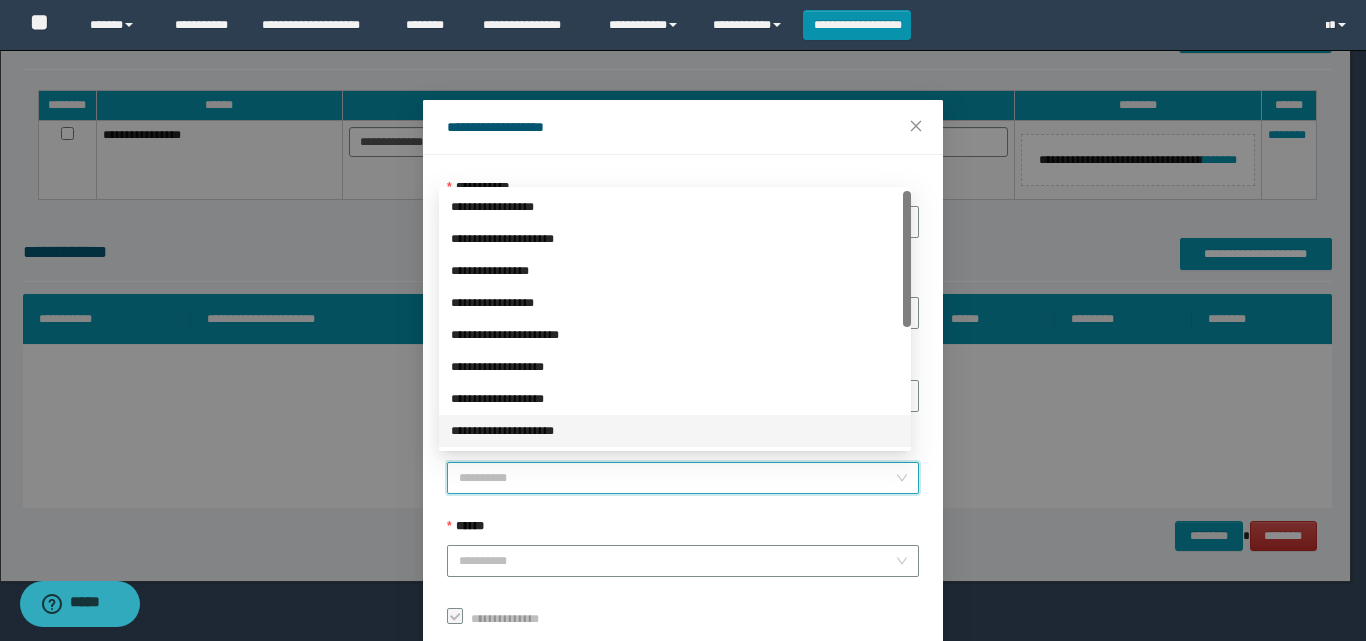 scroll, scrollTop: 224, scrollLeft: 0, axis: vertical 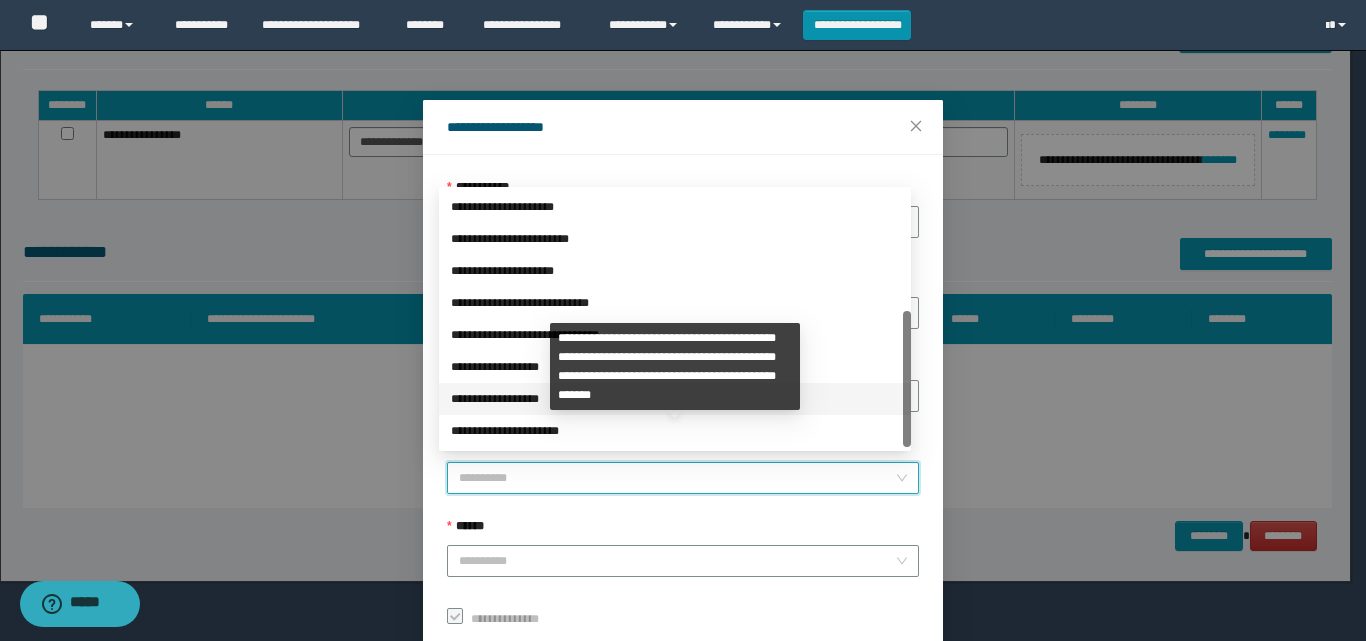 click on "**********" at bounding box center [675, 399] 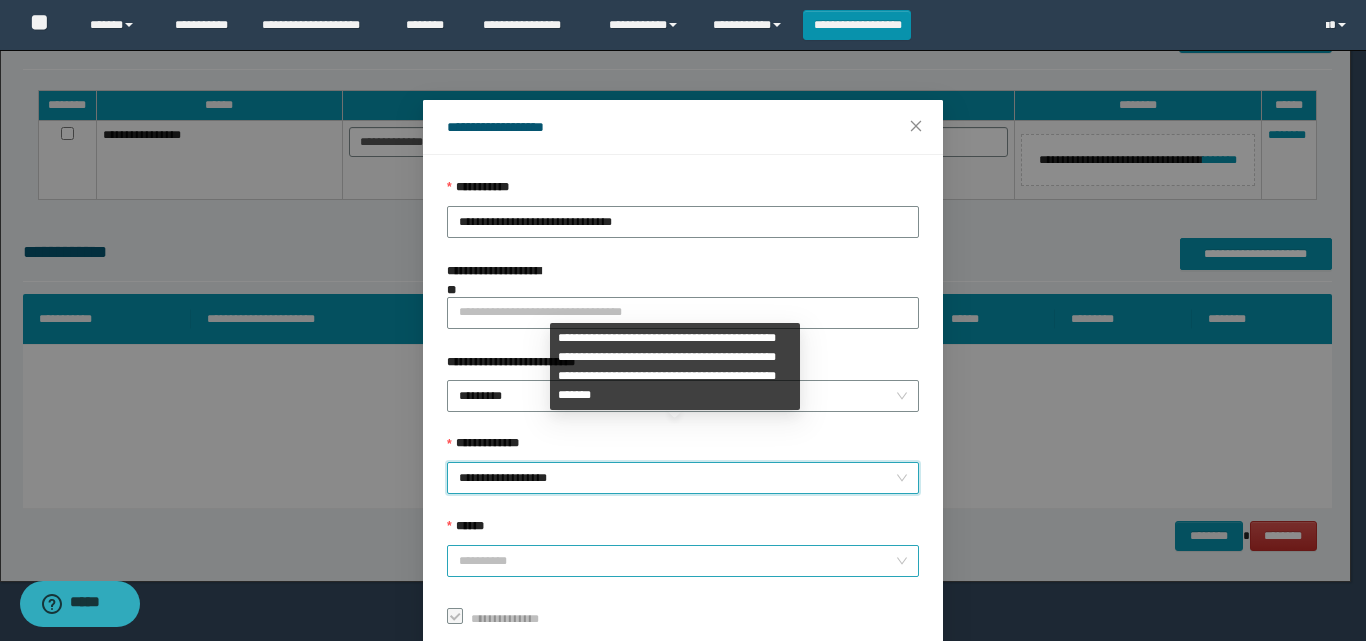 click on "******" at bounding box center [677, 561] 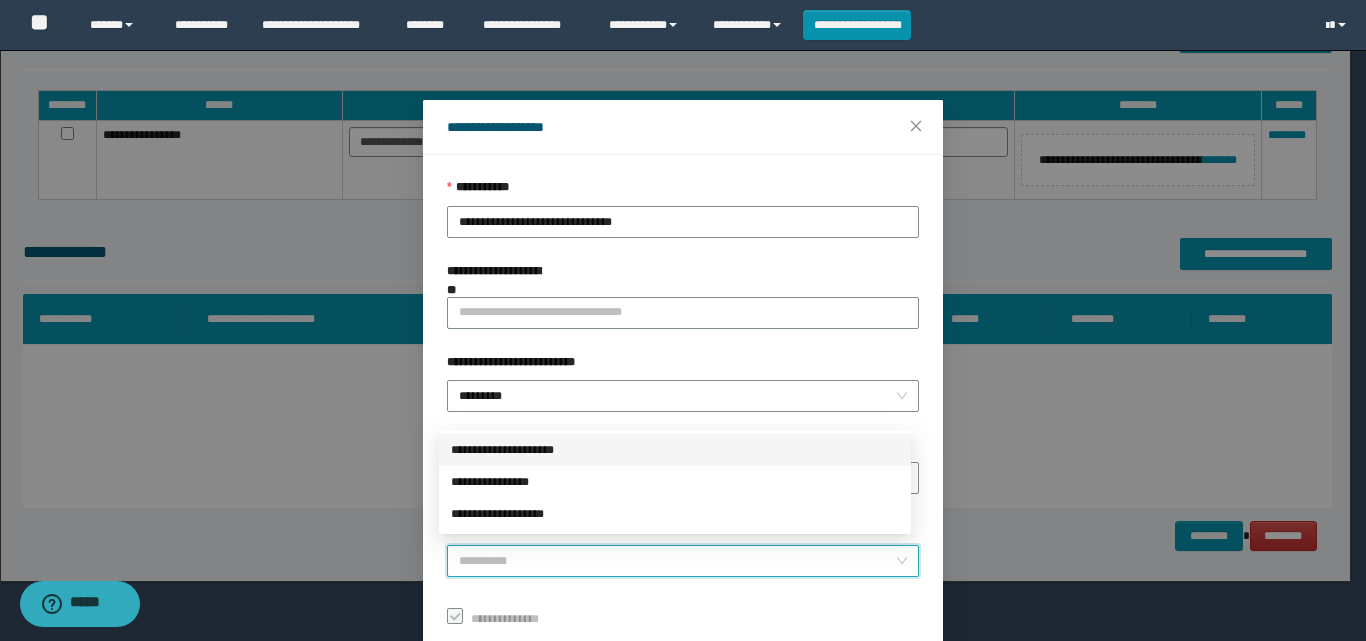 click on "**********" at bounding box center [675, 450] 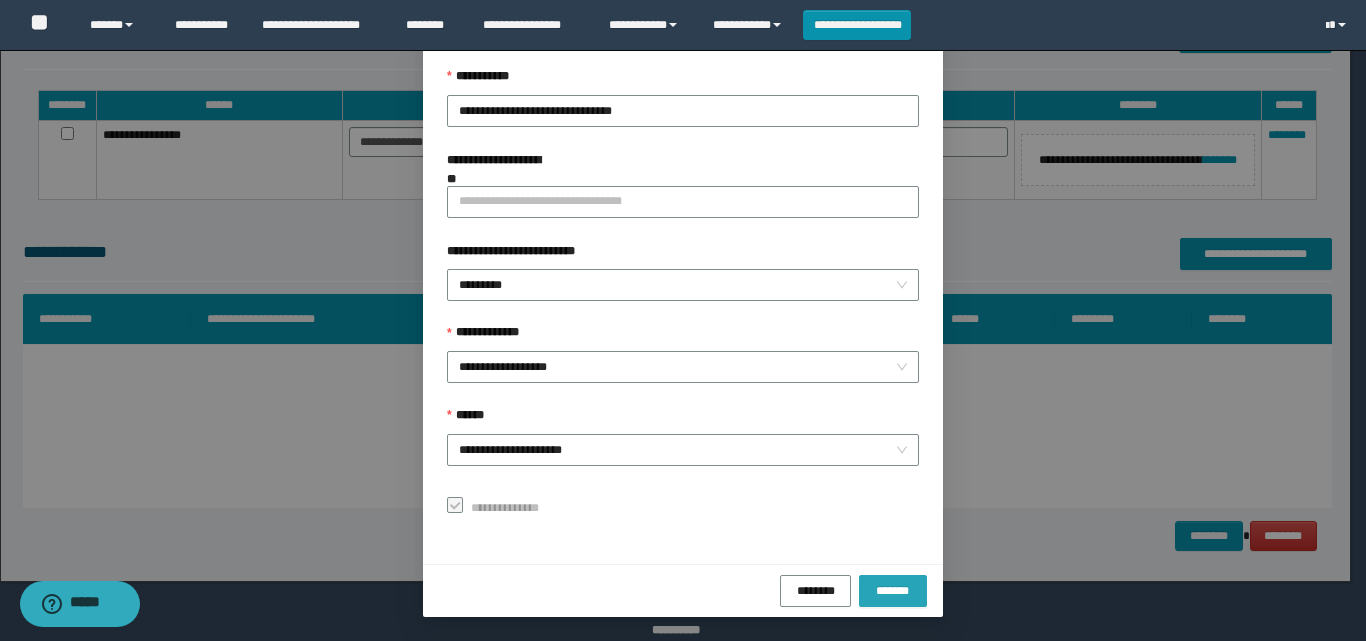 click on "*******" at bounding box center (893, 591) 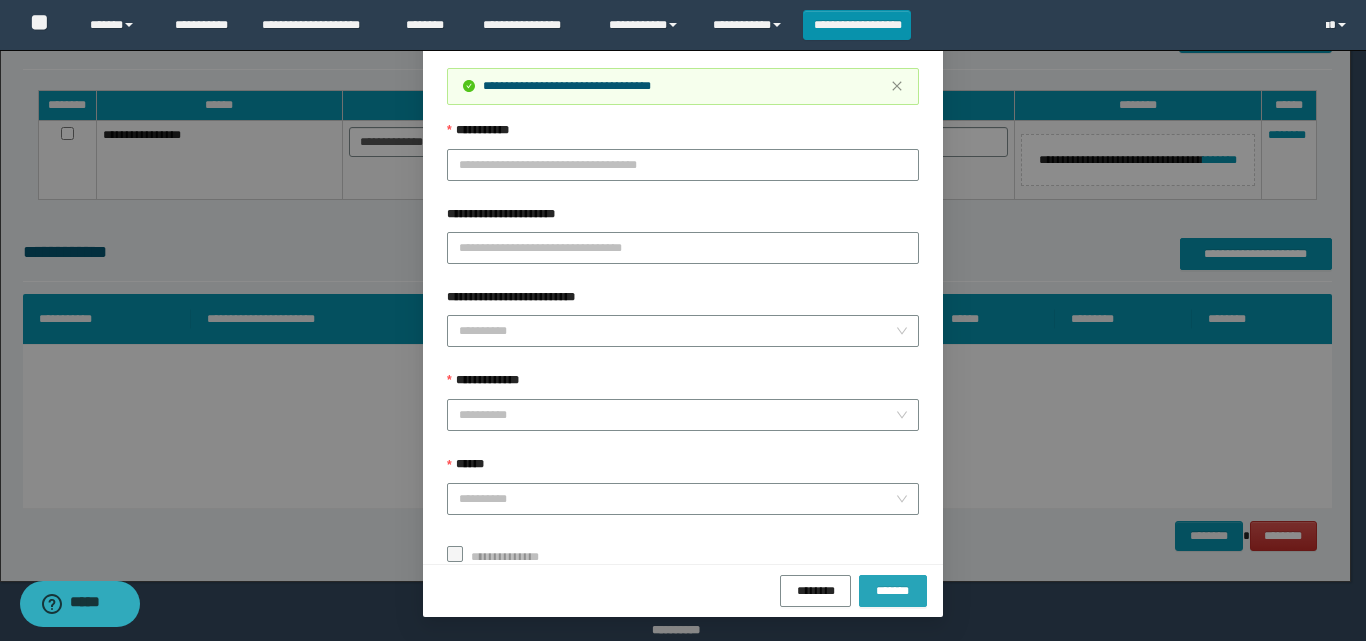 scroll, scrollTop: 64, scrollLeft: 0, axis: vertical 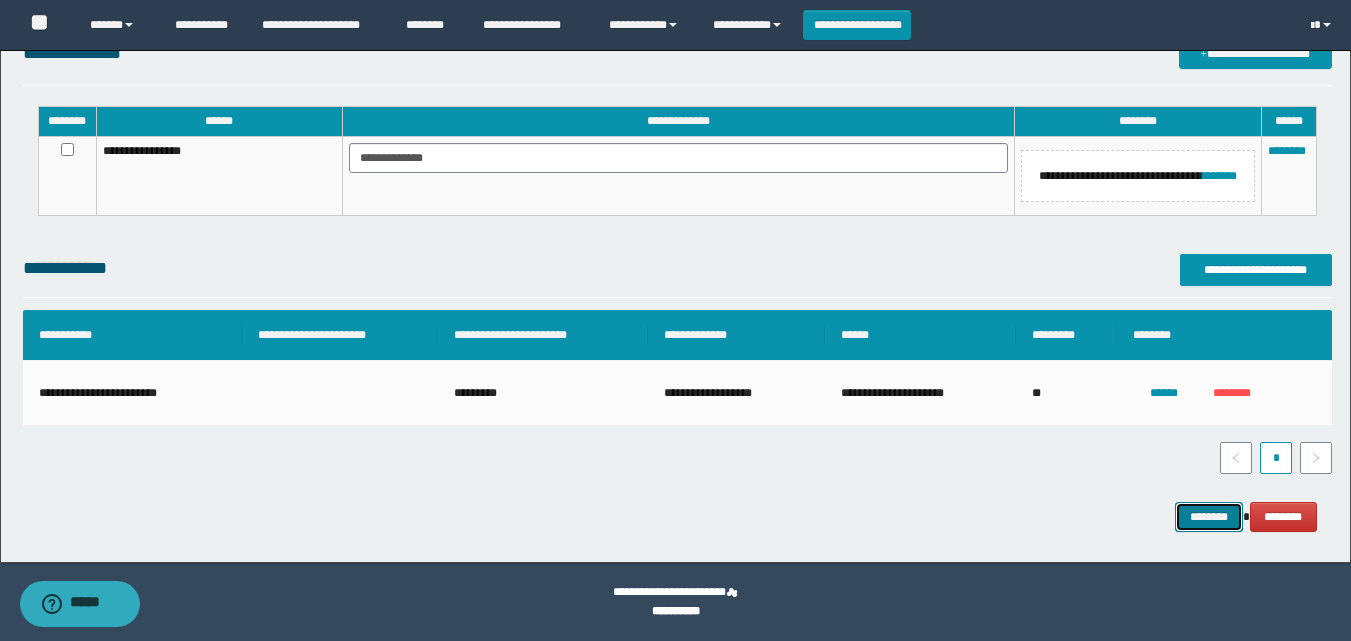 click on "********" at bounding box center [1209, 517] 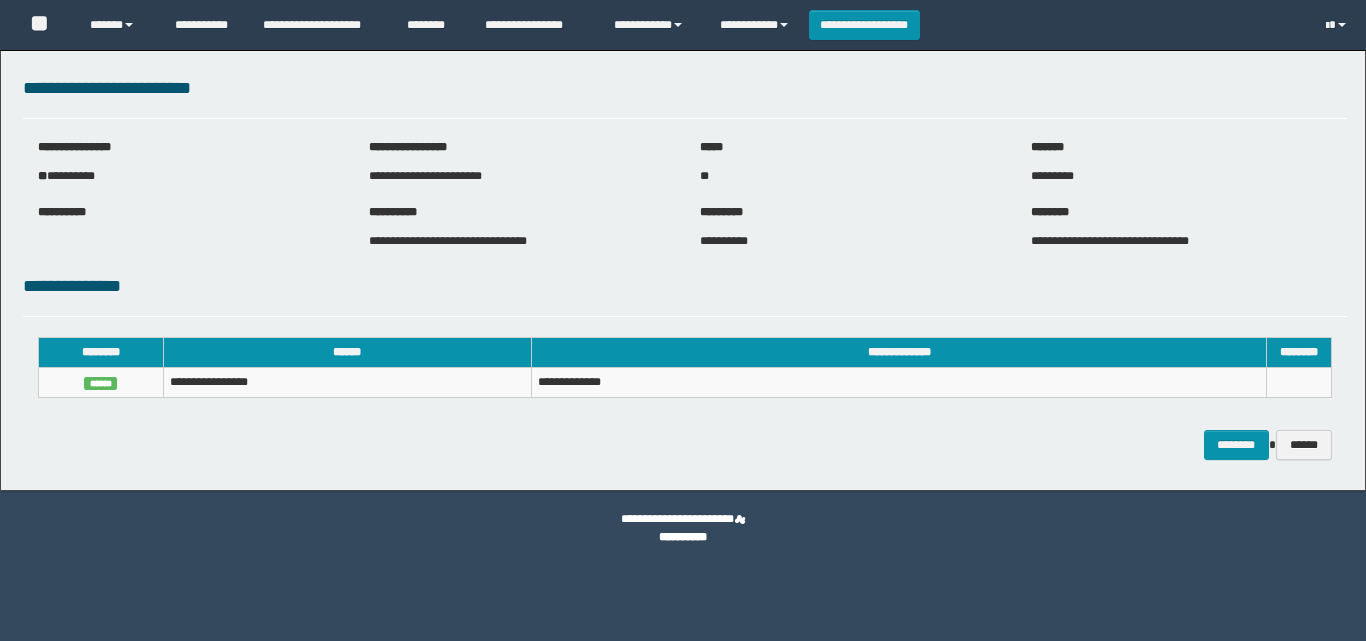 scroll, scrollTop: 0, scrollLeft: 0, axis: both 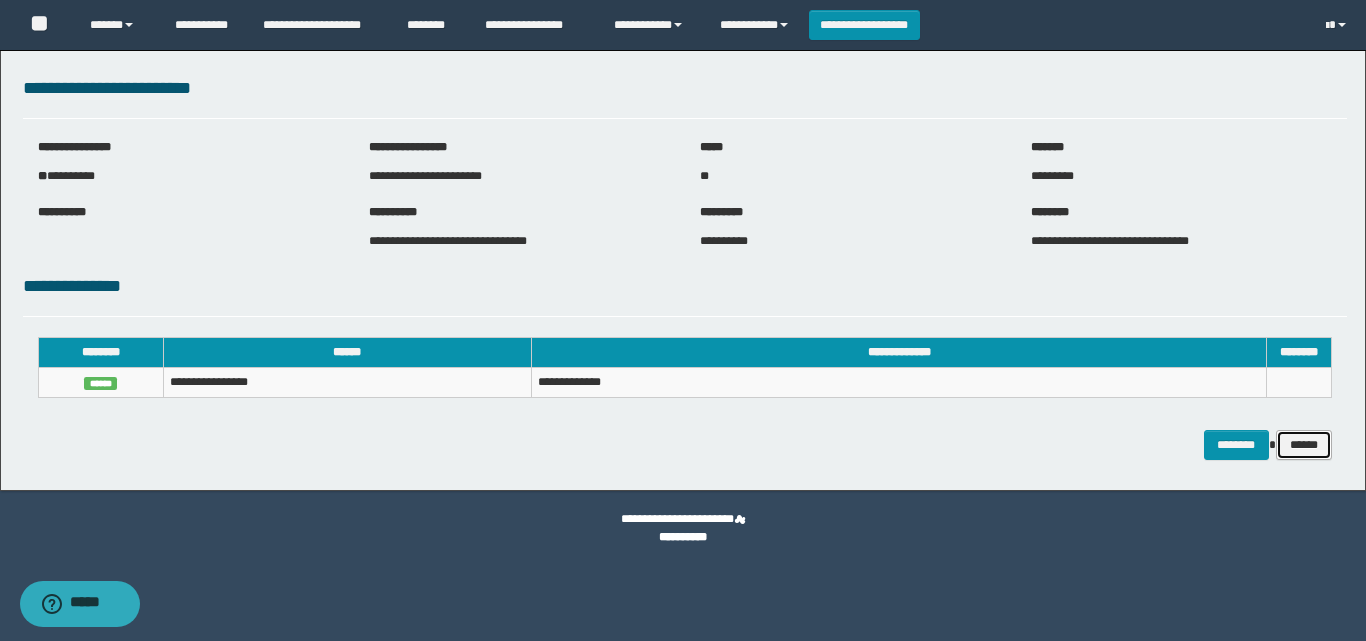 click on "******" at bounding box center (1304, 445) 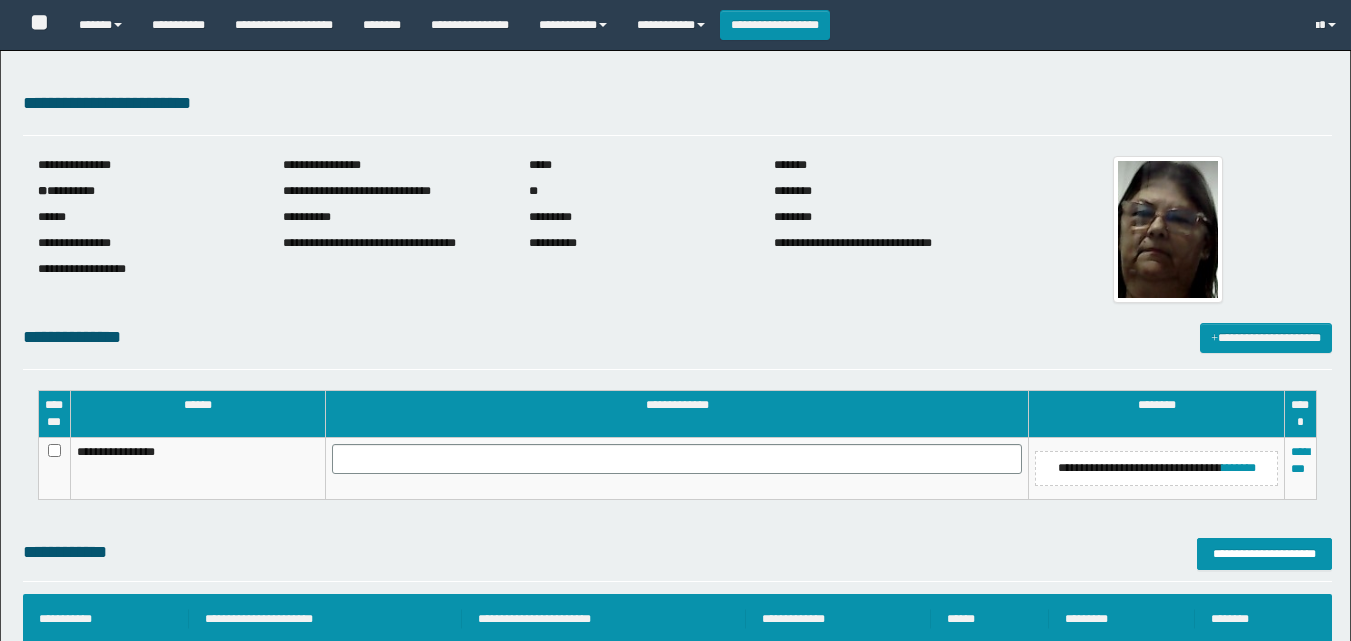 scroll, scrollTop: 0, scrollLeft: 0, axis: both 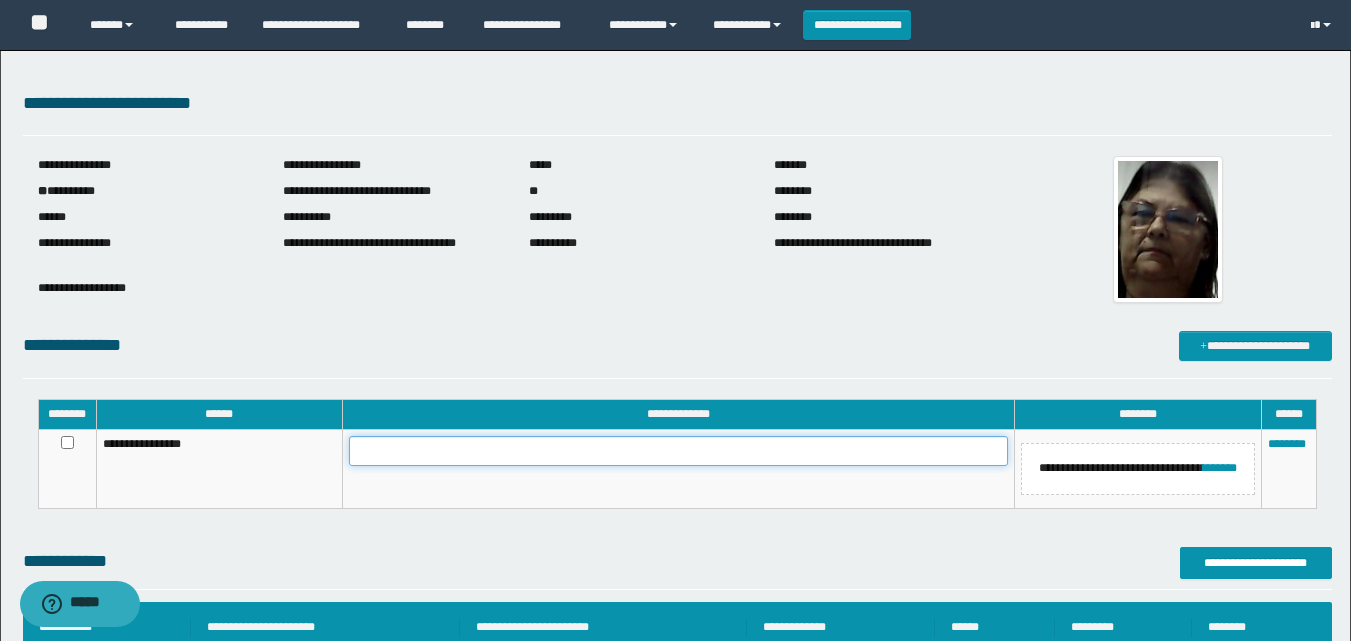 click at bounding box center [678, 451] 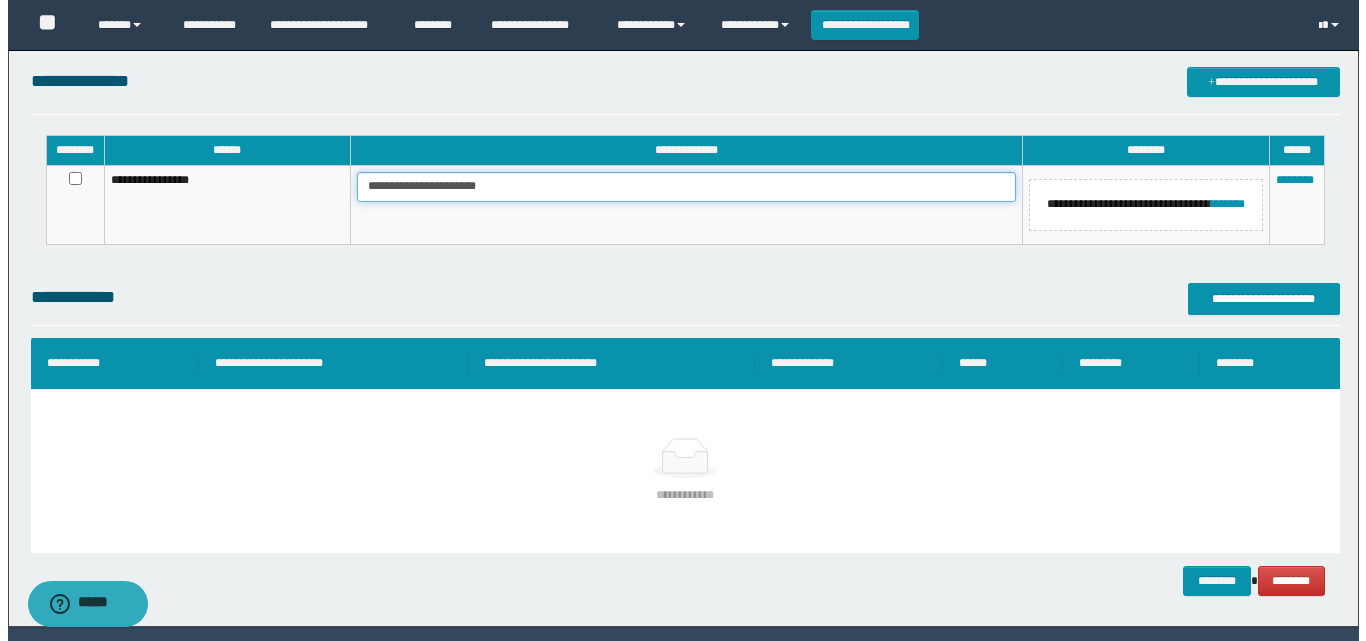 scroll, scrollTop: 328, scrollLeft: 0, axis: vertical 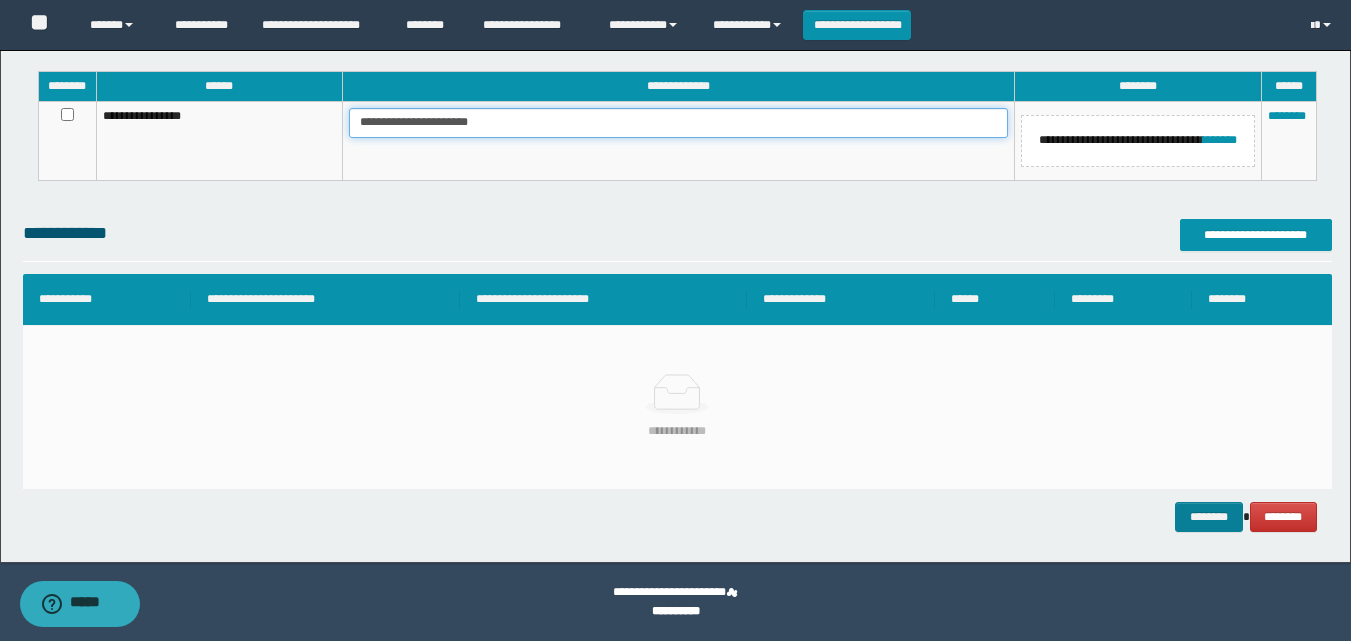 type on "**********" 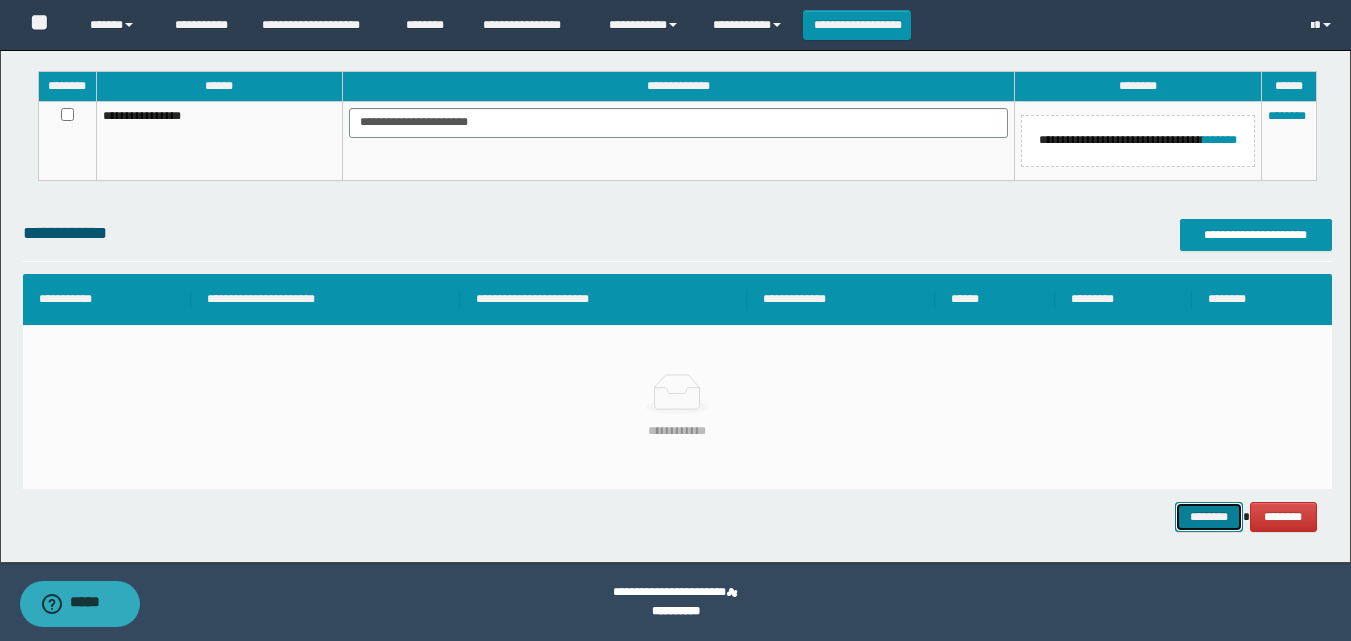 click on "********" at bounding box center [1209, 517] 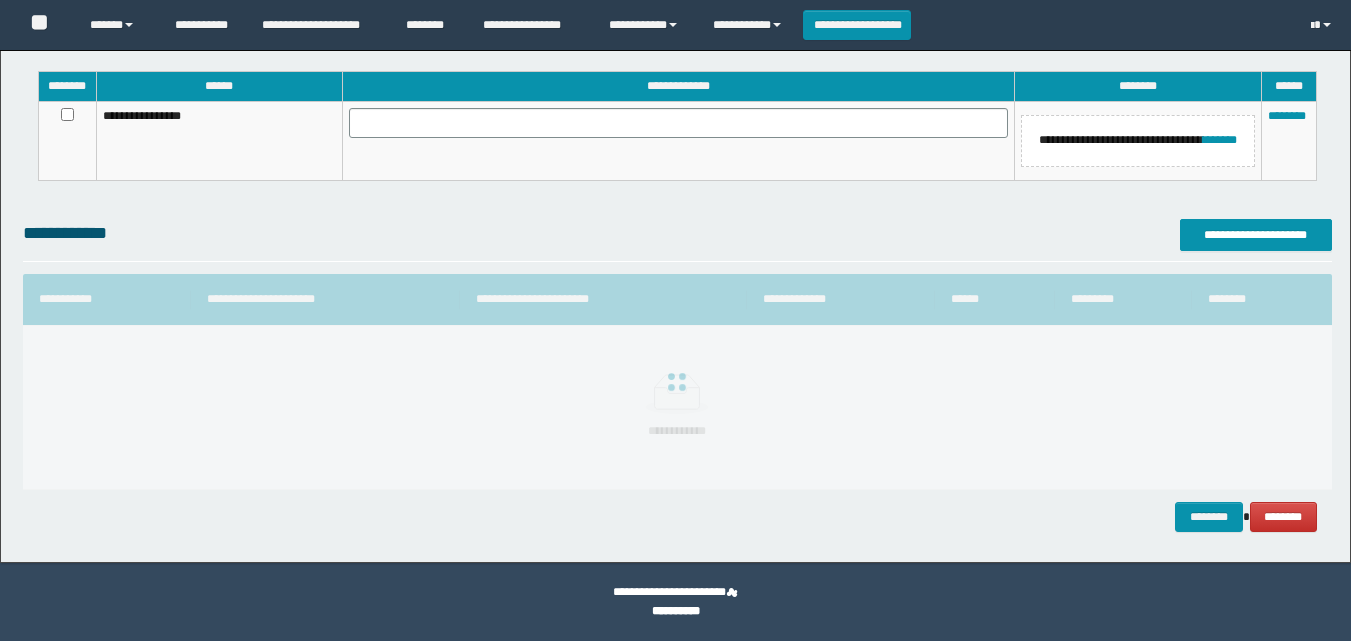 scroll, scrollTop: 328, scrollLeft: 0, axis: vertical 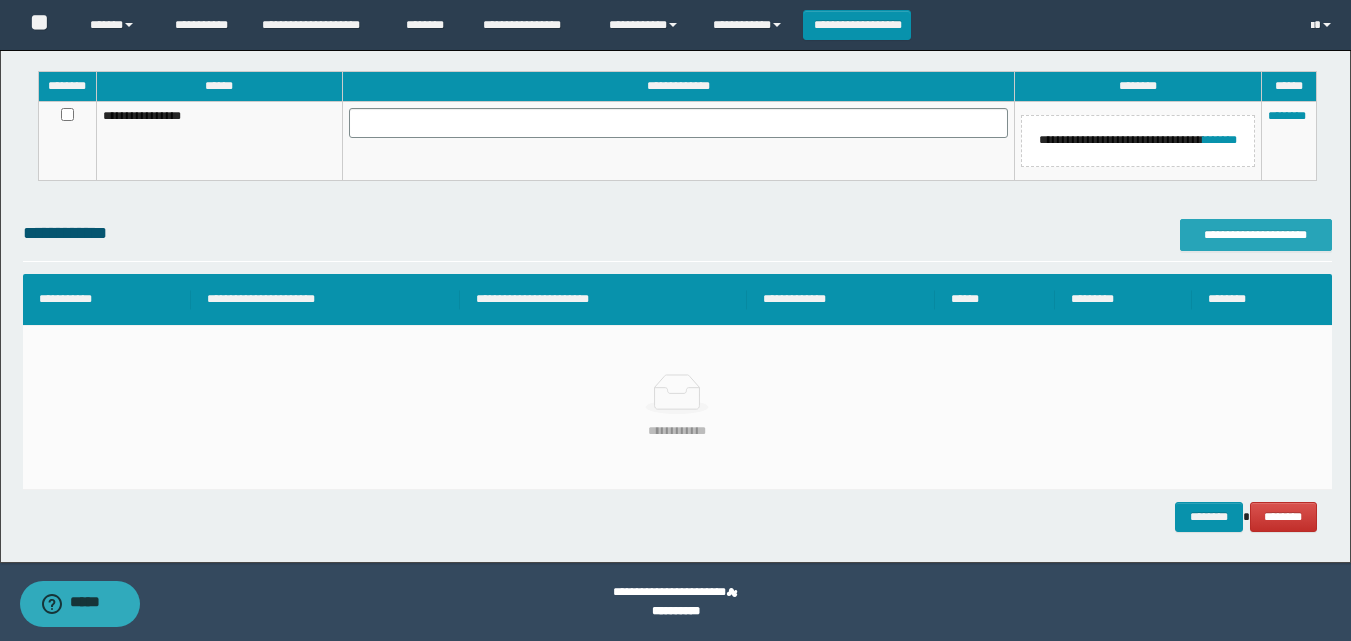 click on "**********" at bounding box center (1256, 235) 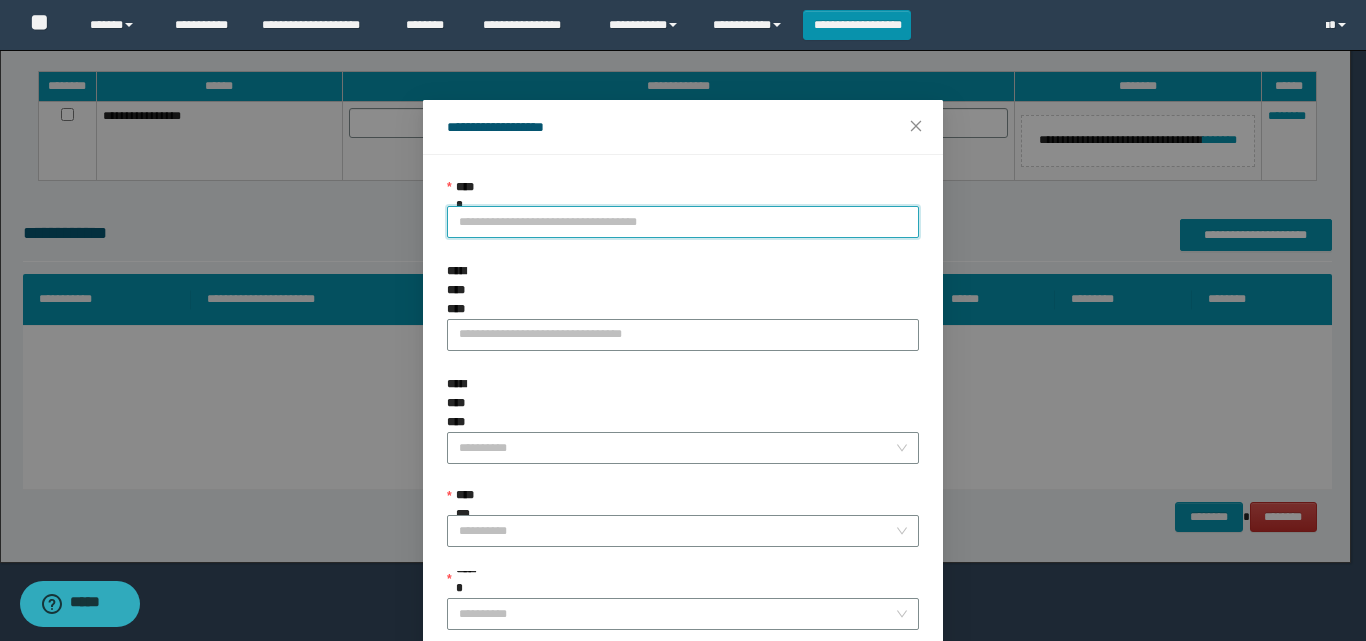 click on "**********" at bounding box center [683, 222] 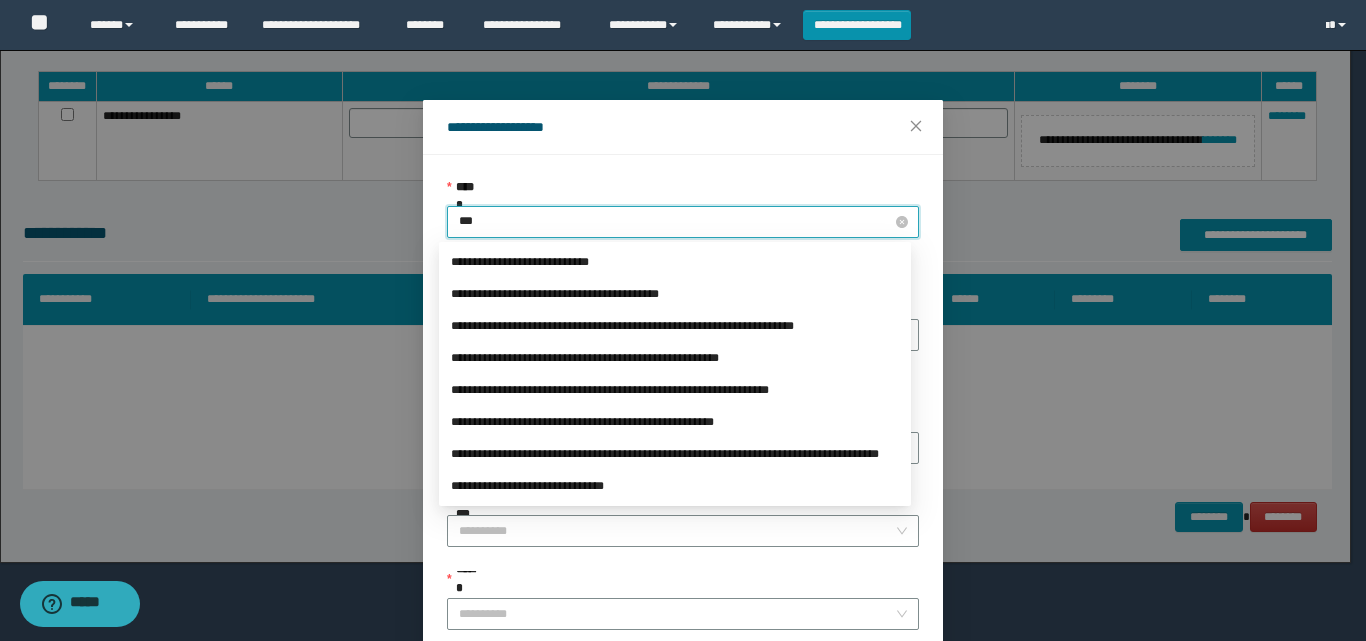 type on "****" 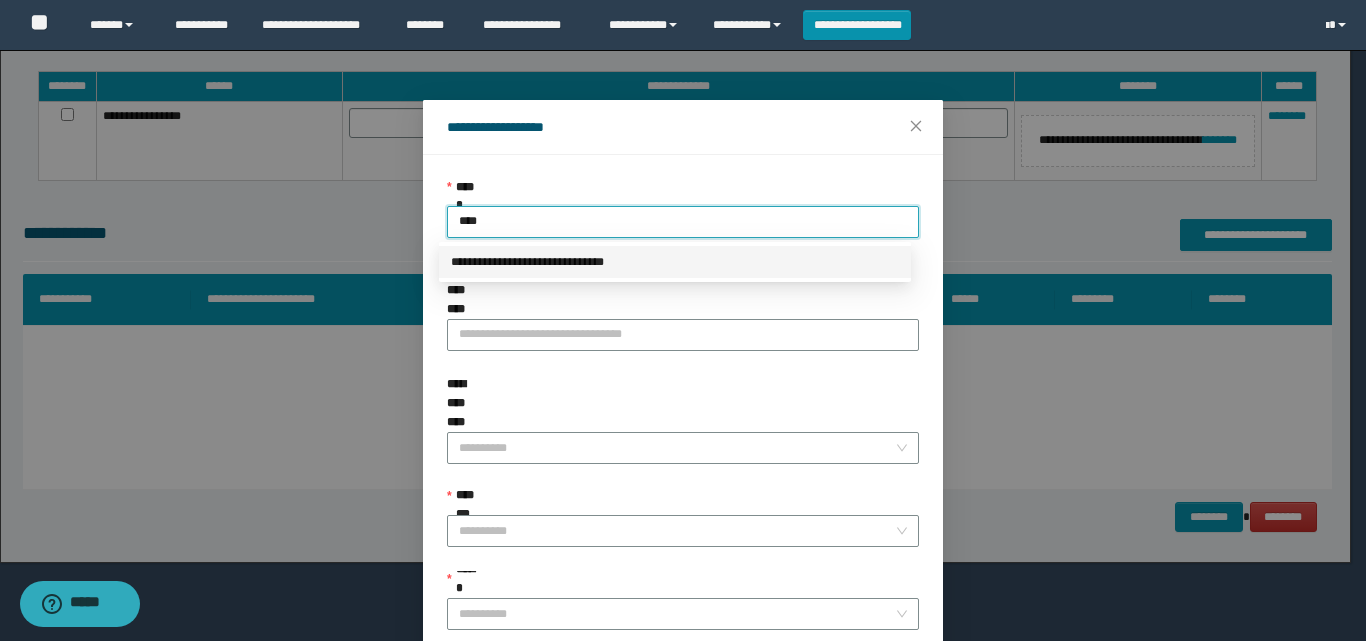 click on "**********" at bounding box center [675, 262] 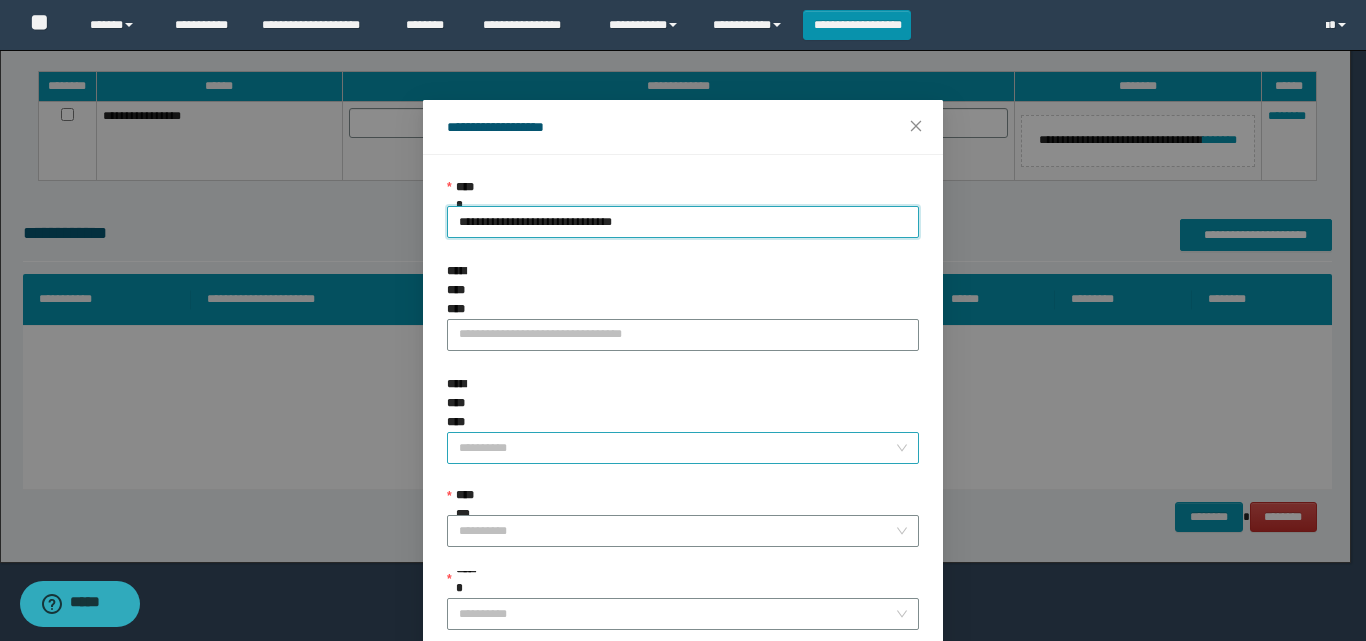 click on "**********" at bounding box center (677, 448) 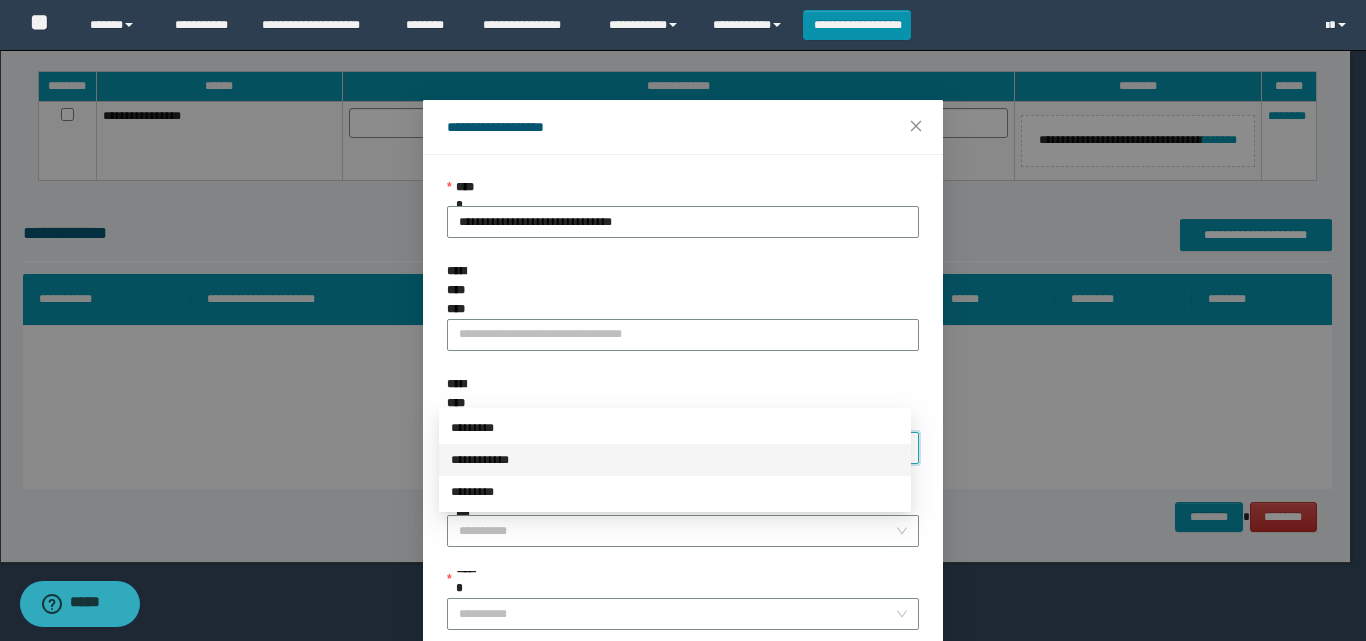 click on "**********" at bounding box center (675, 460) 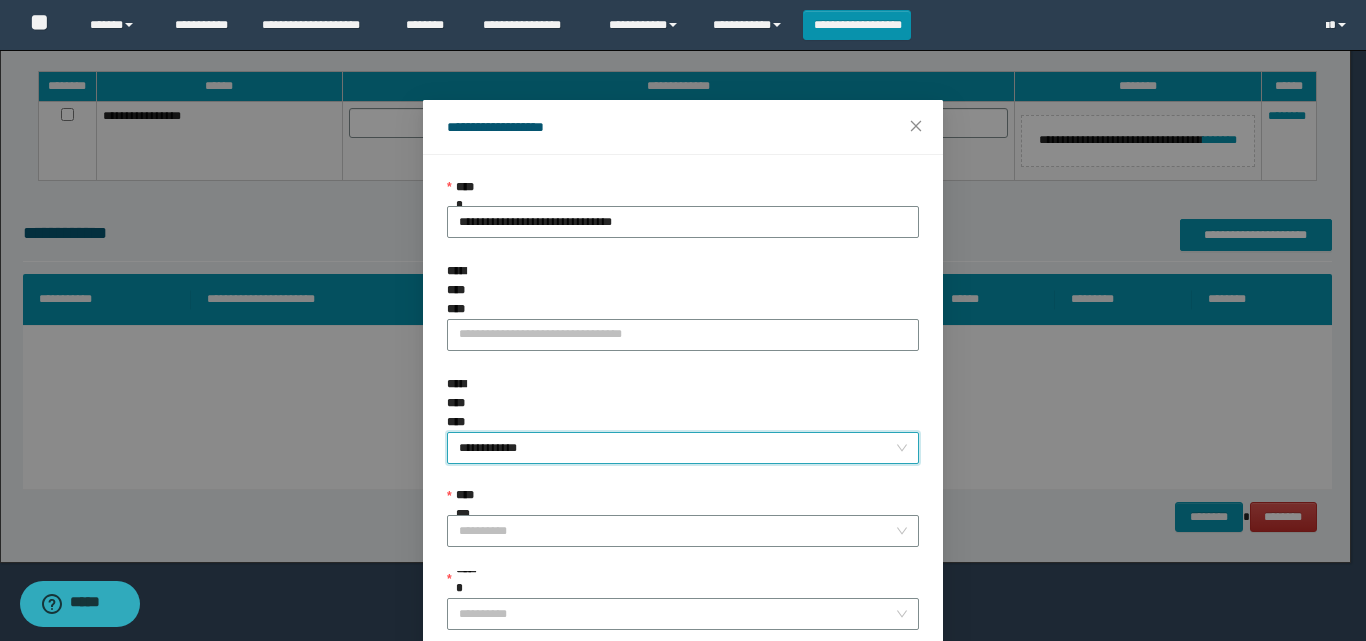 click on "**********" at bounding box center [683, 448] 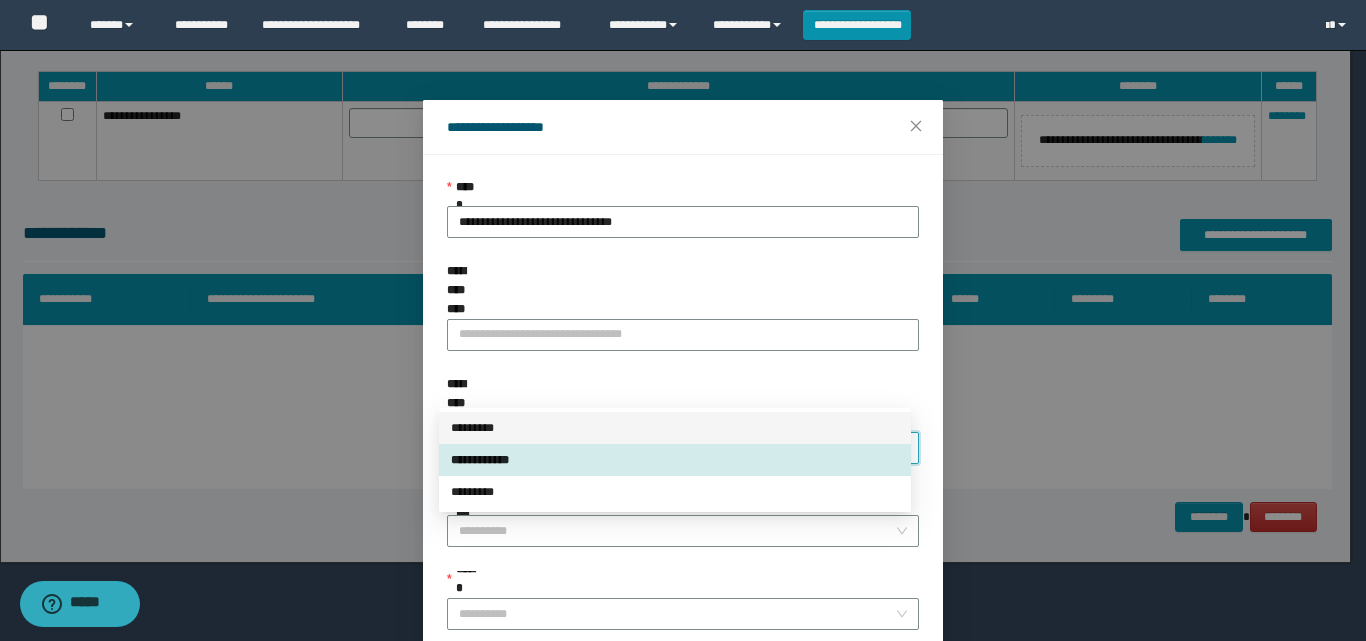 click on "*********" at bounding box center (675, 428) 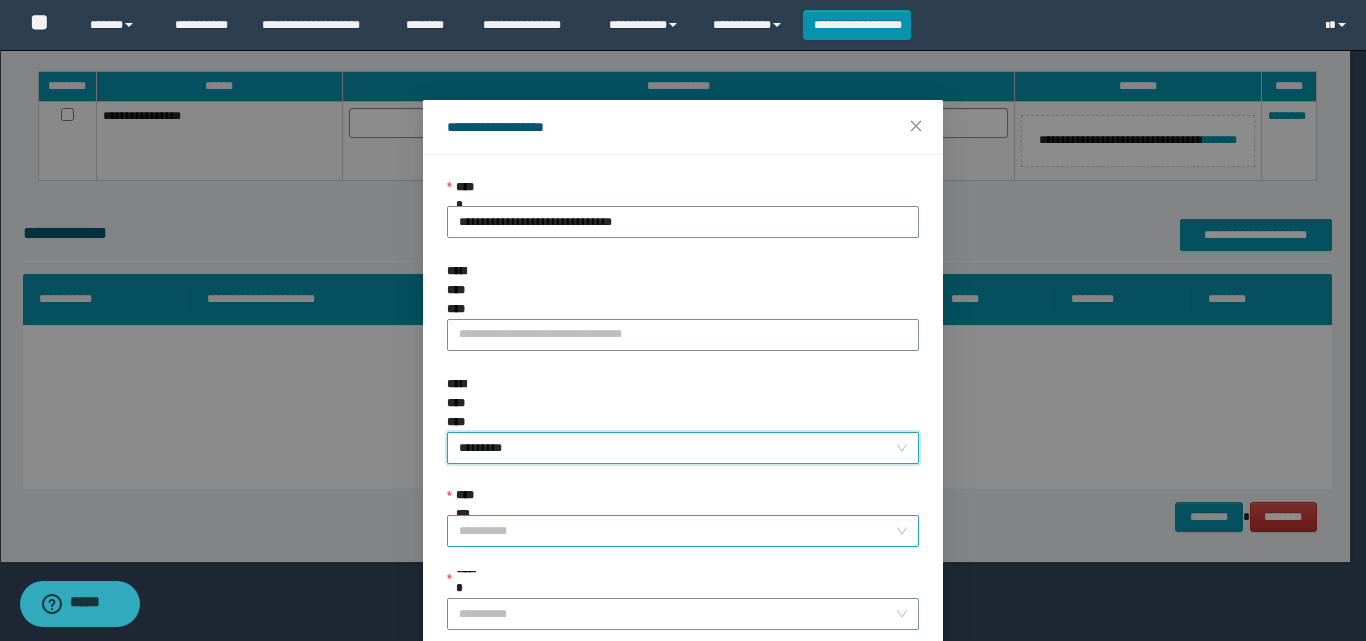 click on "**********" at bounding box center (677, 531) 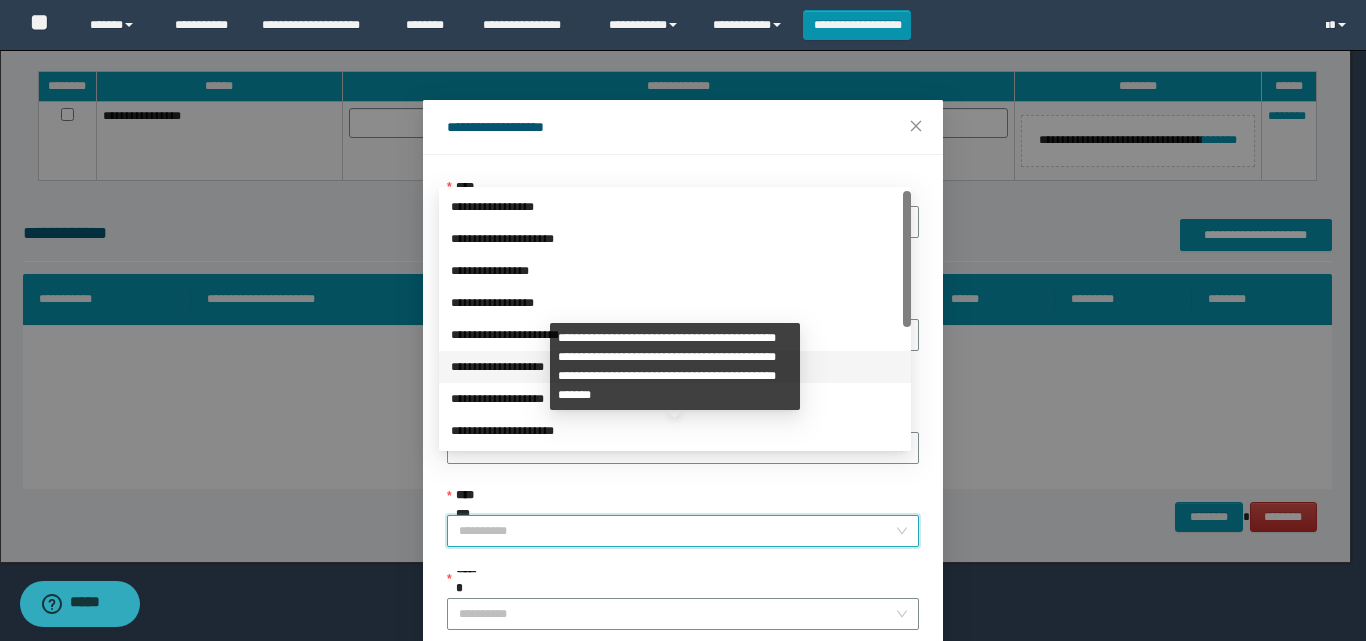 scroll, scrollTop: 224, scrollLeft: 0, axis: vertical 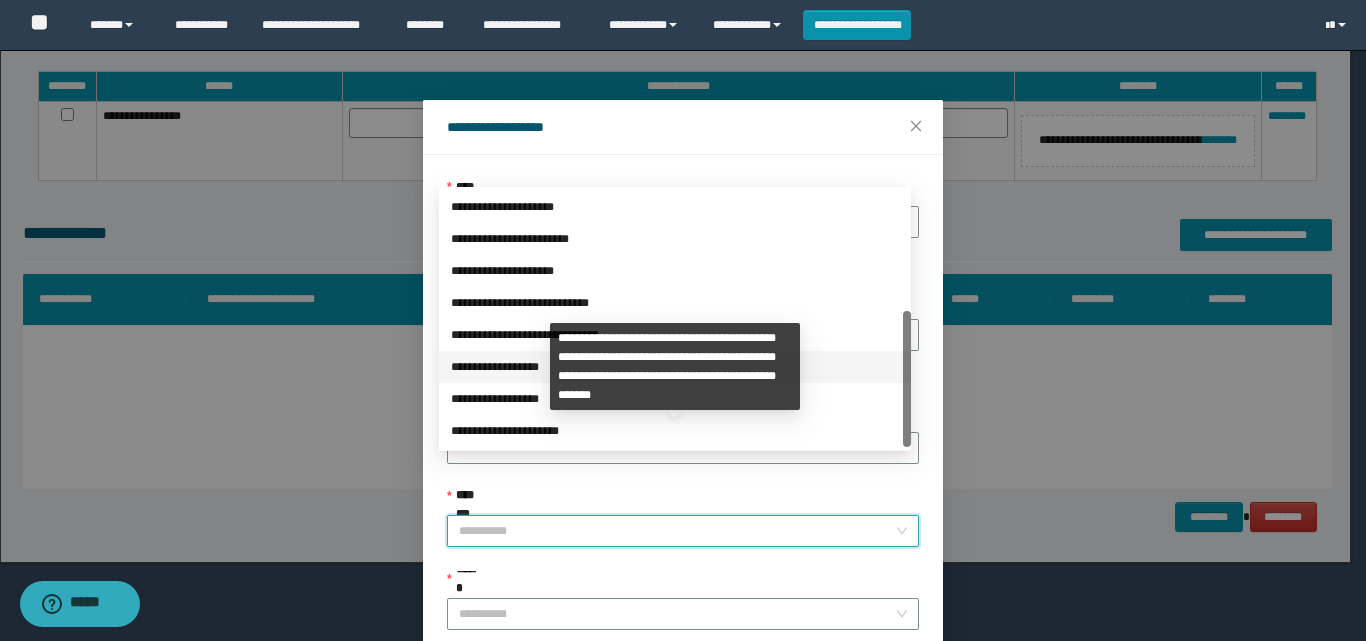 click on "**********" at bounding box center (675, 367) 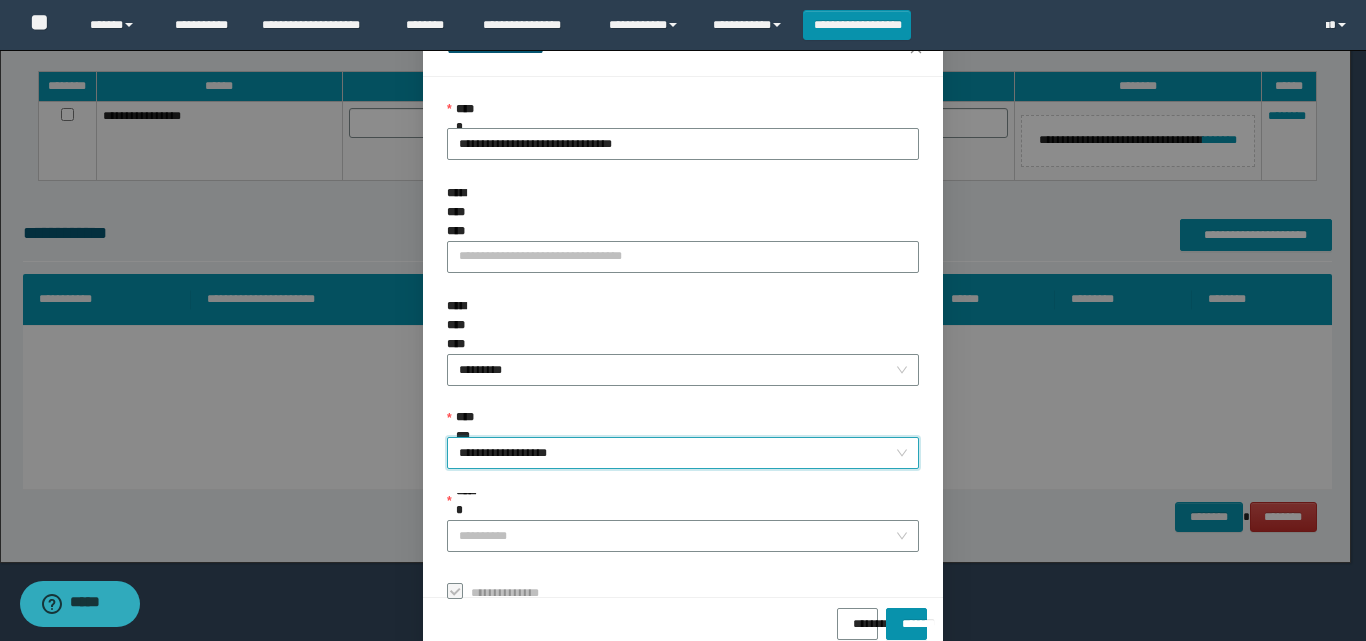scroll, scrollTop: 100, scrollLeft: 0, axis: vertical 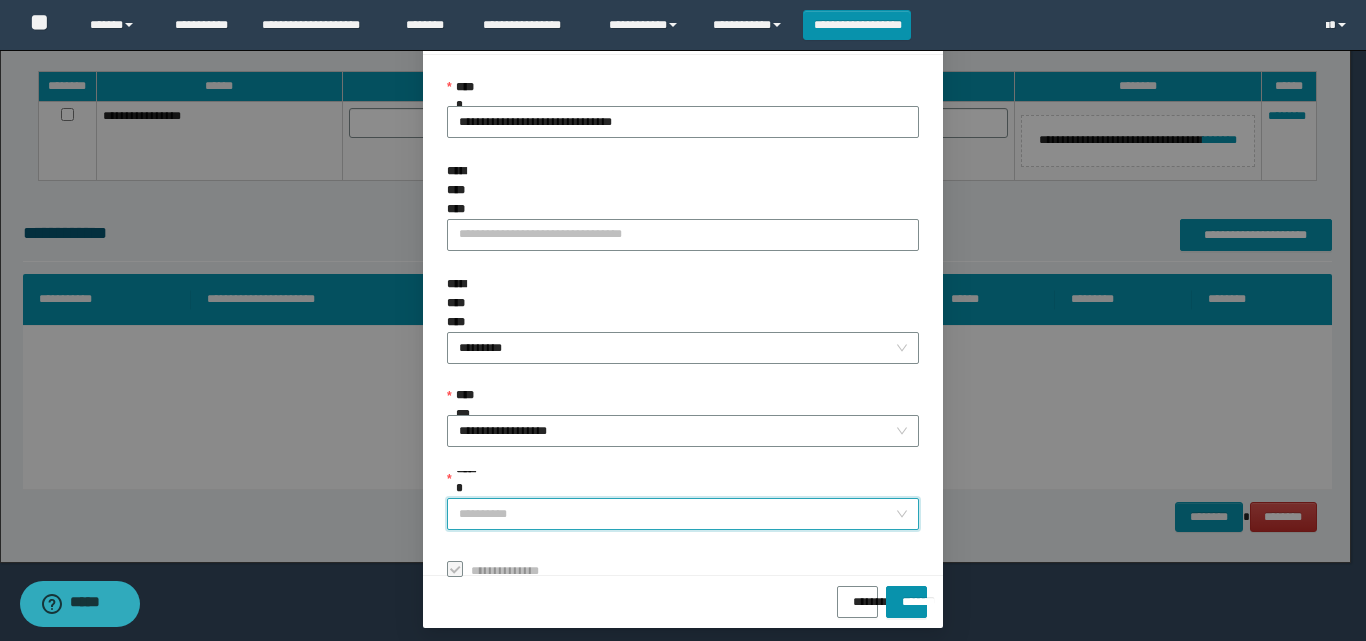 click on "******" at bounding box center (677, 514) 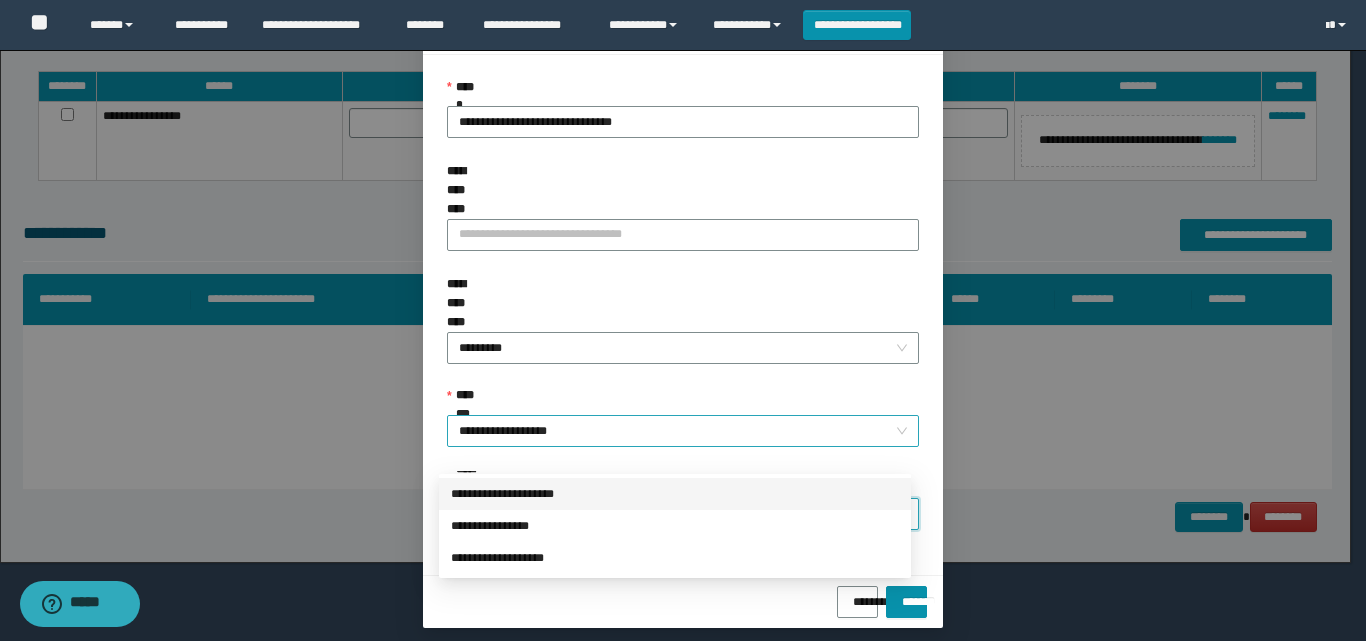 click on "**********" at bounding box center (683, 431) 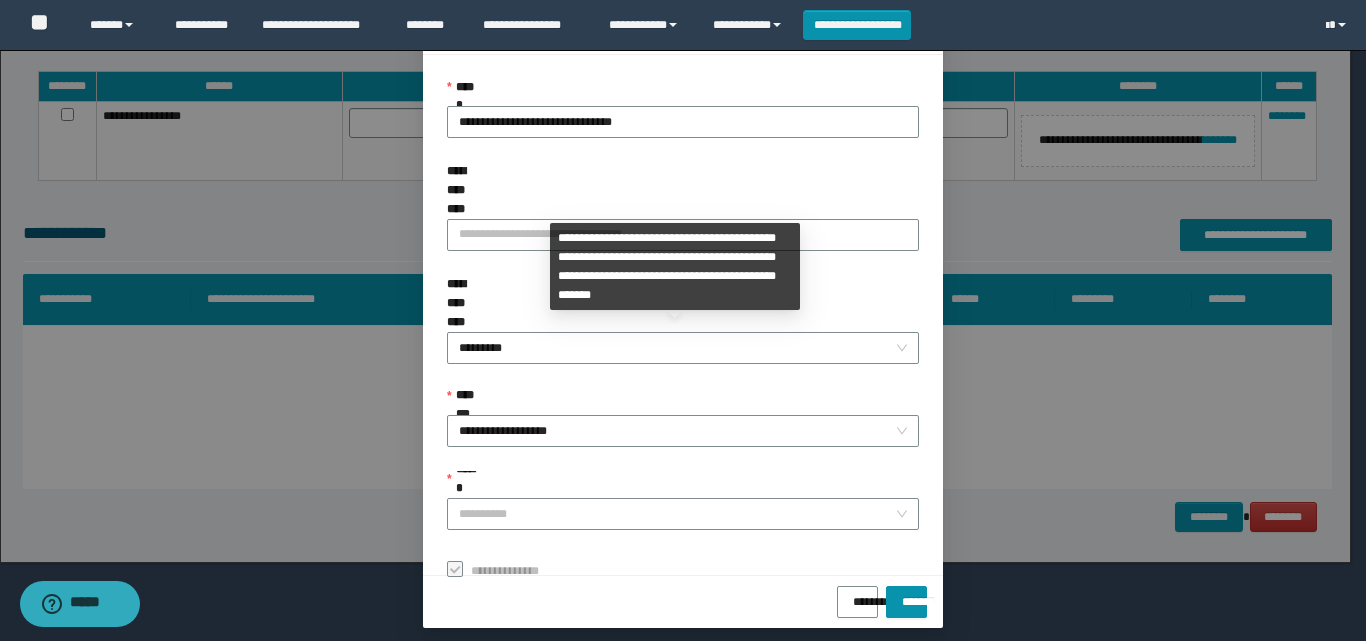 click on "**********" at bounding box center (675, 266) 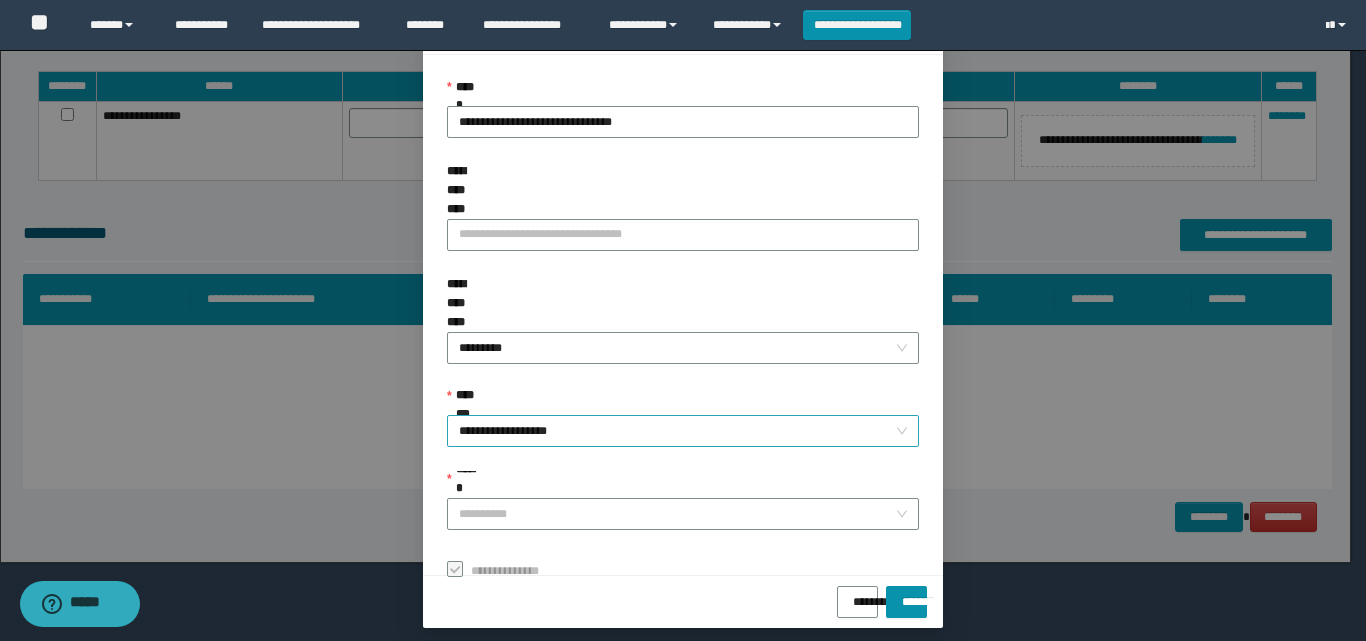 click on "**********" at bounding box center (683, 431) 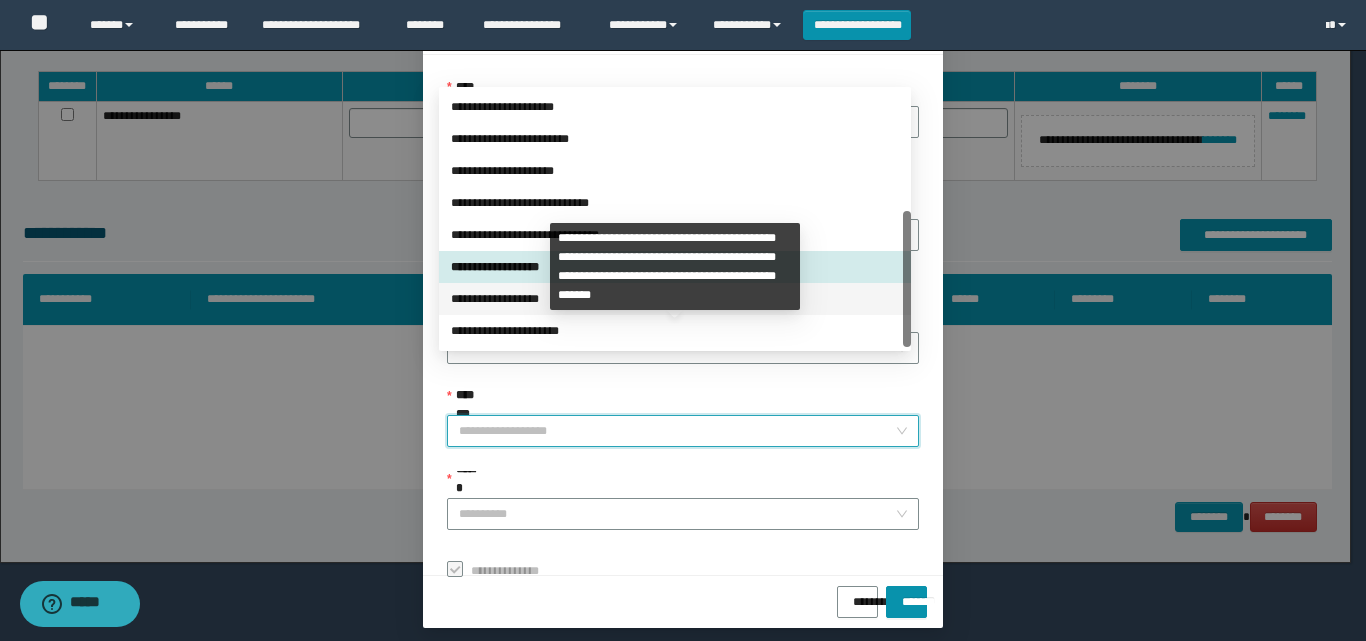 click on "**********" at bounding box center (675, 299) 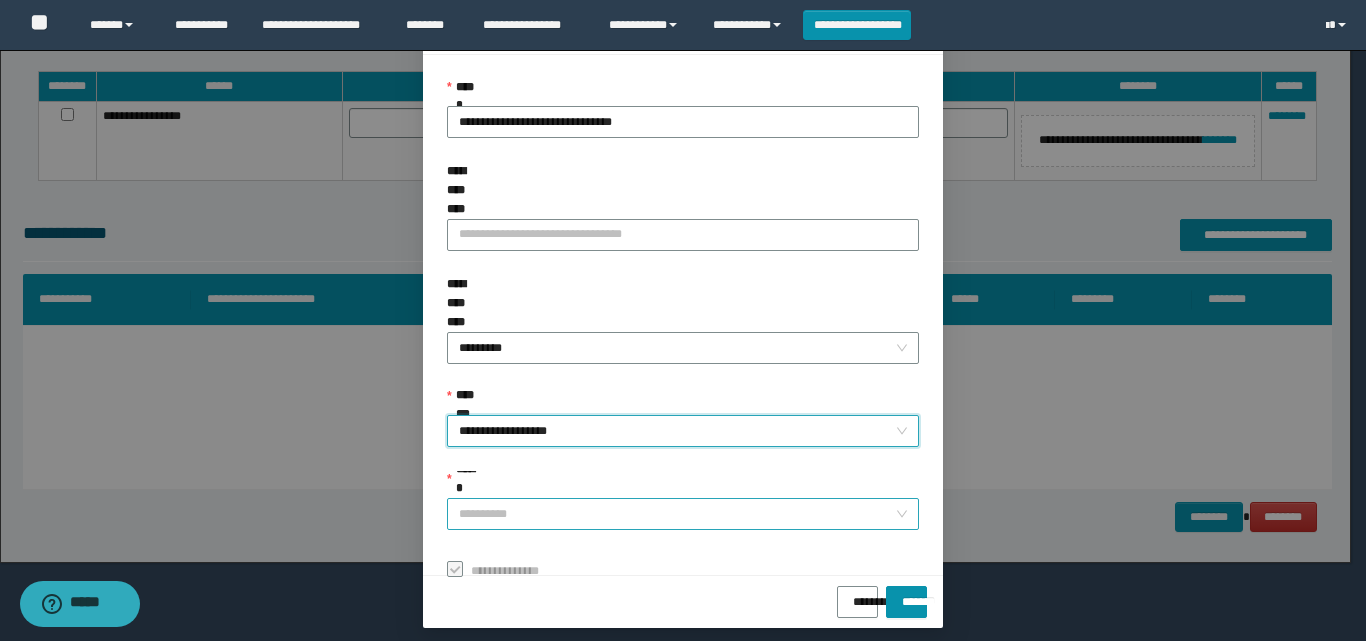 scroll, scrollTop: 111, scrollLeft: 0, axis: vertical 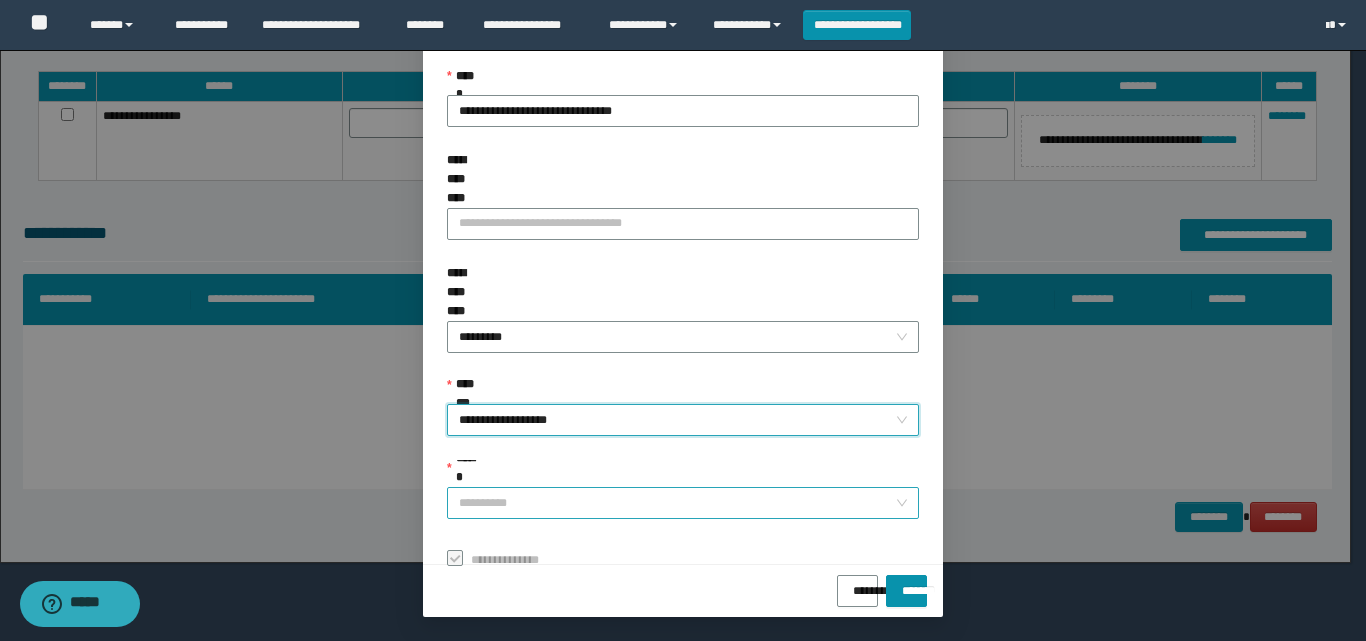 click on "******" at bounding box center [677, 503] 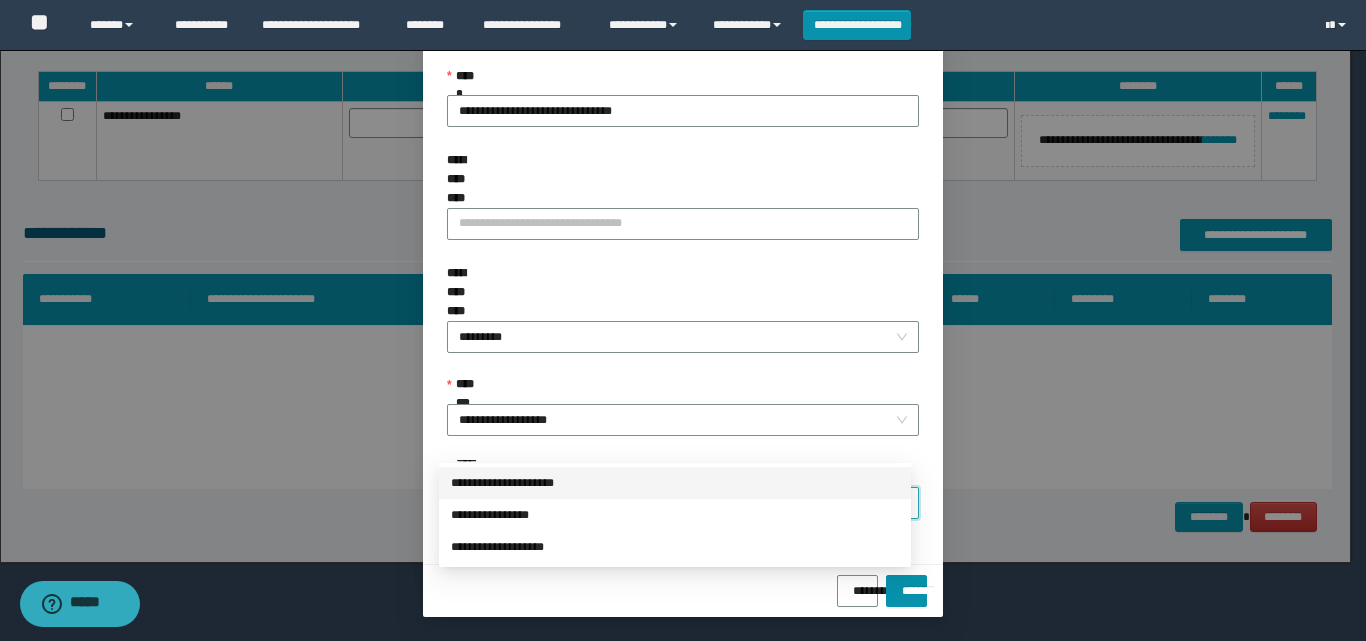 click on "**********" at bounding box center (675, 483) 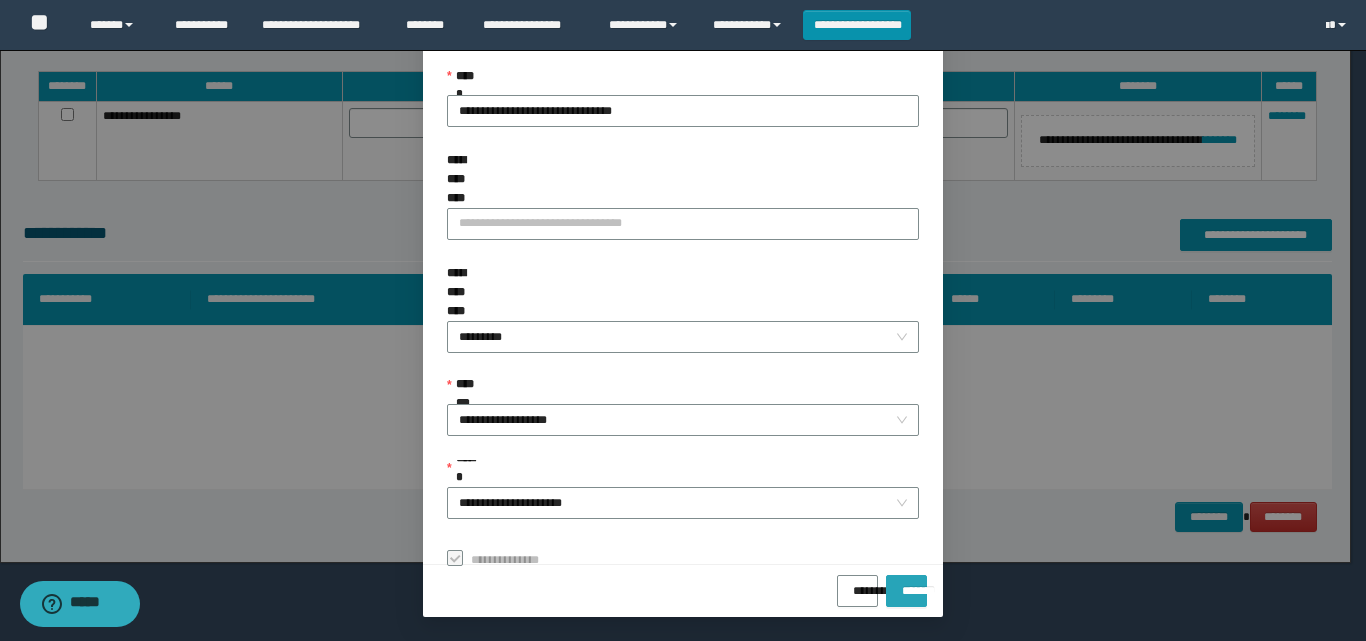 click on "*******" at bounding box center (906, 591) 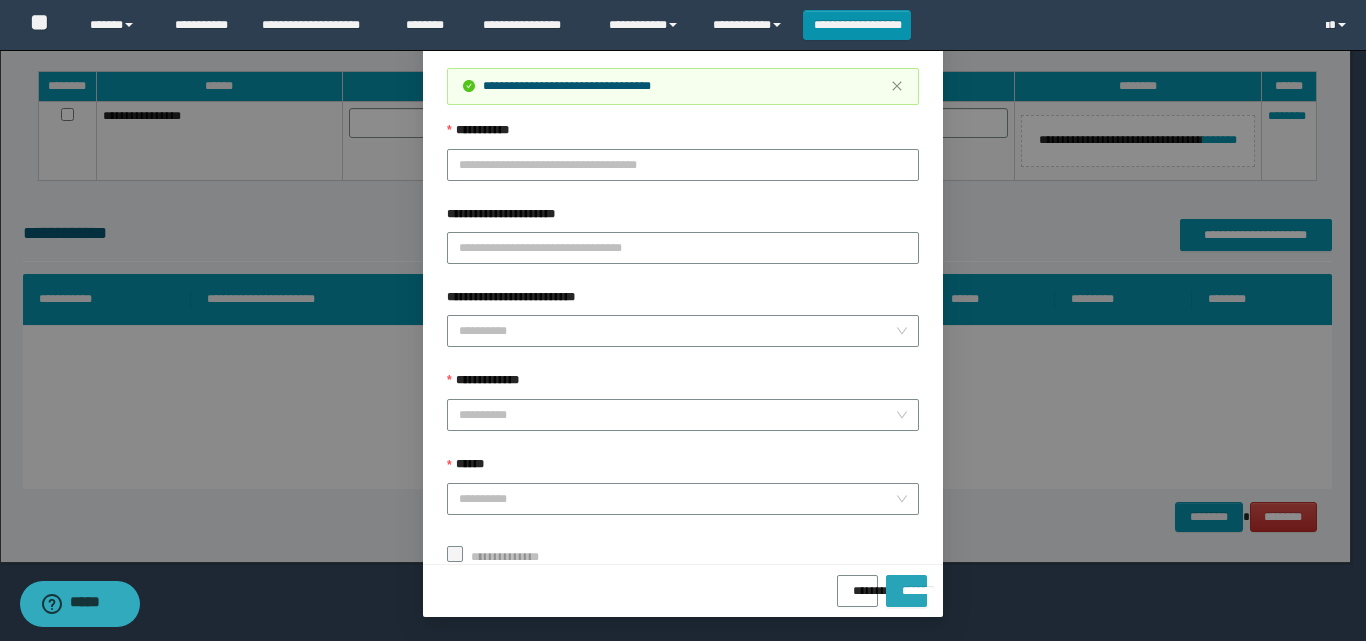 scroll, scrollTop: 64, scrollLeft: 0, axis: vertical 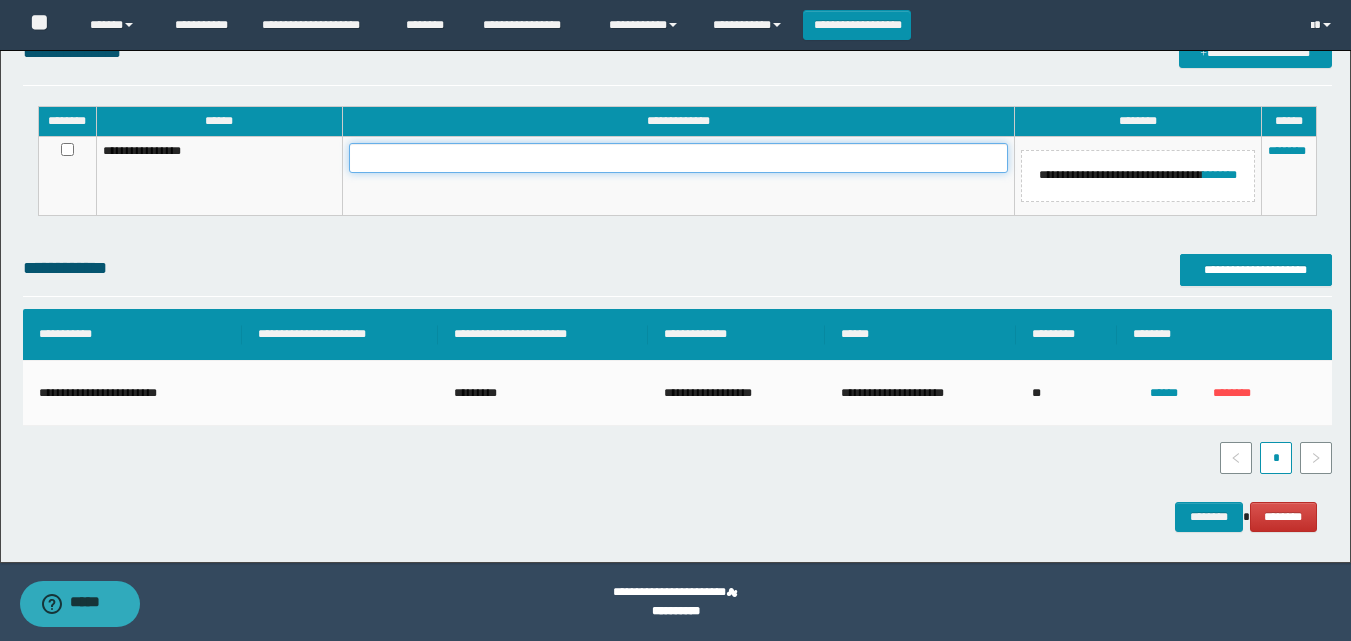 click at bounding box center (678, 158) 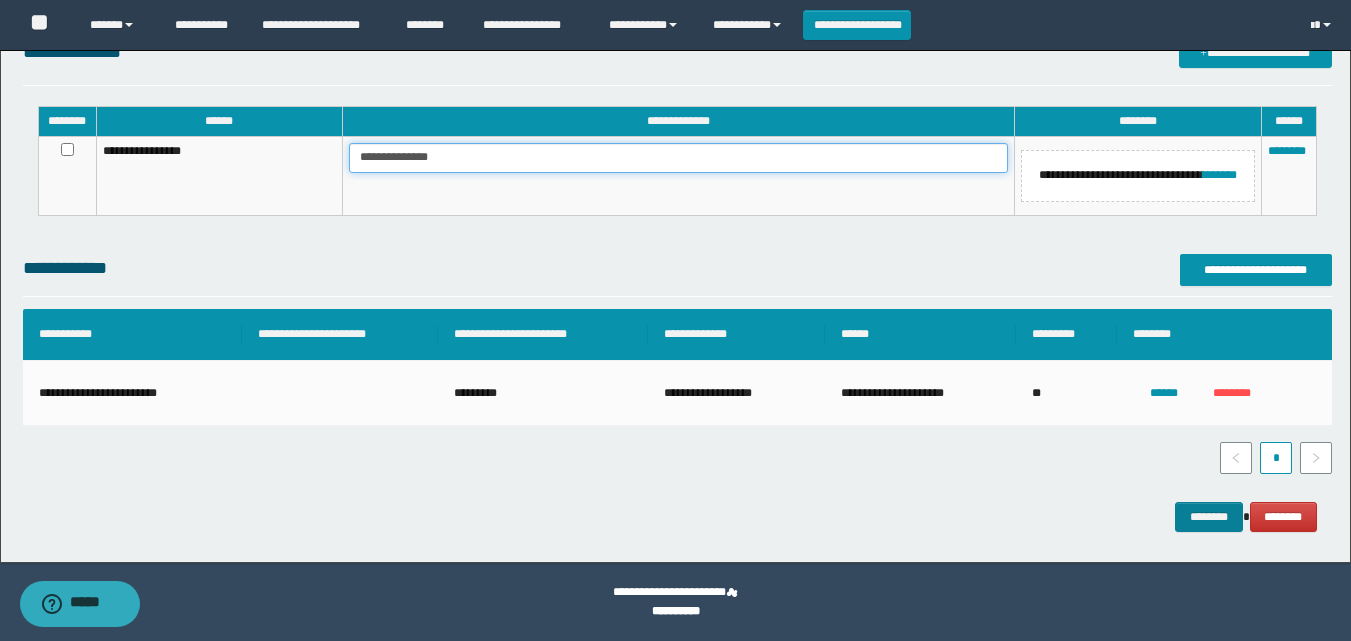 type on "**********" 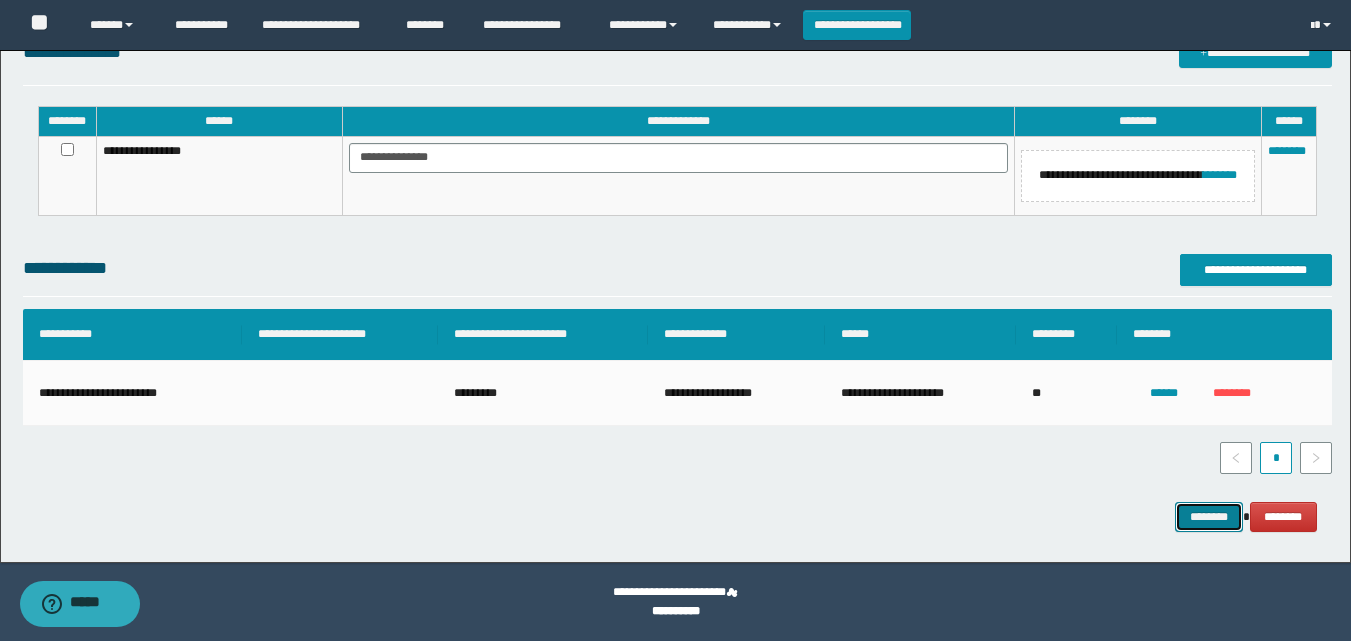 drag, startPoint x: 1223, startPoint y: 521, endPoint x: 1198, endPoint y: 511, distance: 26.925823 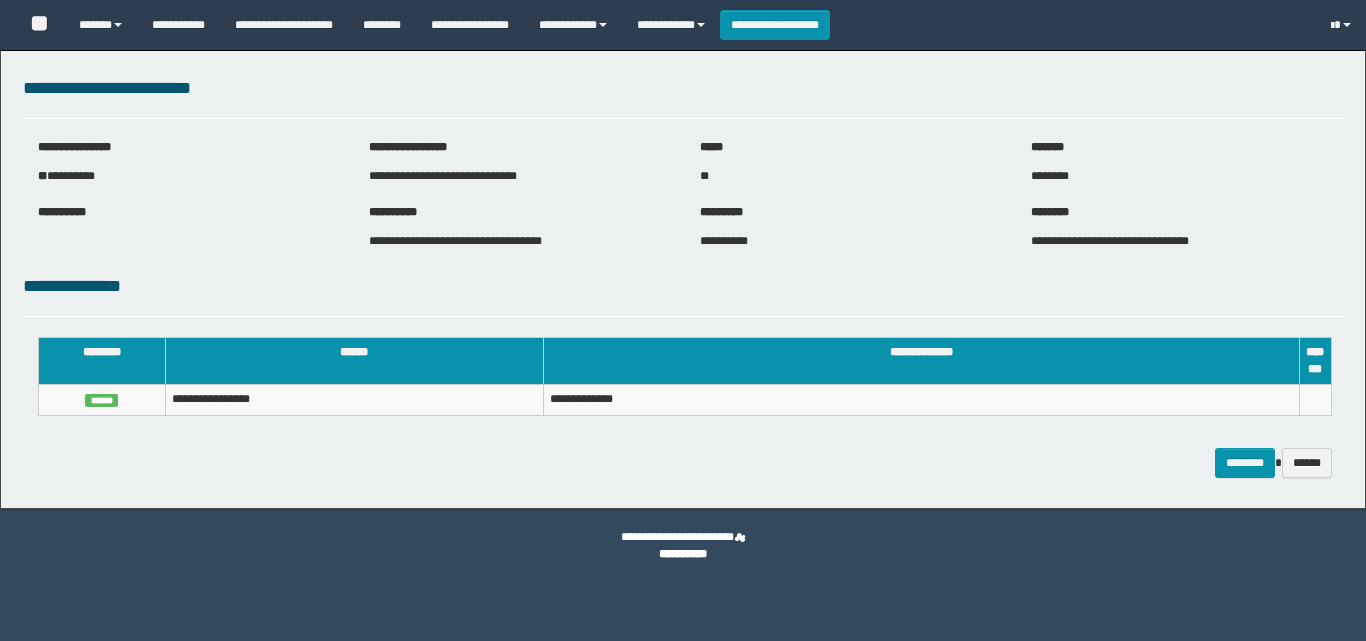 scroll, scrollTop: 0, scrollLeft: 0, axis: both 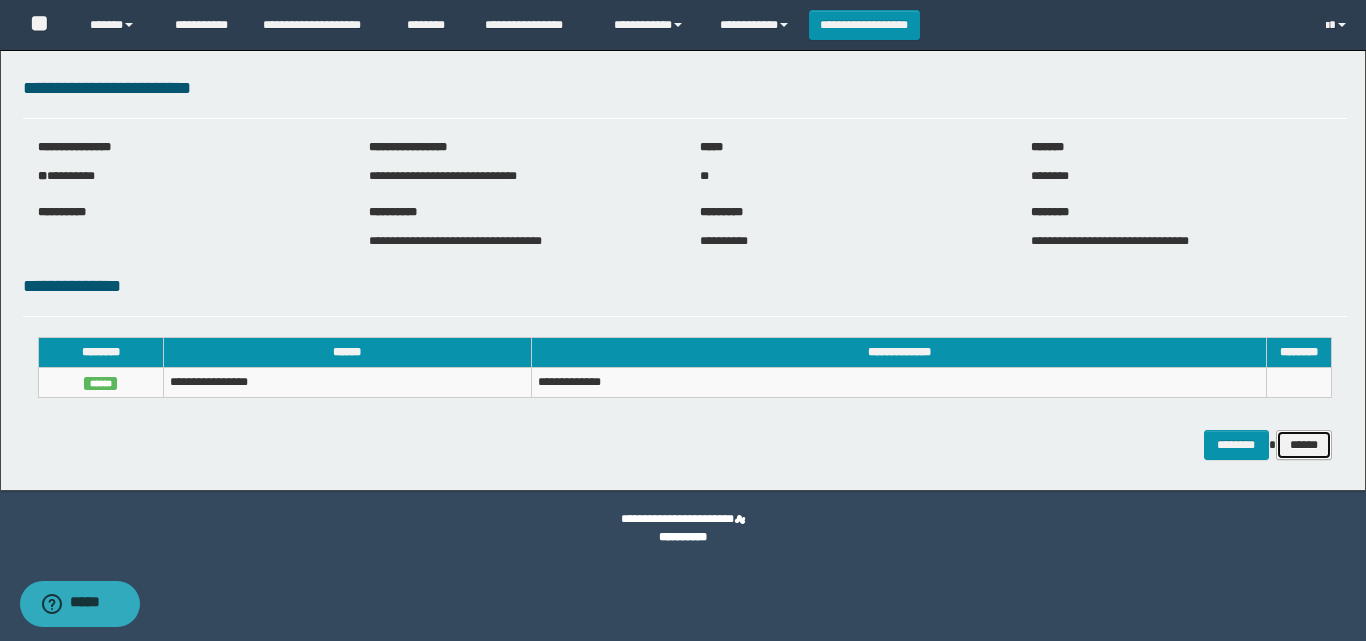 click on "******" at bounding box center [1304, 445] 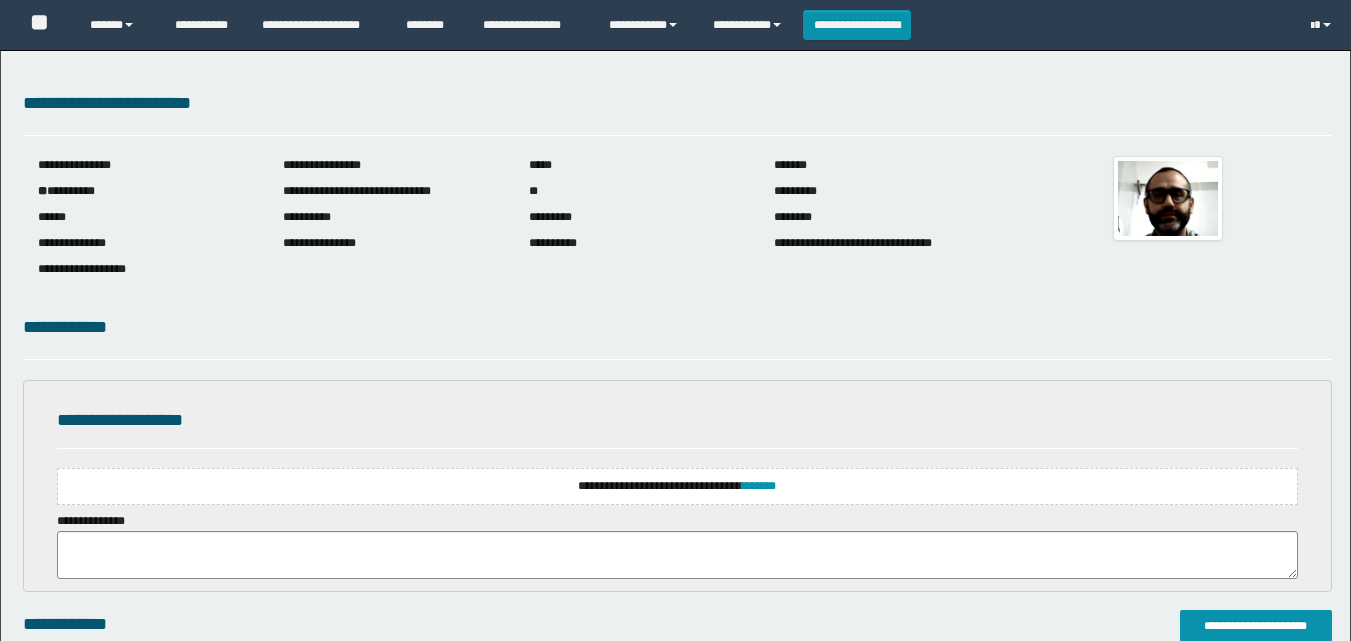 scroll, scrollTop: 0, scrollLeft: 0, axis: both 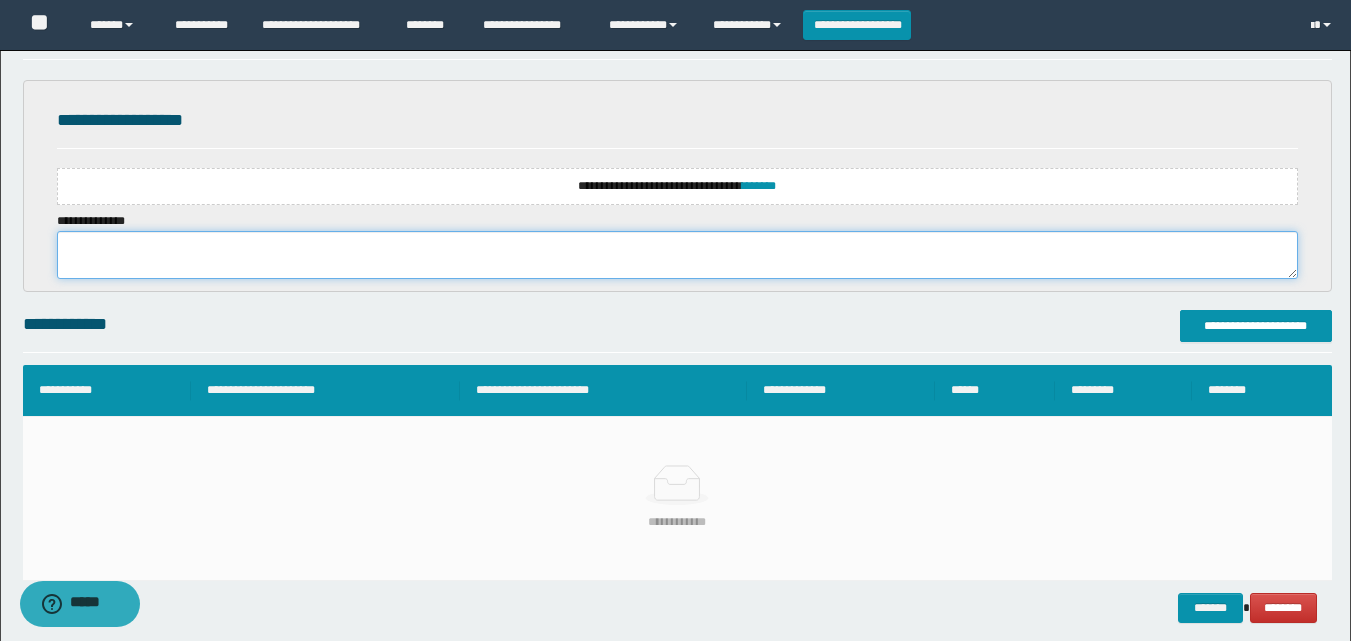 click at bounding box center [677, 255] 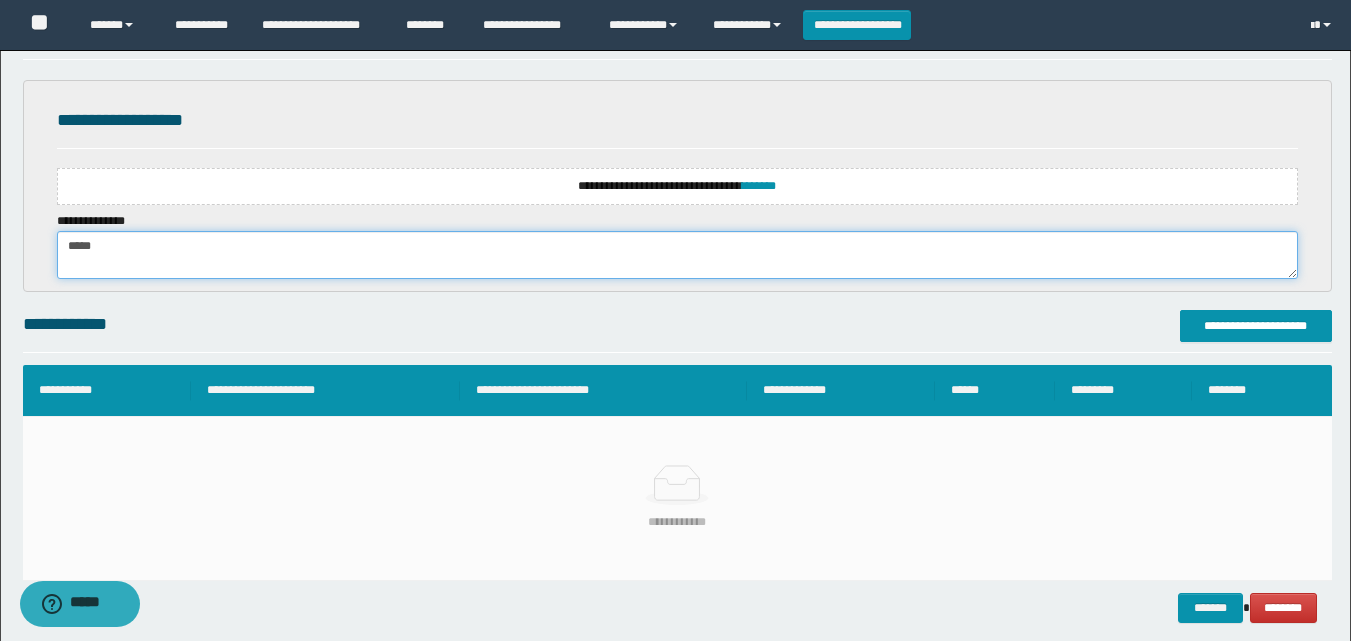 type on "*****" 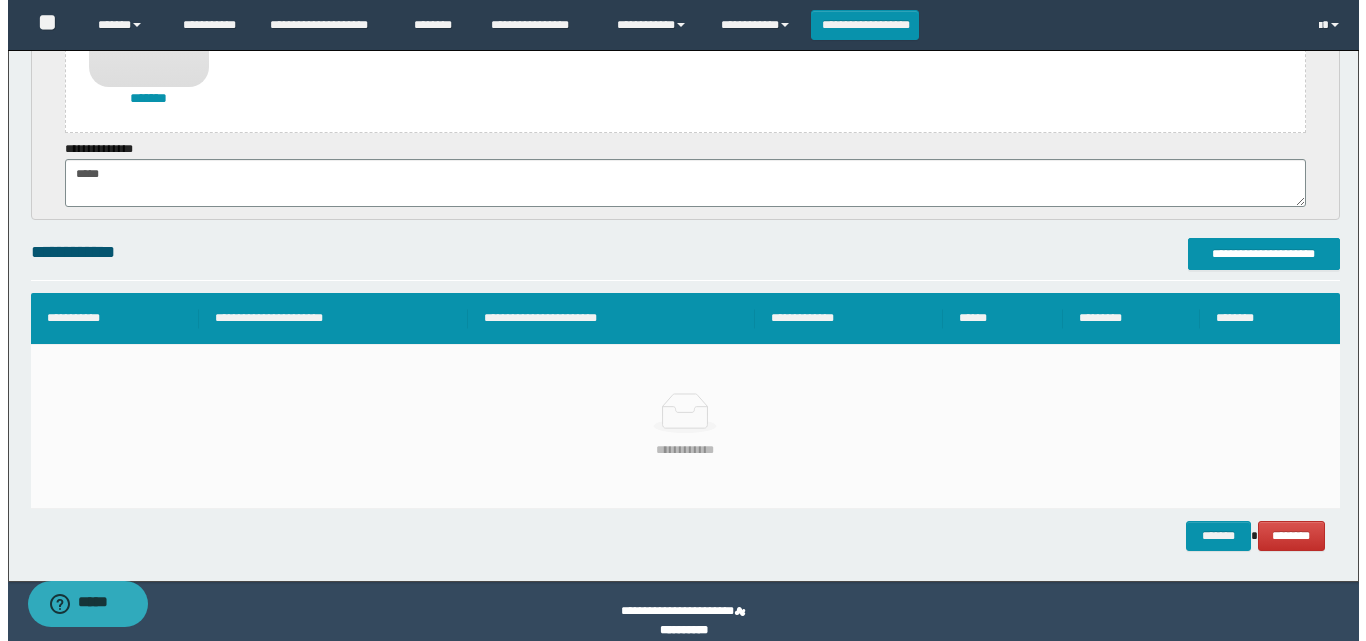 scroll, scrollTop: 544, scrollLeft: 0, axis: vertical 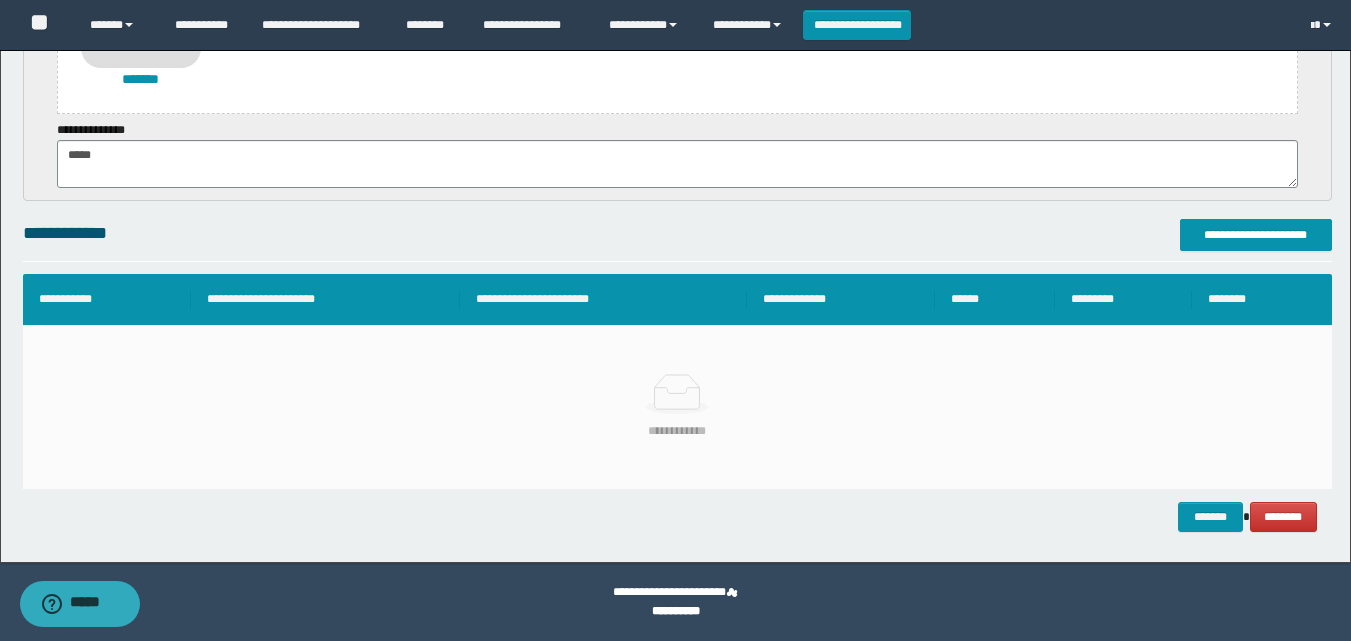 click on "**********" at bounding box center (677, 240) 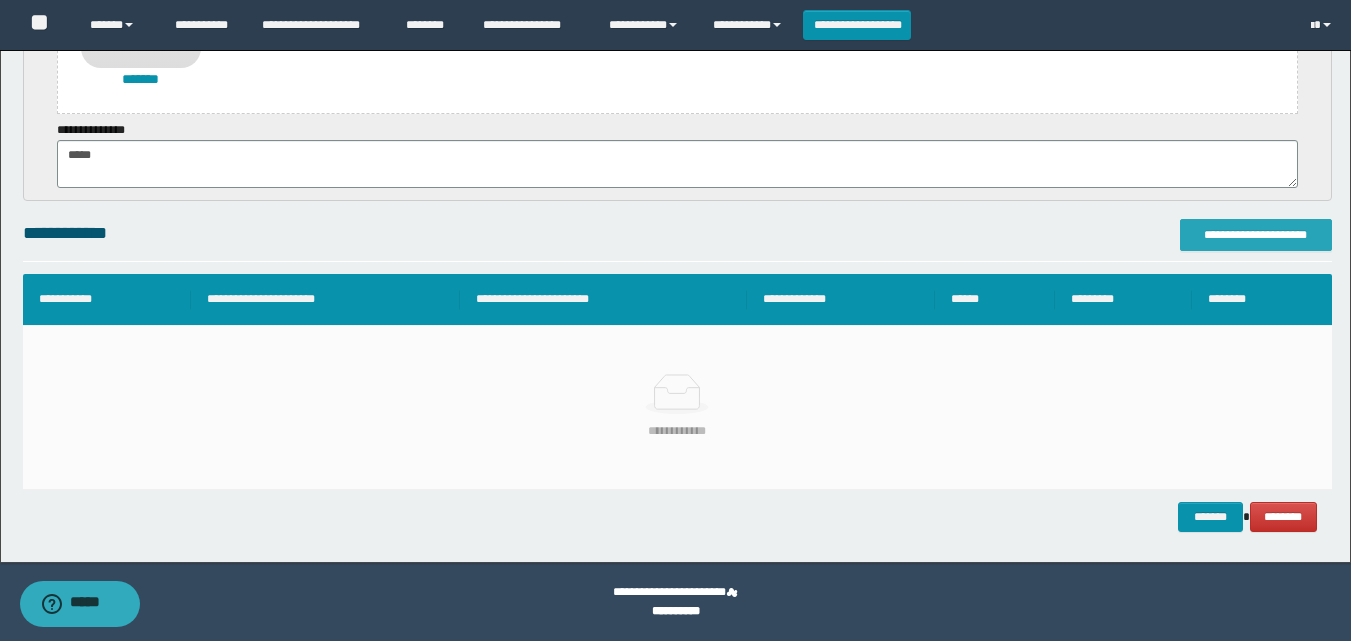 click on "**********" at bounding box center [1256, 235] 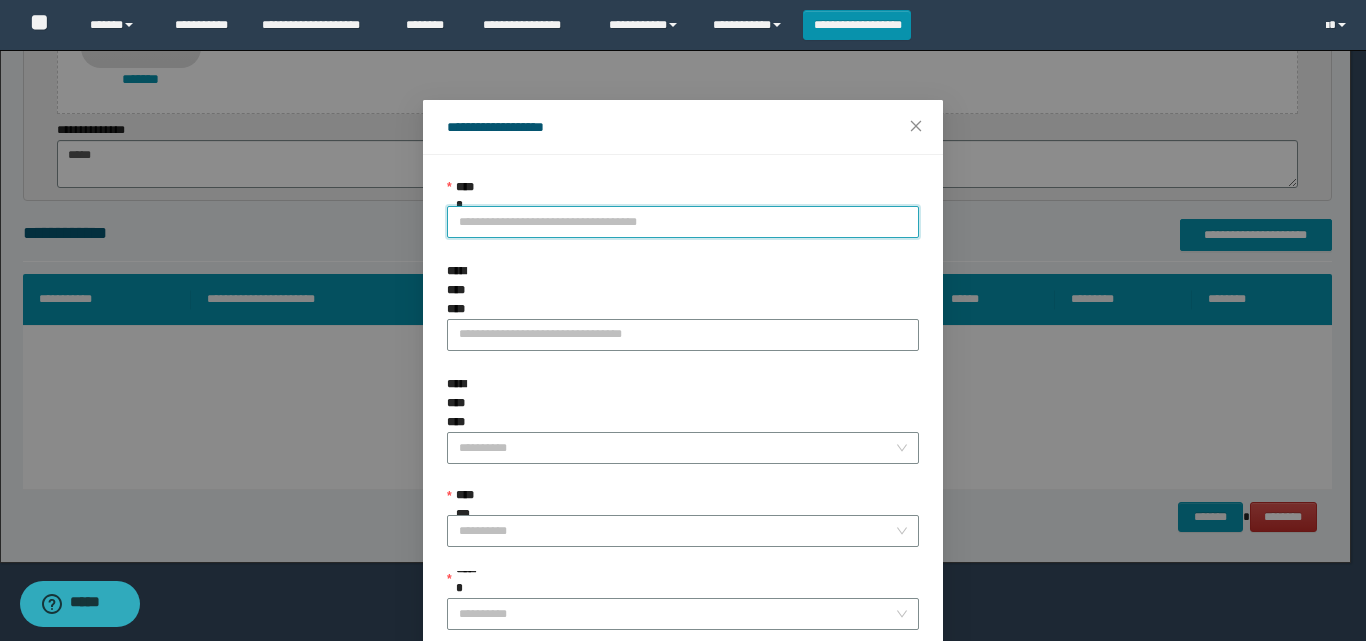 click on "**********" at bounding box center [683, 222] 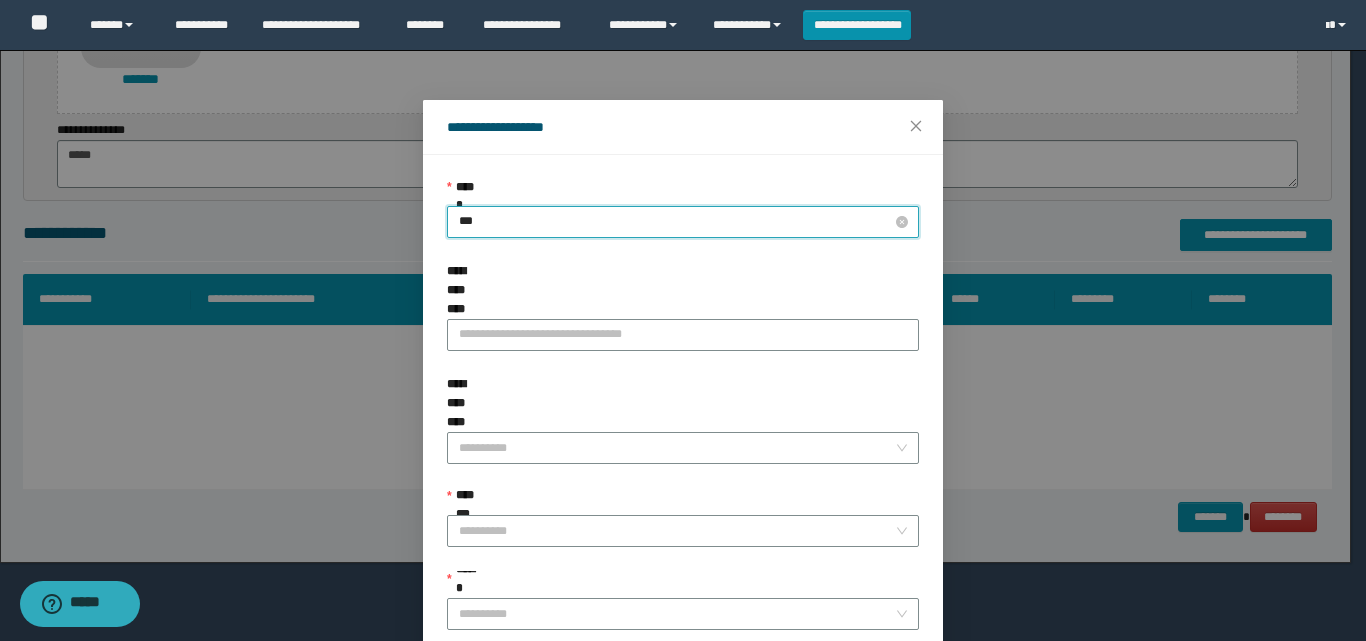 type on "****" 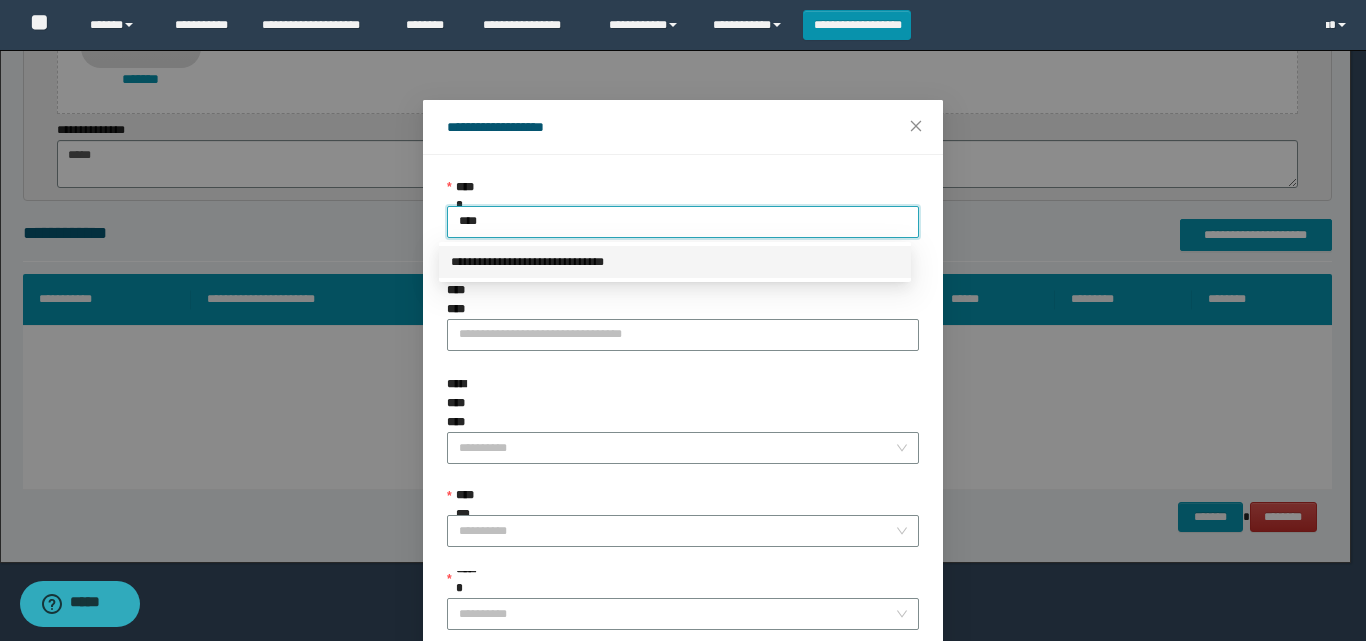click on "**********" at bounding box center (675, 262) 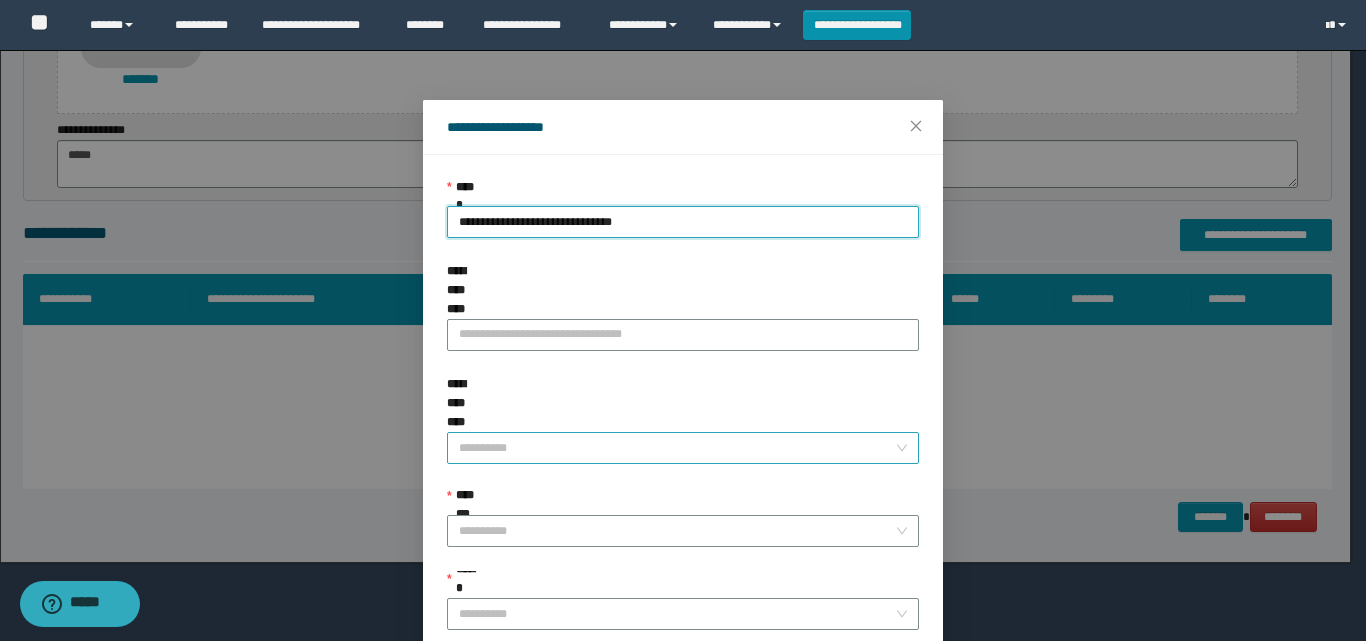 click on "**********" at bounding box center [677, 448] 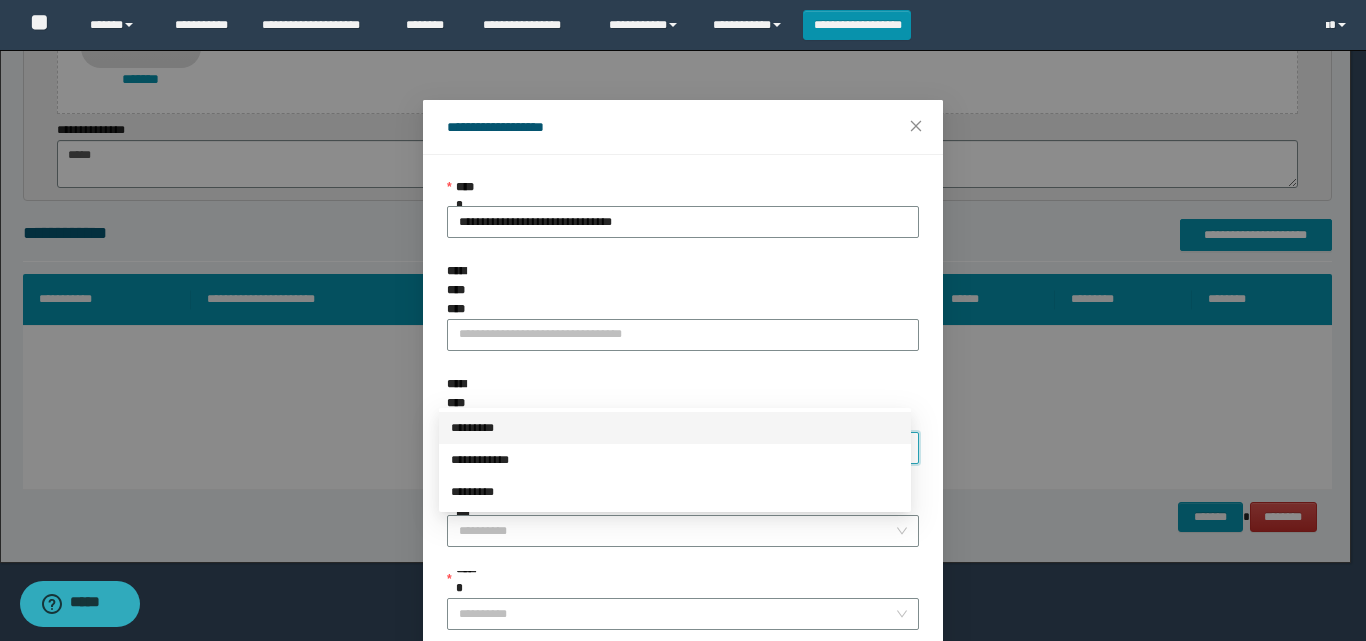 click on "*********" at bounding box center (675, 428) 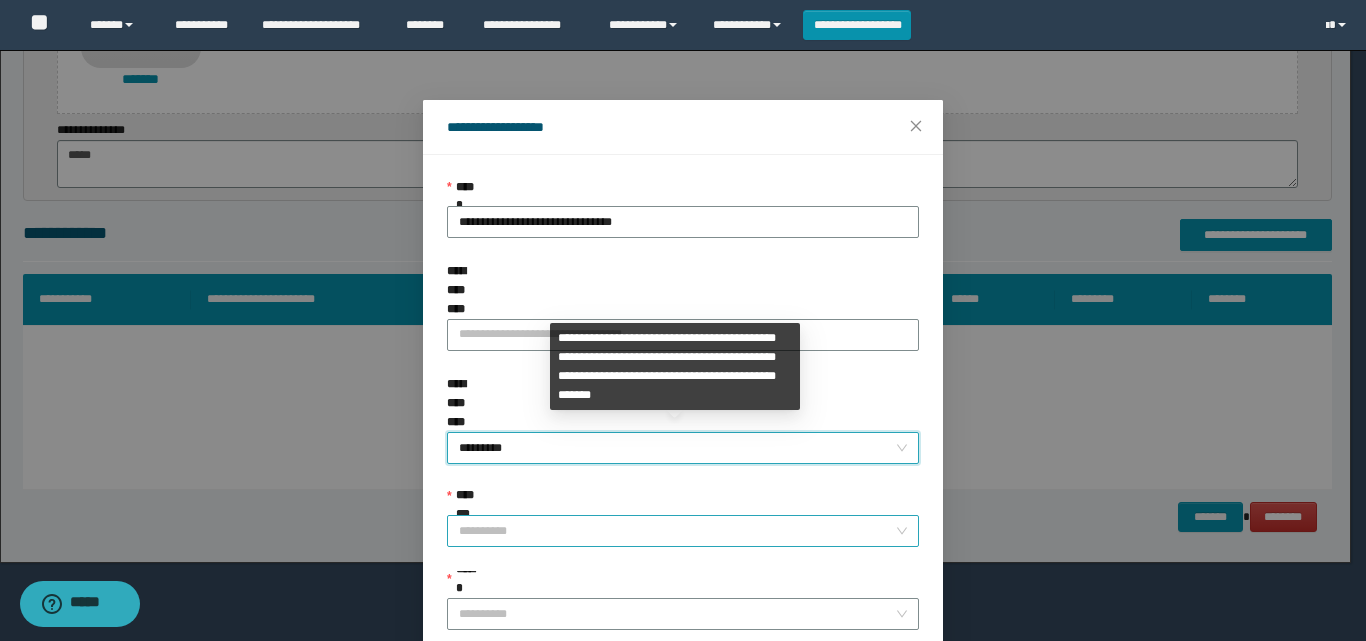 click on "**********" at bounding box center [677, 531] 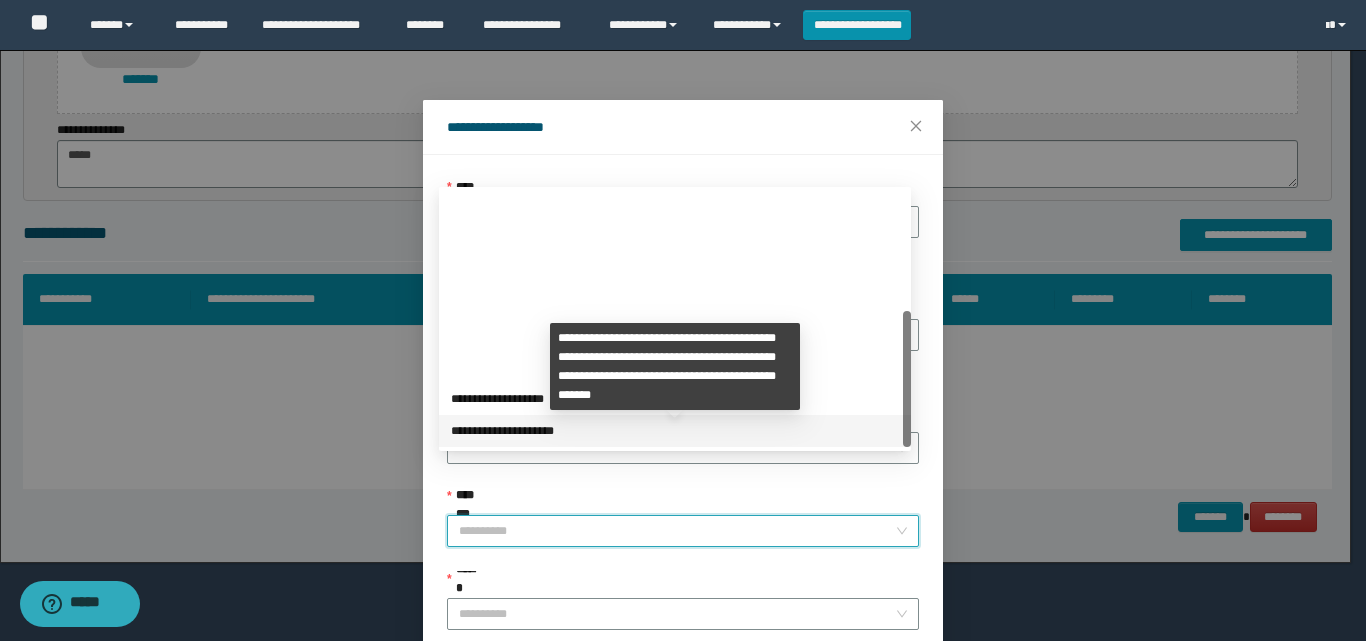 scroll, scrollTop: 224, scrollLeft: 0, axis: vertical 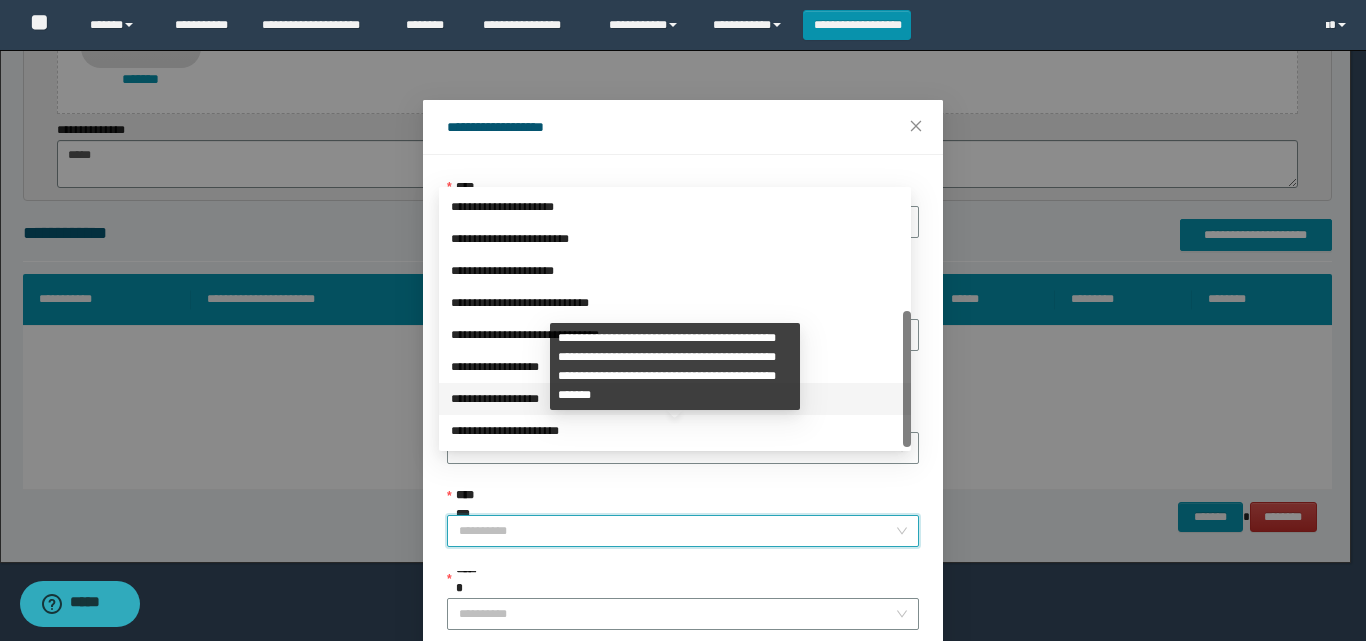 click on "**********" at bounding box center [675, 399] 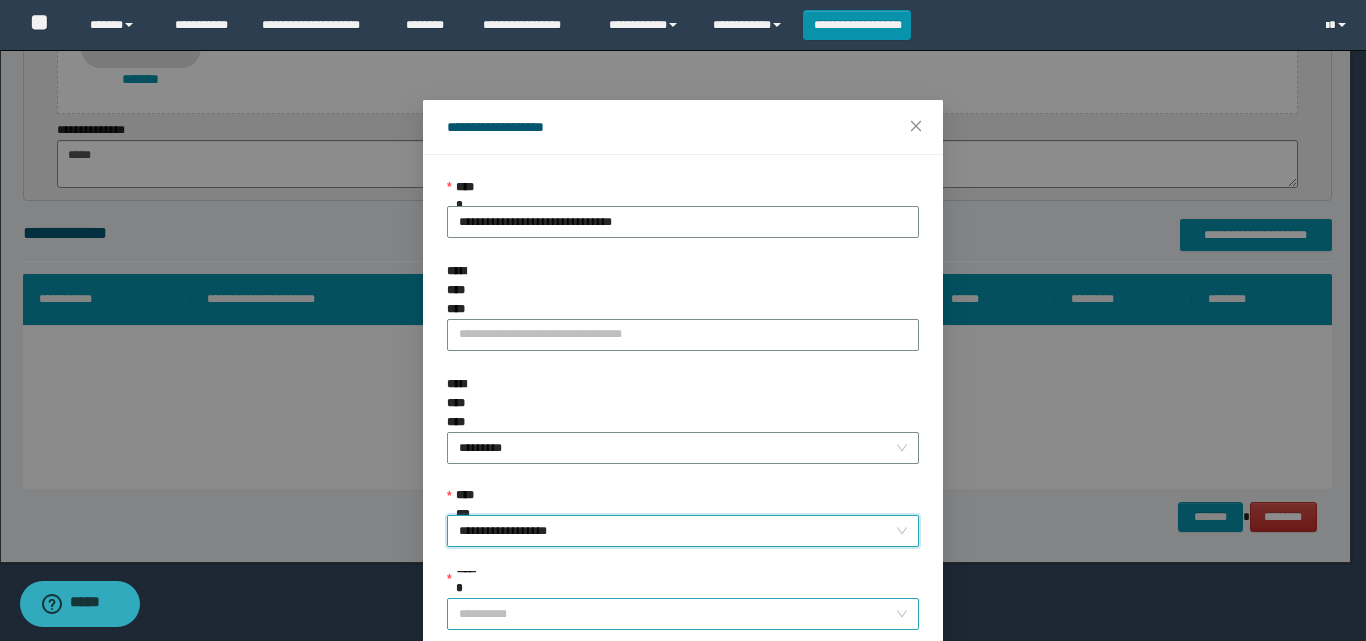 click on "******" at bounding box center (677, 614) 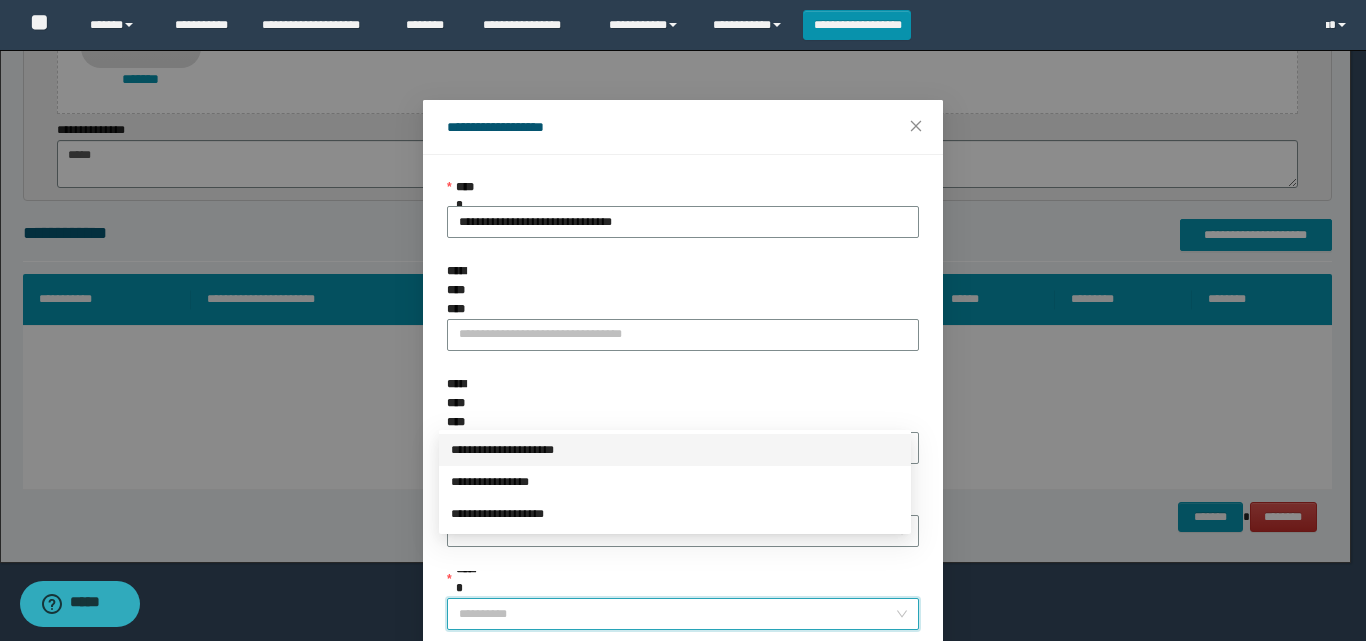 click on "**********" at bounding box center [675, 450] 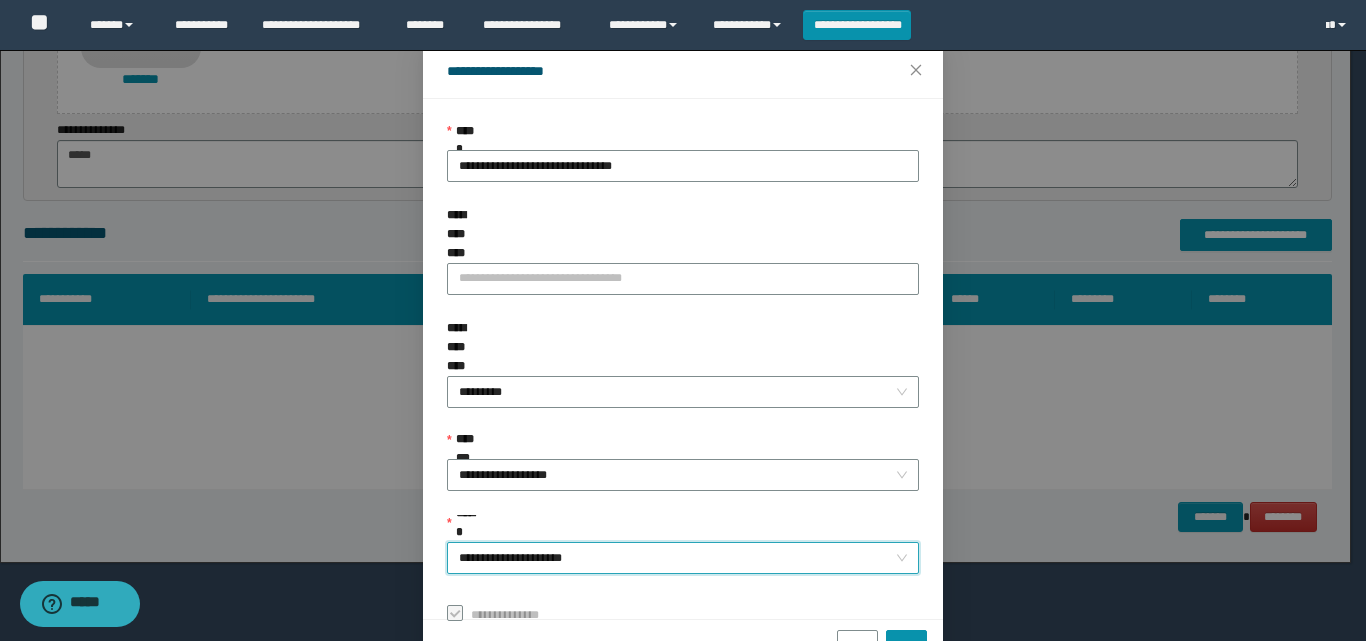 scroll, scrollTop: 111, scrollLeft: 0, axis: vertical 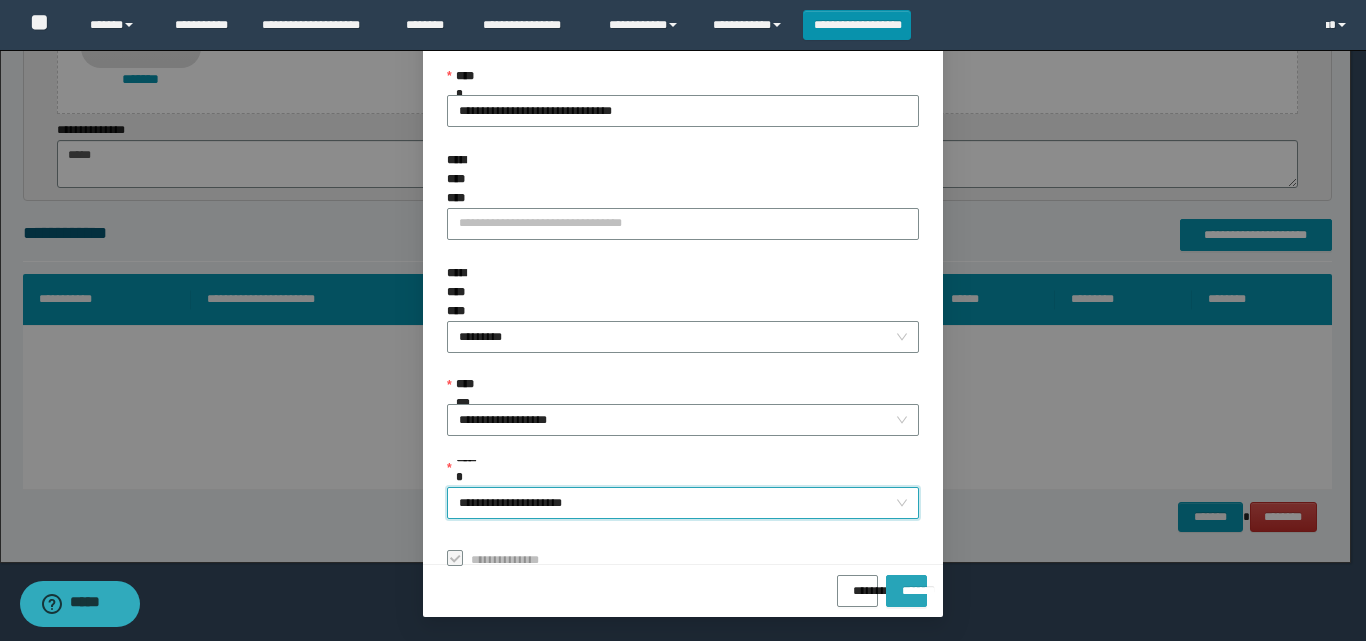 drag, startPoint x: 891, startPoint y: 606, endPoint x: 887, endPoint y: 593, distance: 13.601471 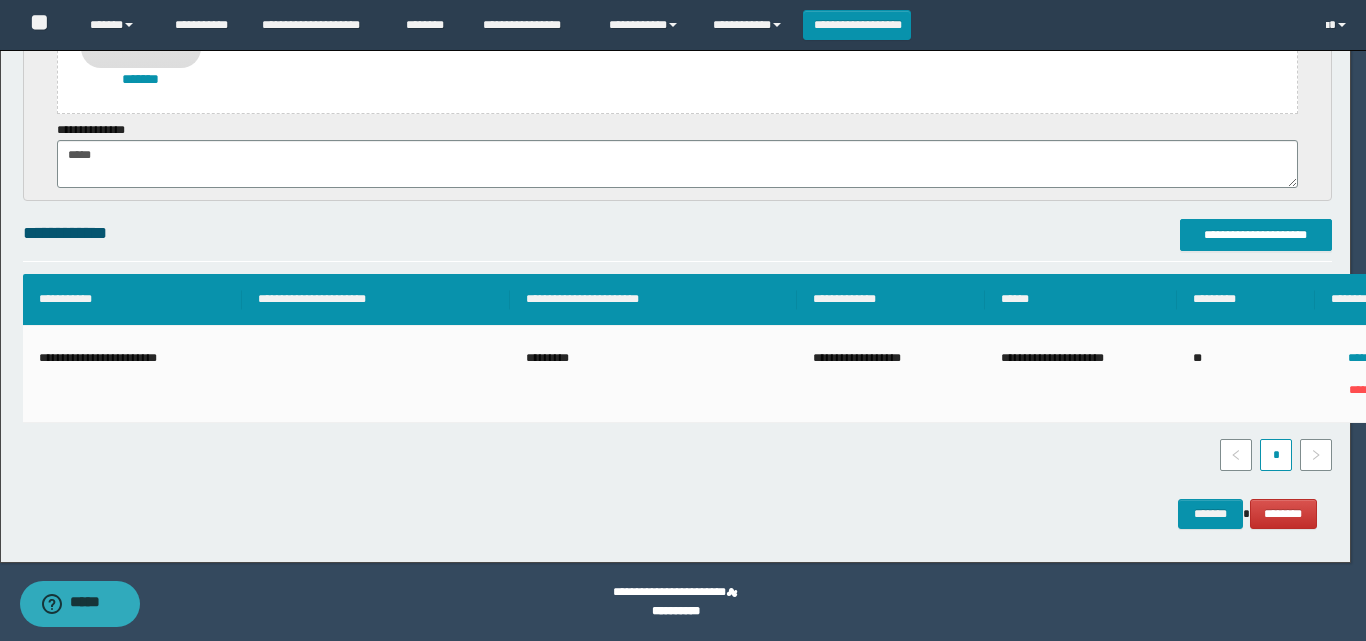 scroll, scrollTop: 509, scrollLeft: 0, axis: vertical 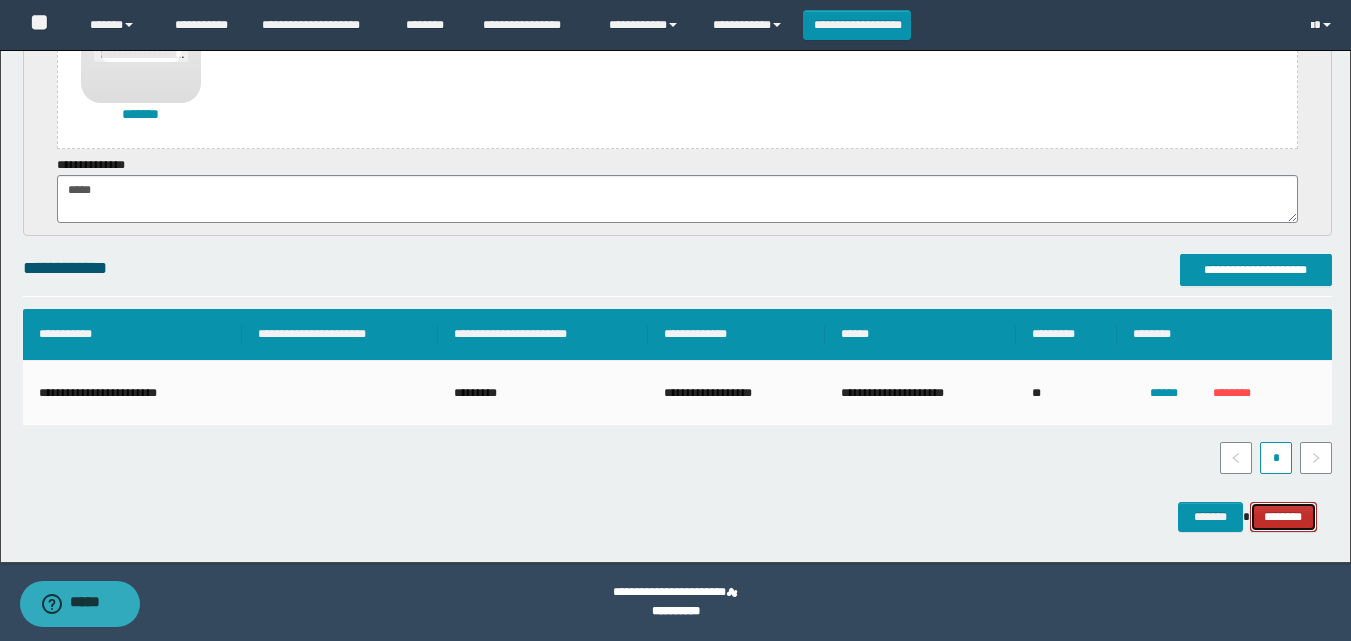 click on "********" at bounding box center (1283, 517) 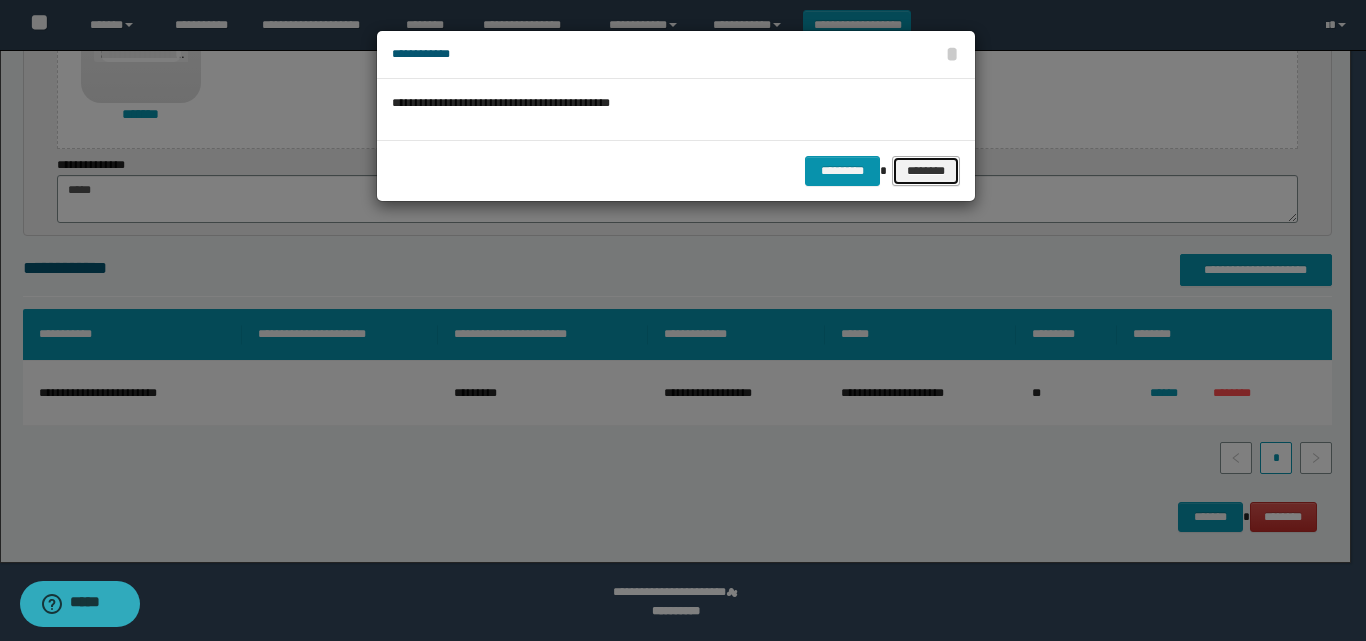 click on "********" at bounding box center (925, 171) 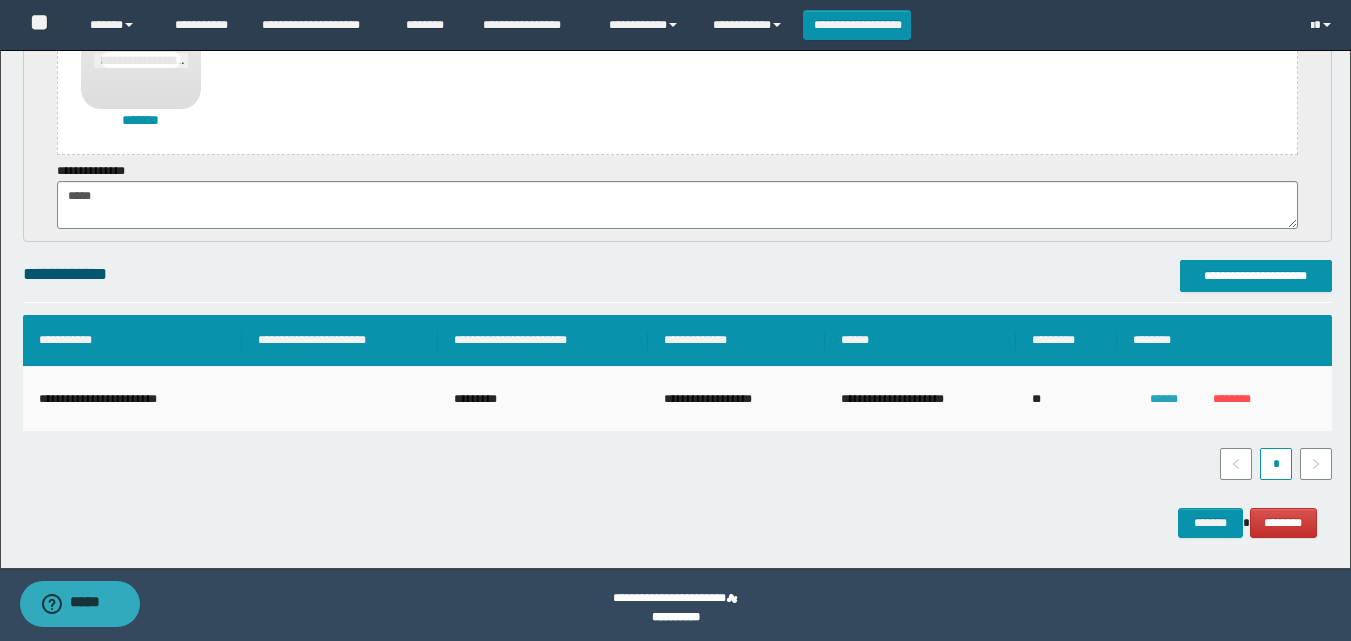 scroll, scrollTop: 509, scrollLeft: 0, axis: vertical 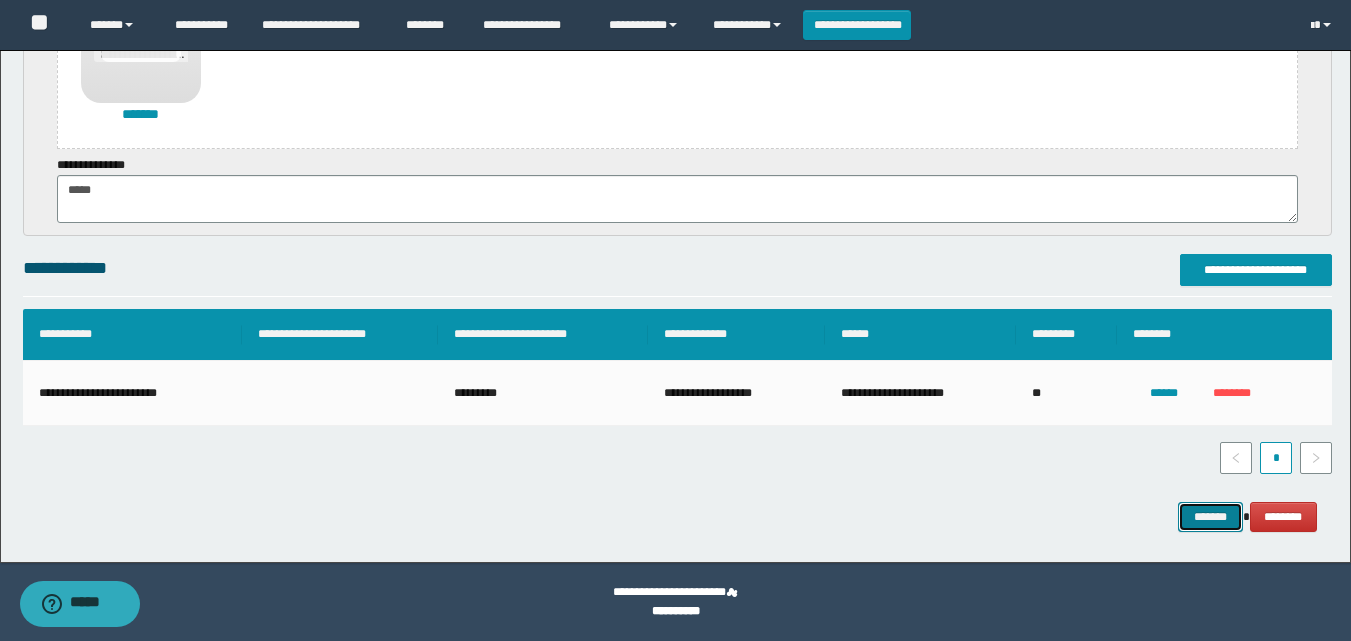 click on "*******" at bounding box center [1210, 517] 